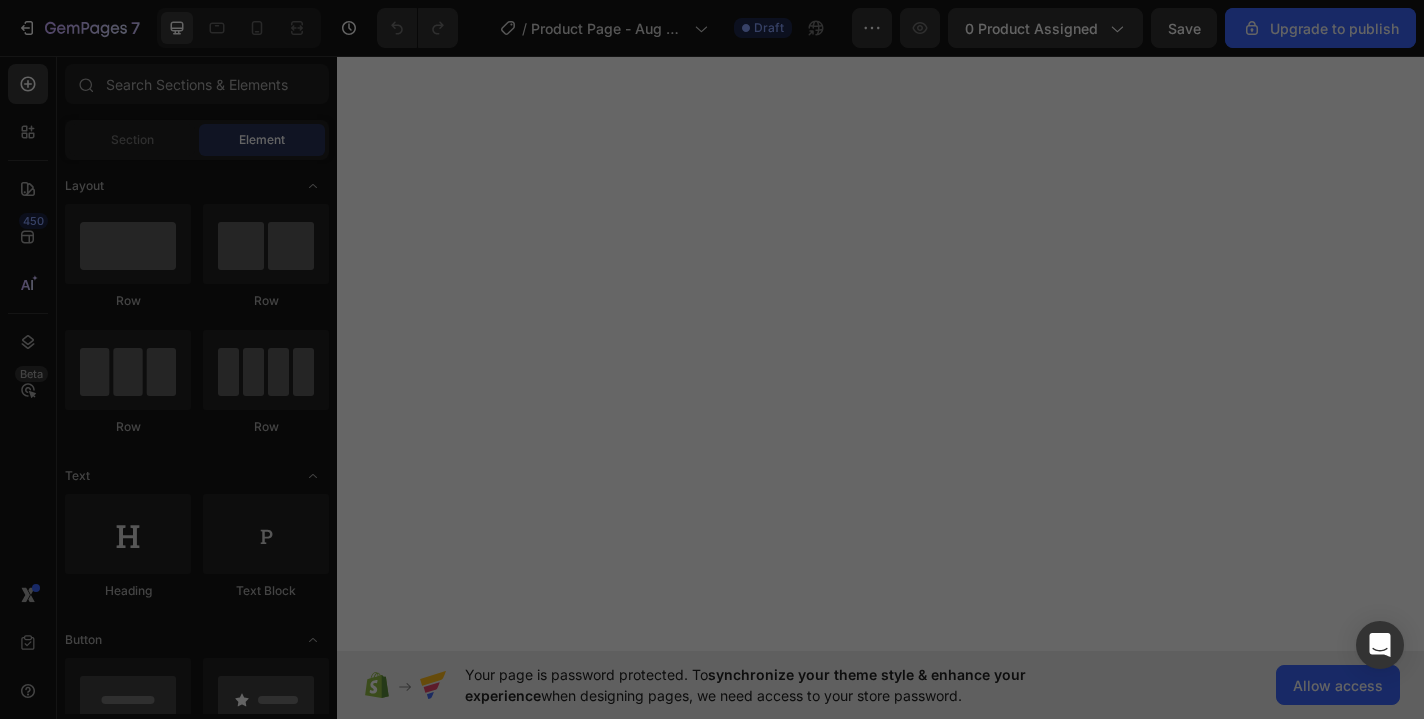 scroll, scrollTop: 0, scrollLeft: 0, axis: both 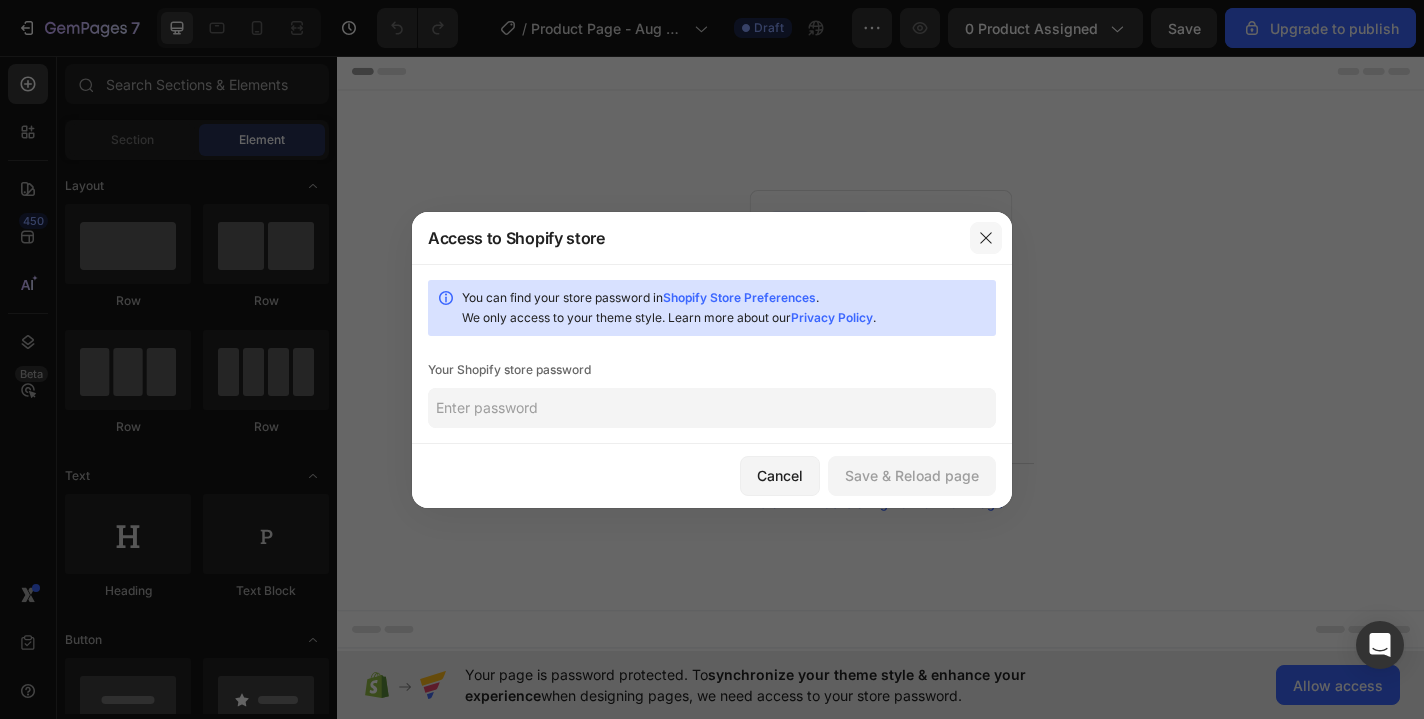 click 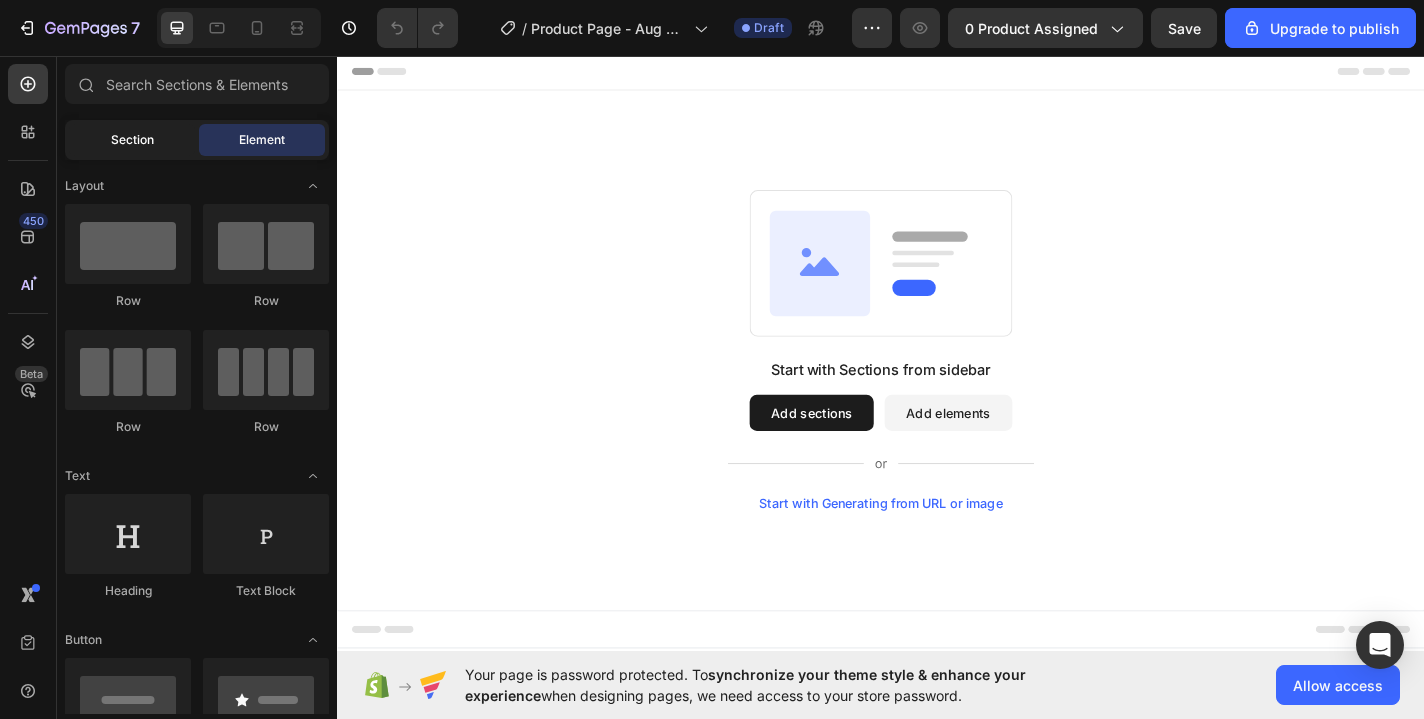 click on "Section" at bounding box center [132, 140] 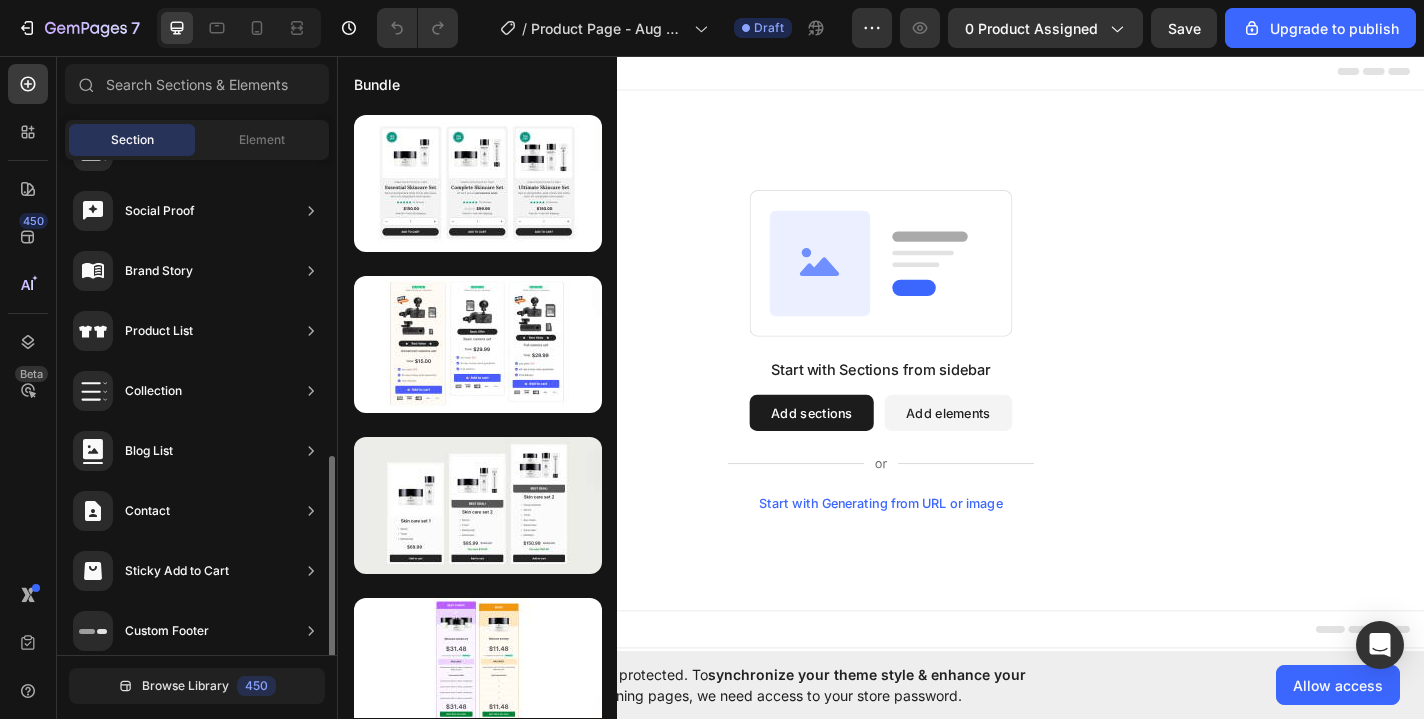 scroll, scrollTop: 665, scrollLeft: 0, axis: vertical 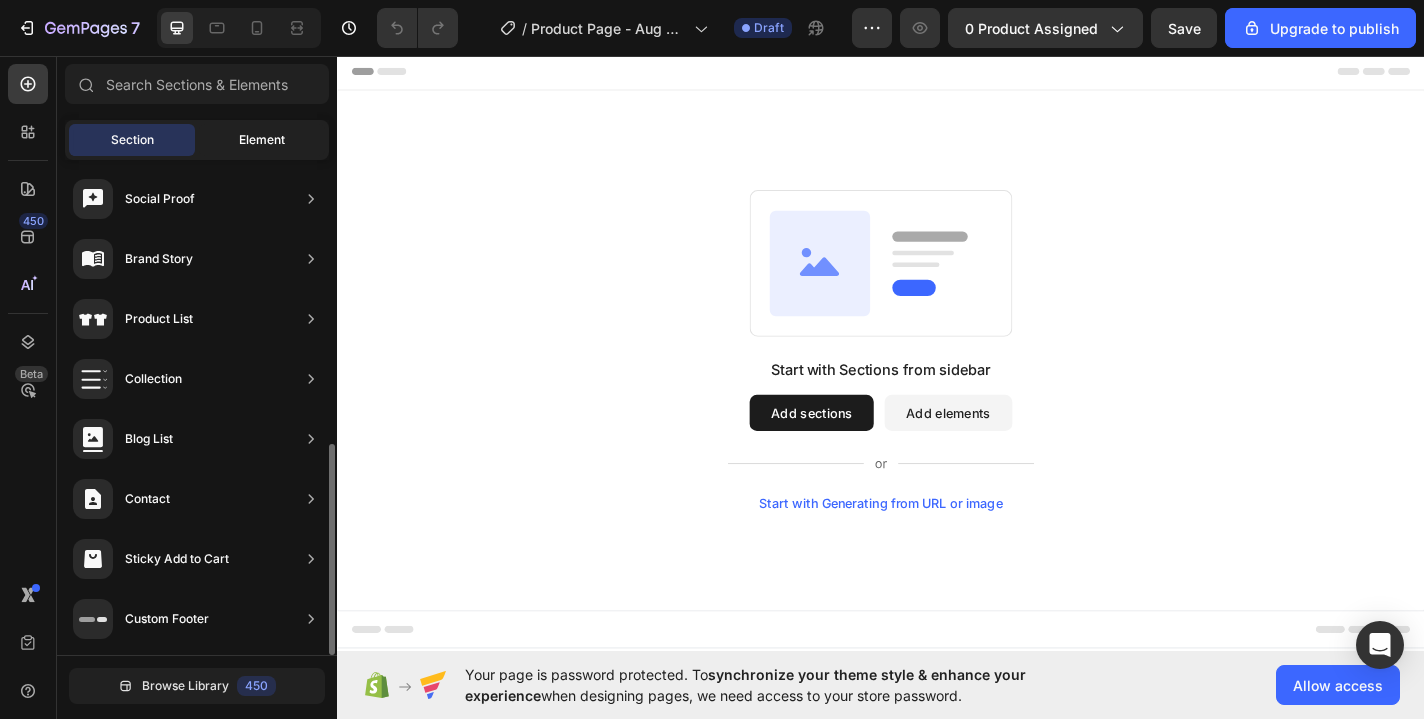 click on "Element" 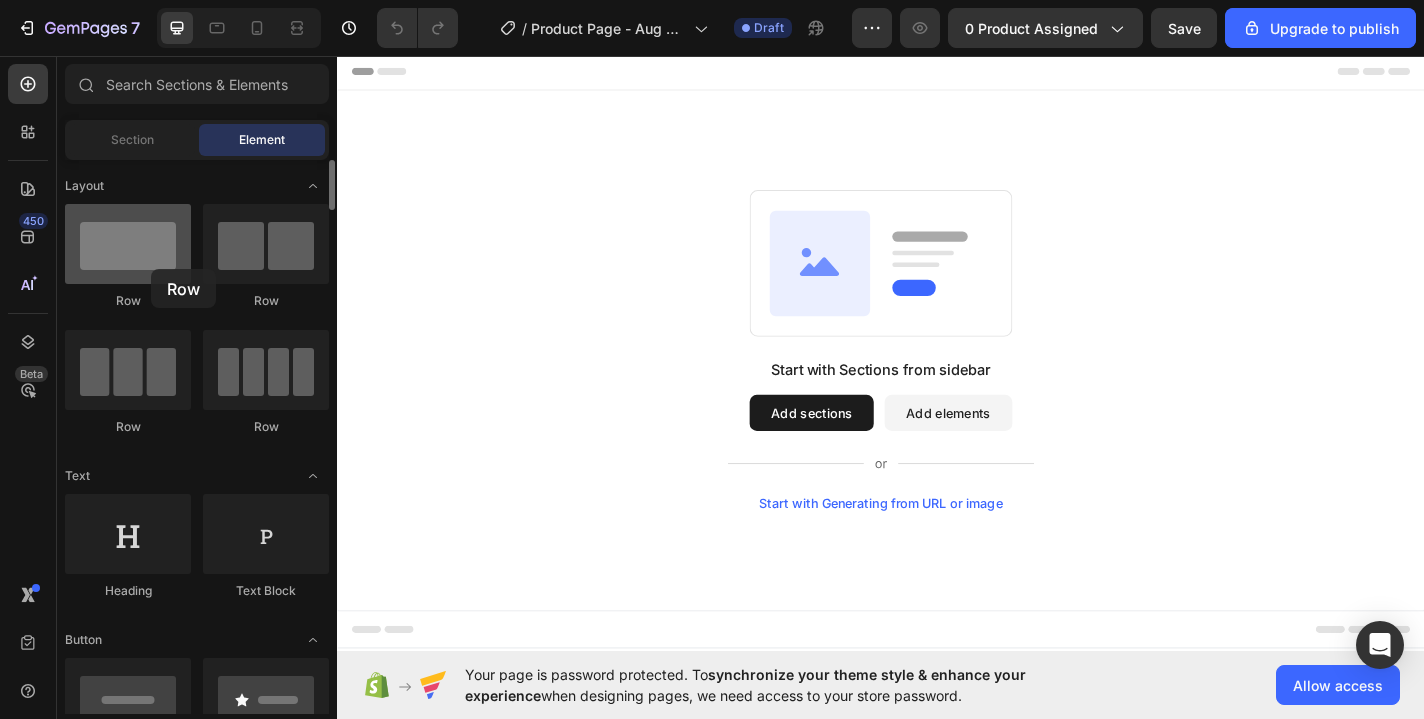 click at bounding box center [128, 244] 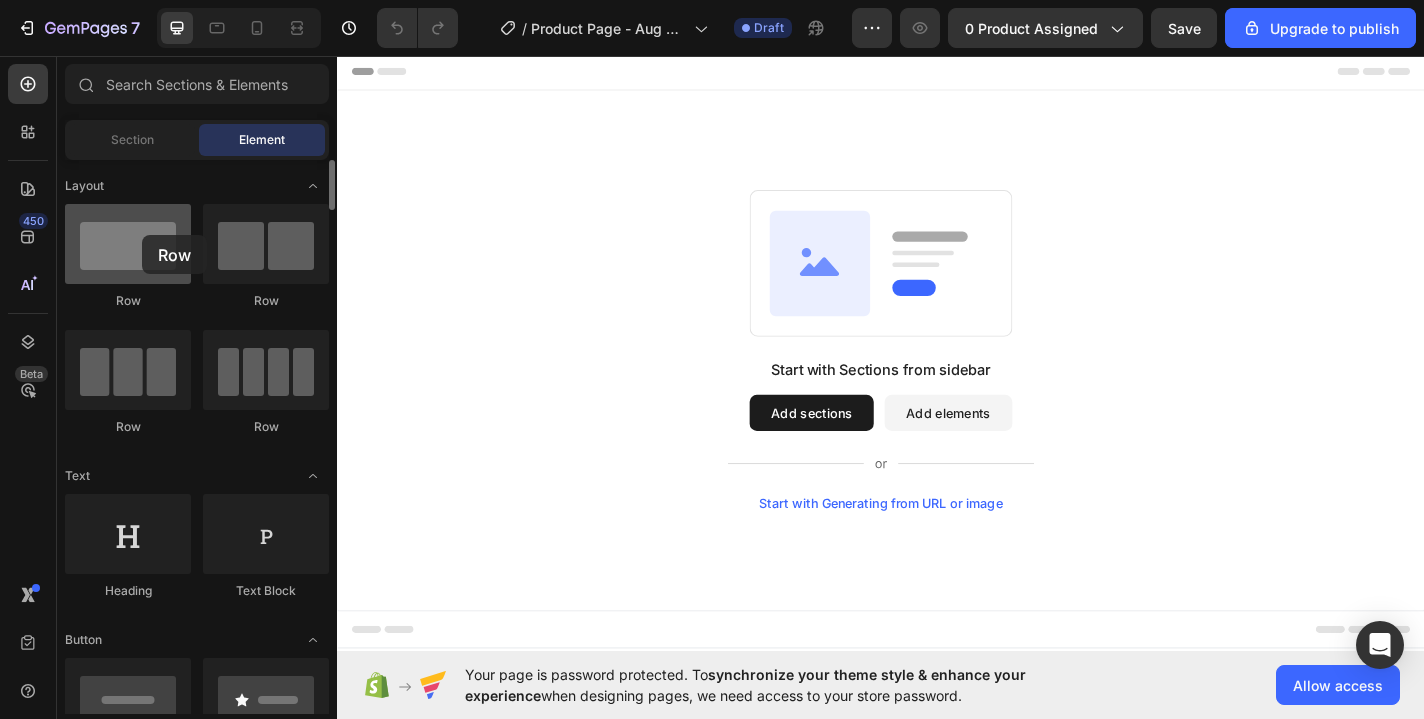 click at bounding box center [128, 244] 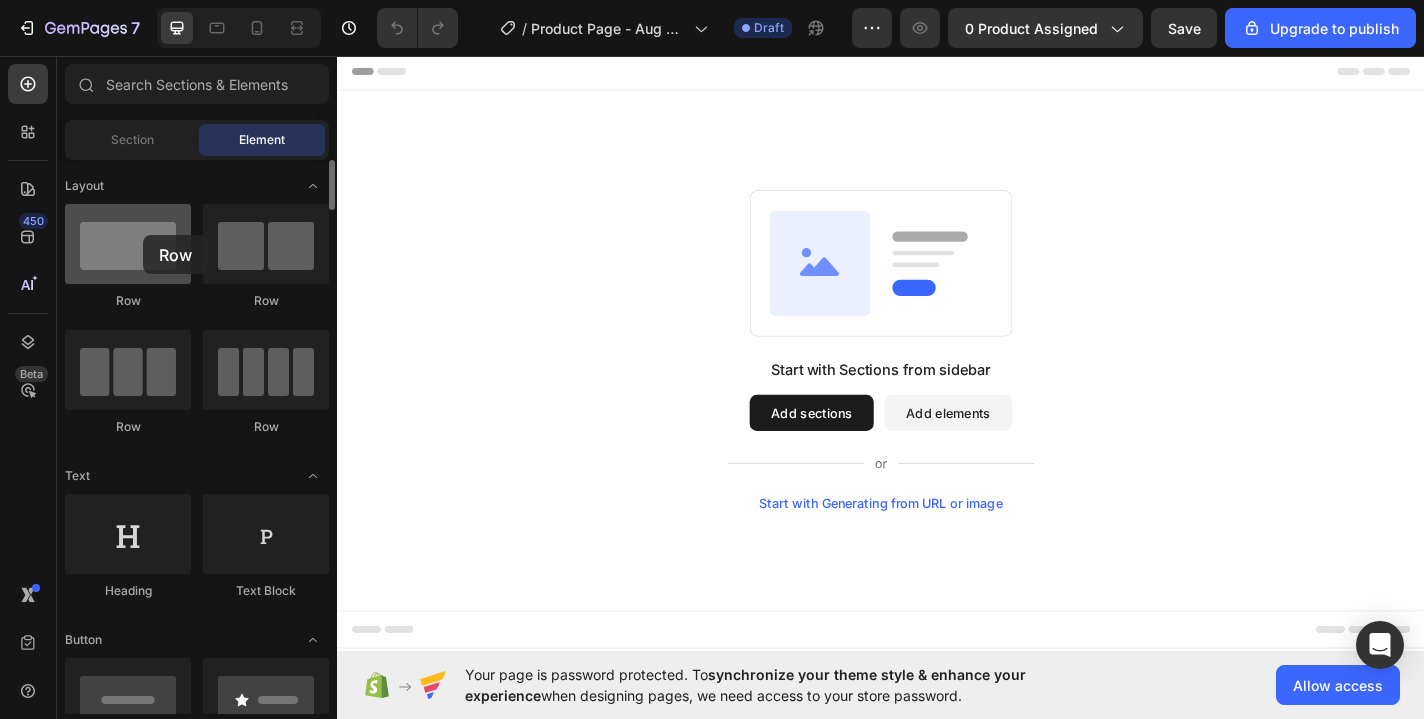 click at bounding box center [128, 244] 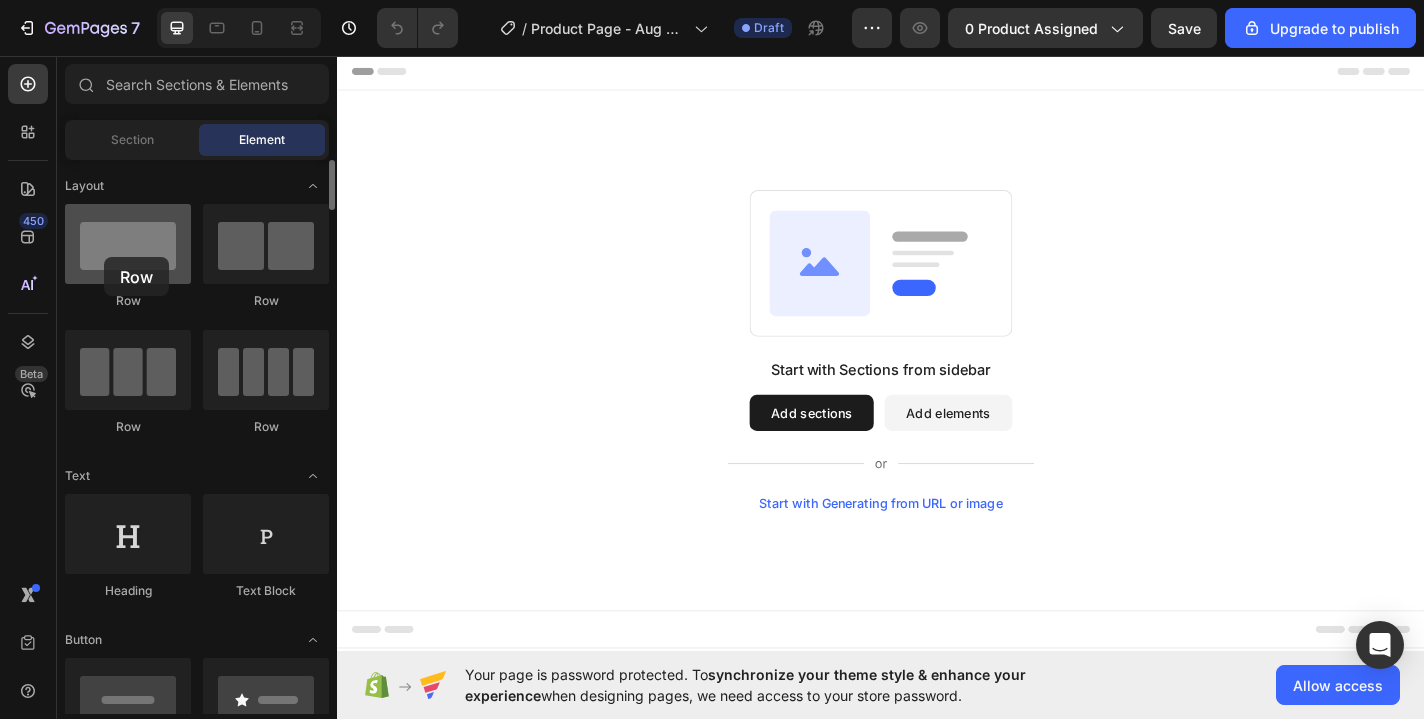 click at bounding box center (128, 244) 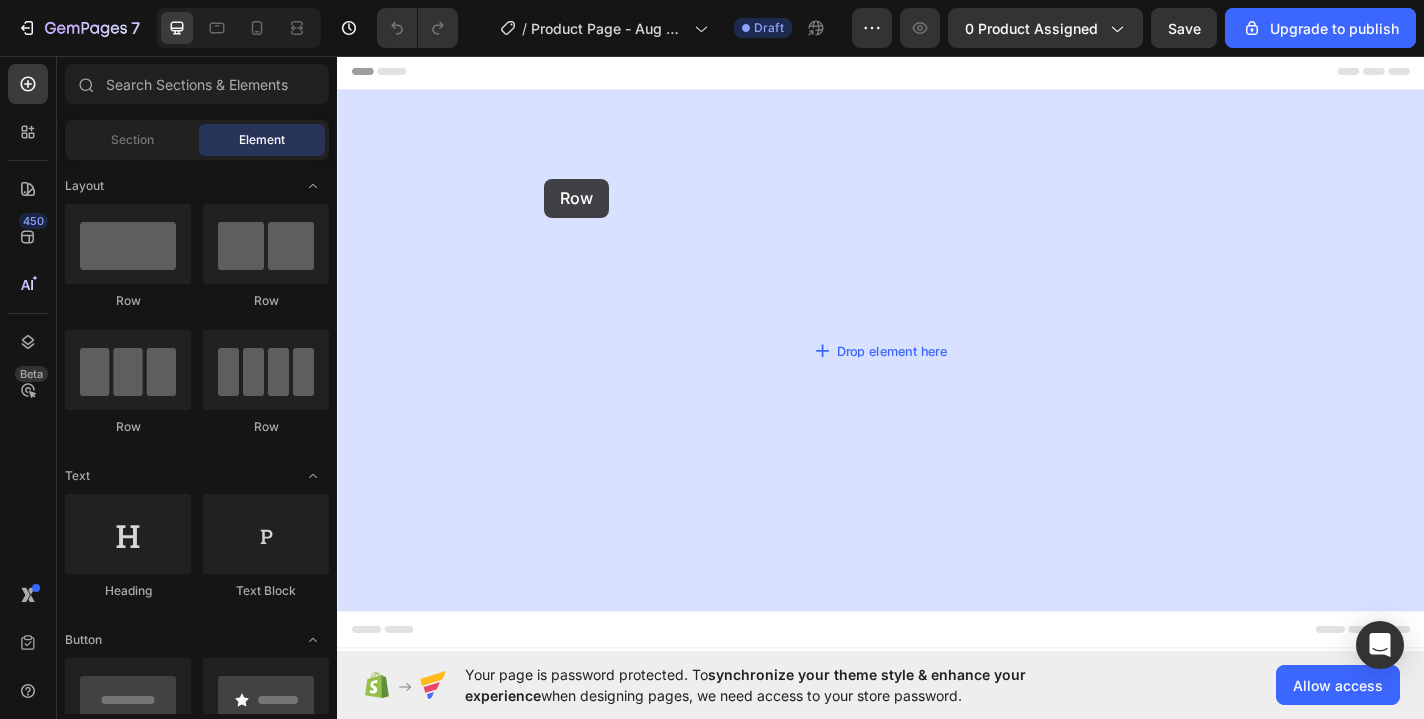 drag, startPoint x: 441, startPoint y: 309, endPoint x: 566, endPoint y: 191, distance: 171.89822 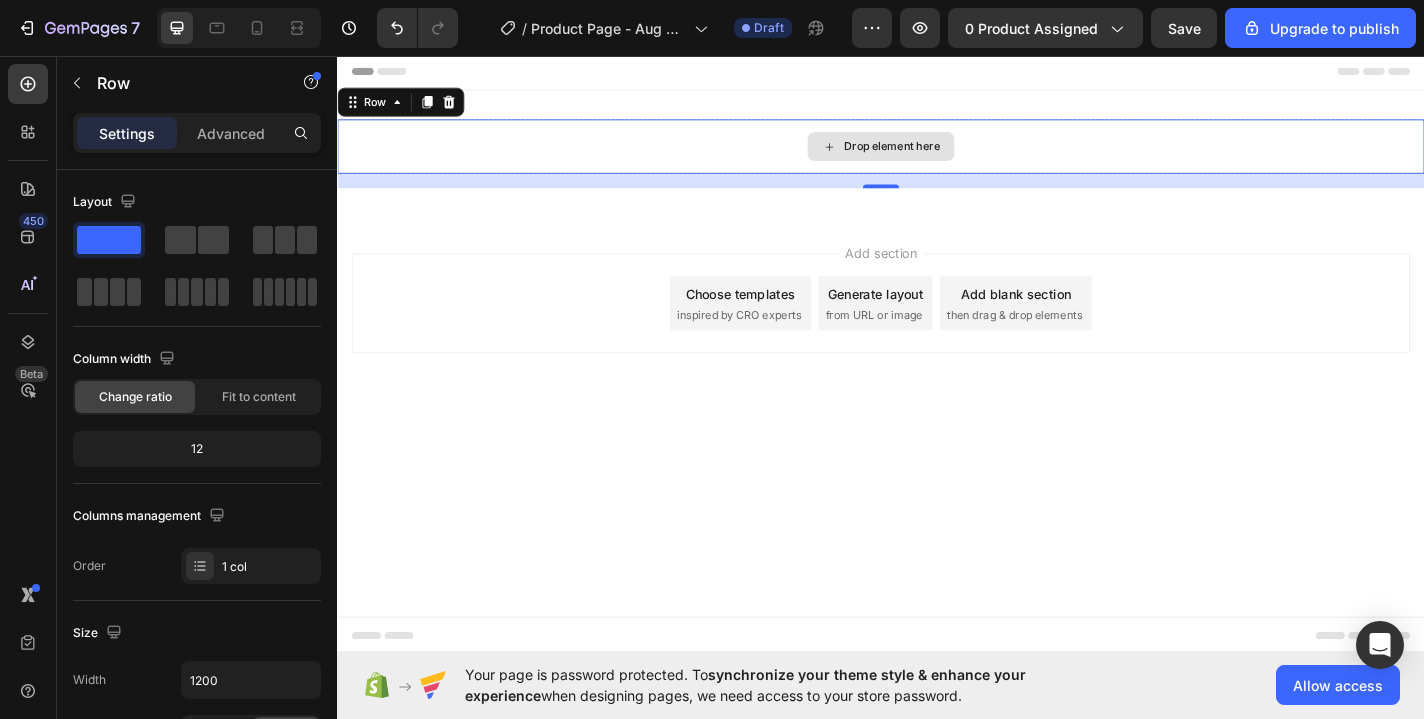 click on "Drop element here" at bounding box center (937, 155) 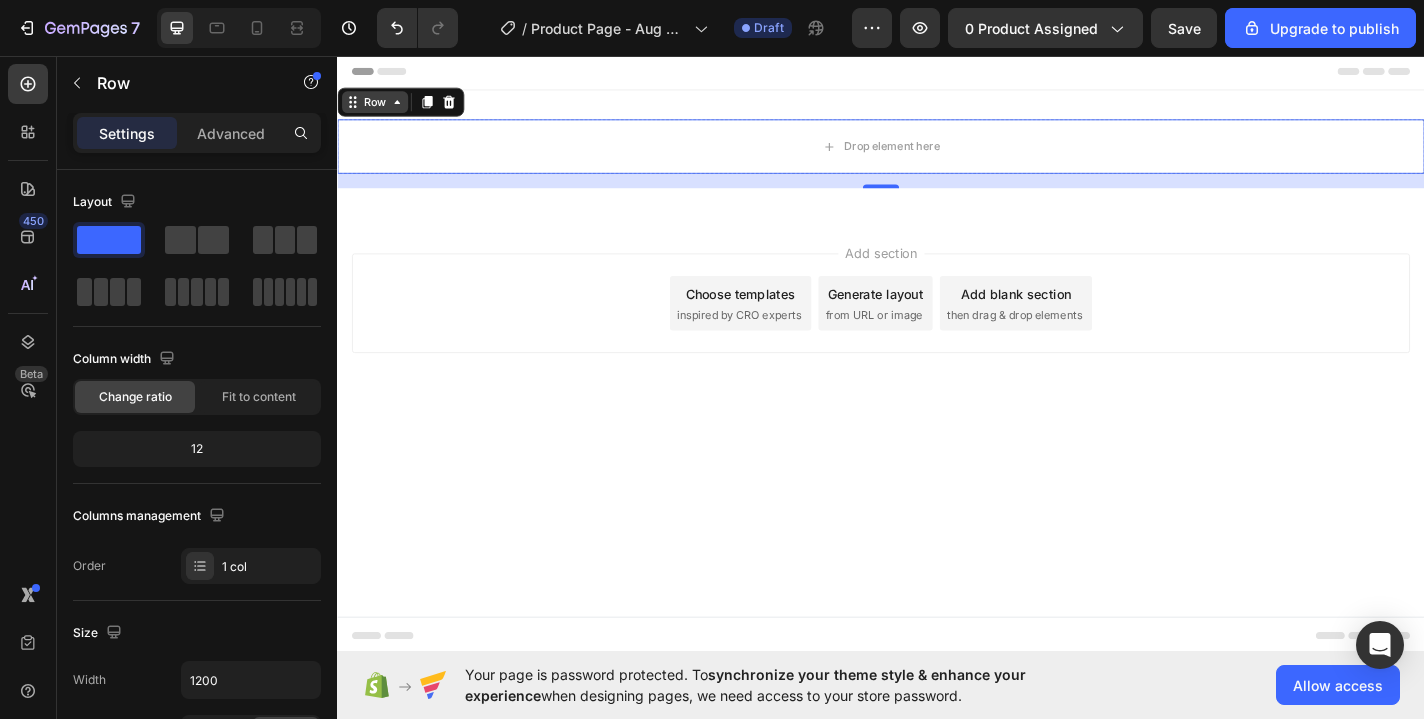 click 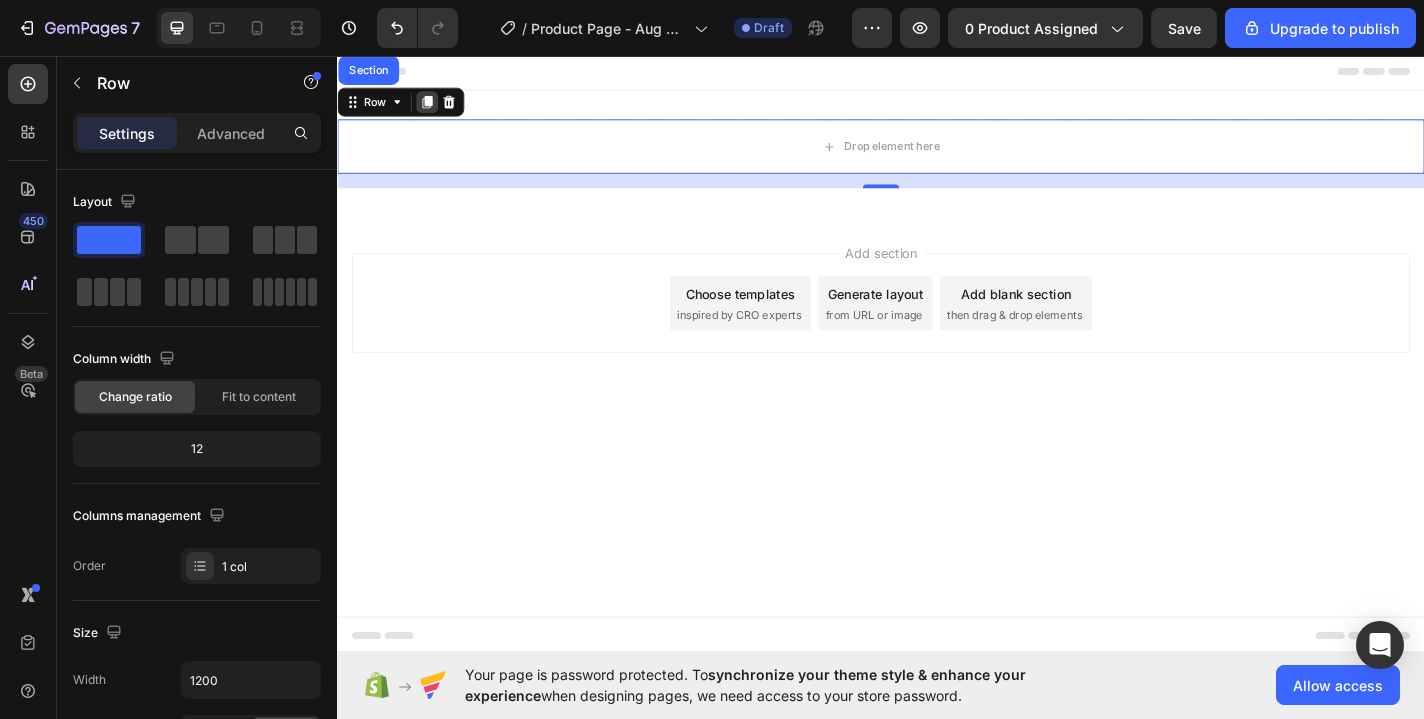 click 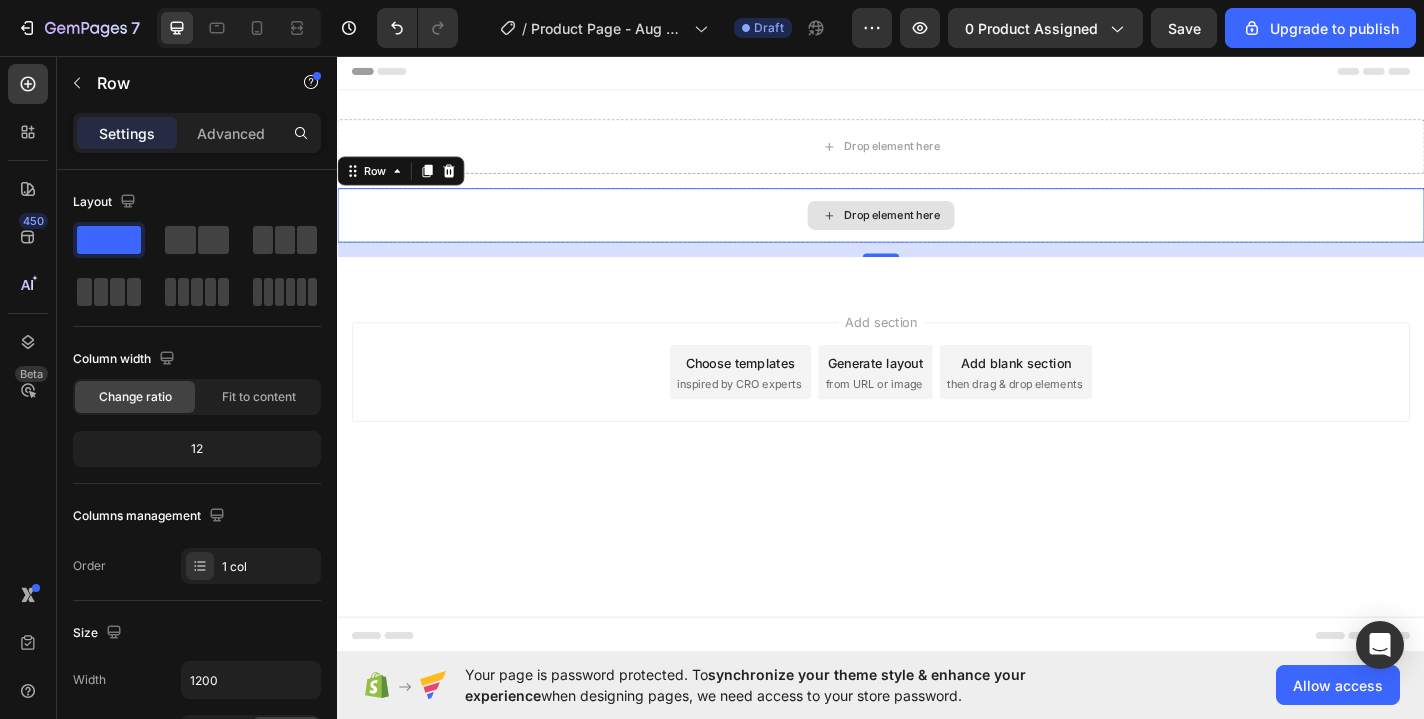 click on "Drop element here" at bounding box center [937, 231] 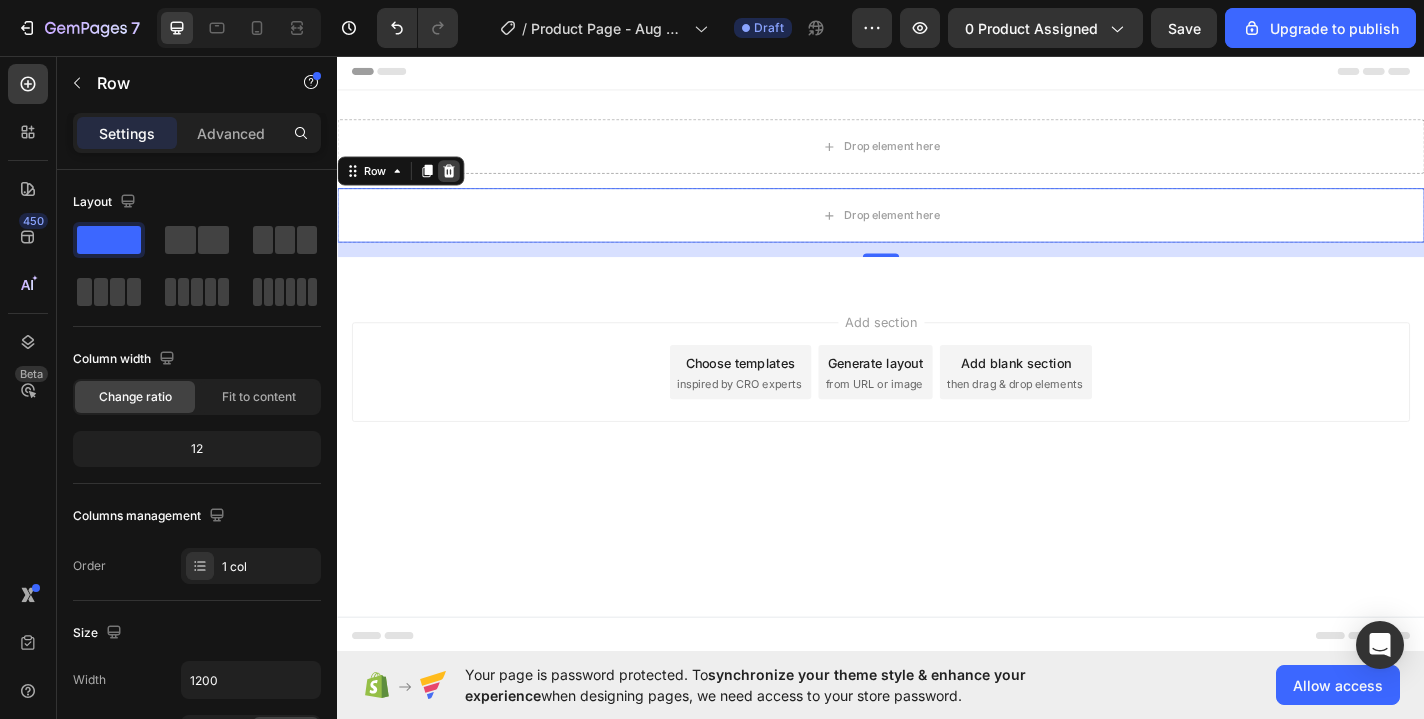 click 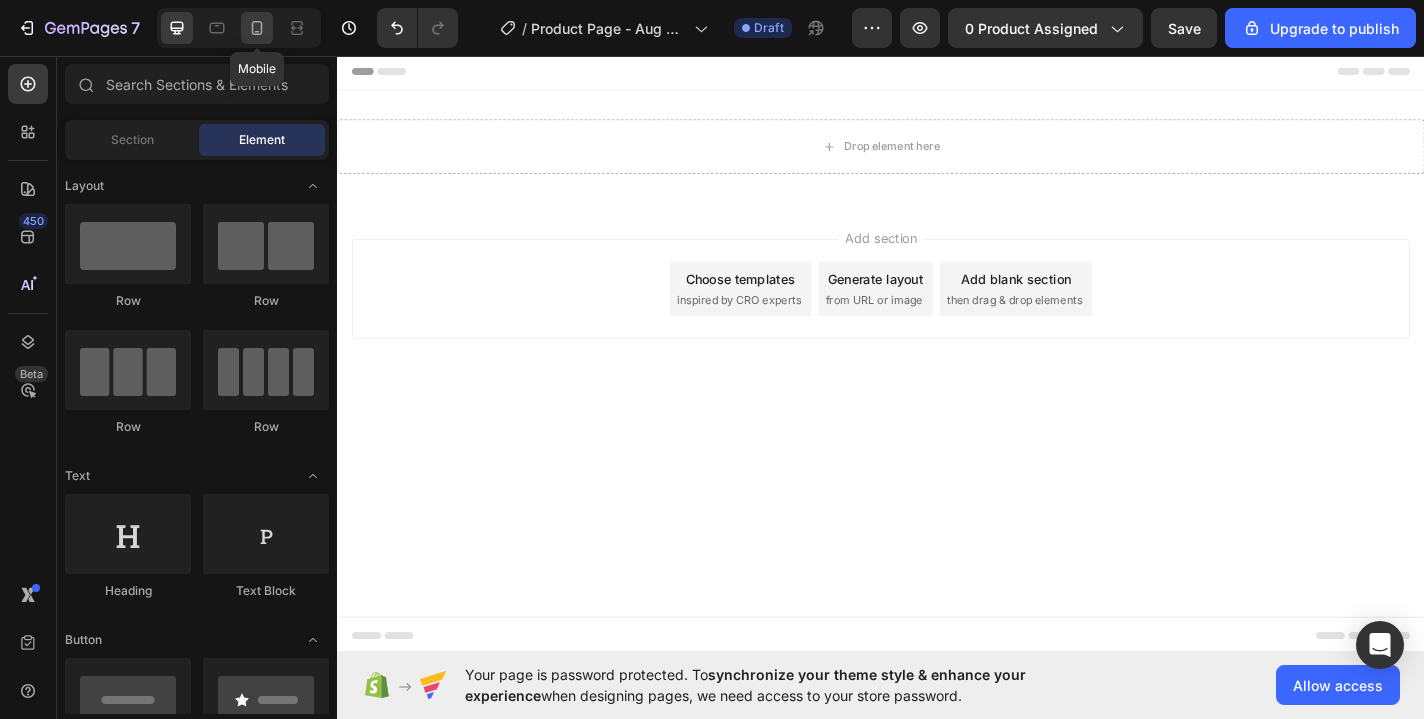 click 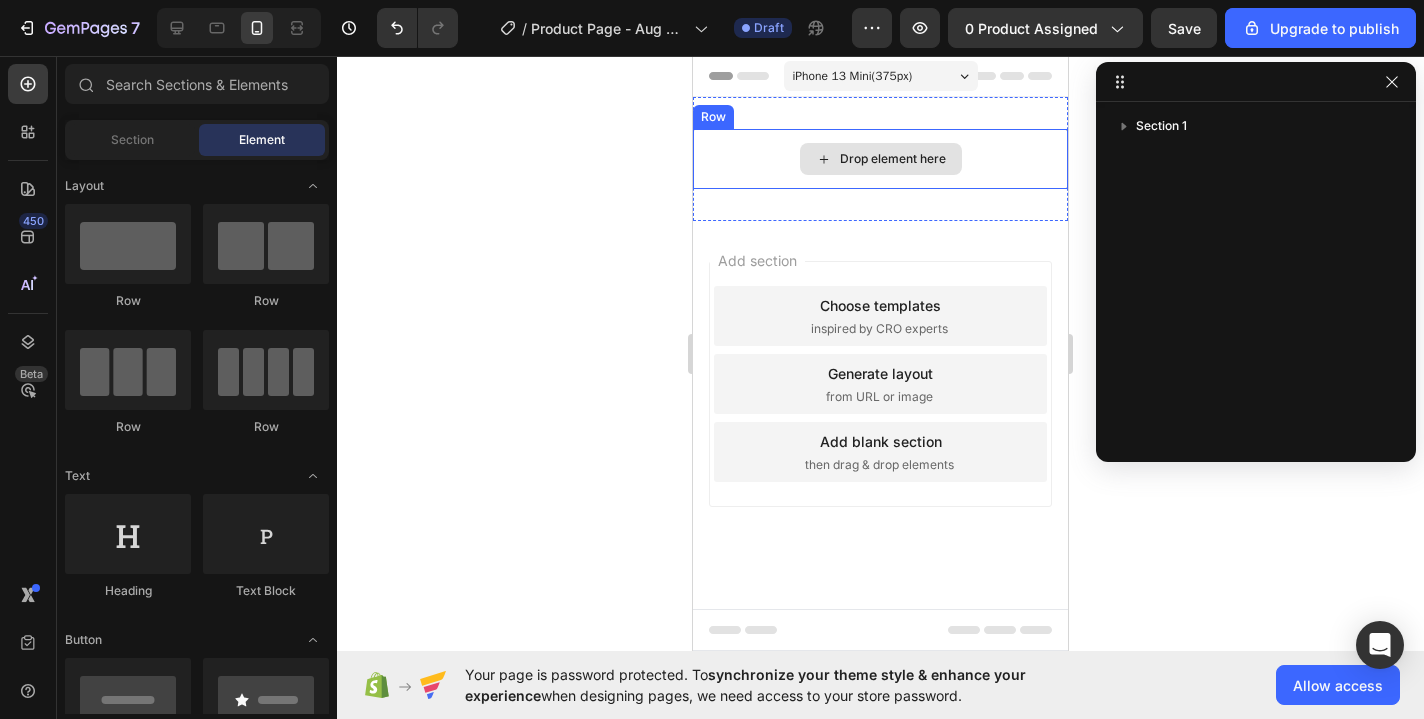 click on "Drop element here" at bounding box center (881, 159) 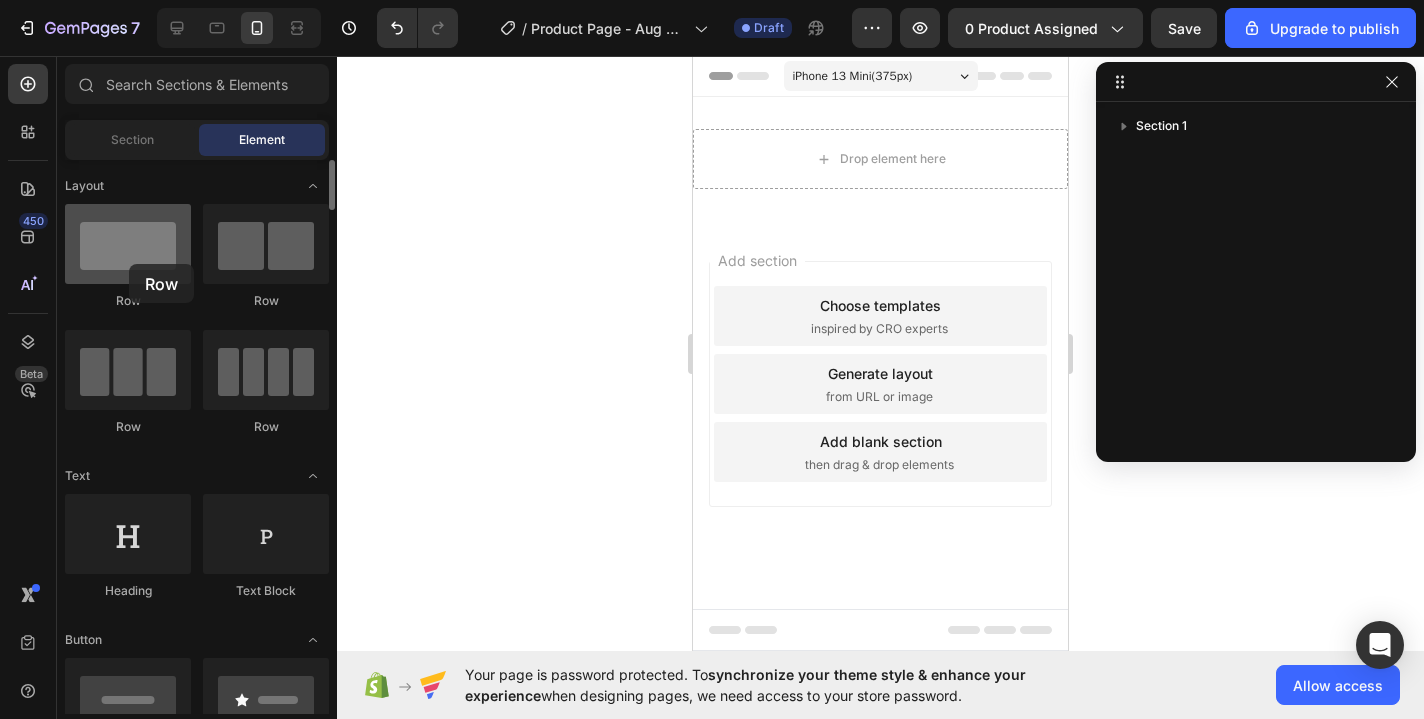 click at bounding box center (128, 244) 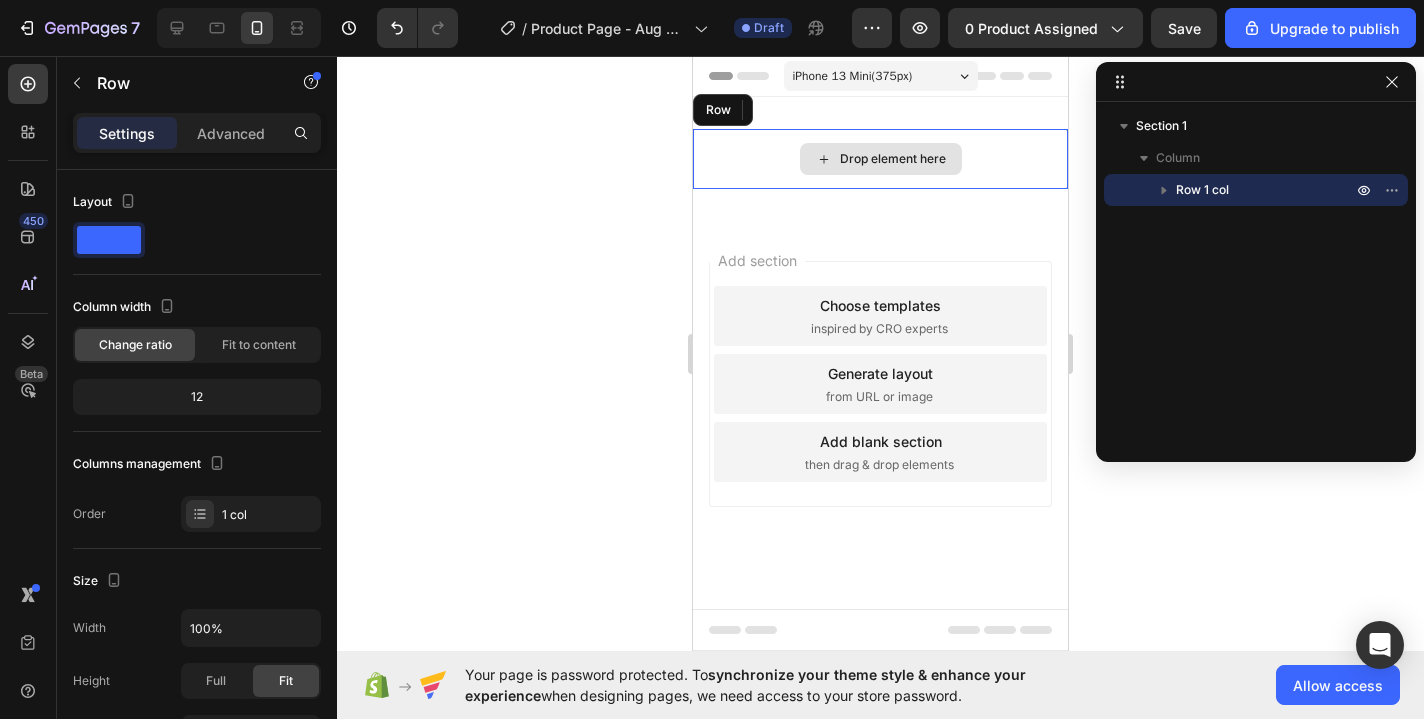 click on "Drop element here" at bounding box center (880, 159) 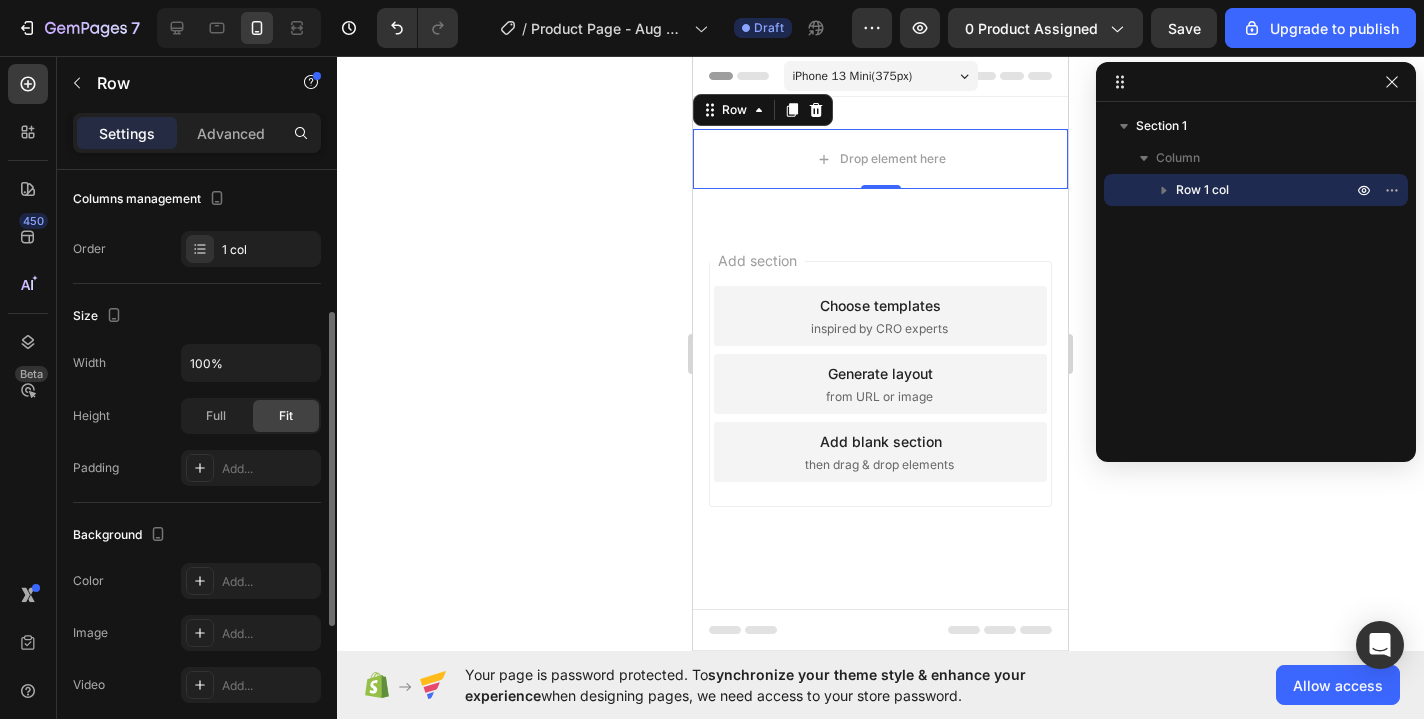 scroll, scrollTop: 268, scrollLeft: 0, axis: vertical 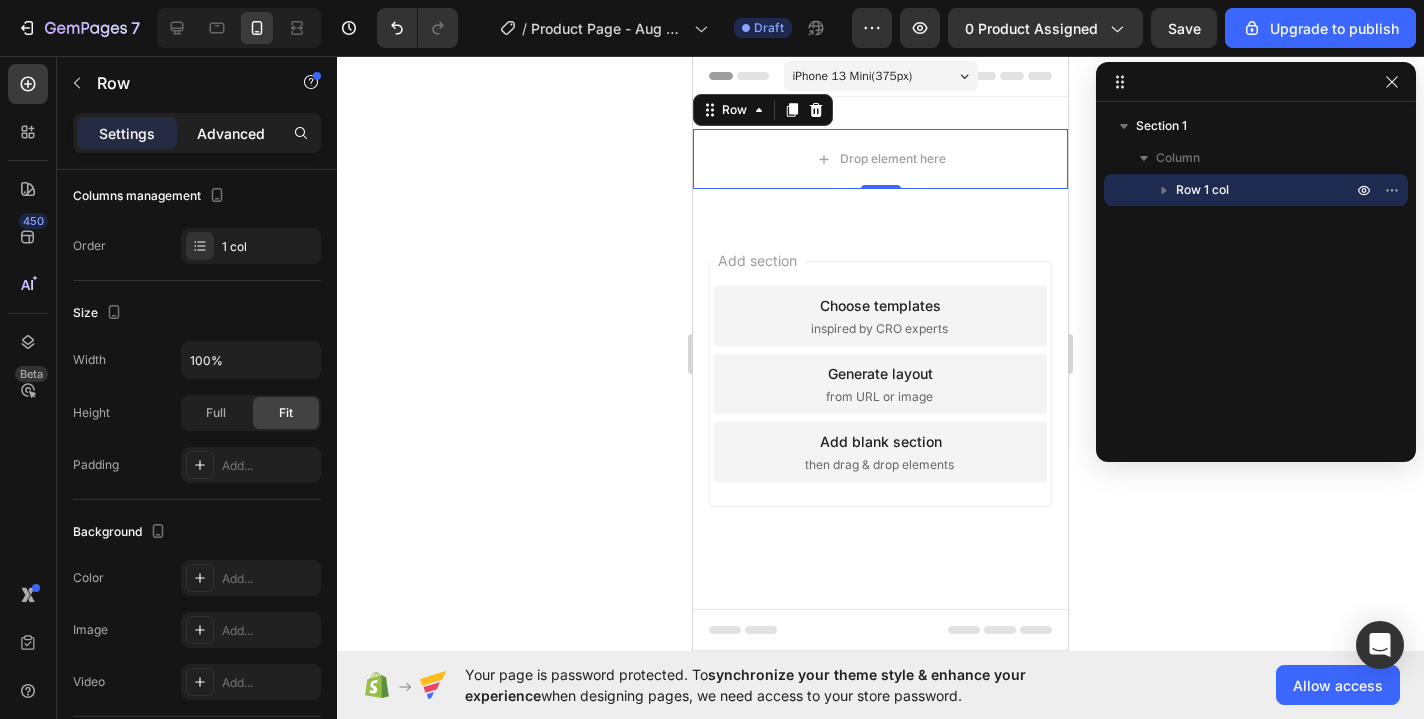 click on "Advanced" at bounding box center [231, 133] 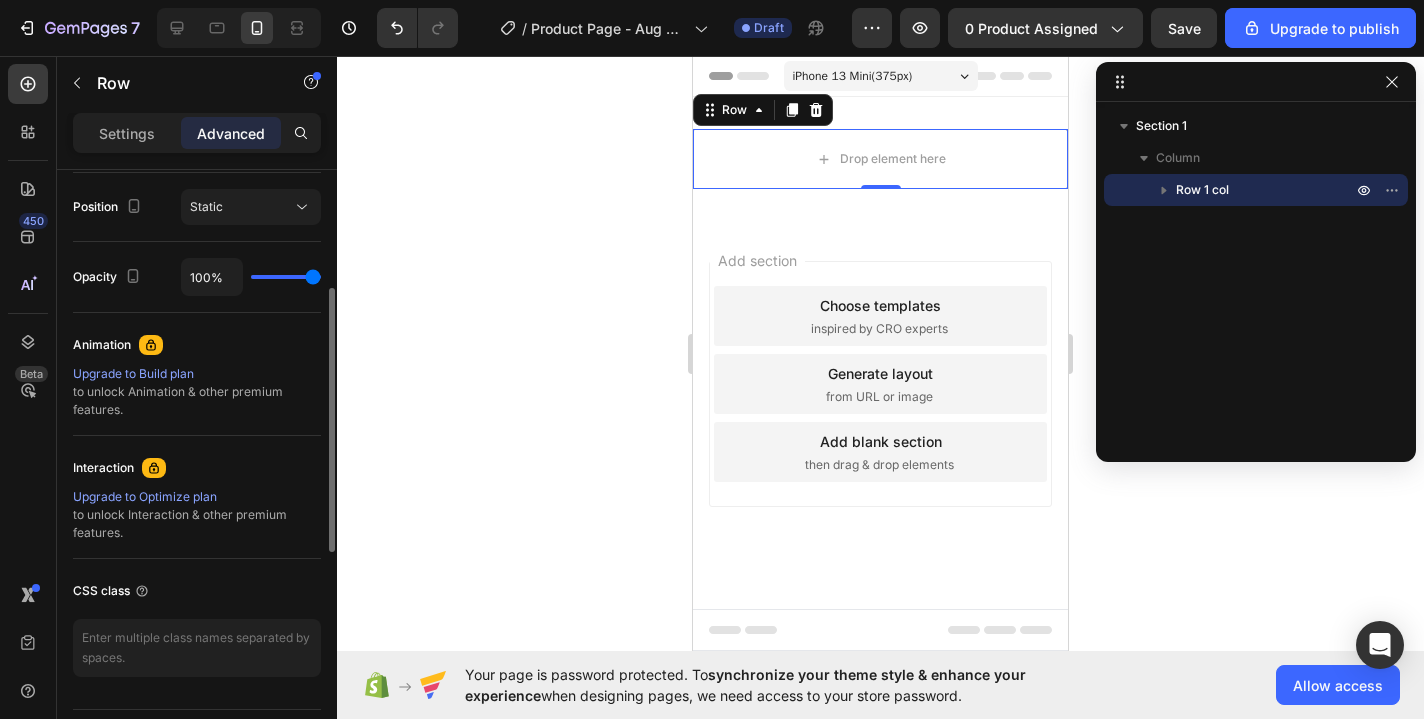 scroll, scrollTop: 0, scrollLeft: 0, axis: both 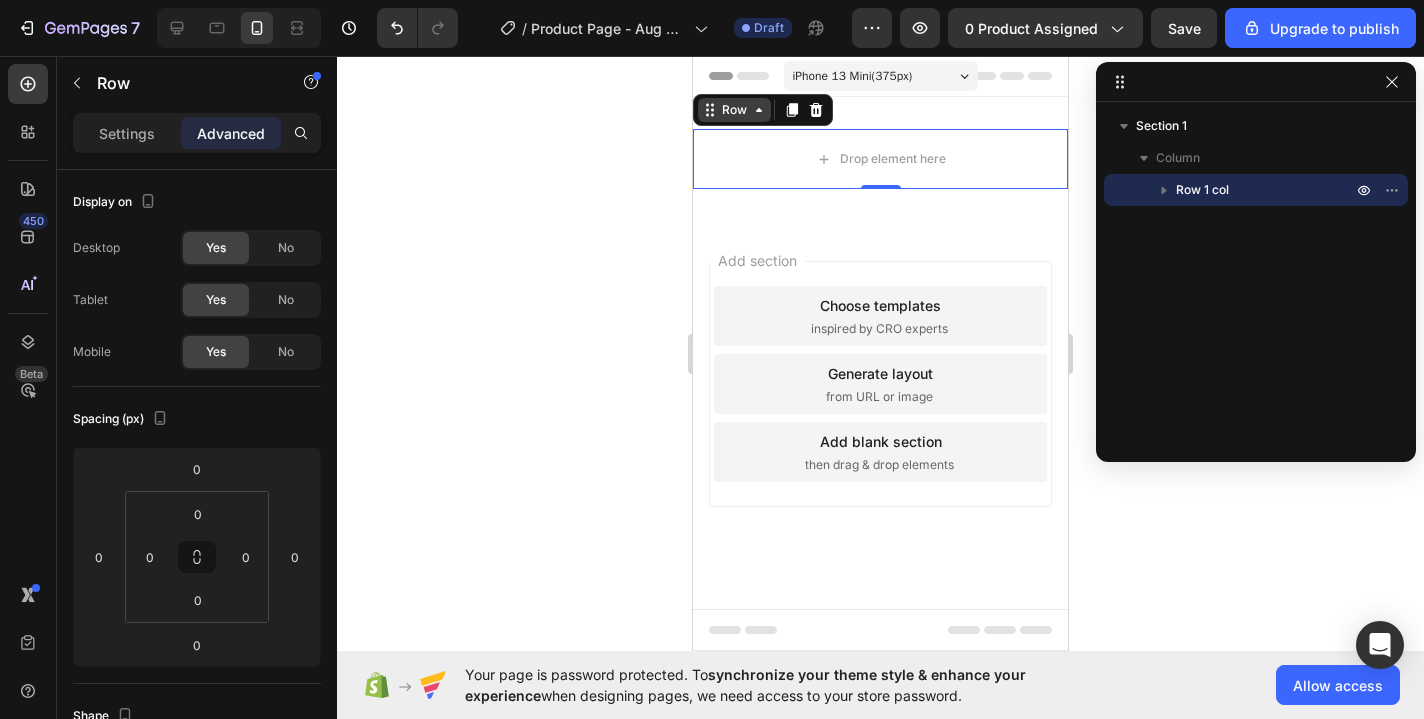 click on "Row" at bounding box center [734, 110] 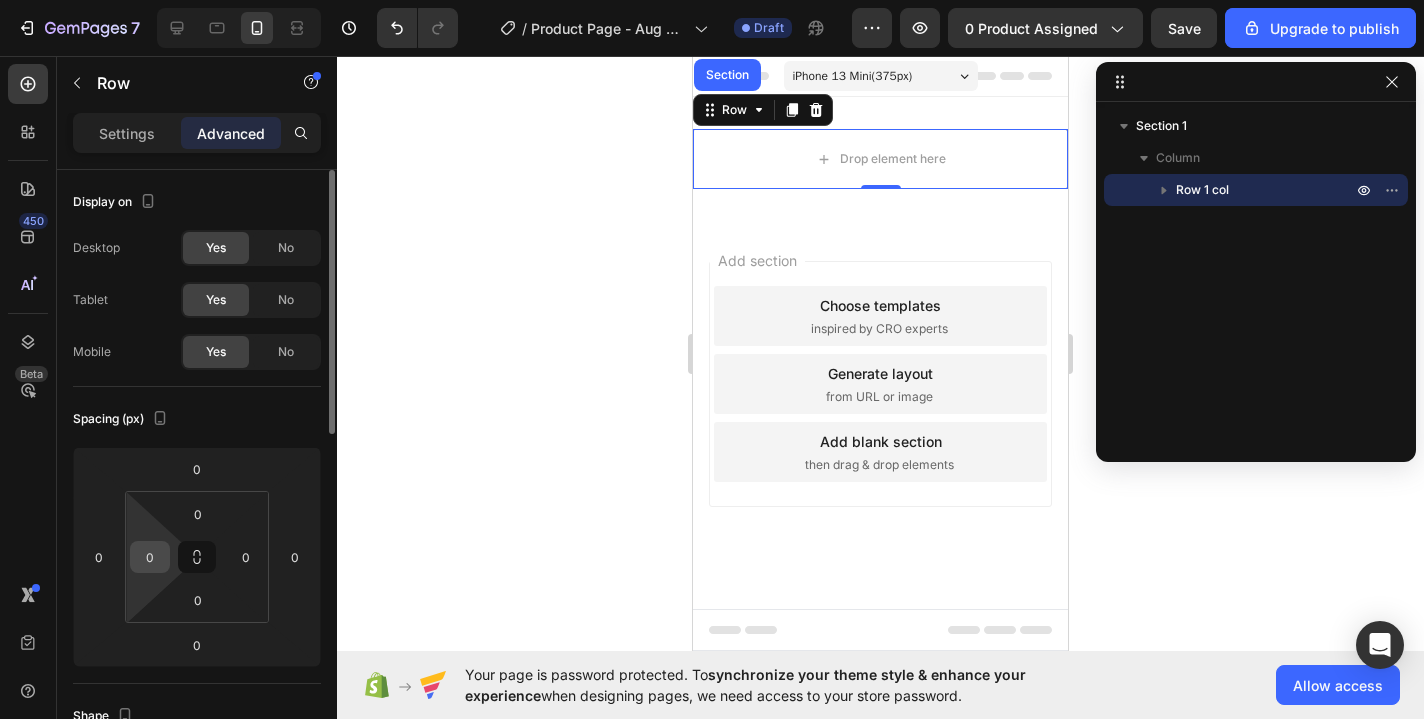 click on "0" at bounding box center (150, 557) 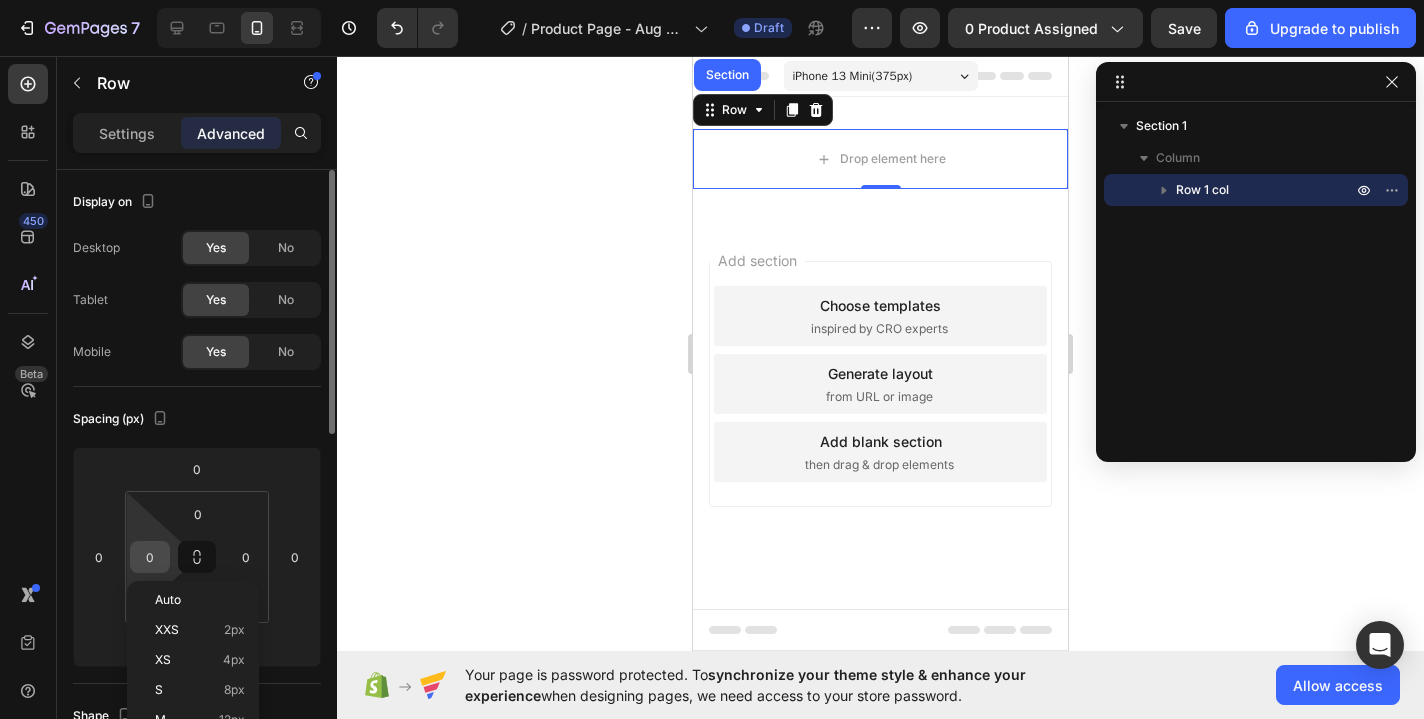click on "0" at bounding box center [150, 557] 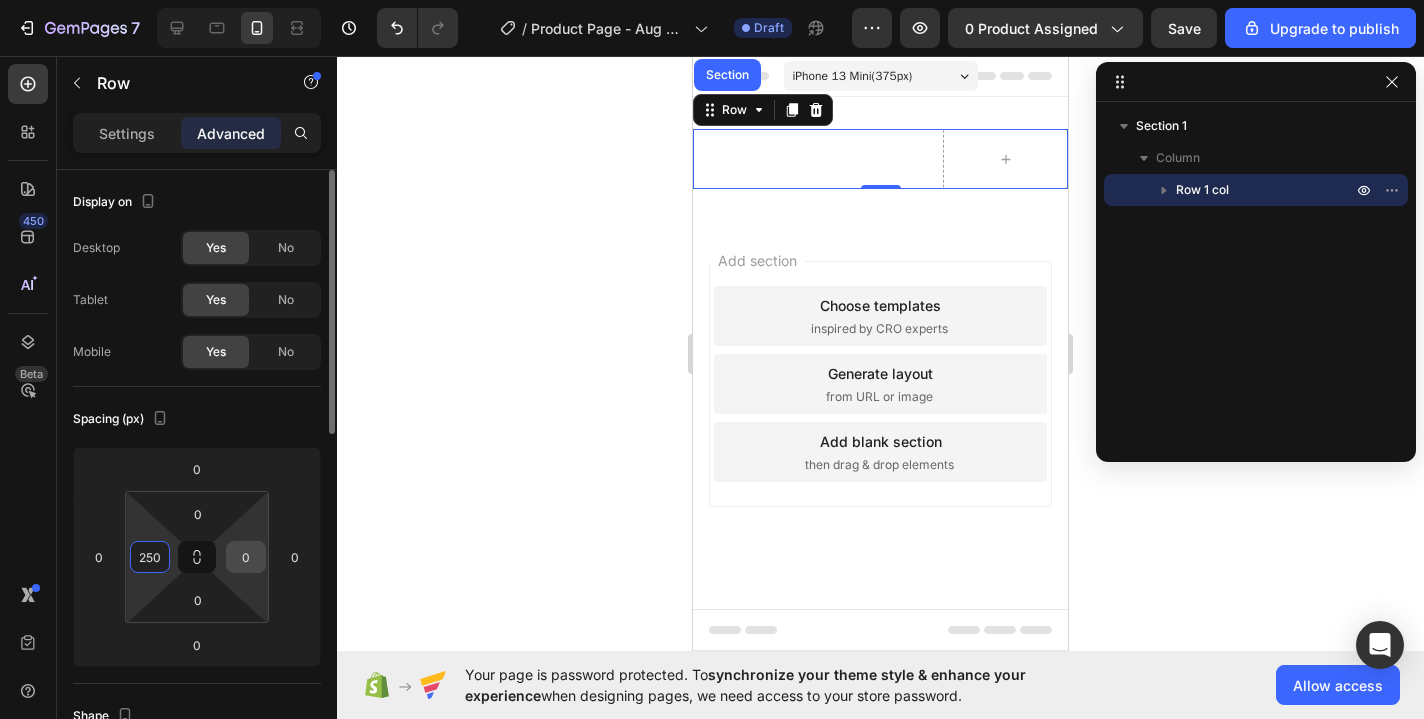 type on "250" 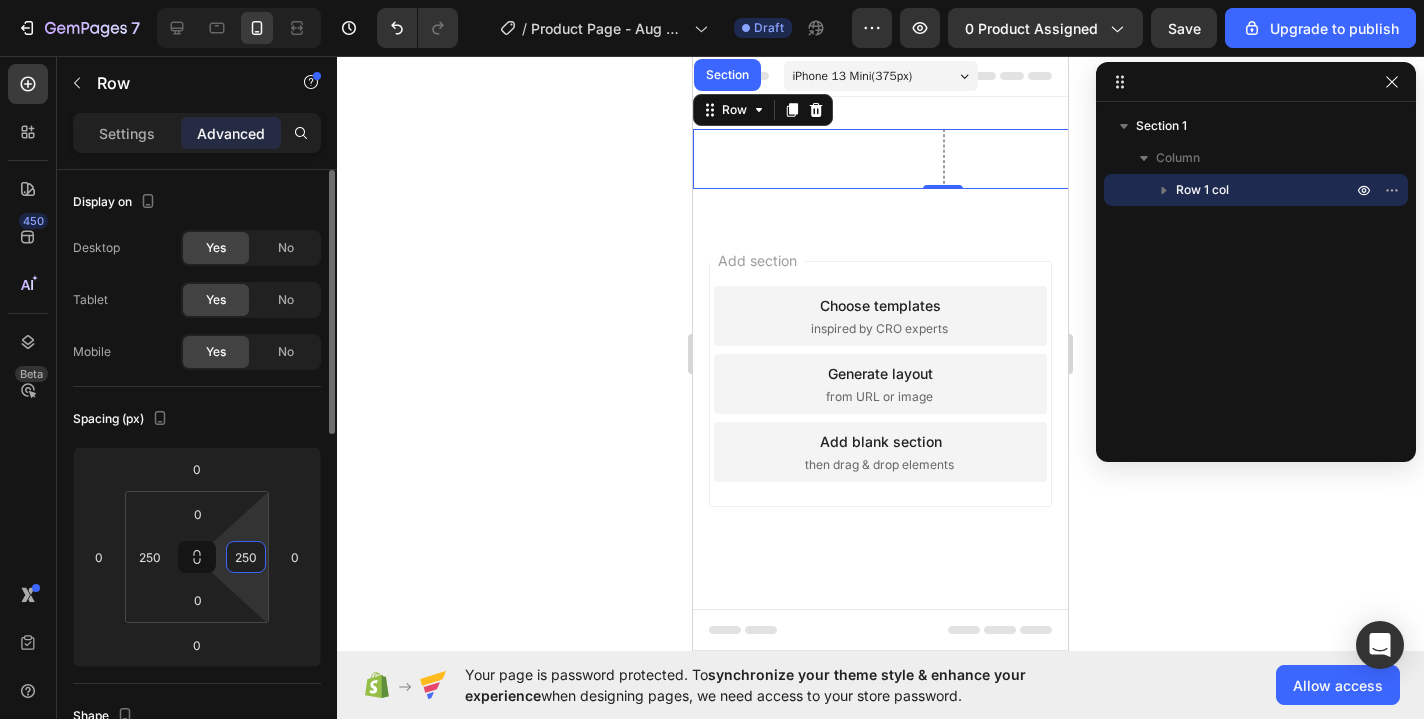 type on "250" 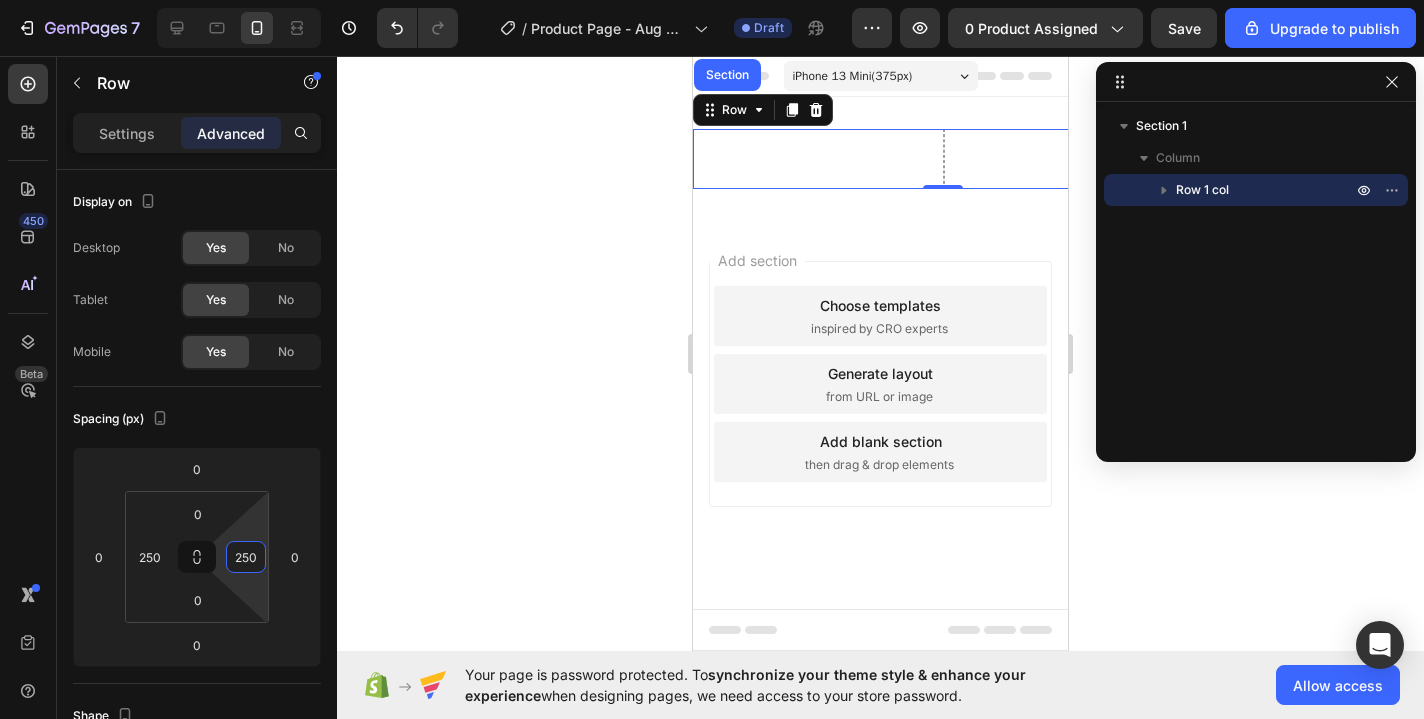 click 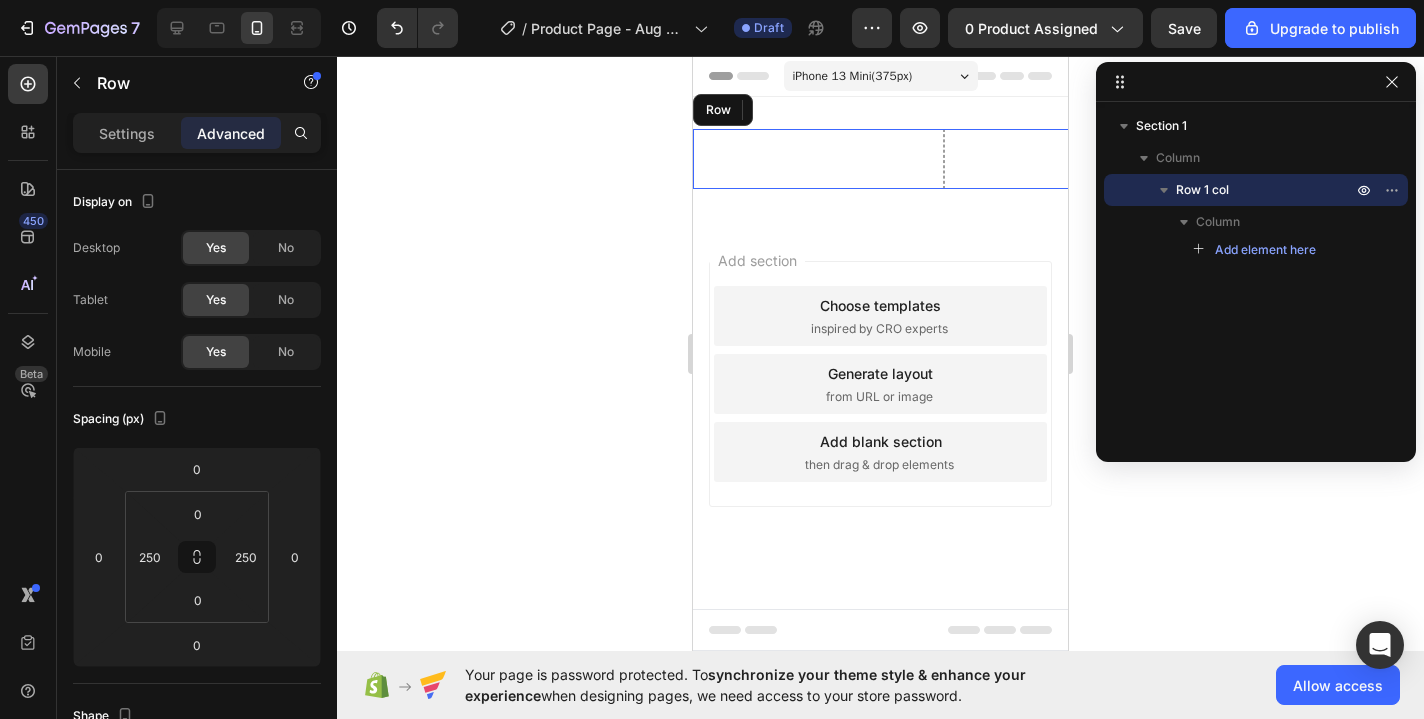 click on "Row" at bounding box center (943, 159) 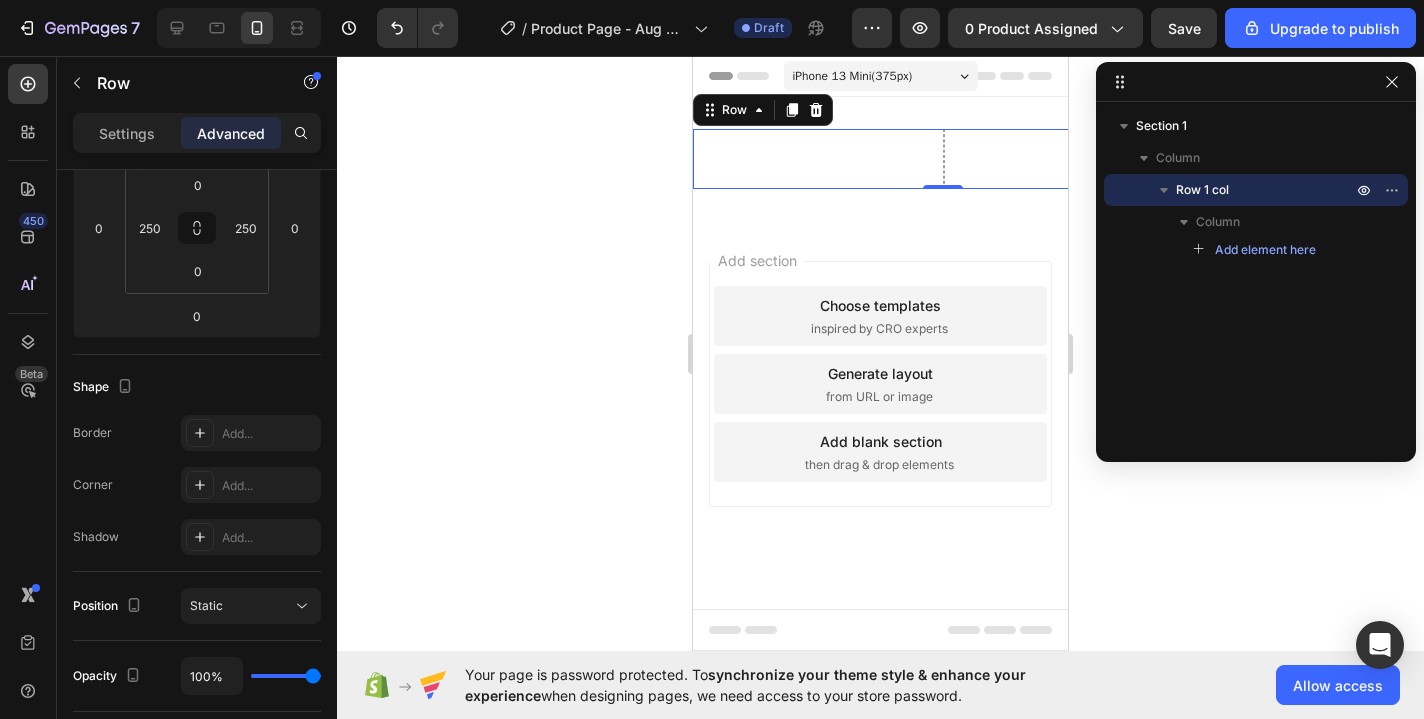 scroll, scrollTop: 0, scrollLeft: 0, axis: both 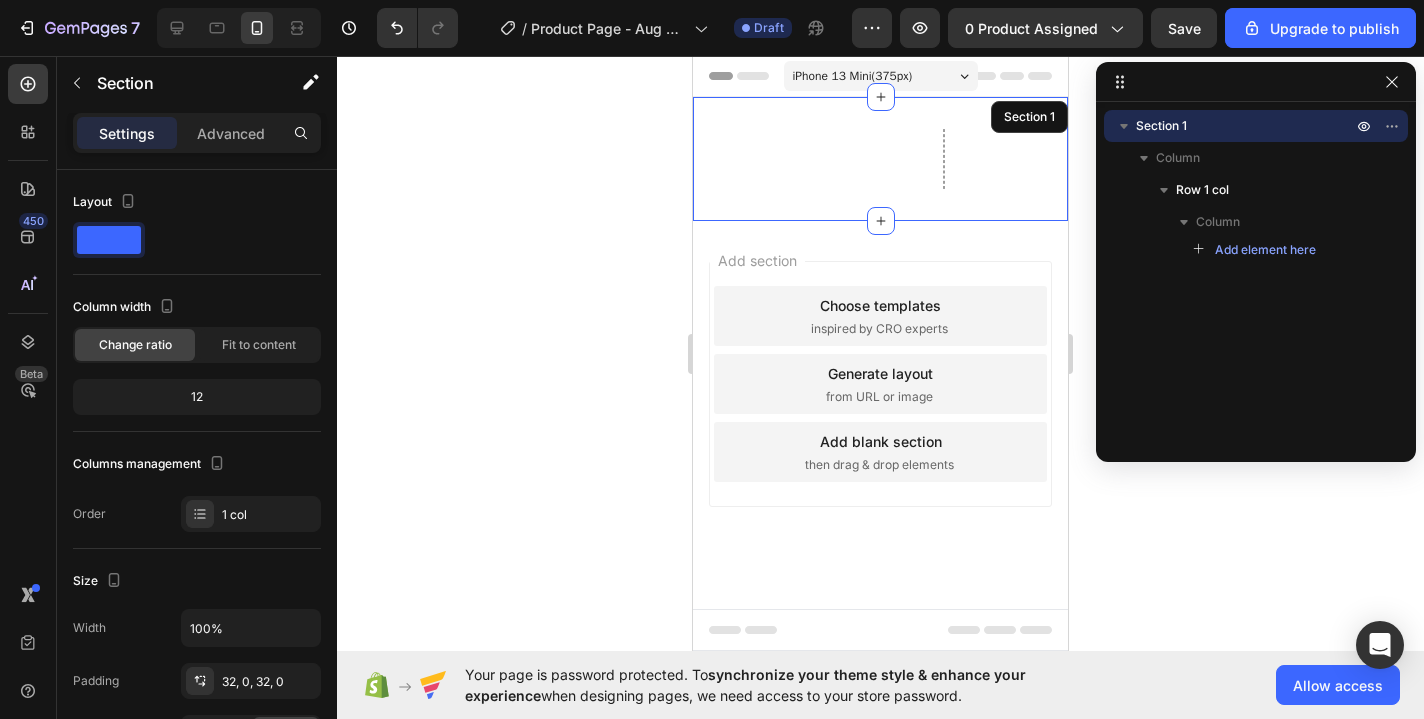 click on "Row   0 Section 1" at bounding box center [880, 159] 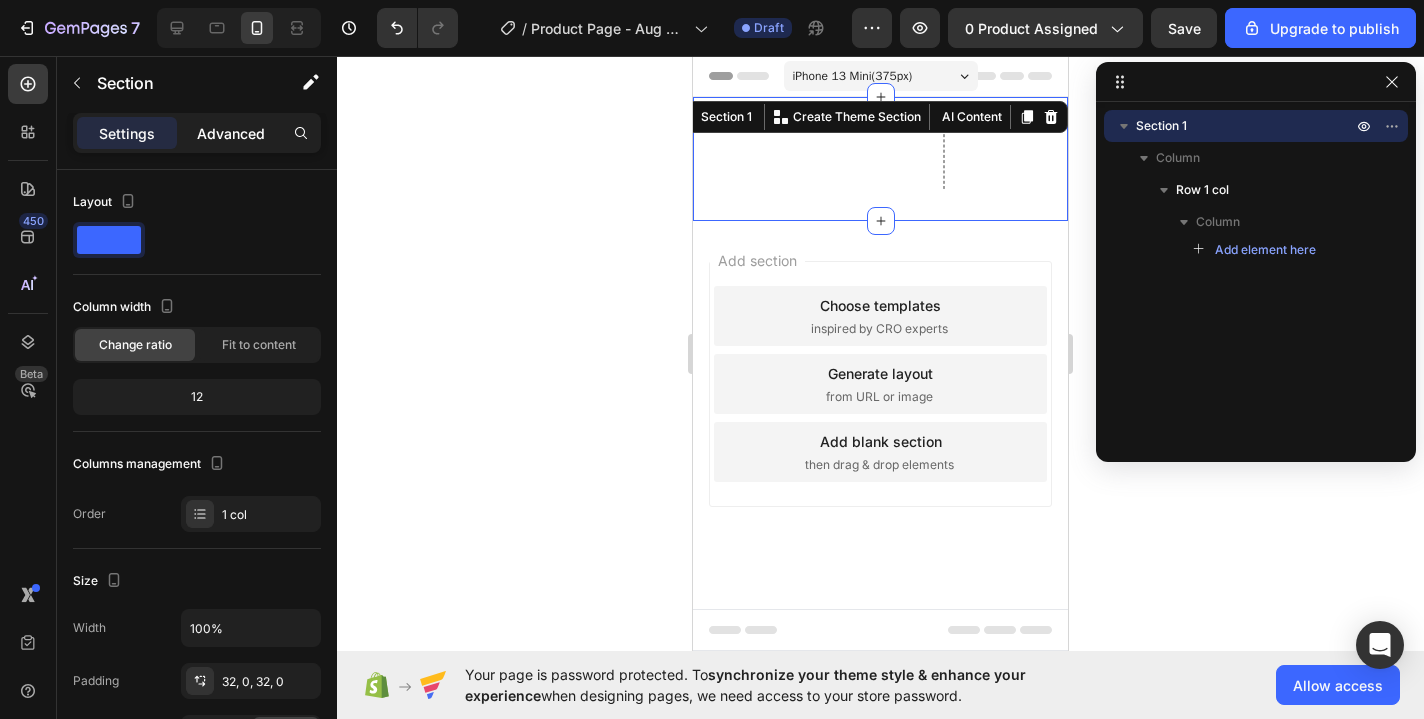 click on "Advanced" at bounding box center [231, 133] 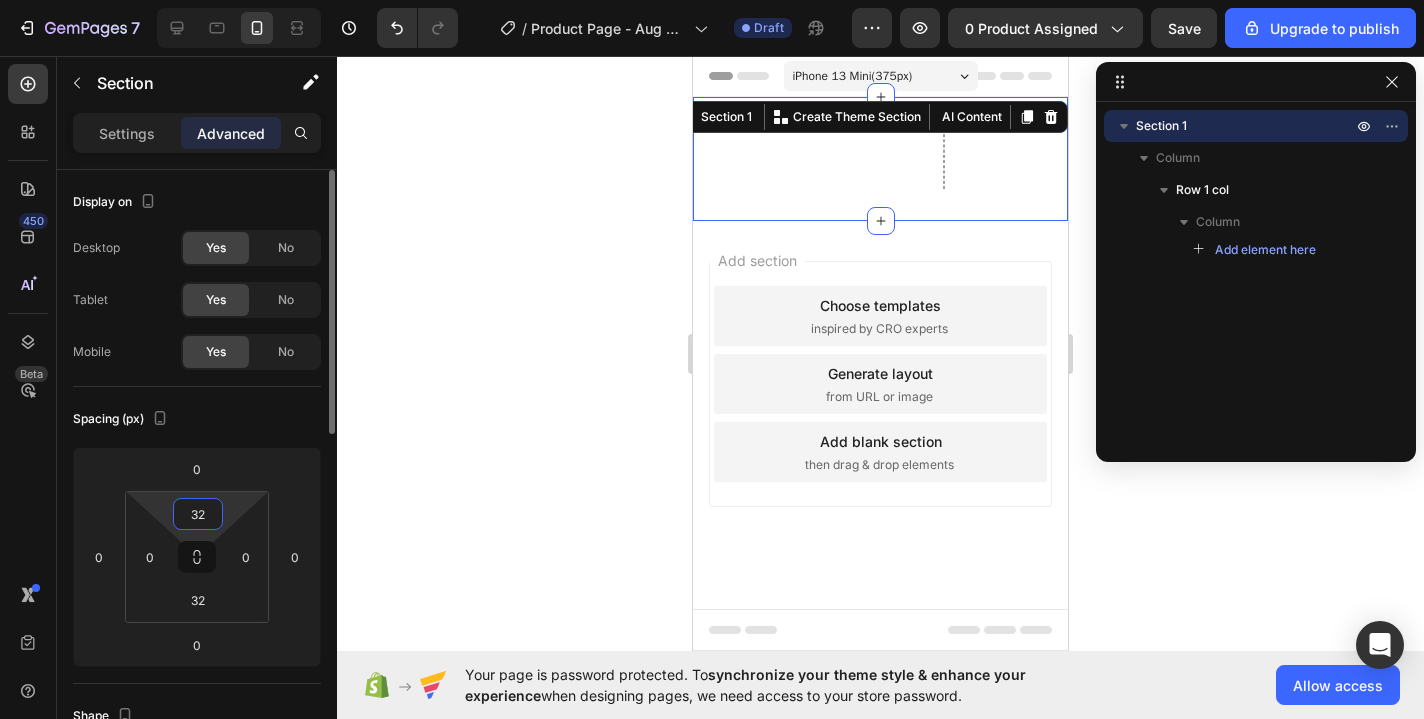 click on "32" at bounding box center [198, 514] 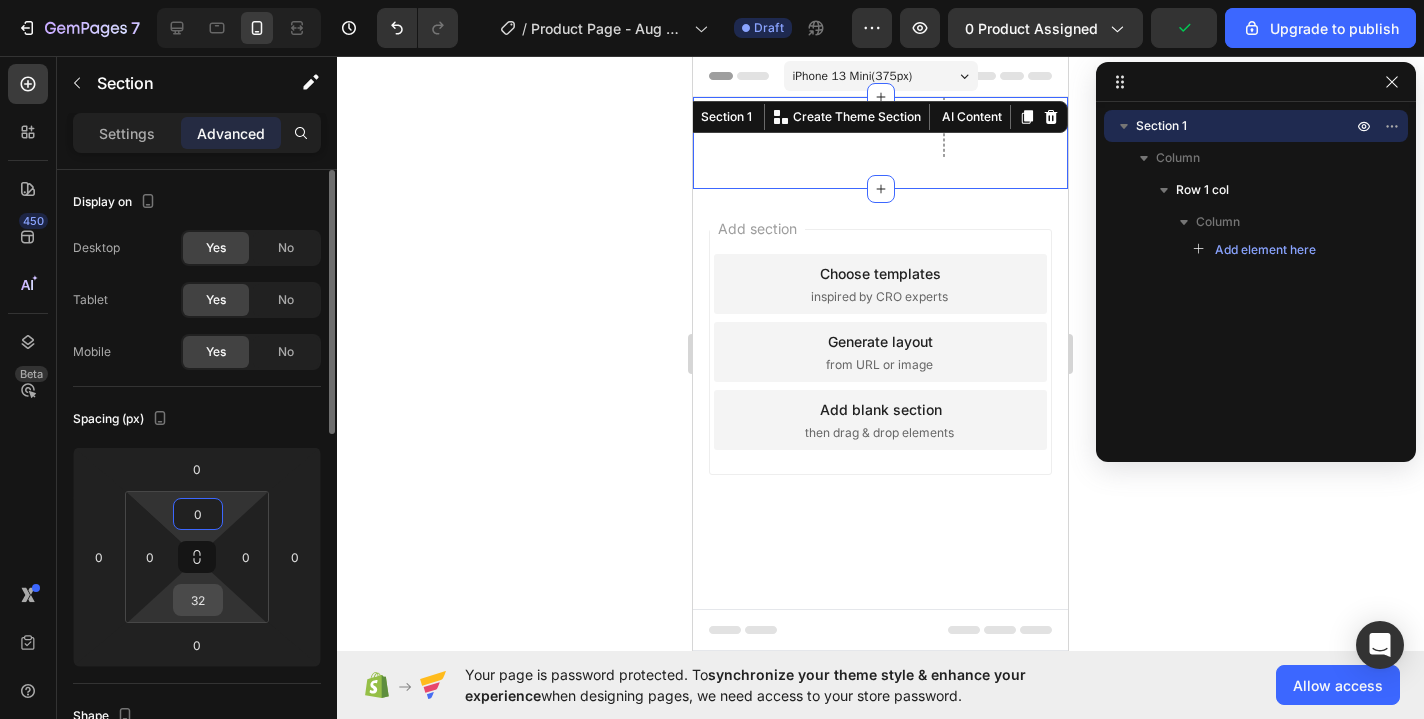 type on "0" 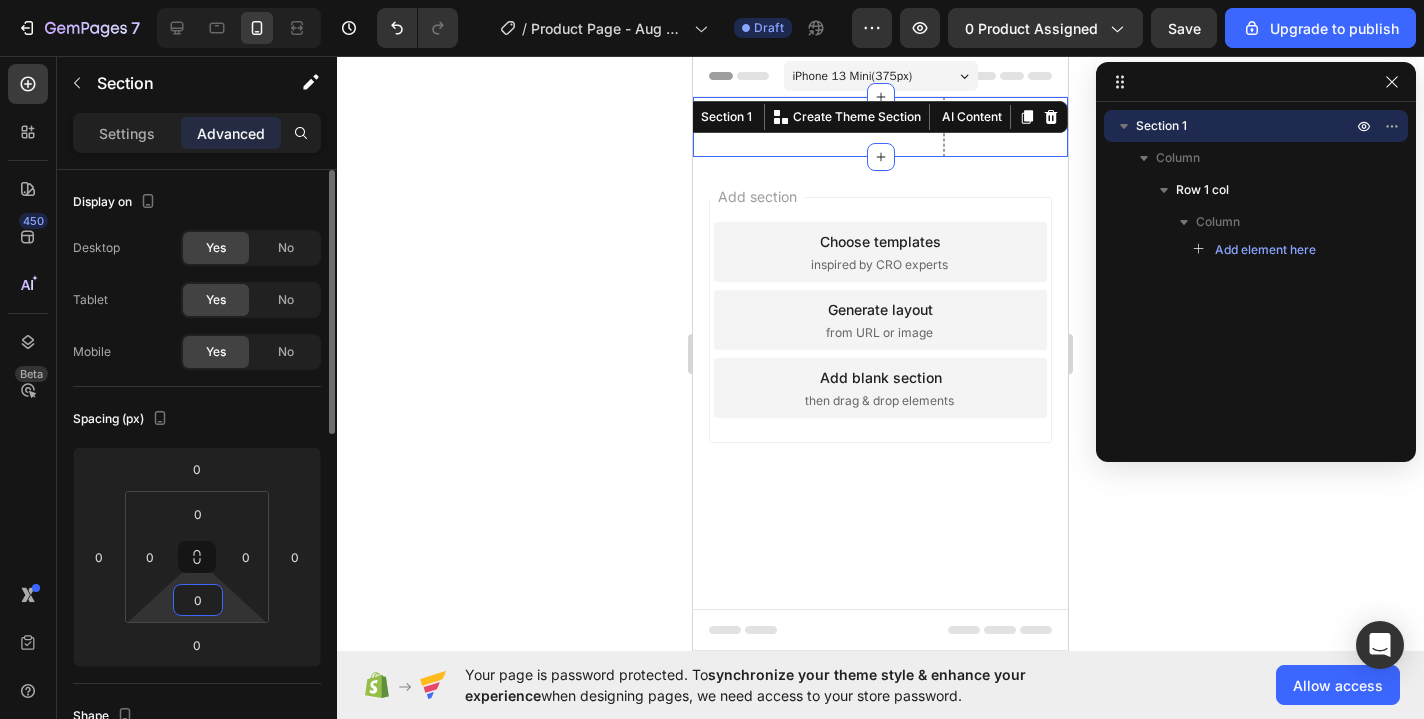 type on "0" 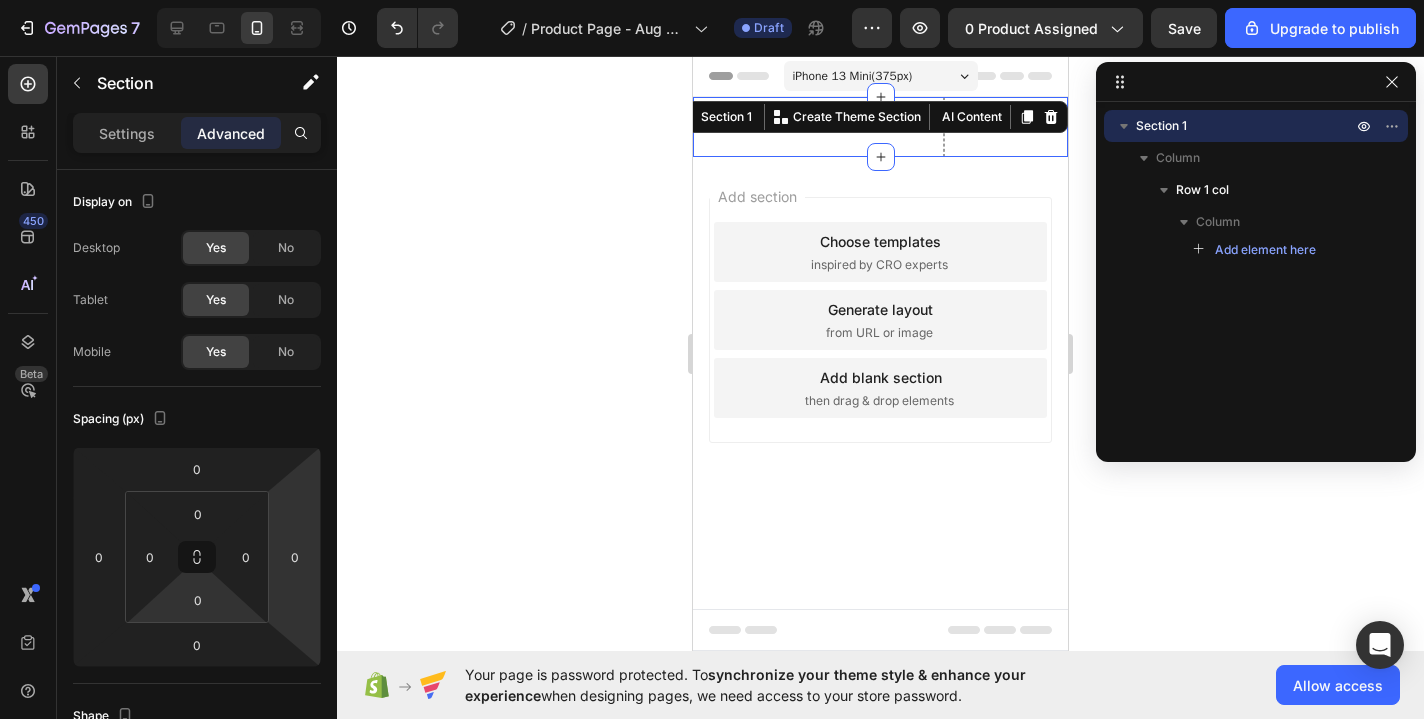 click 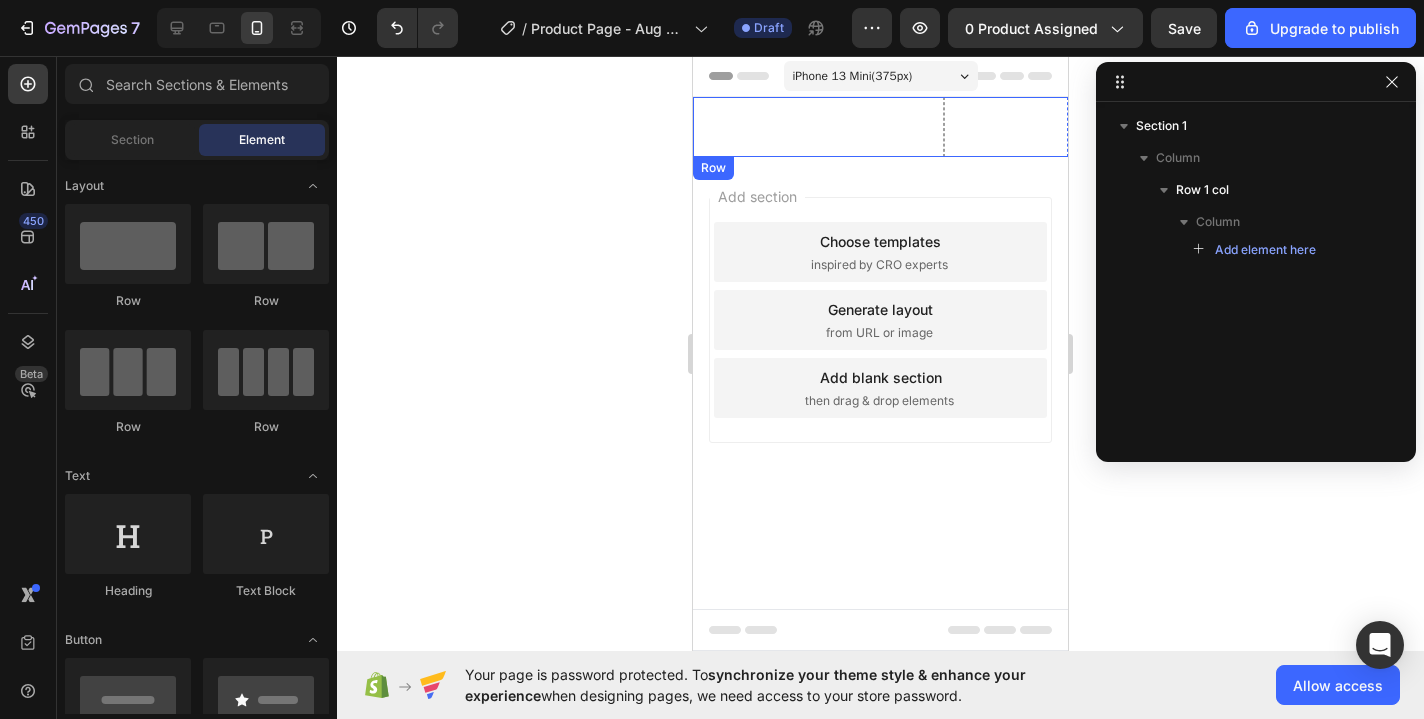 click on "Row" at bounding box center [943, 127] 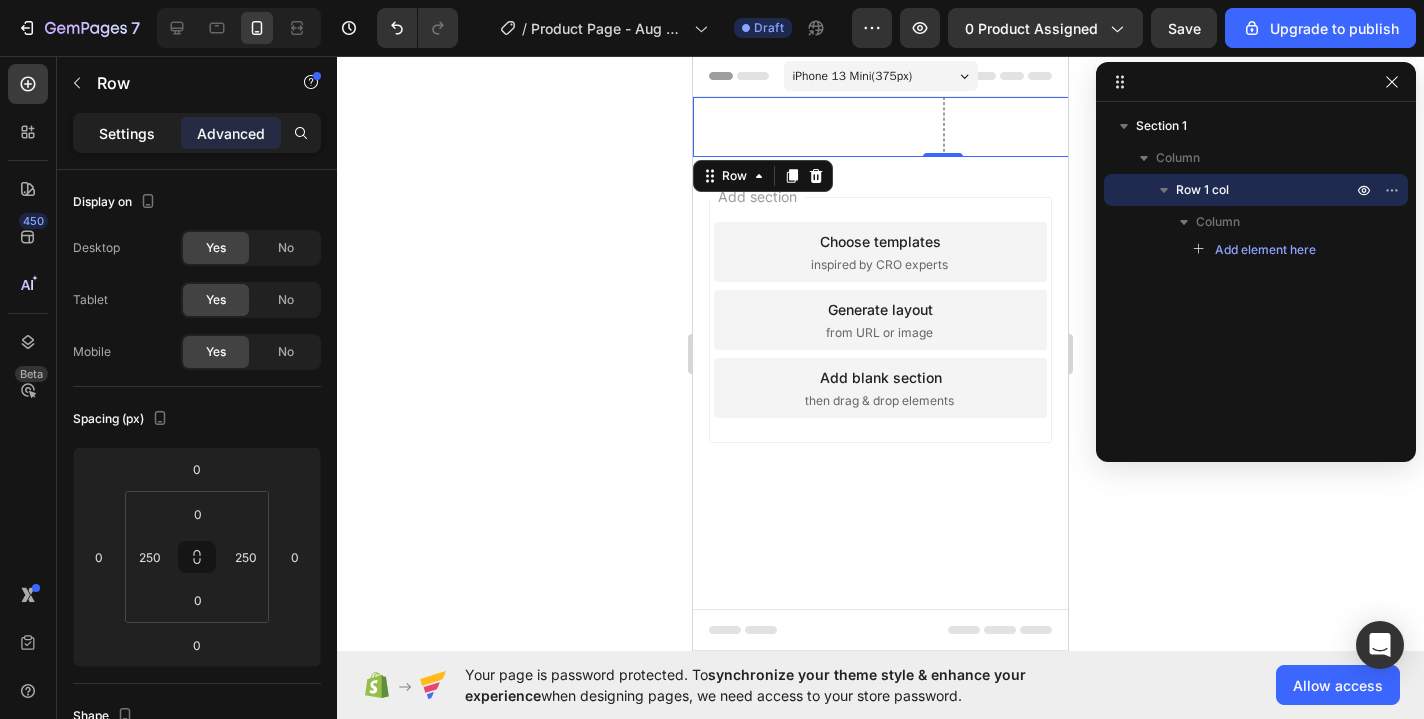 click on "Settings" 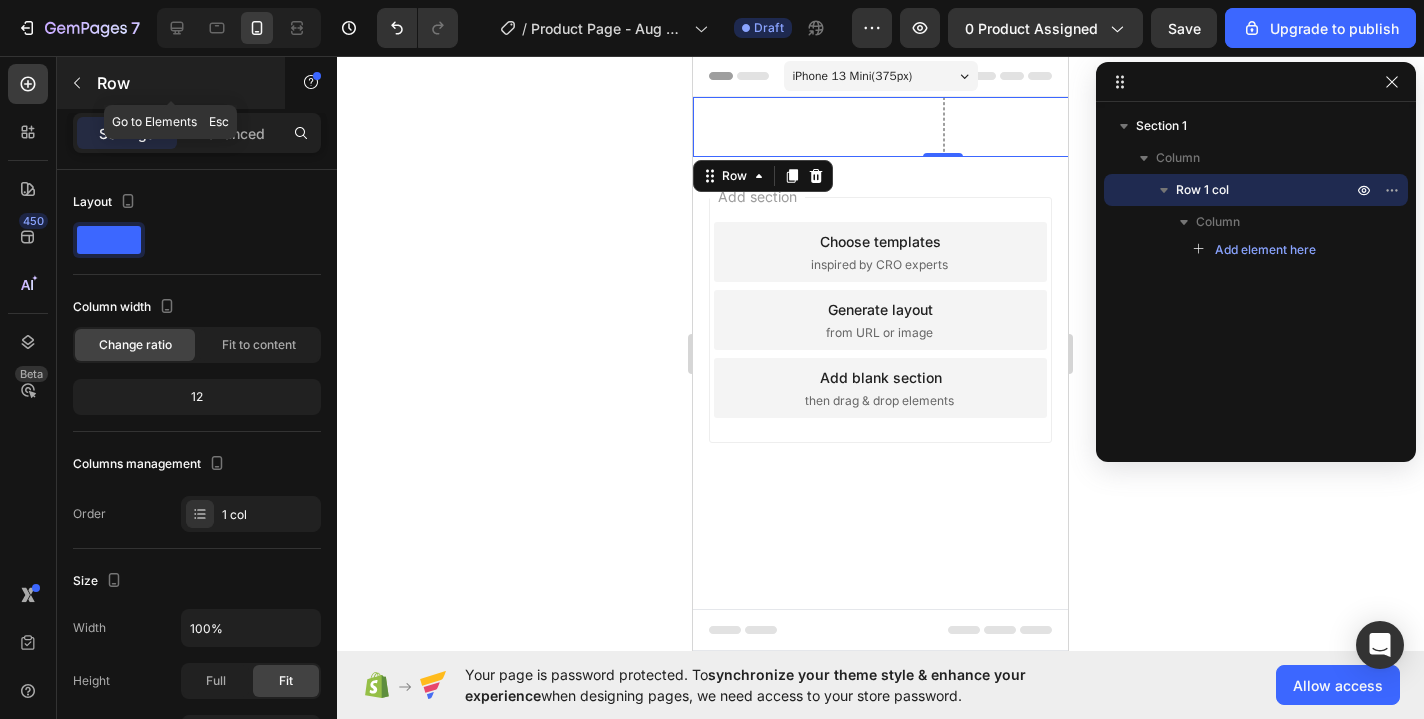 click 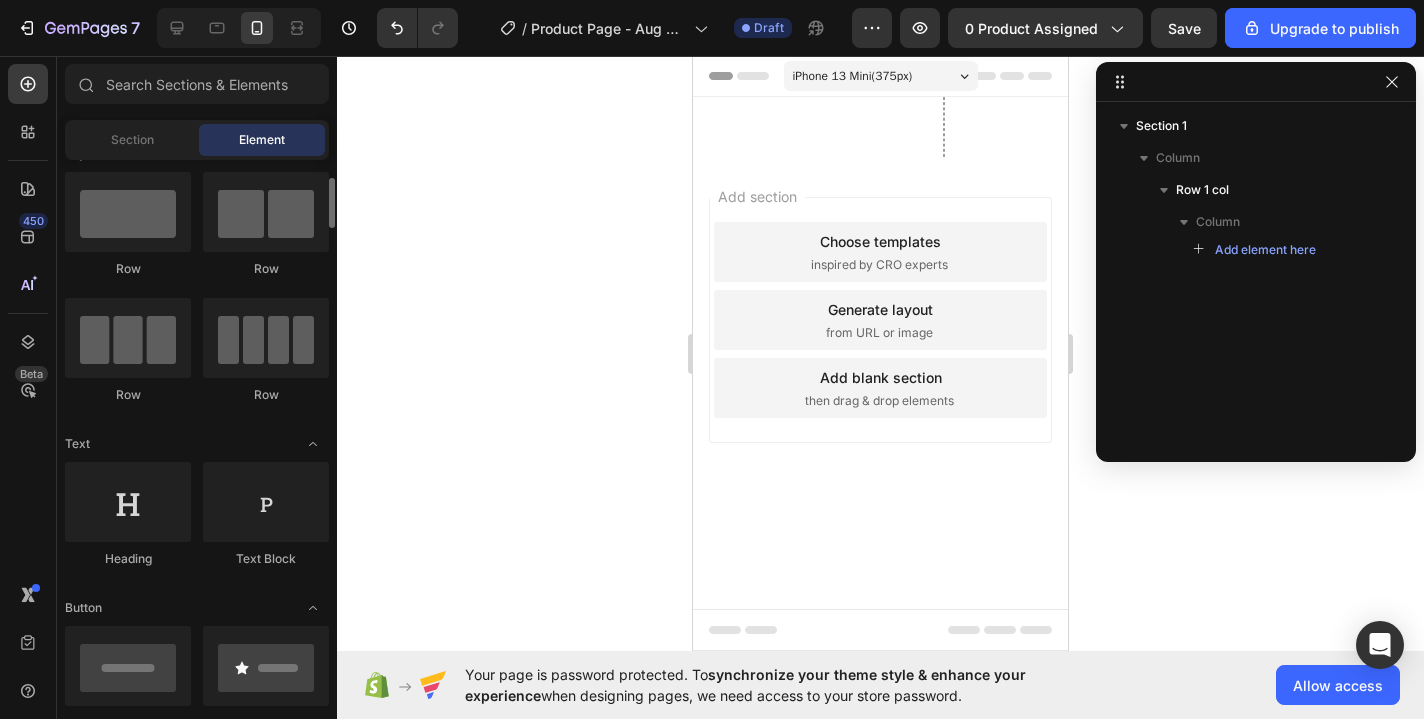 scroll, scrollTop: 46, scrollLeft: 0, axis: vertical 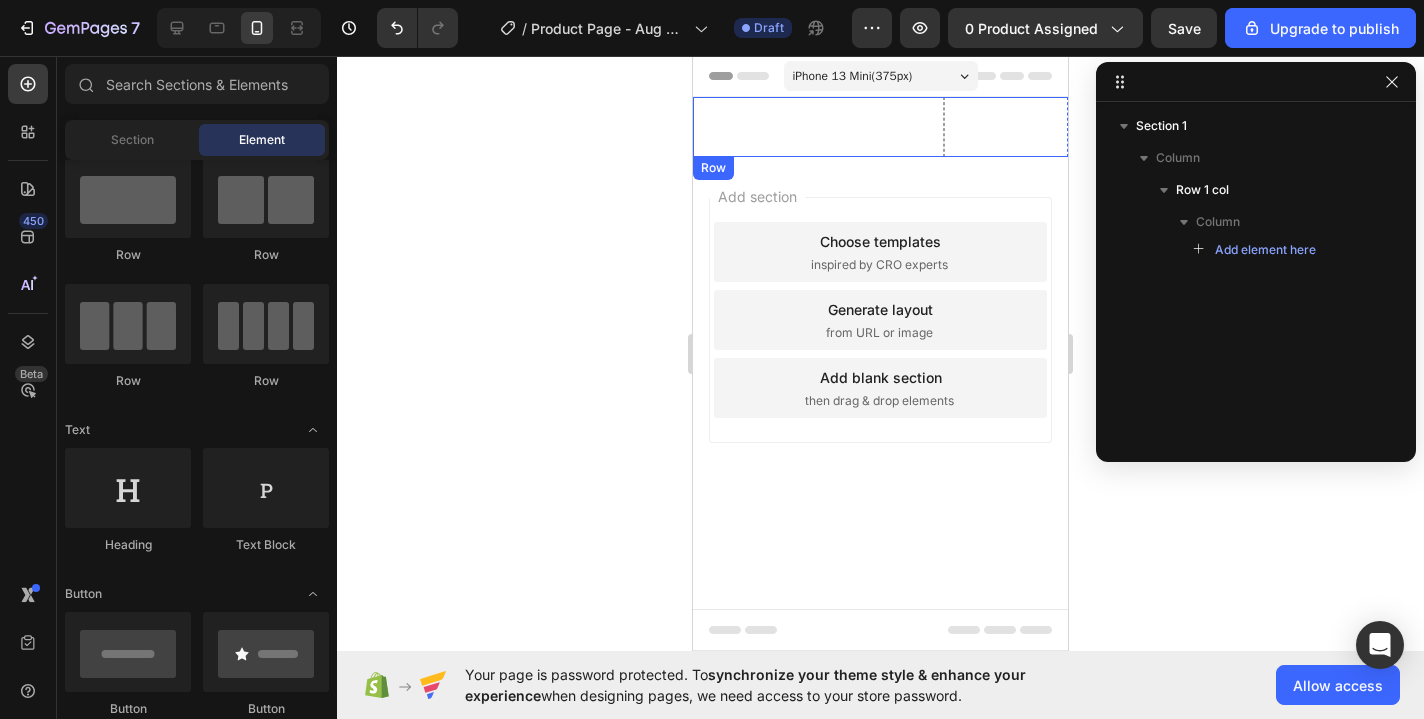 click on "Row" at bounding box center [943, 127] 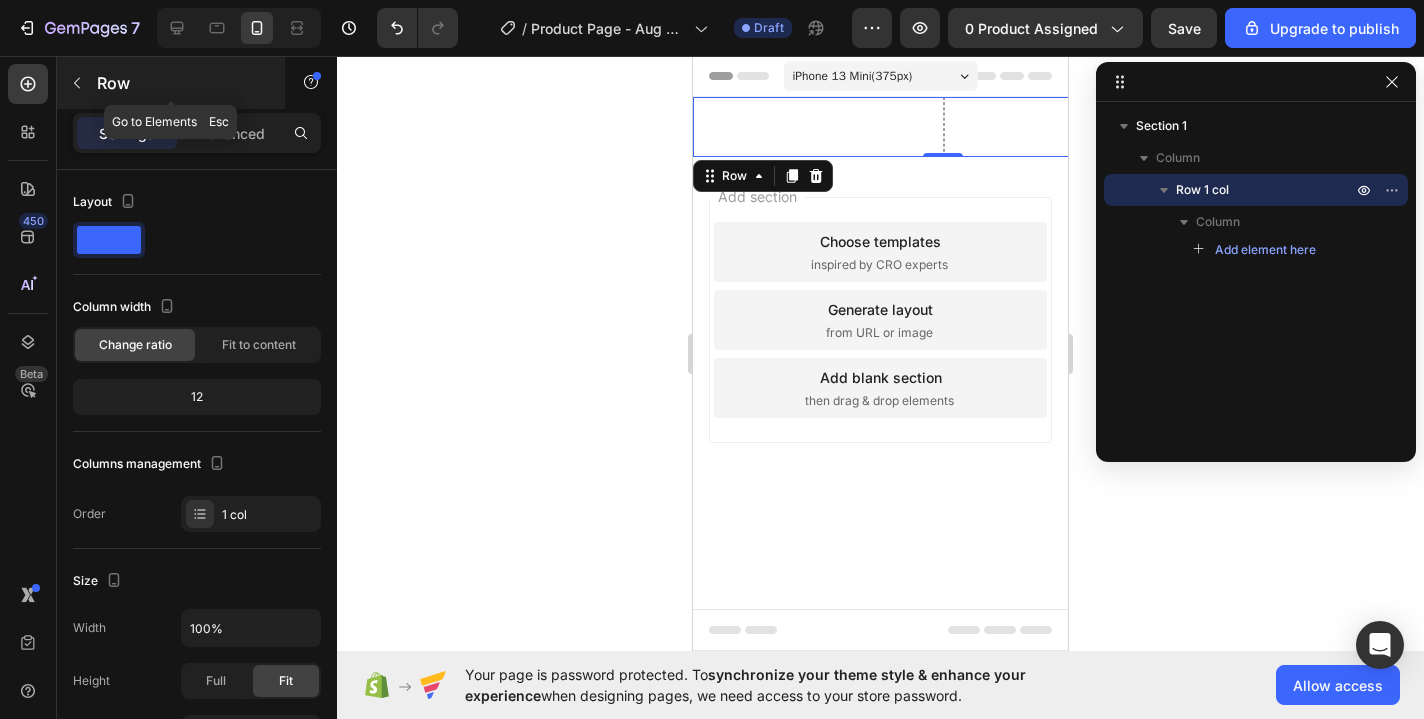click 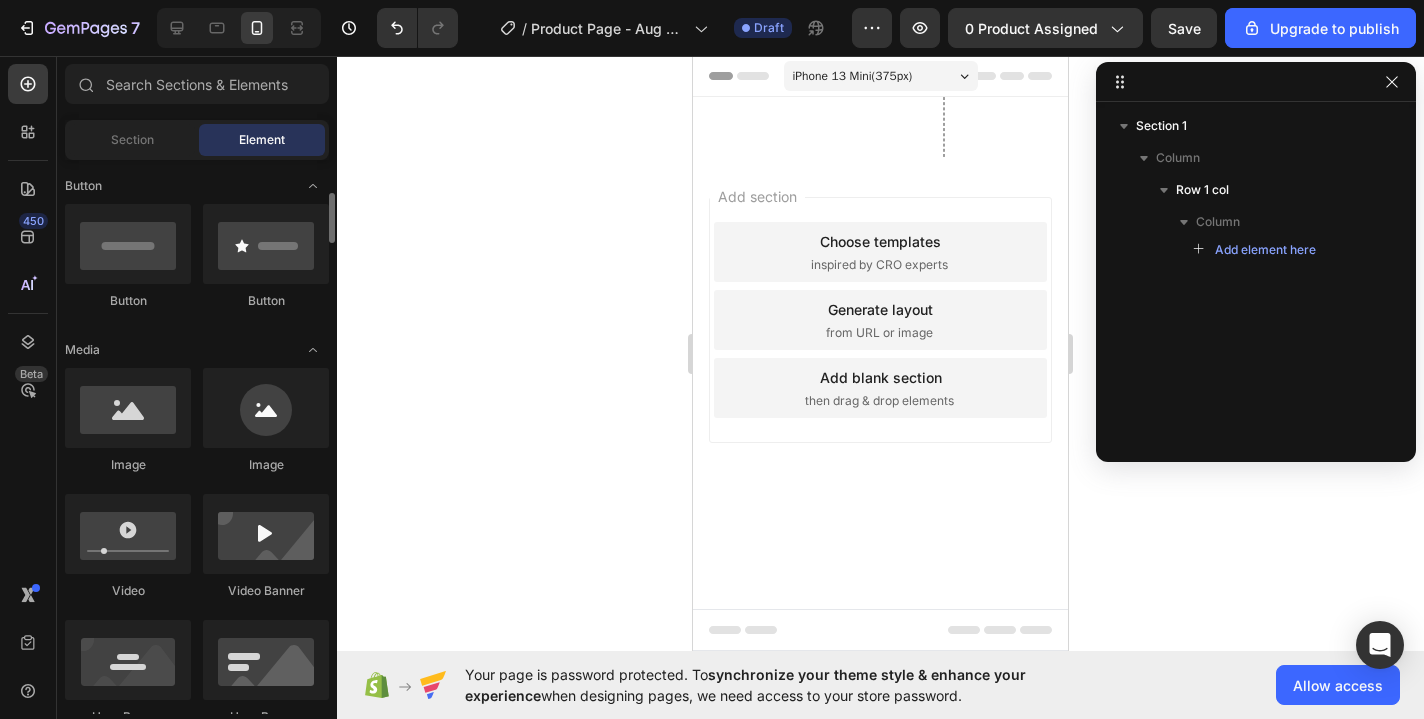 scroll, scrollTop: 476, scrollLeft: 0, axis: vertical 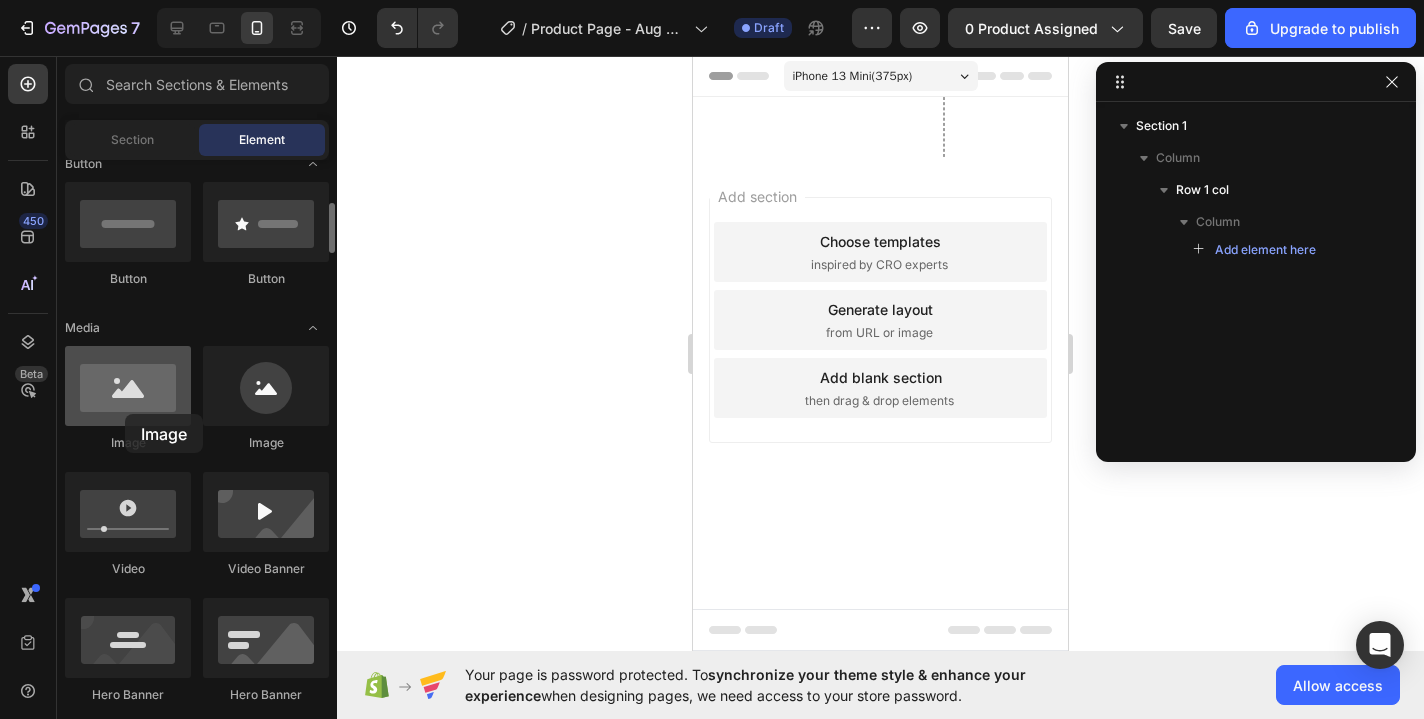 click at bounding box center [128, 386] 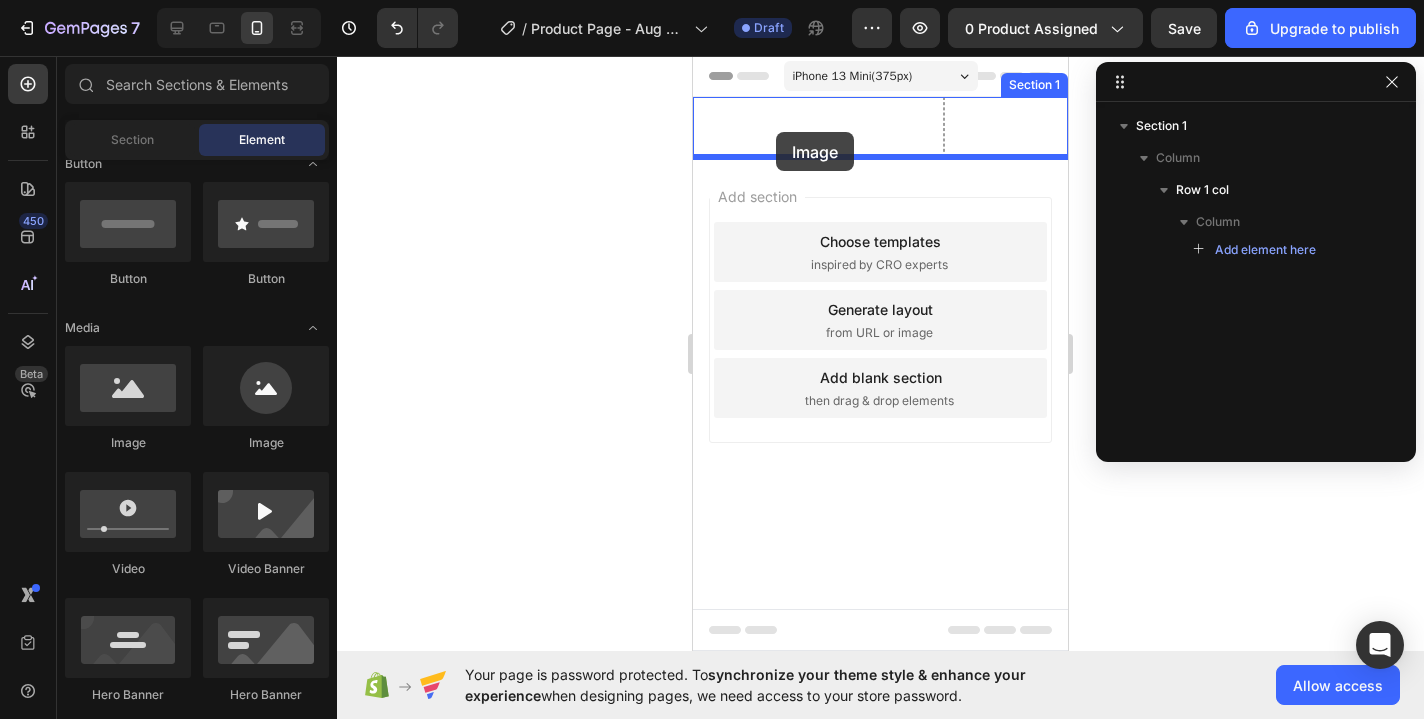 drag, startPoint x: 818, startPoint y: 470, endPoint x: 776, endPoint y: 133, distance: 339.60712 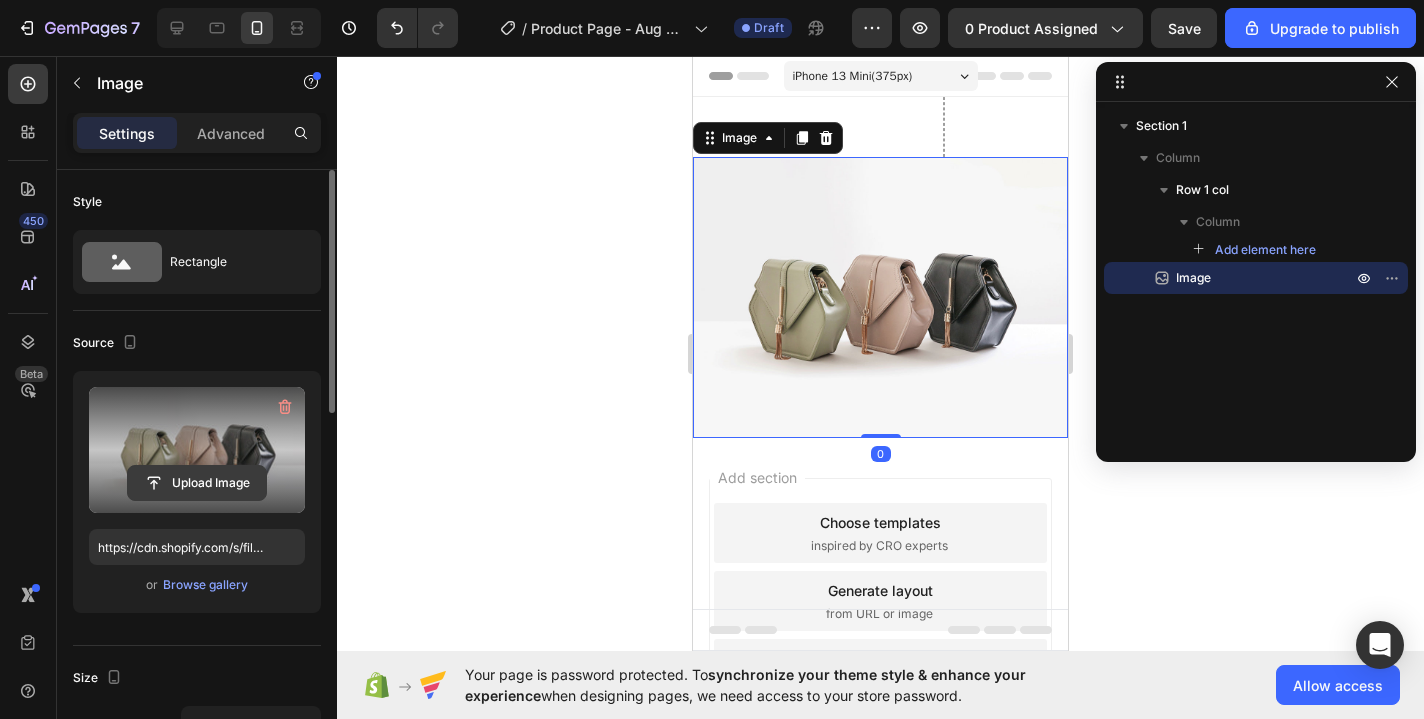 click 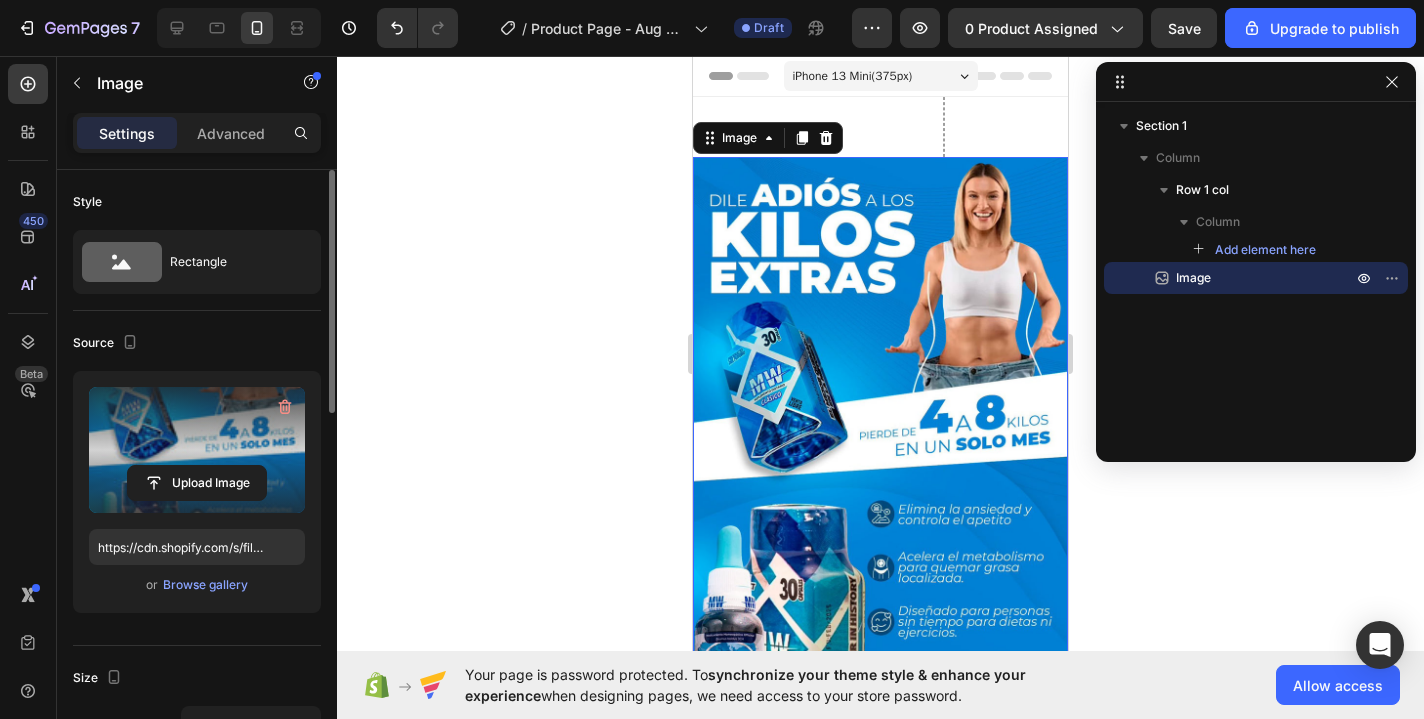 type on "https://cdn.shopify.com/s/files/1/0635/2247/1981/files/gempages_568167727760409681-57cf8510-82df-4ea1-97e4-8edbb7da606d.jpg" 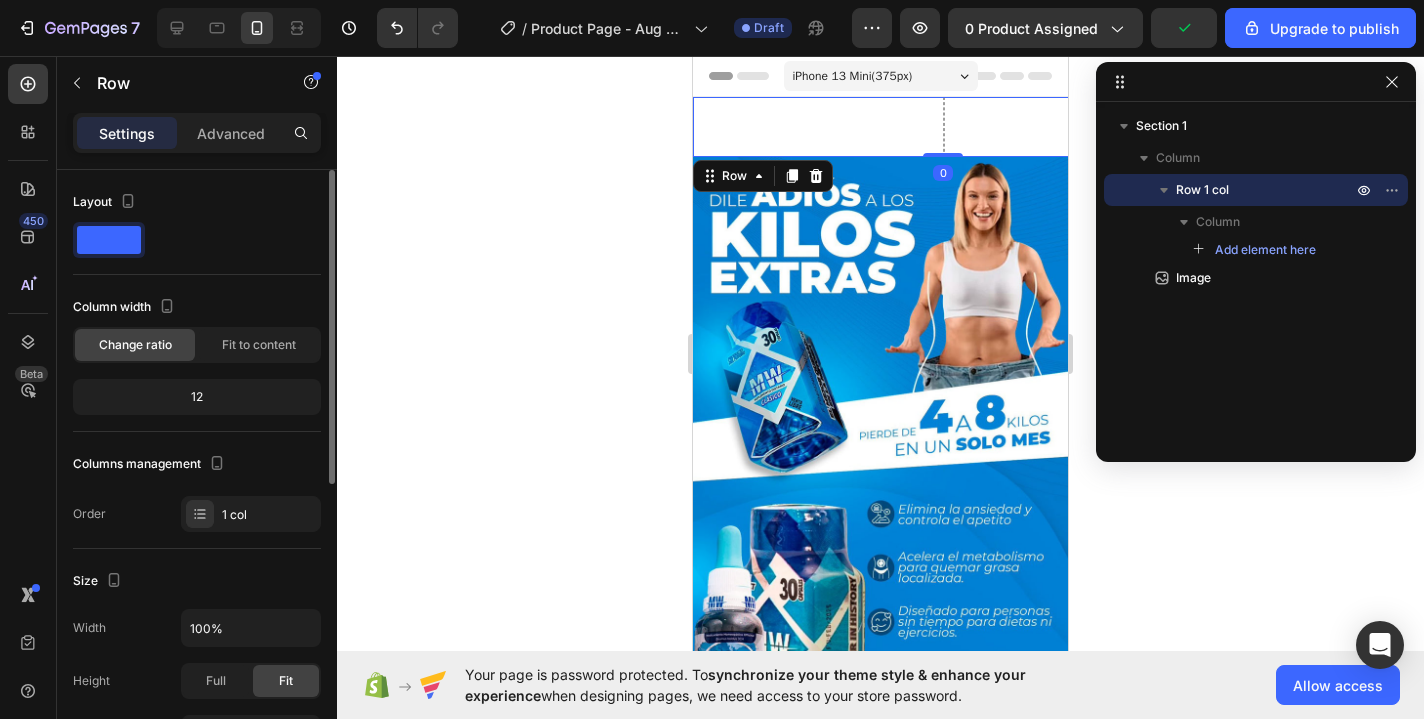 click on "Row   0" at bounding box center [943, 127] 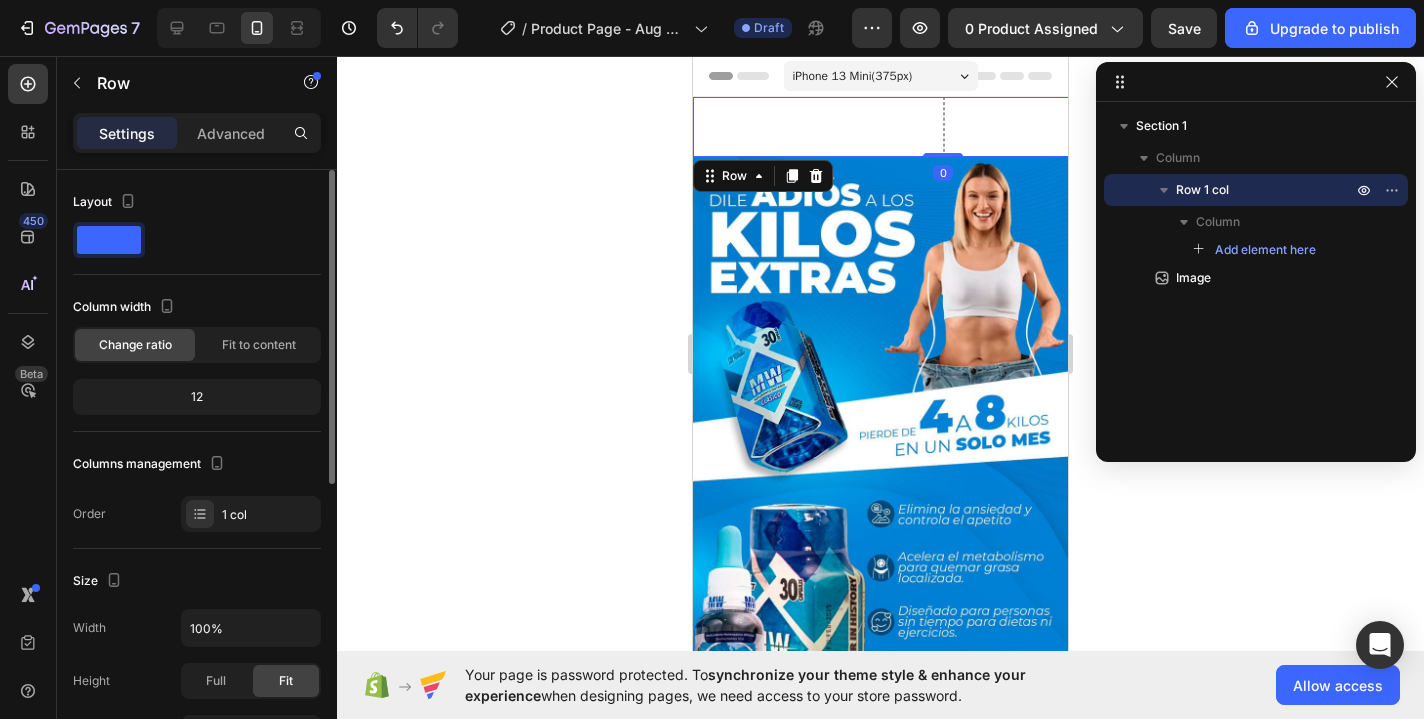 drag, startPoint x: 937, startPoint y: 154, endPoint x: 942, endPoint y: 100, distance: 54.230988 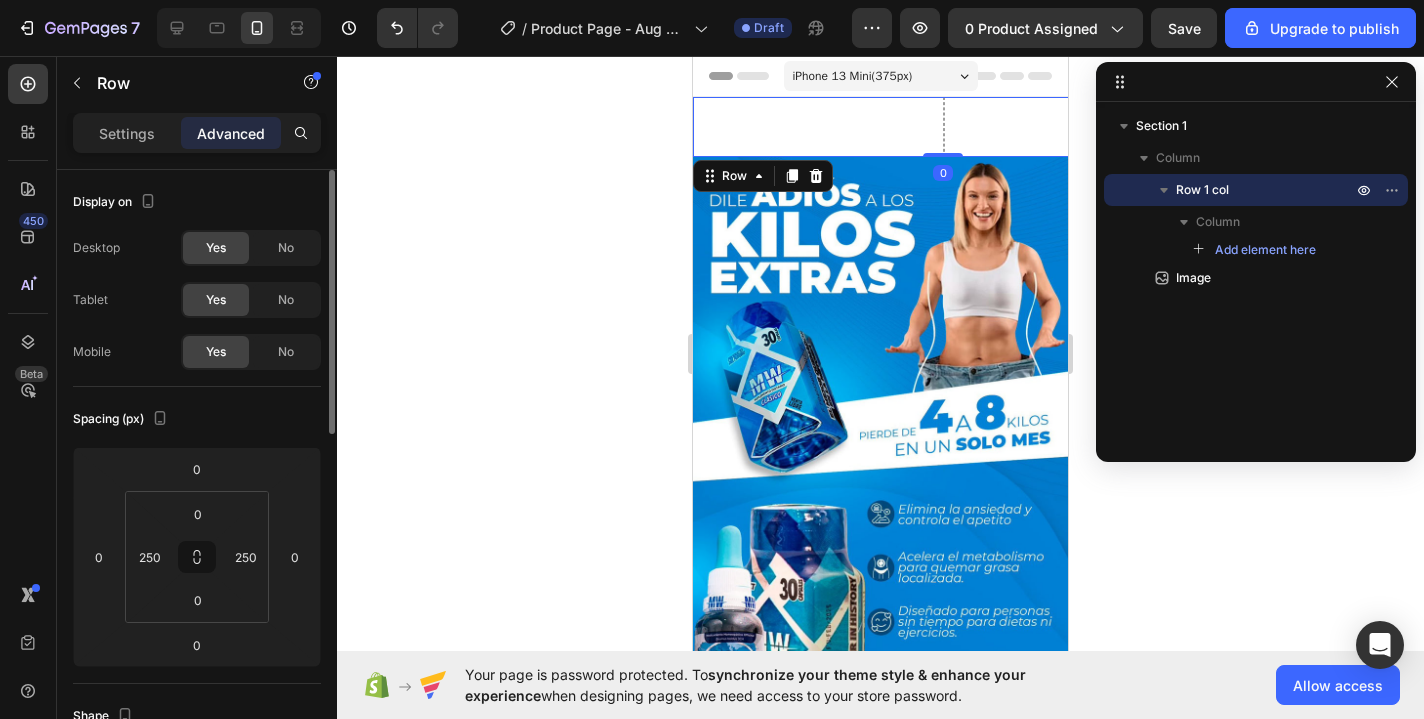 click on "Row   0" at bounding box center (943, 127) 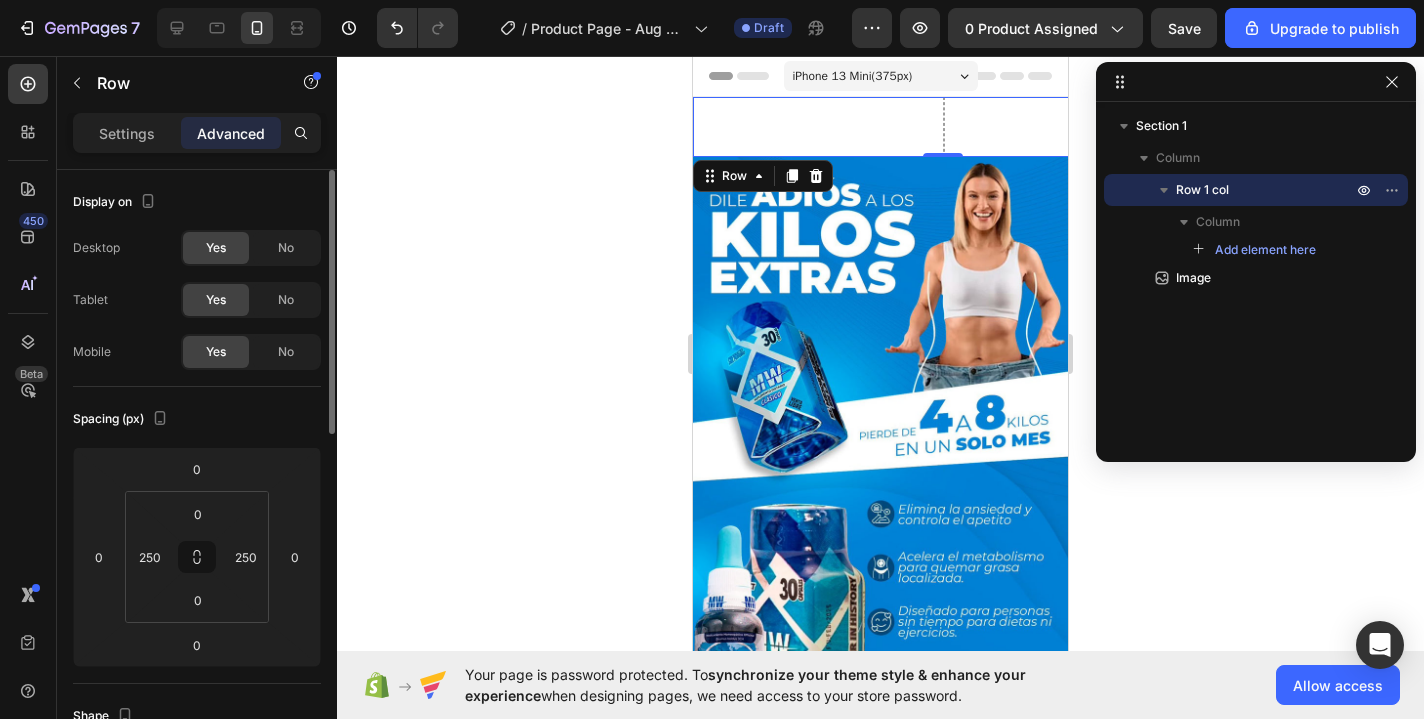 scroll, scrollTop: 0, scrollLeft: 0, axis: both 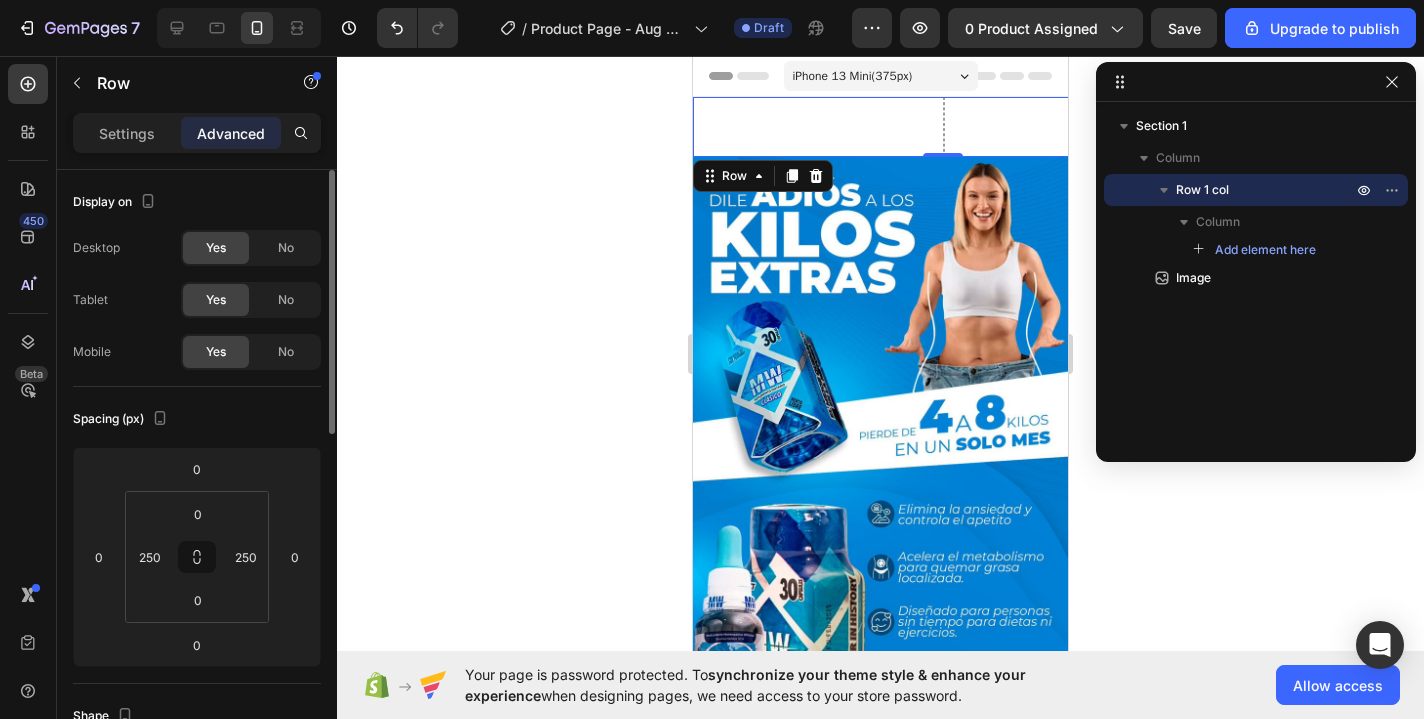 click on "Row   0" at bounding box center (943, 127) 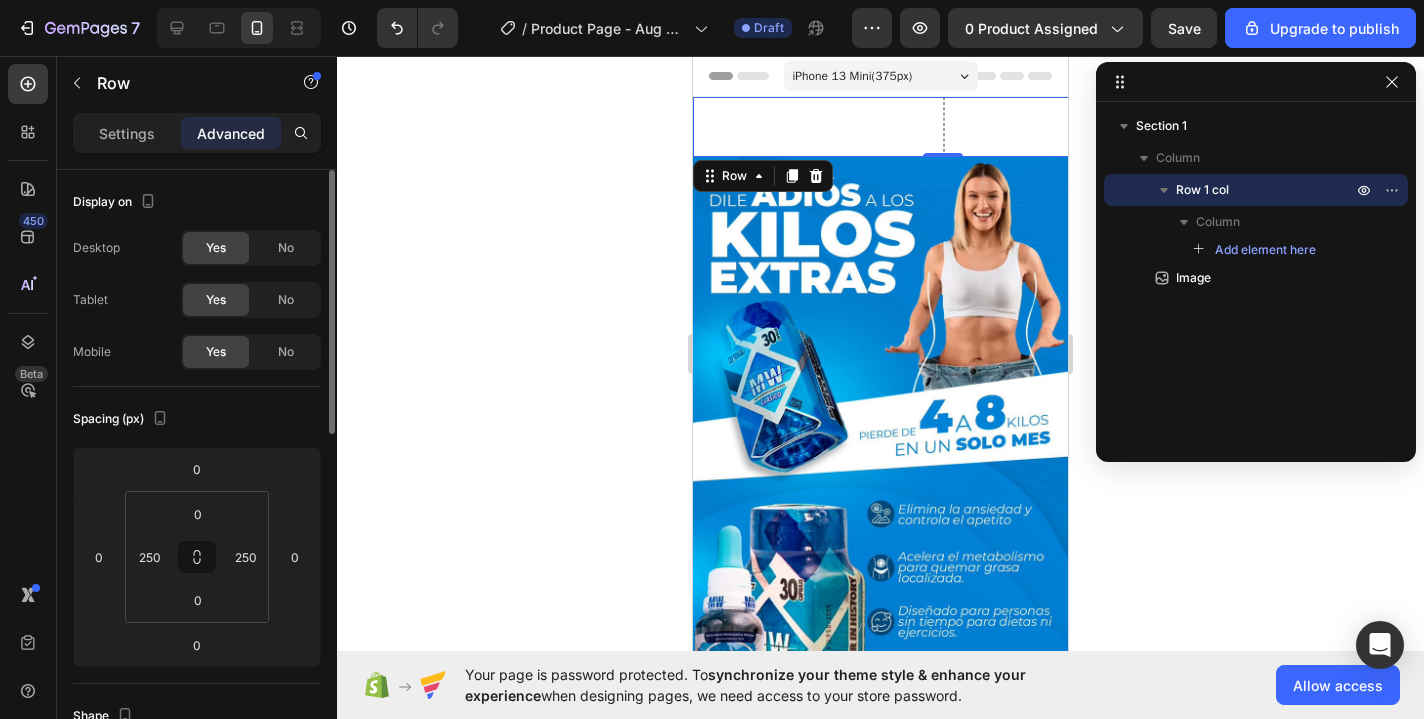 click on "Row   0" at bounding box center (943, 127) 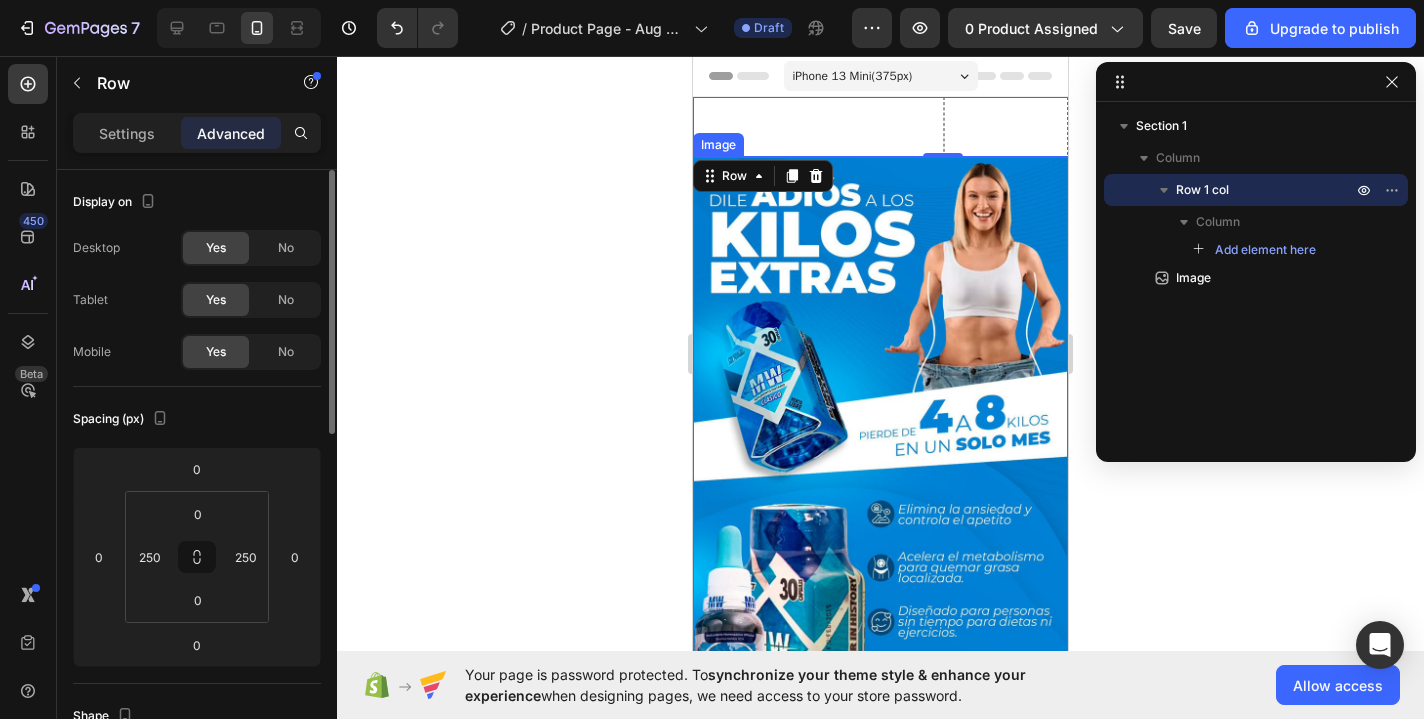 click at bounding box center (880, 453) 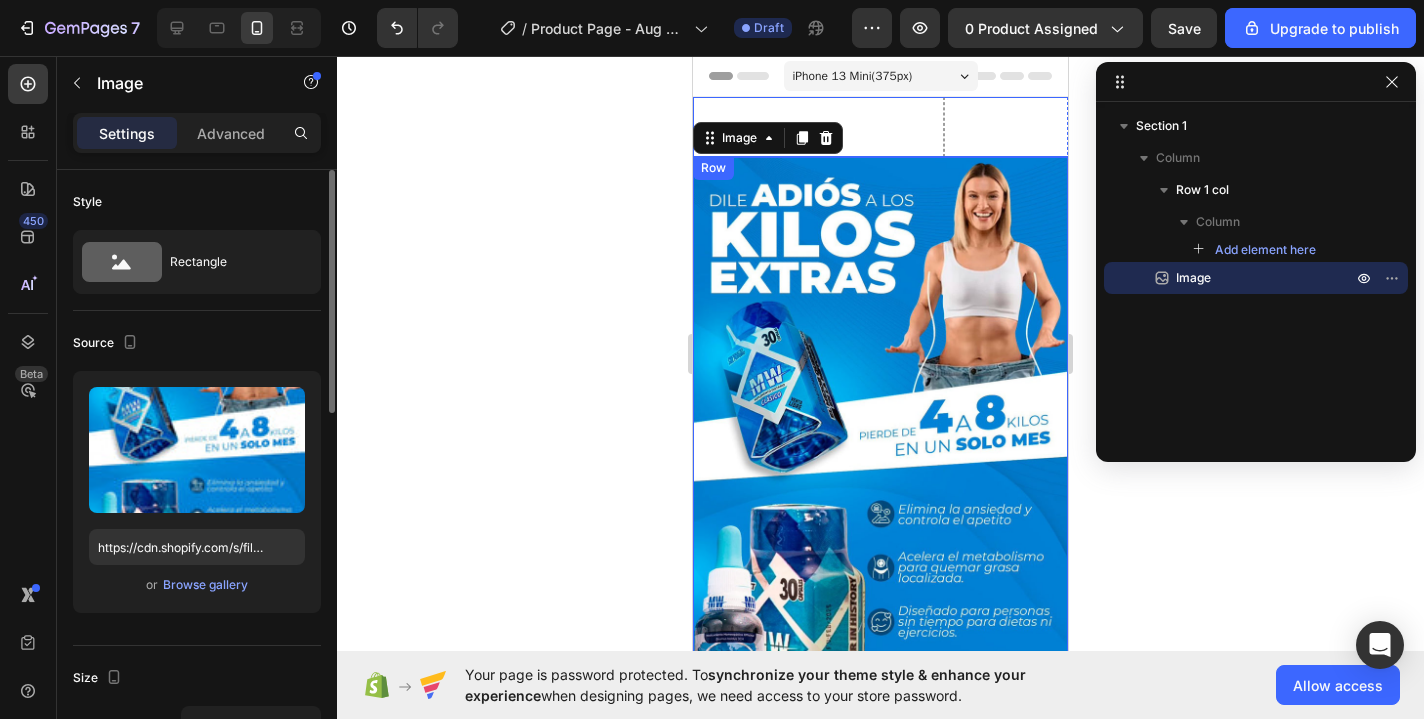 click on "Row" at bounding box center (943, 127) 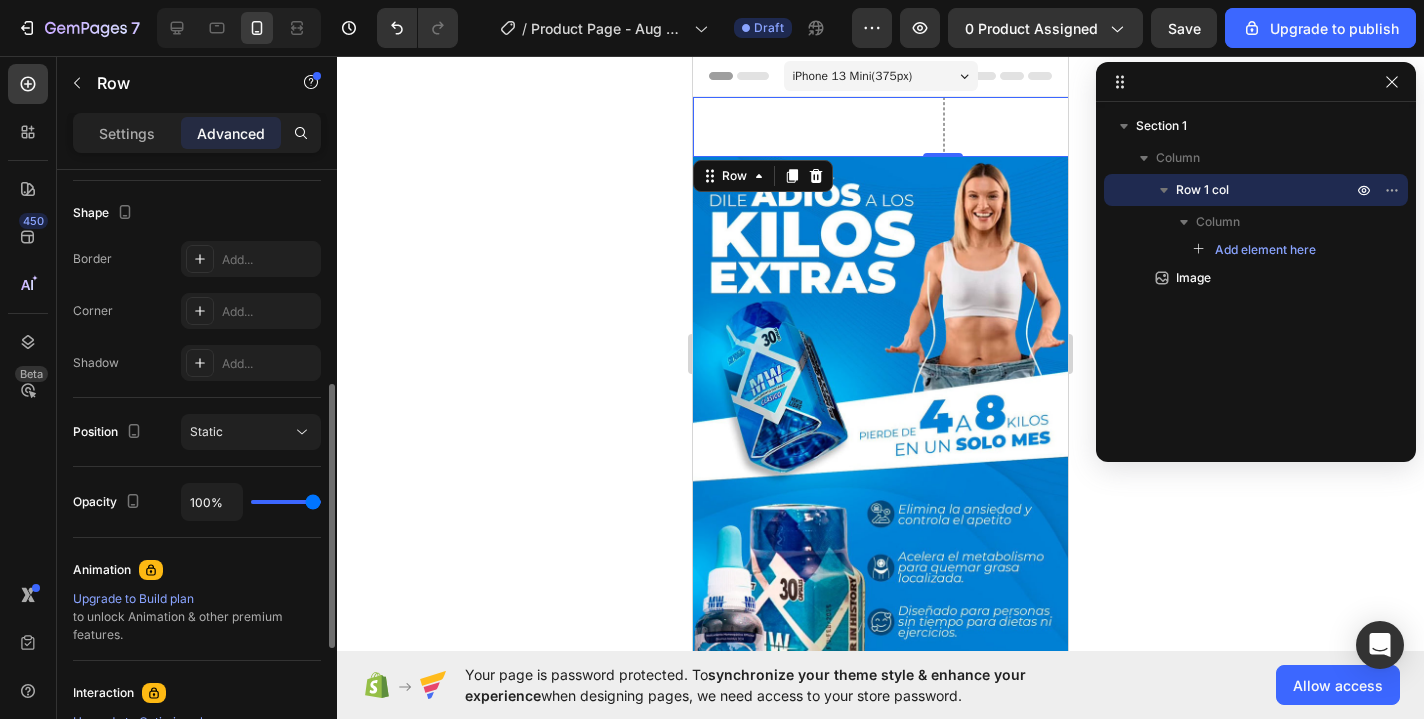 scroll, scrollTop: 504, scrollLeft: 0, axis: vertical 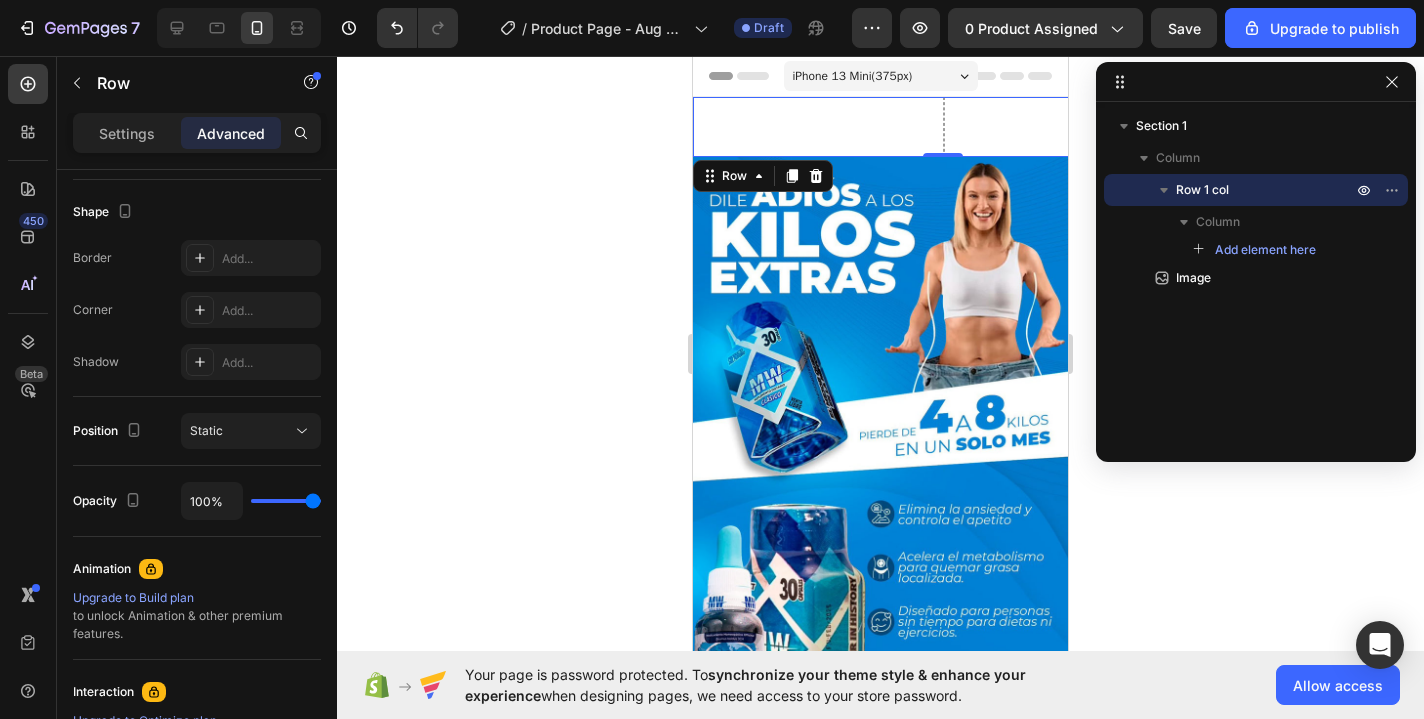 click 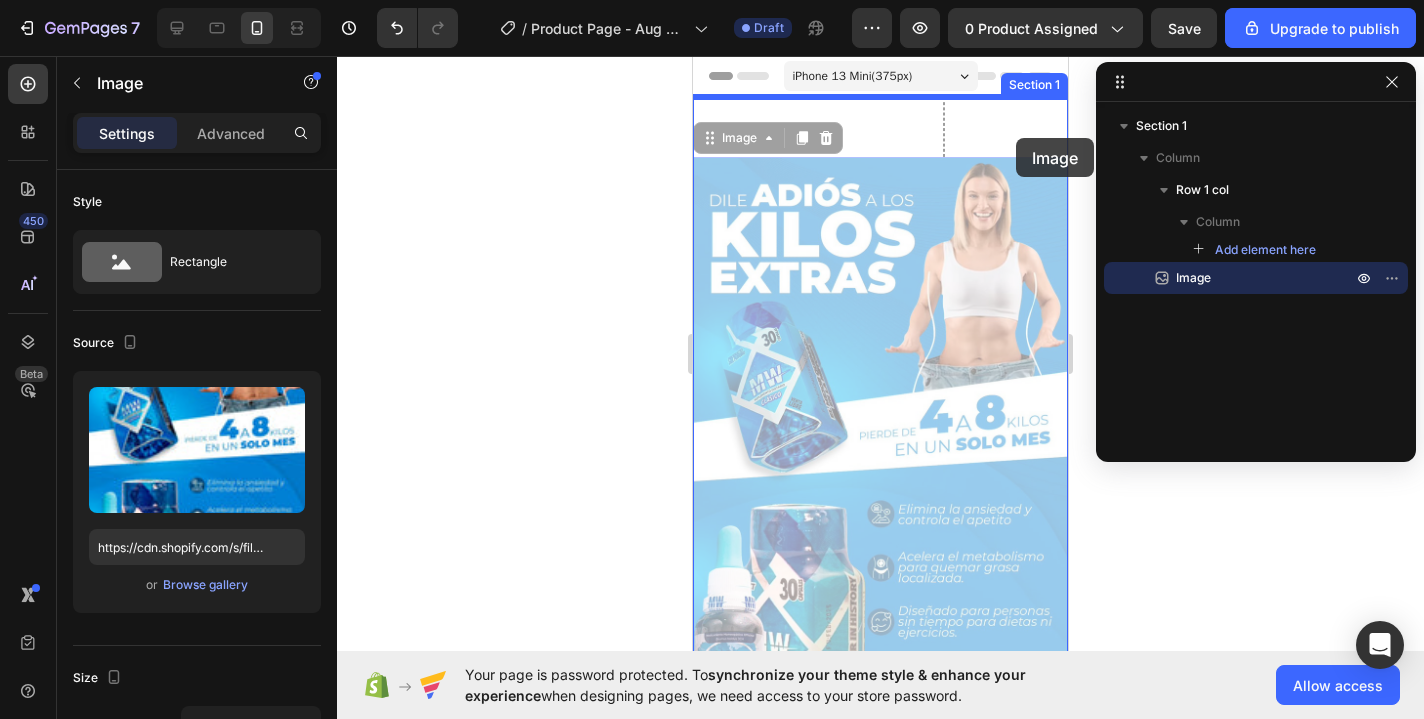 drag, startPoint x: 1017, startPoint y: 197, endPoint x: 1016, endPoint y: 142, distance: 55.00909 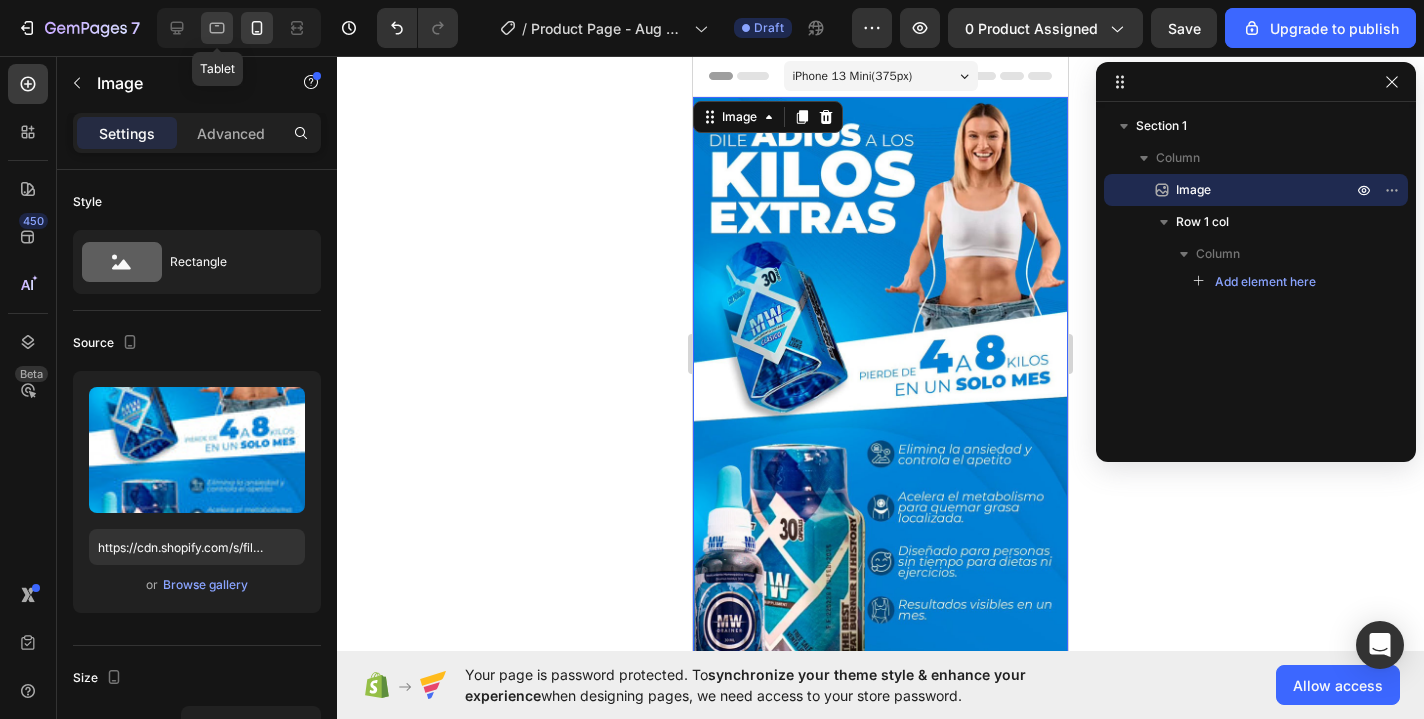click 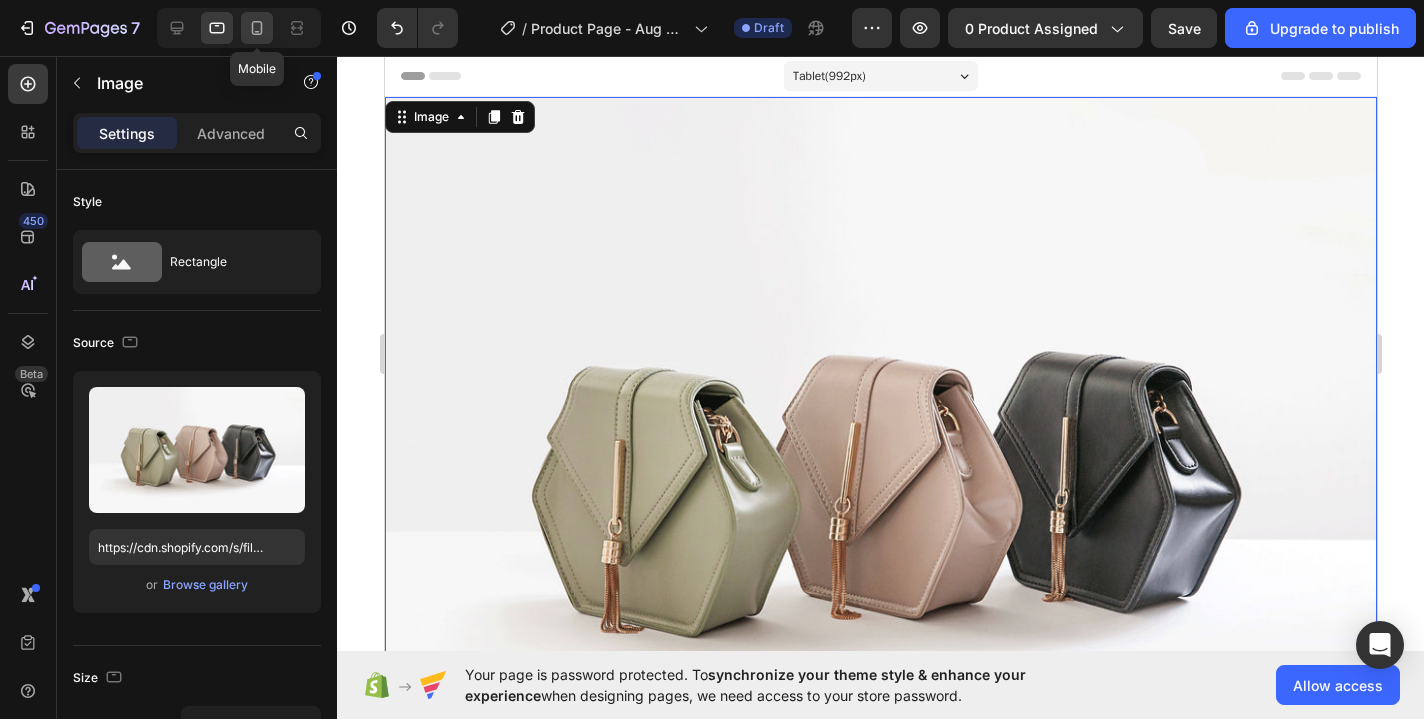 click 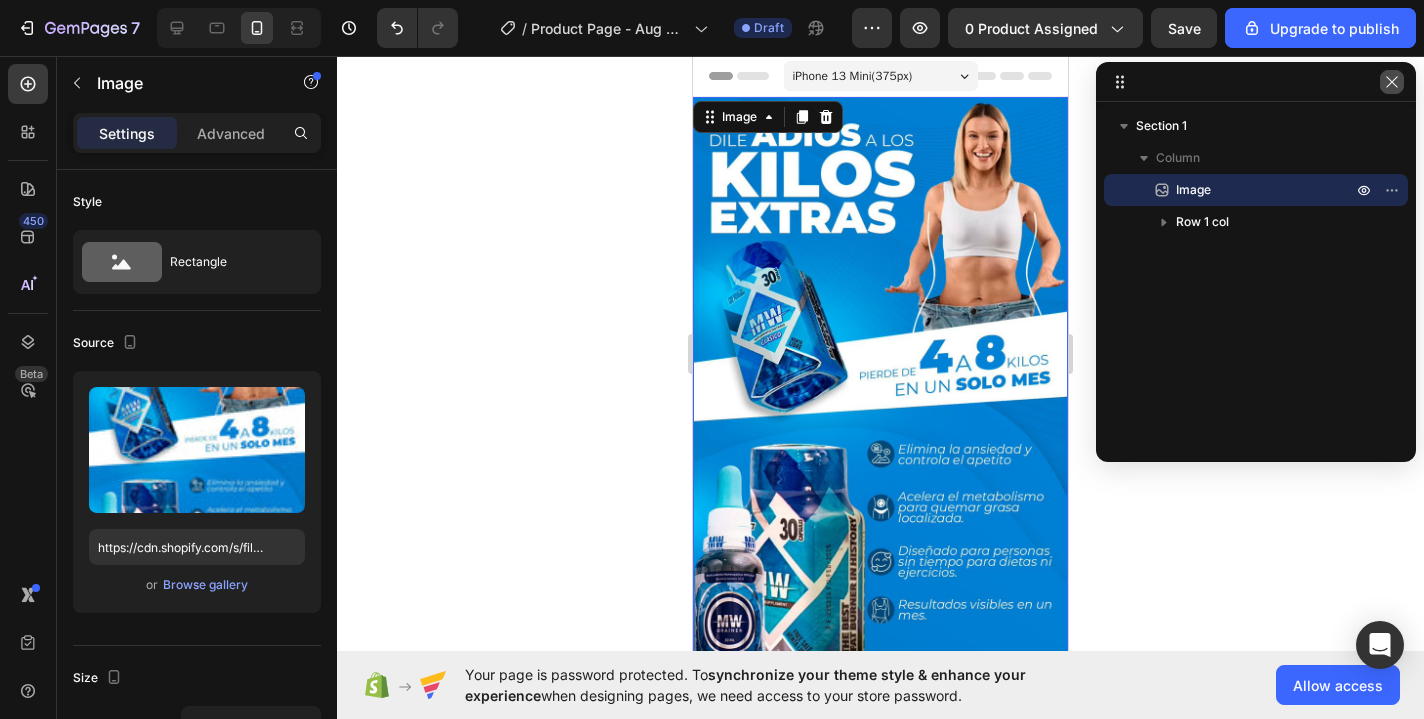 click 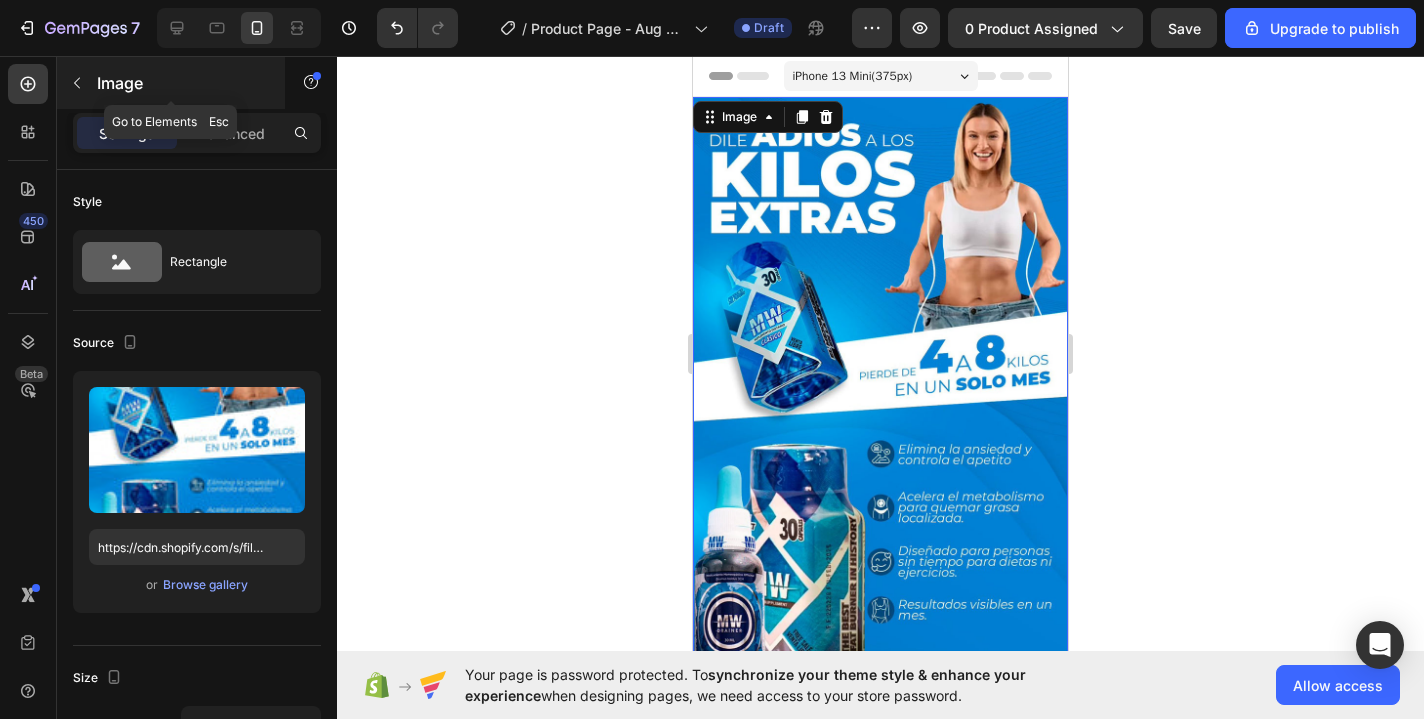 click 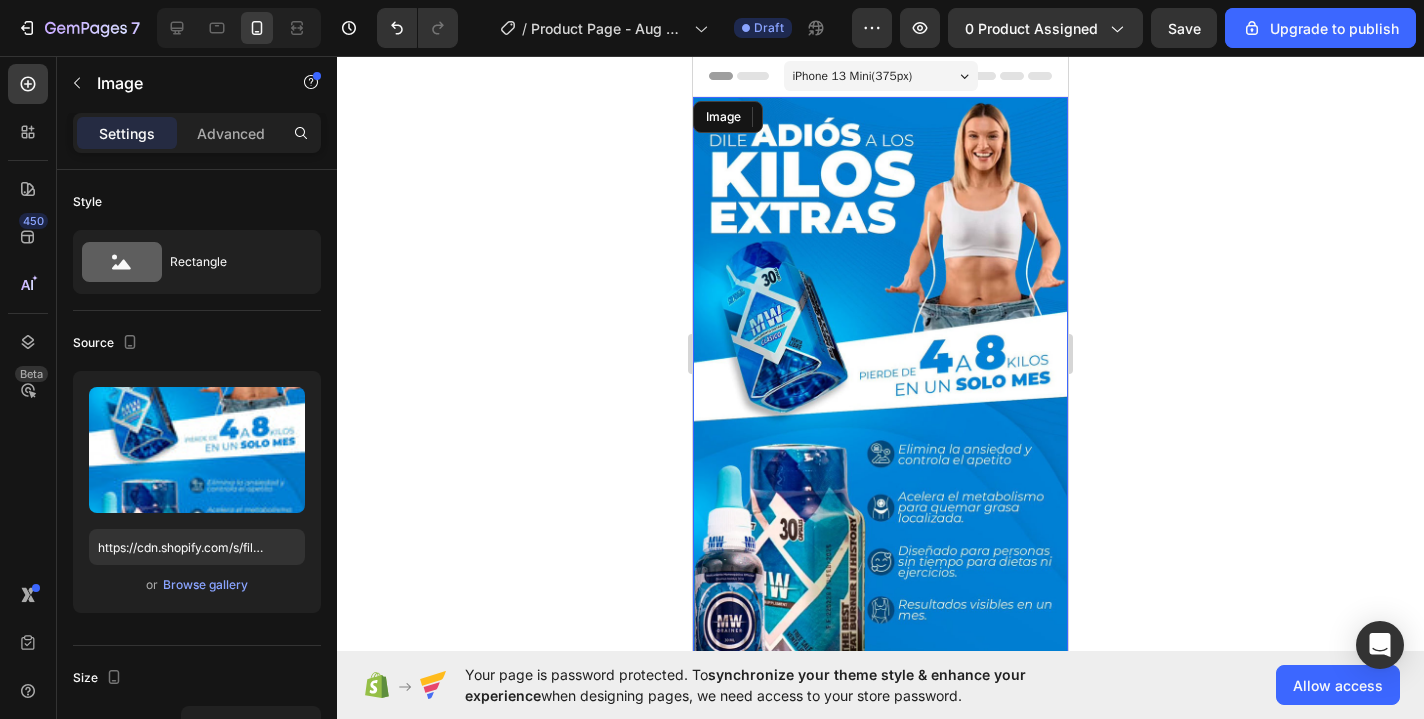 click at bounding box center (880, 393) 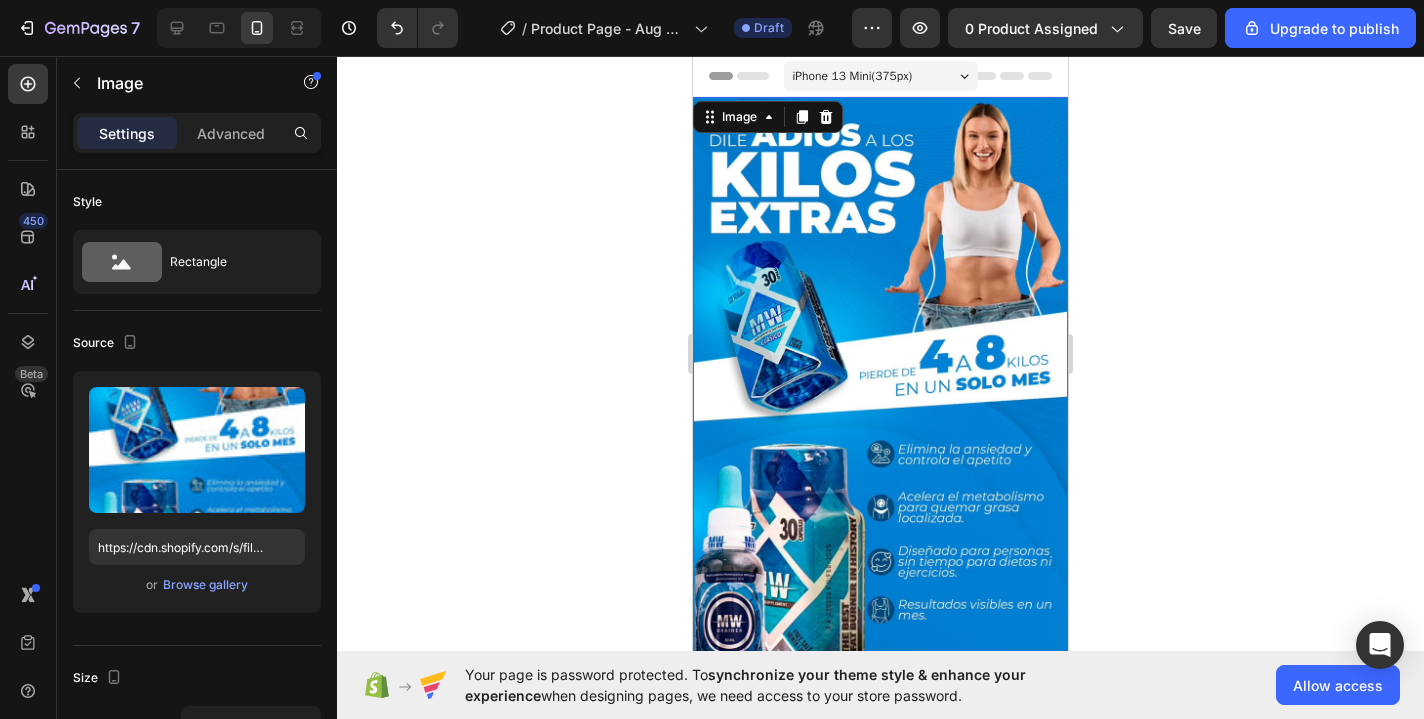 scroll, scrollTop: 0, scrollLeft: 0, axis: both 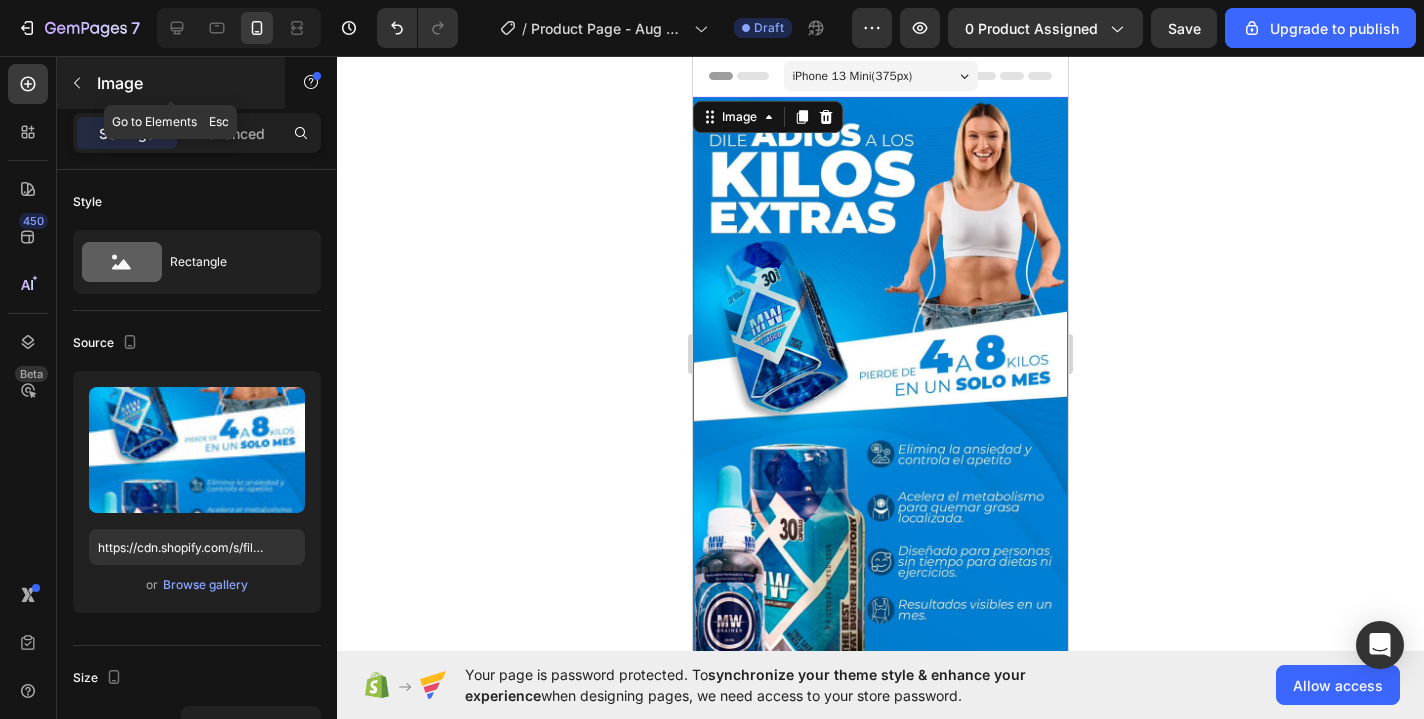 click 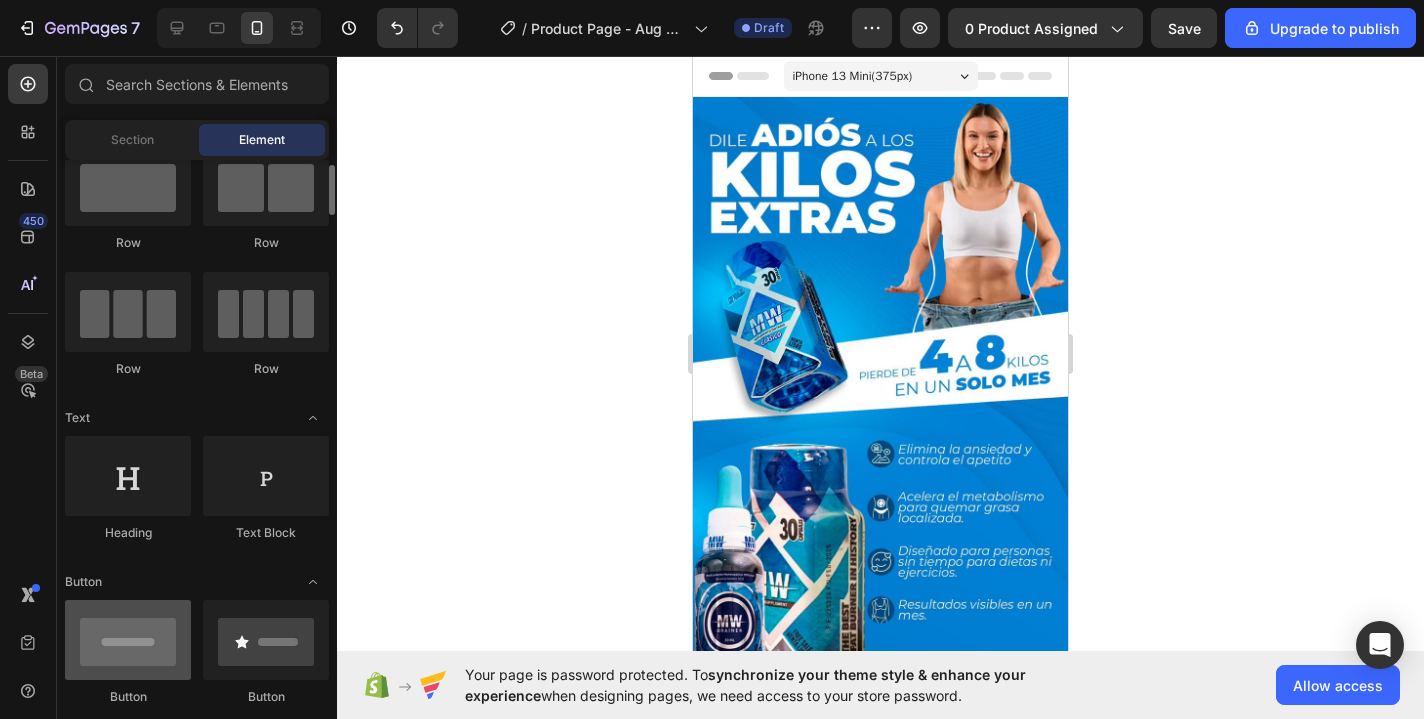 scroll, scrollTop: 0, scrollLeft: 0, axis: both 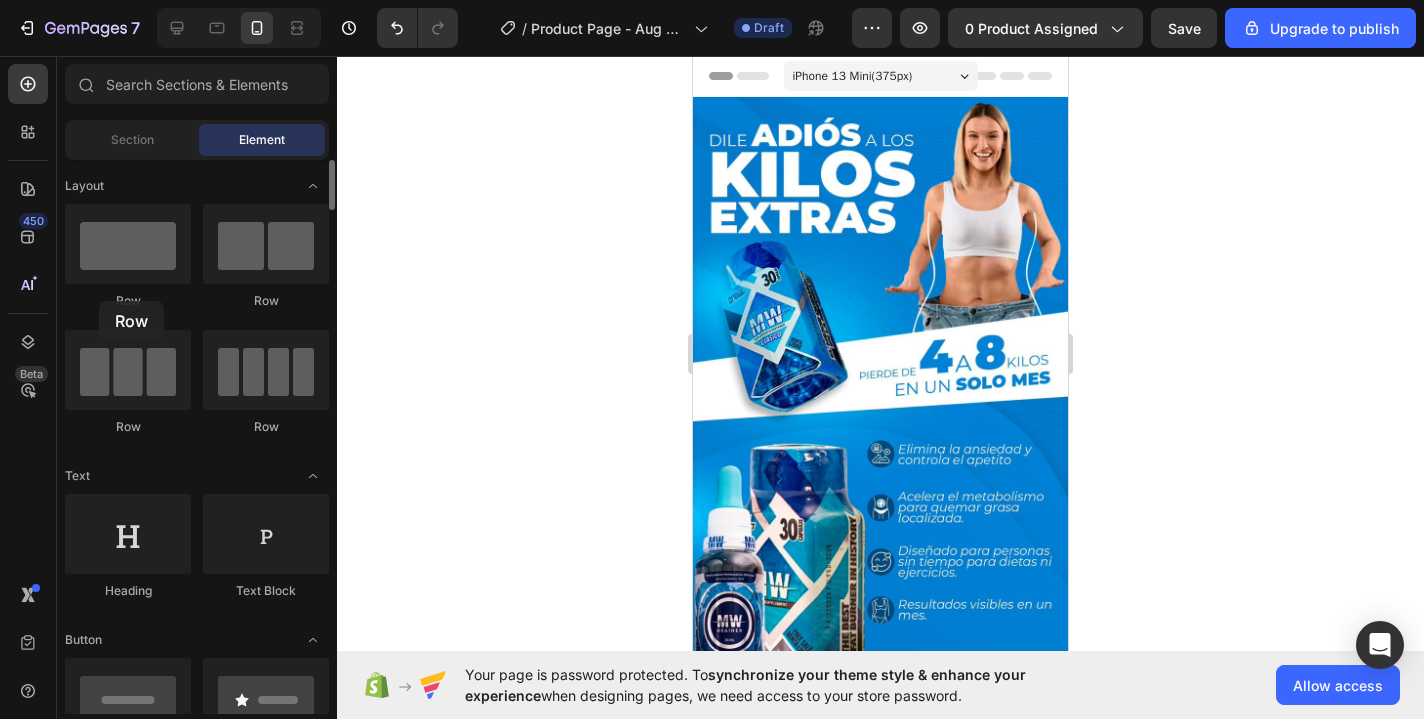 drag, startPoint x: 143, startPoint y: 248, endPoint x: 99, endPoint y: 290, distance: 60.827625 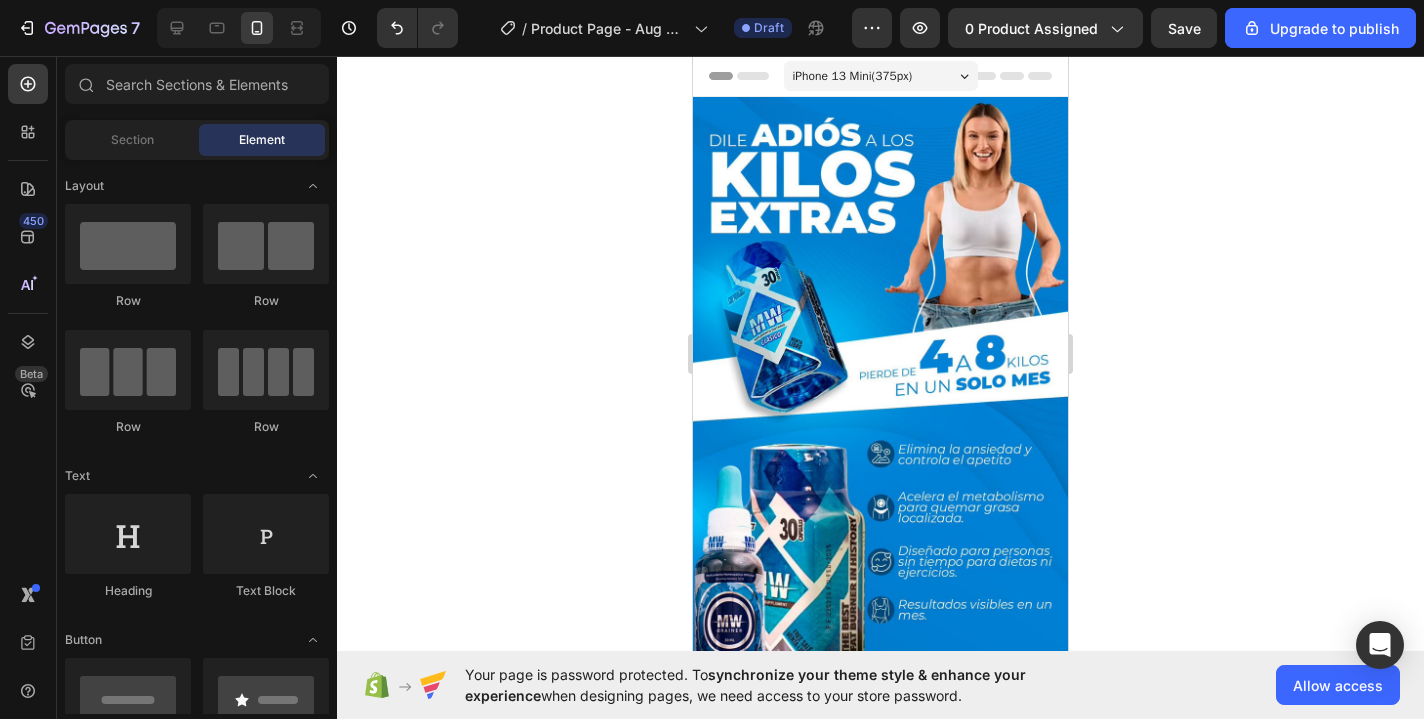 click 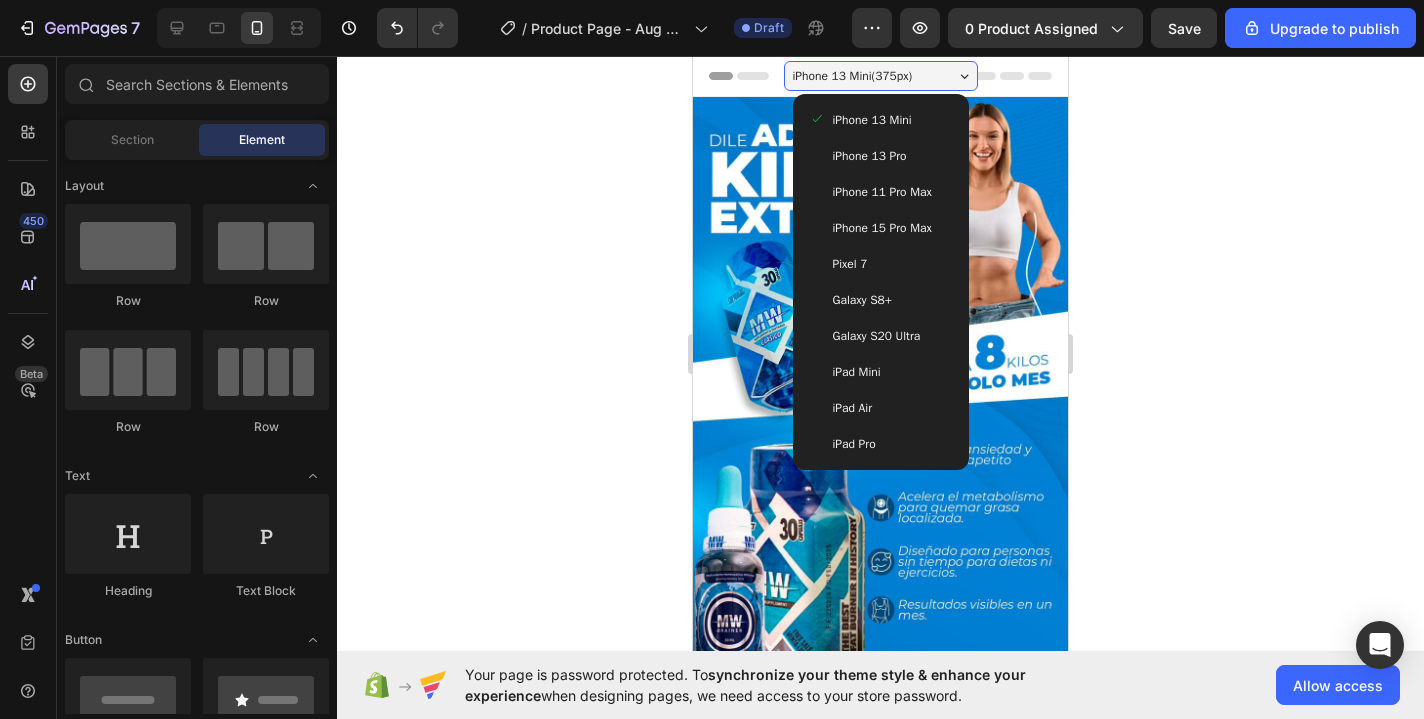click on "iPhone 15 Pro Max" at bounding box center [882, 228] 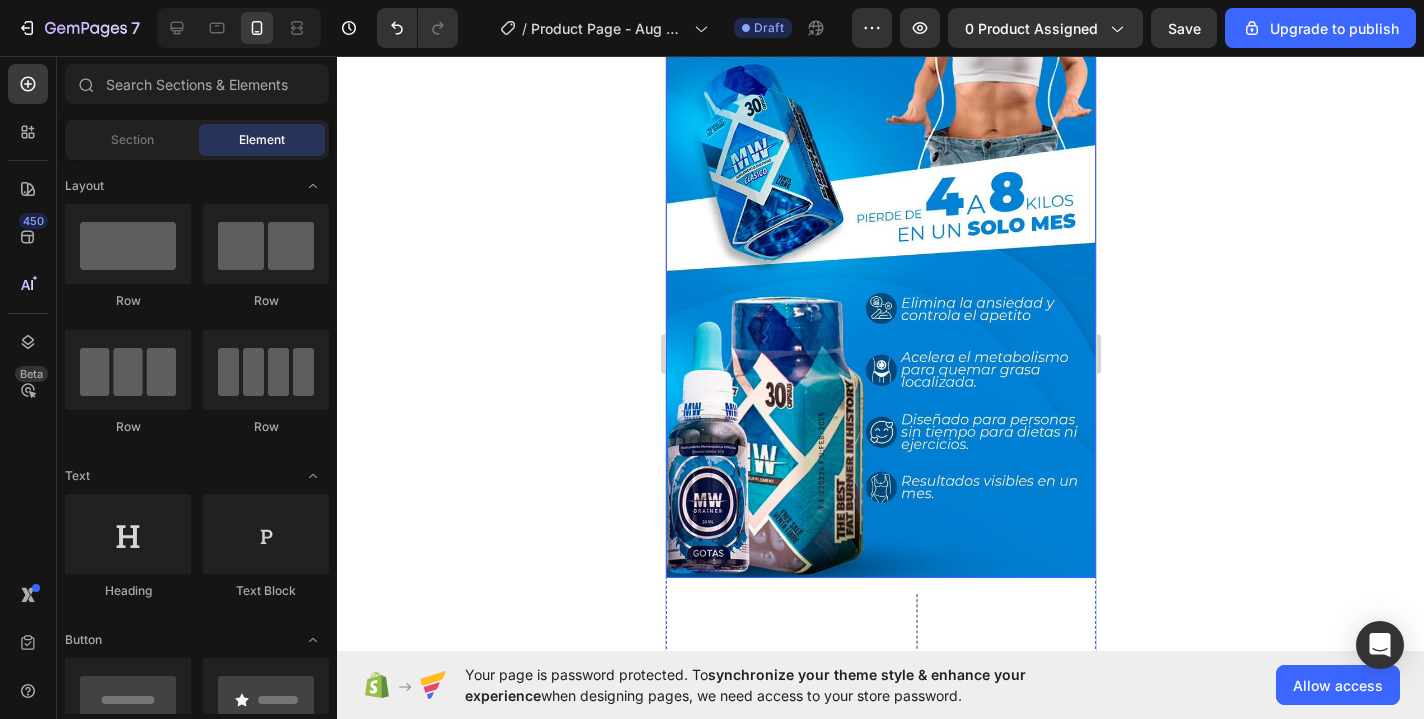 scroll, scrollTop: 166, scrollLeft: 0, axis: vertical 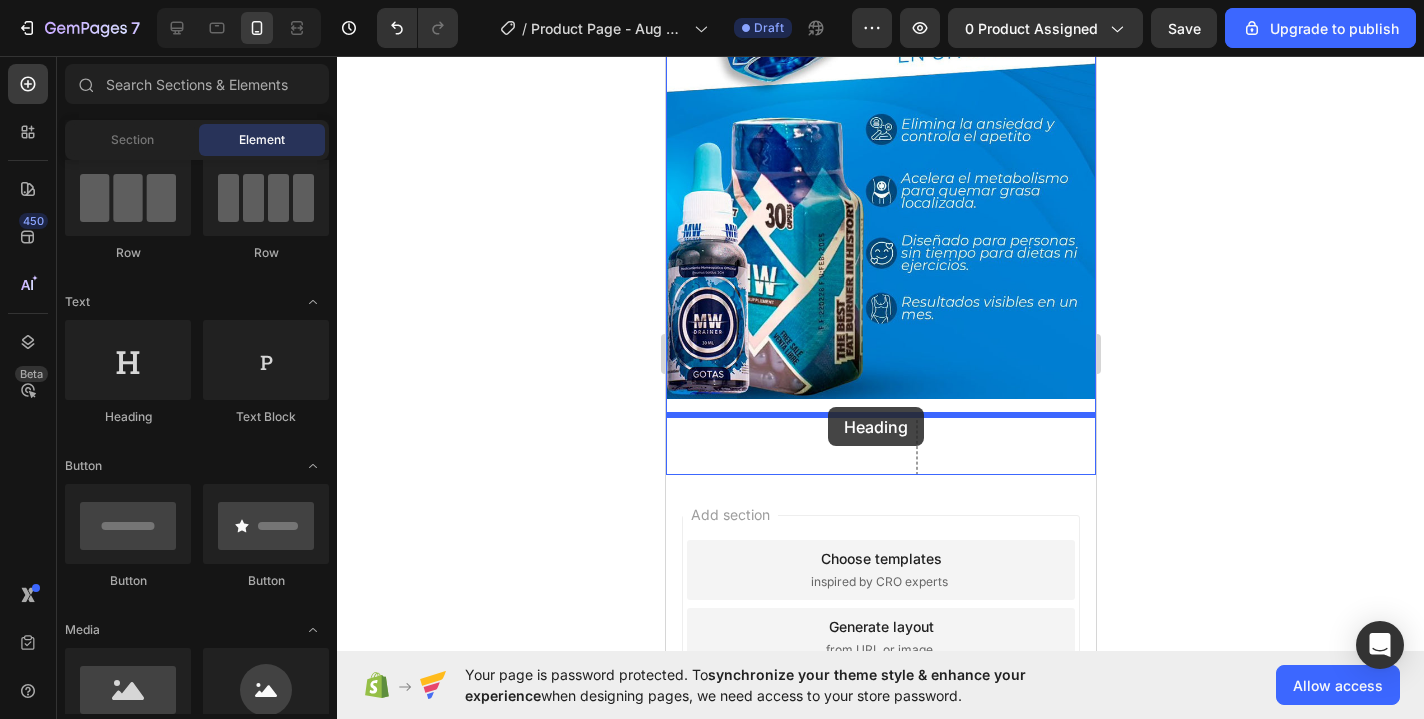 drag, startPoint x: 790, startPoint y: 423, endPoint x: 827, endPoint y: 407, distance: 40.311287 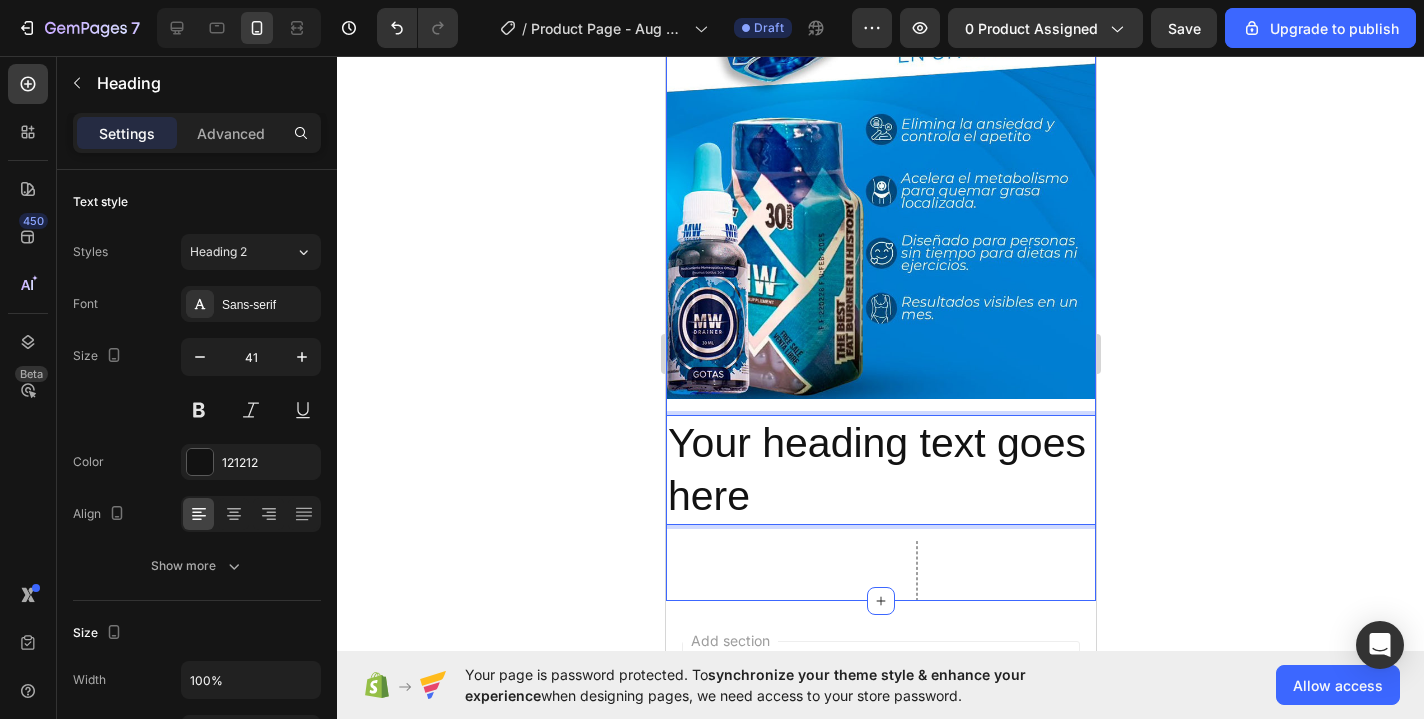 click on "Image Your heading text goes here Heading   16
Row" at bounding box center (880, 160) 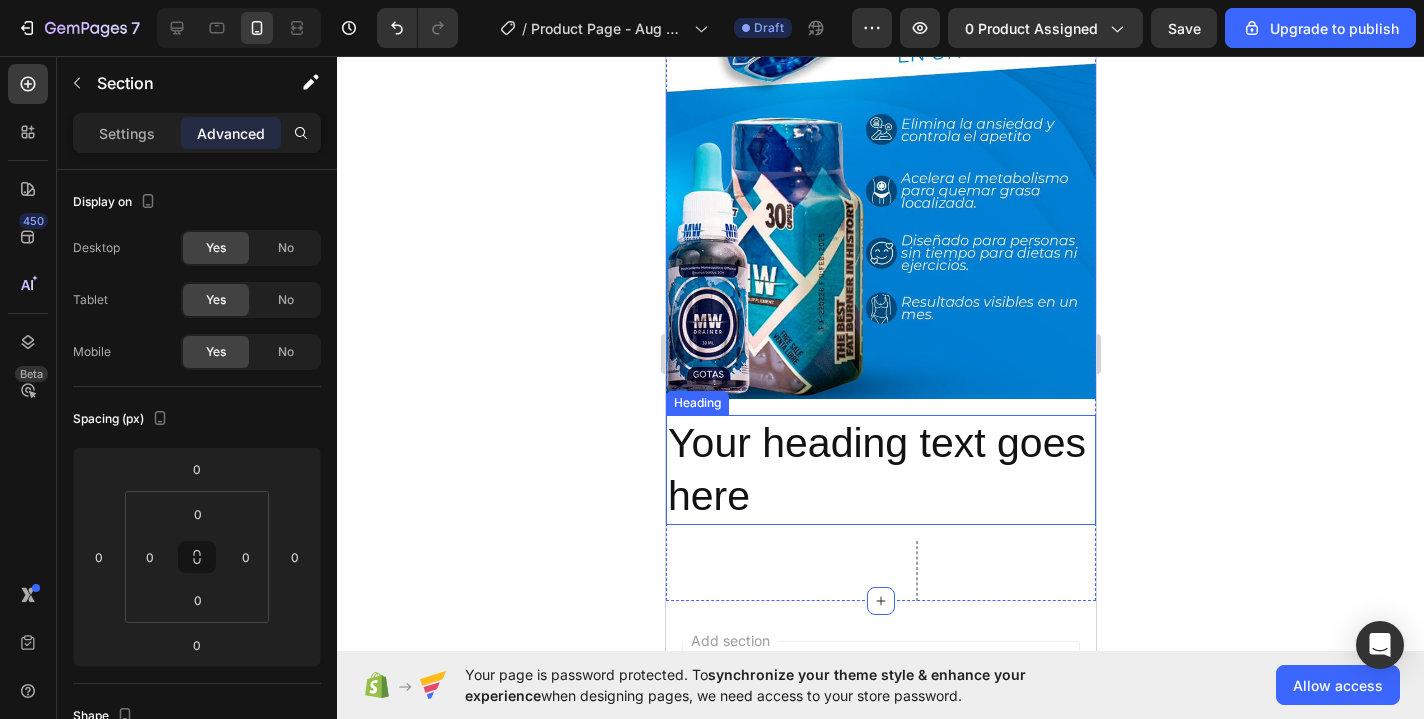 click on "Your heading text goes here" at bounding box center [880, 470] 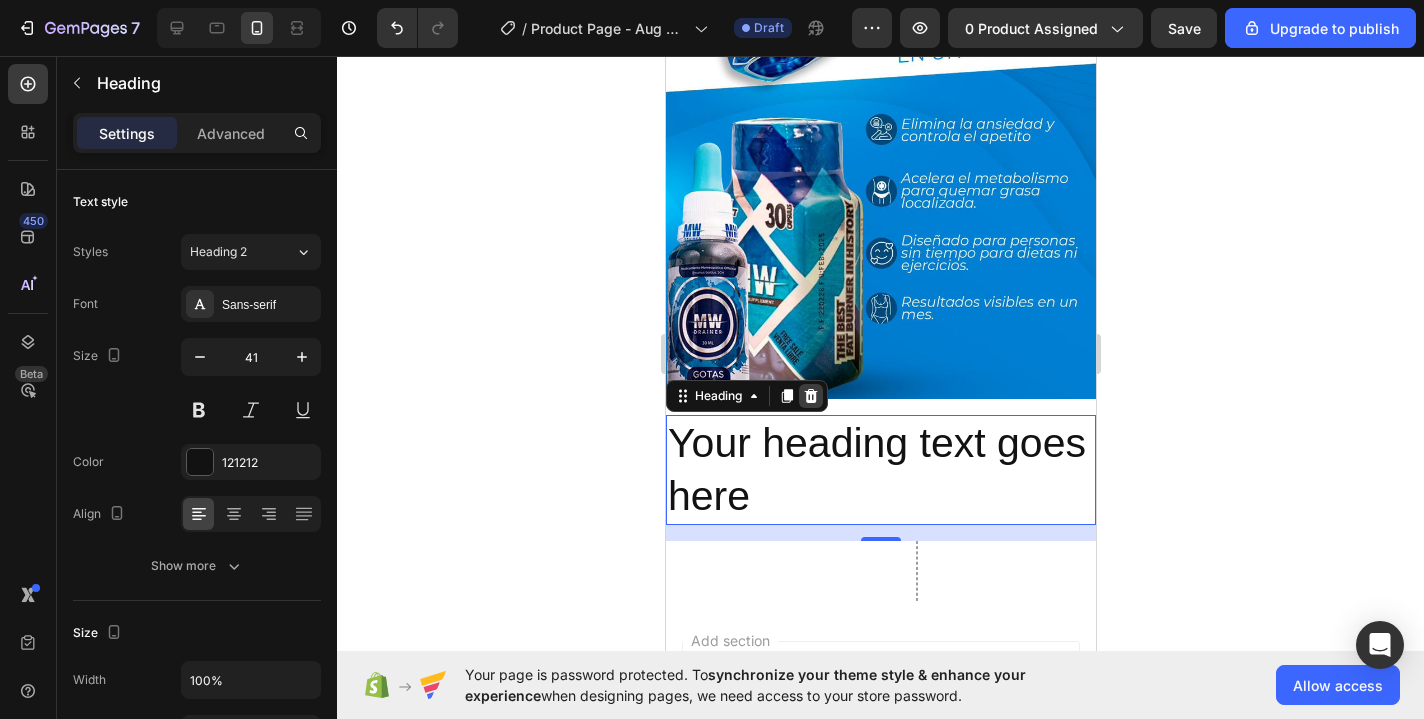 click at bounding box center (810, 396) 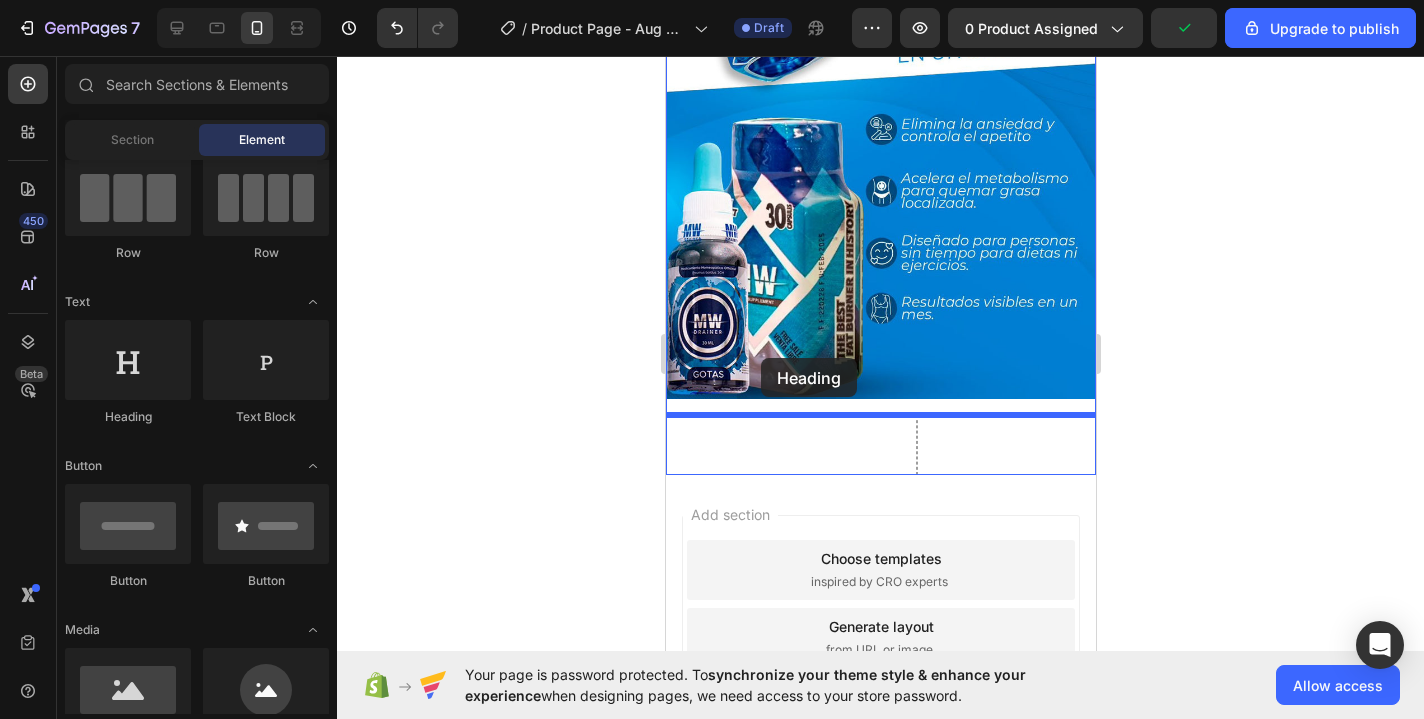 drag, startPoint x: 804, startPoint y: 438, endPoint x: 760, endPoint y: 358, distance: 91.3017 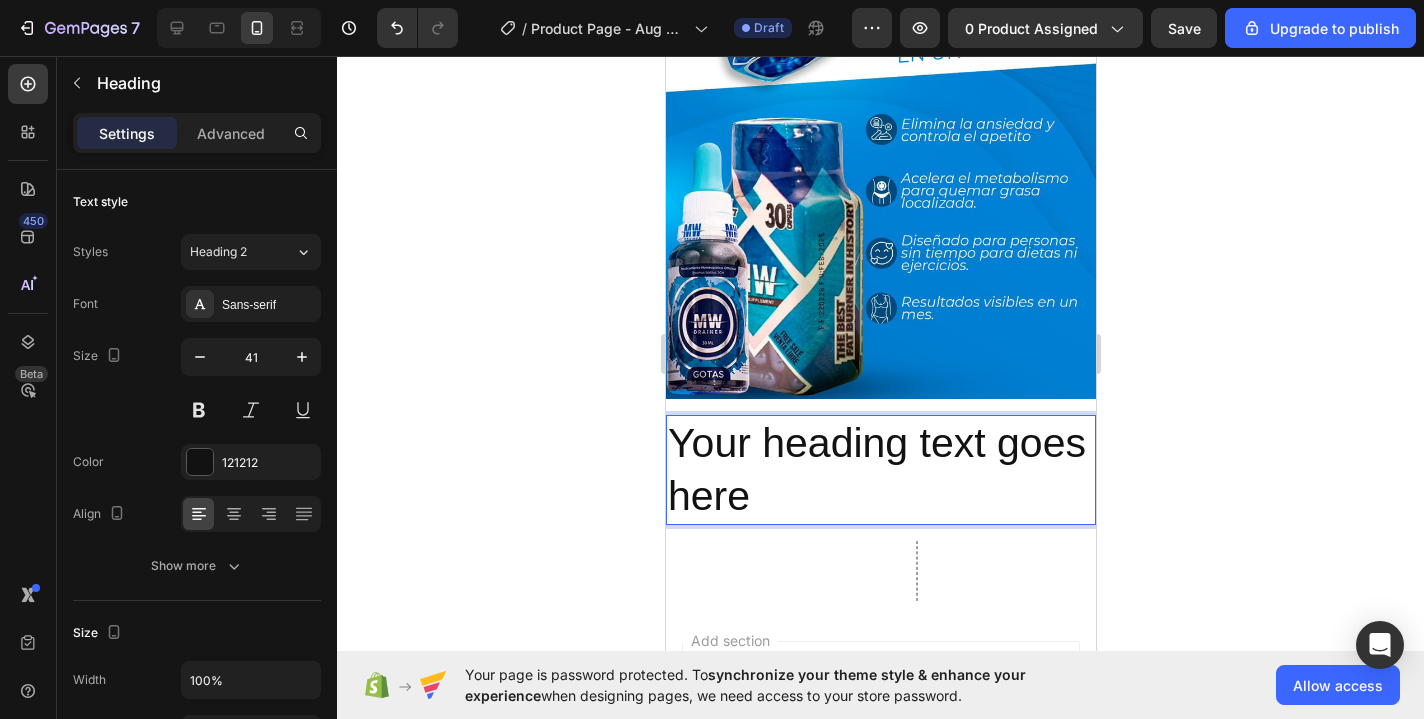 click on "Your heading text goes here" at bounding box center [880, 470] 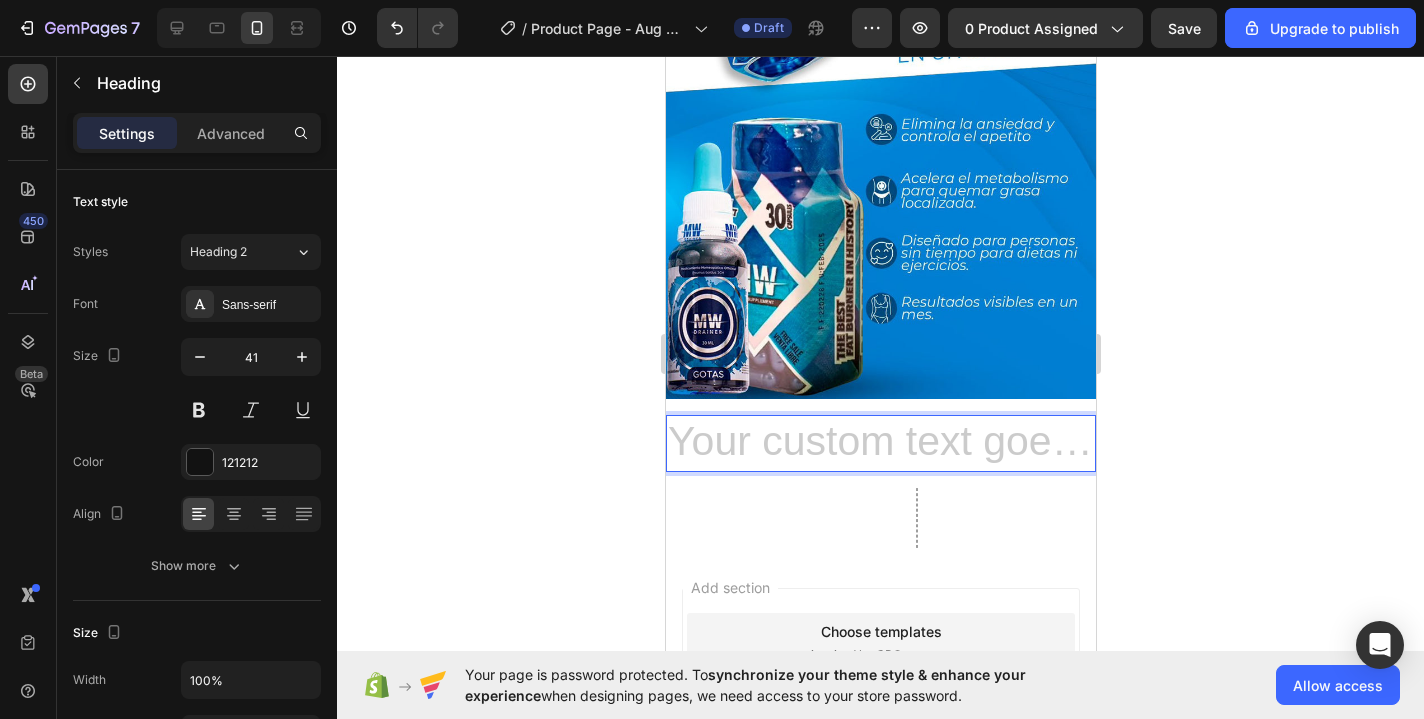 type 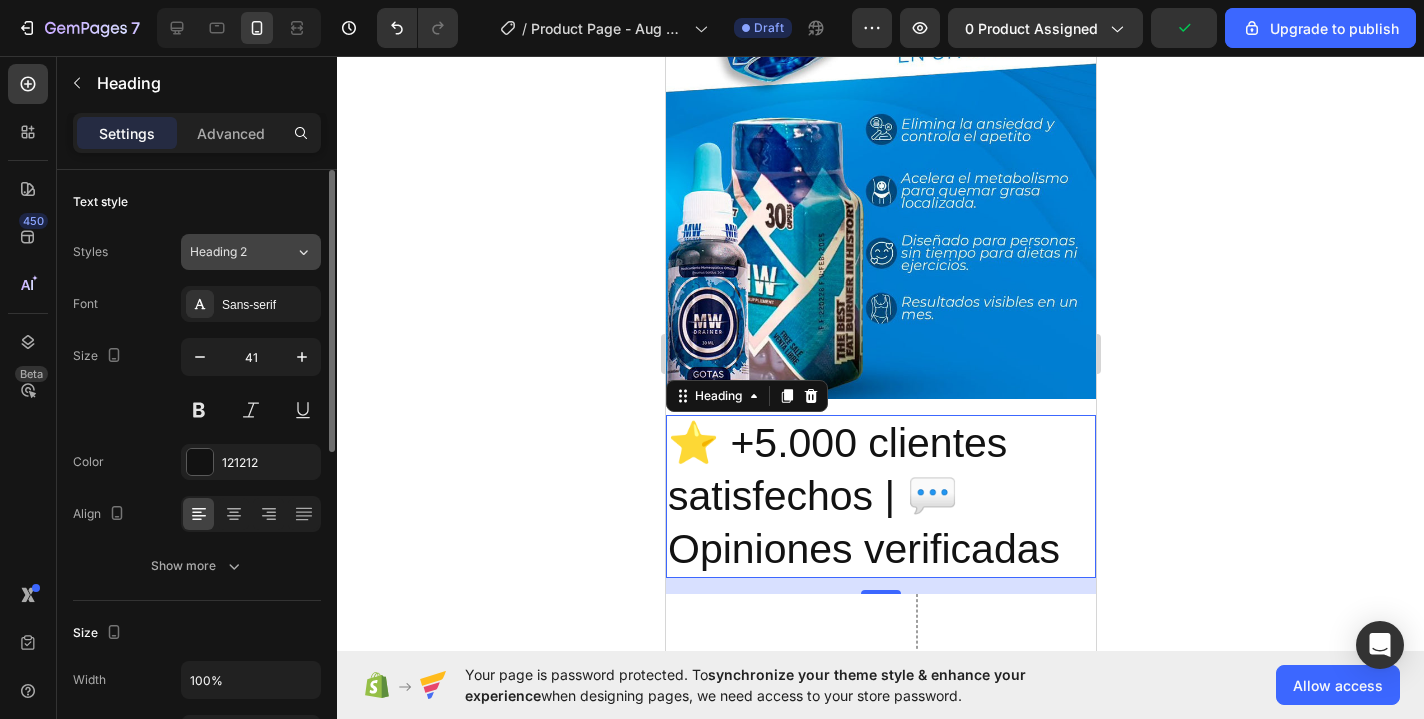 click on "Heading 2" at bounding box center (230, 252) 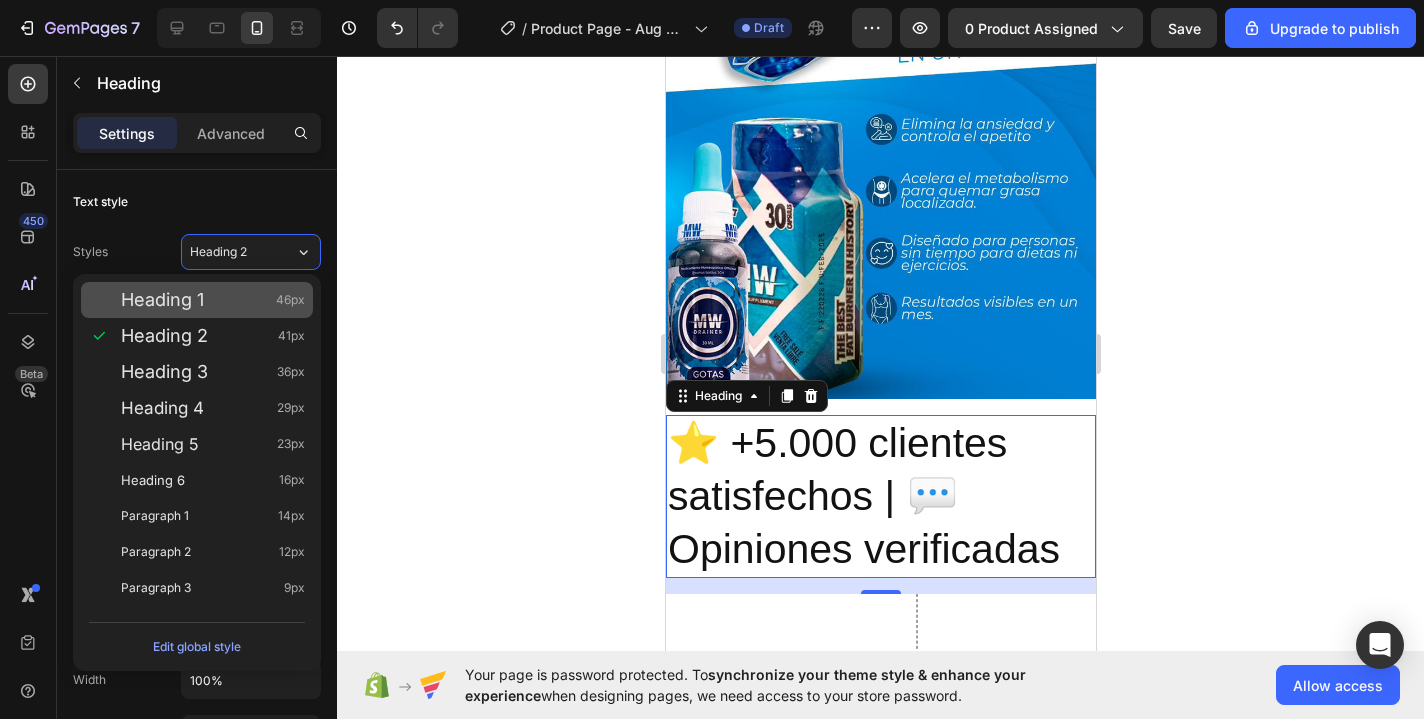 click on "Heading 1 46px" at bounding box center [213, 300] 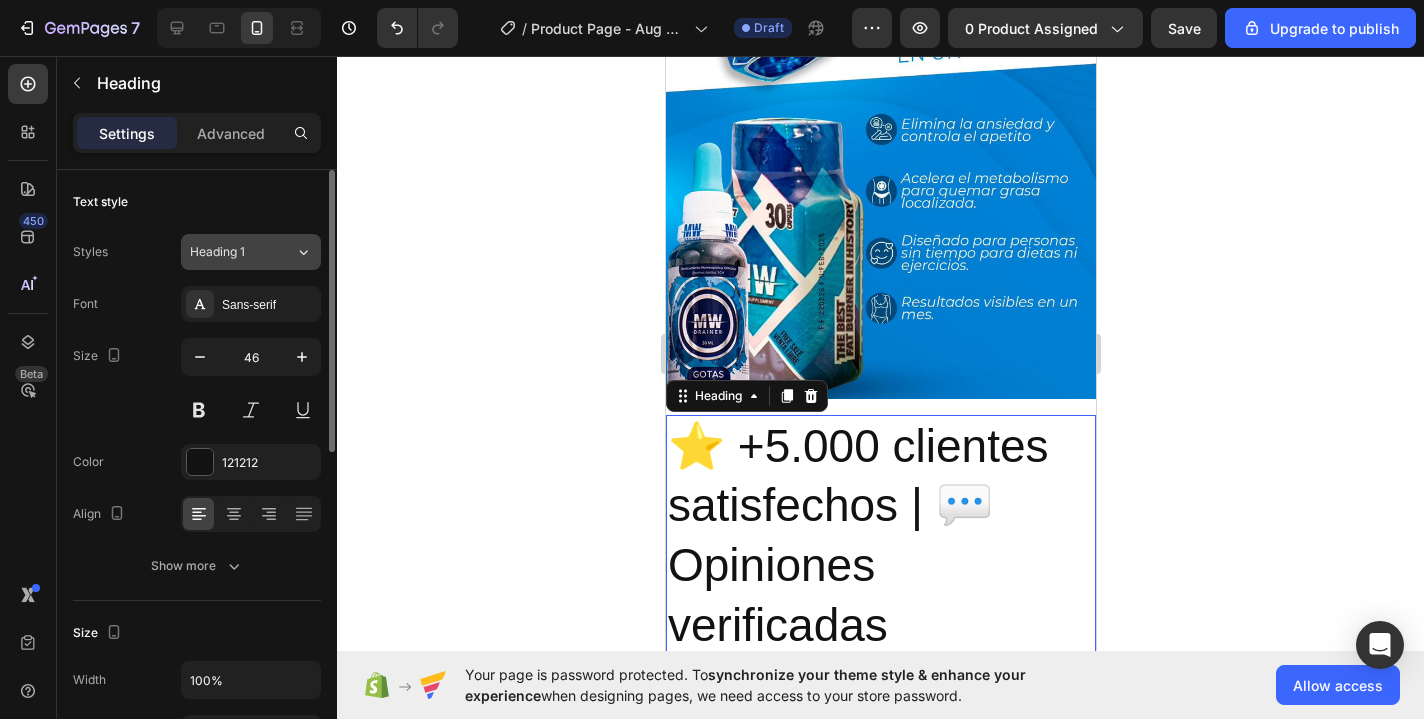 click on "Heading 1" at bounding box center (230, 252) 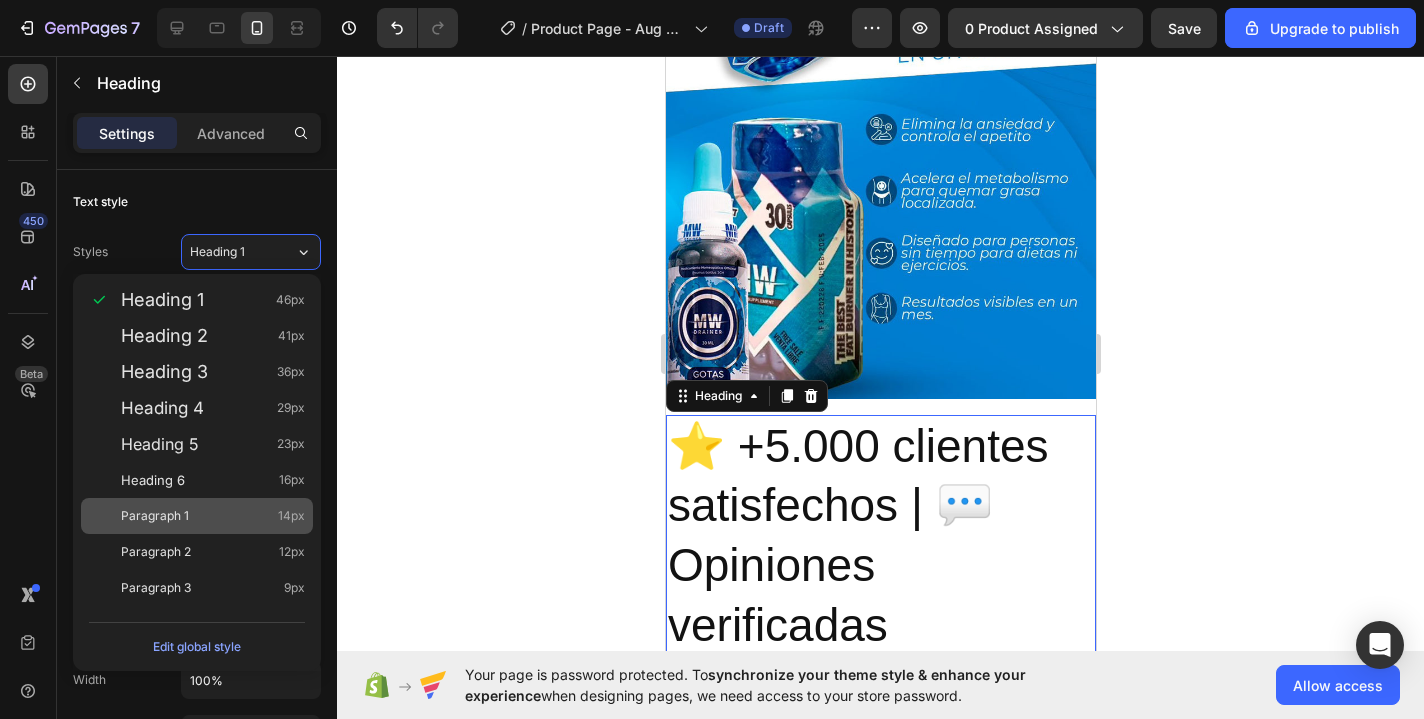 click on "Paragraph 1 14px" at bounding box center (213, 516) 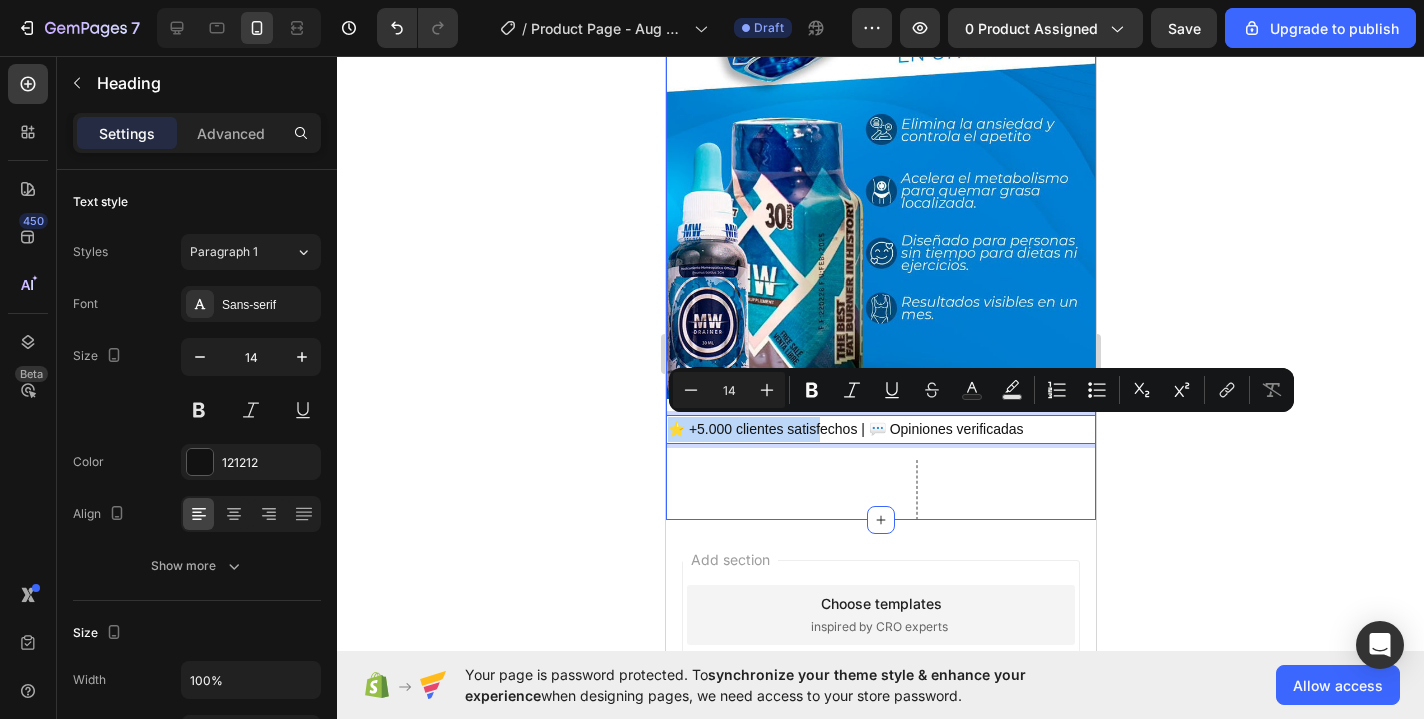 drag, startPoint x: 824, startPoint y: 426, endPoint x: 857, endPoint y: 403, distance: 40.22437 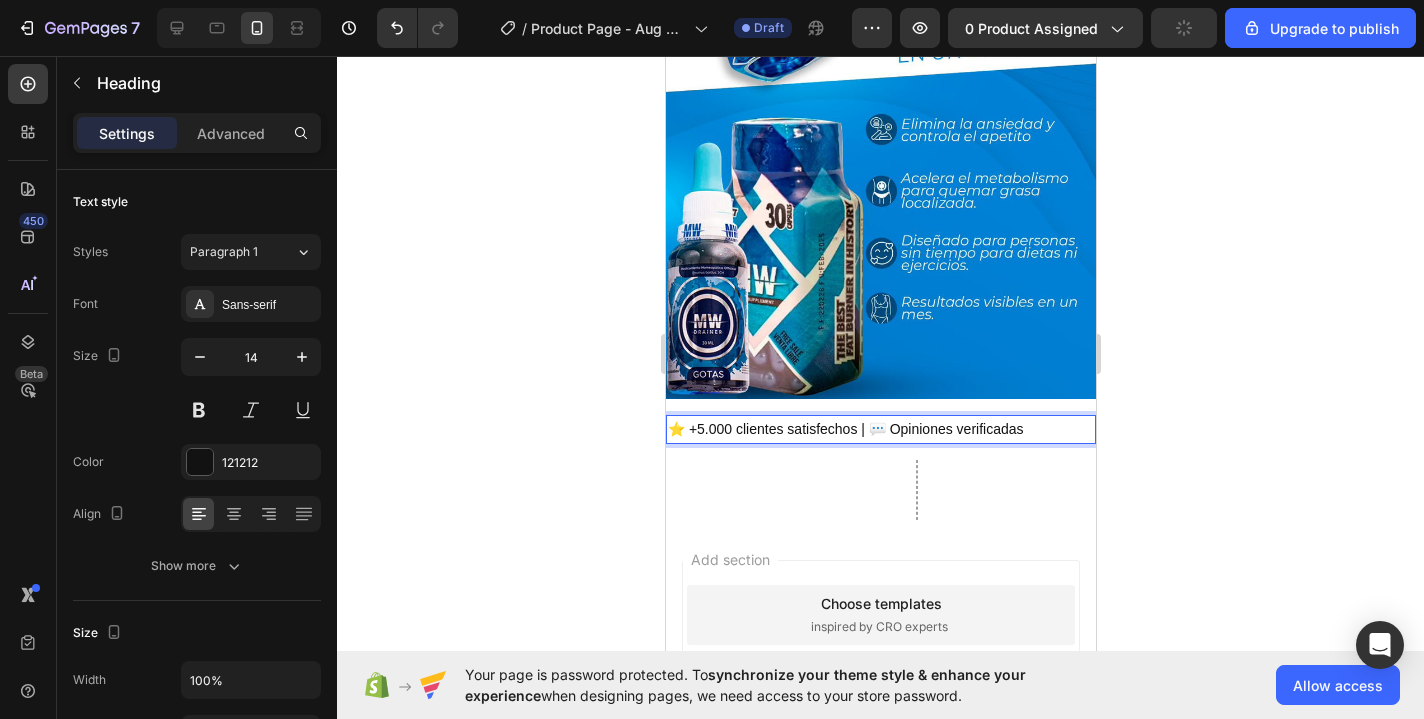 click on "⭐ +5.000 clientes satisfechos | 💬 Opiniones verificadas" at bounding box center [880, 429] 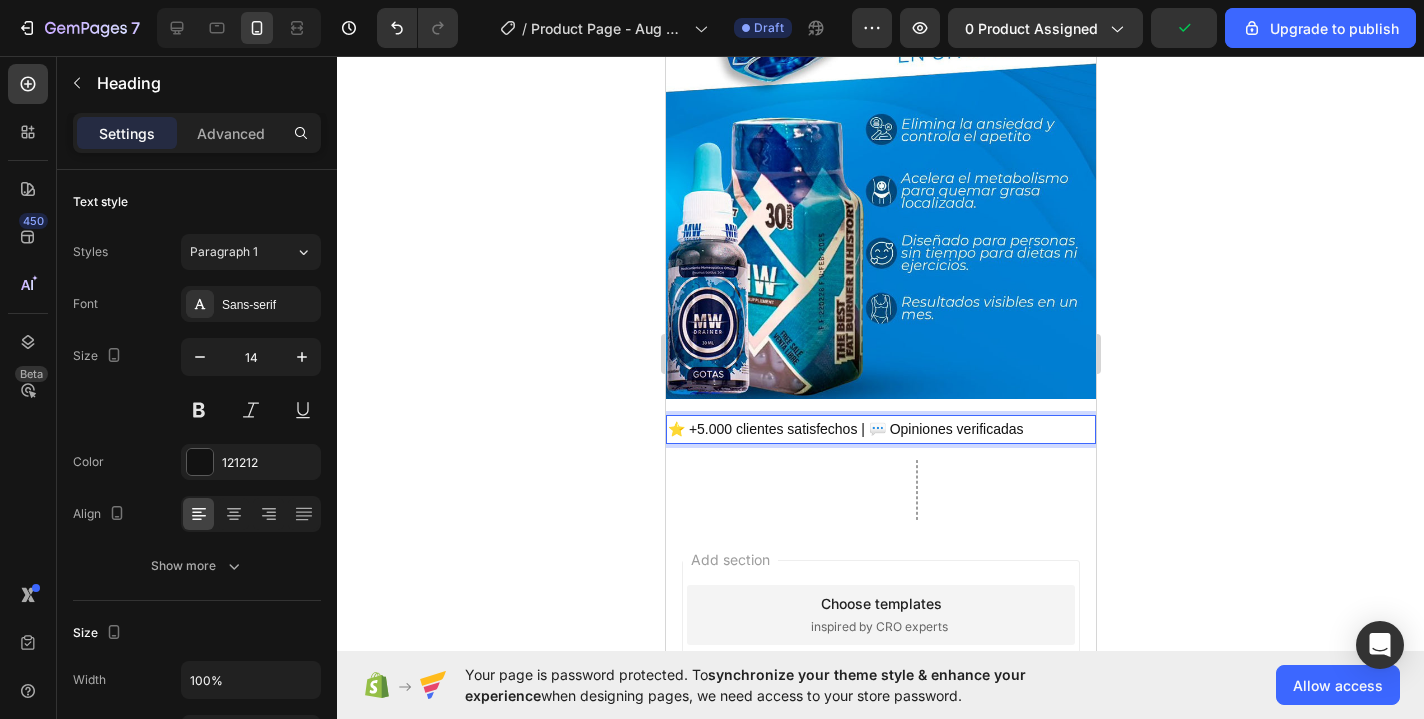 click on "⭐ +5.000 clientes satisfechos | 💬 Opiniones verificadas" at bounding box center [880, 429] 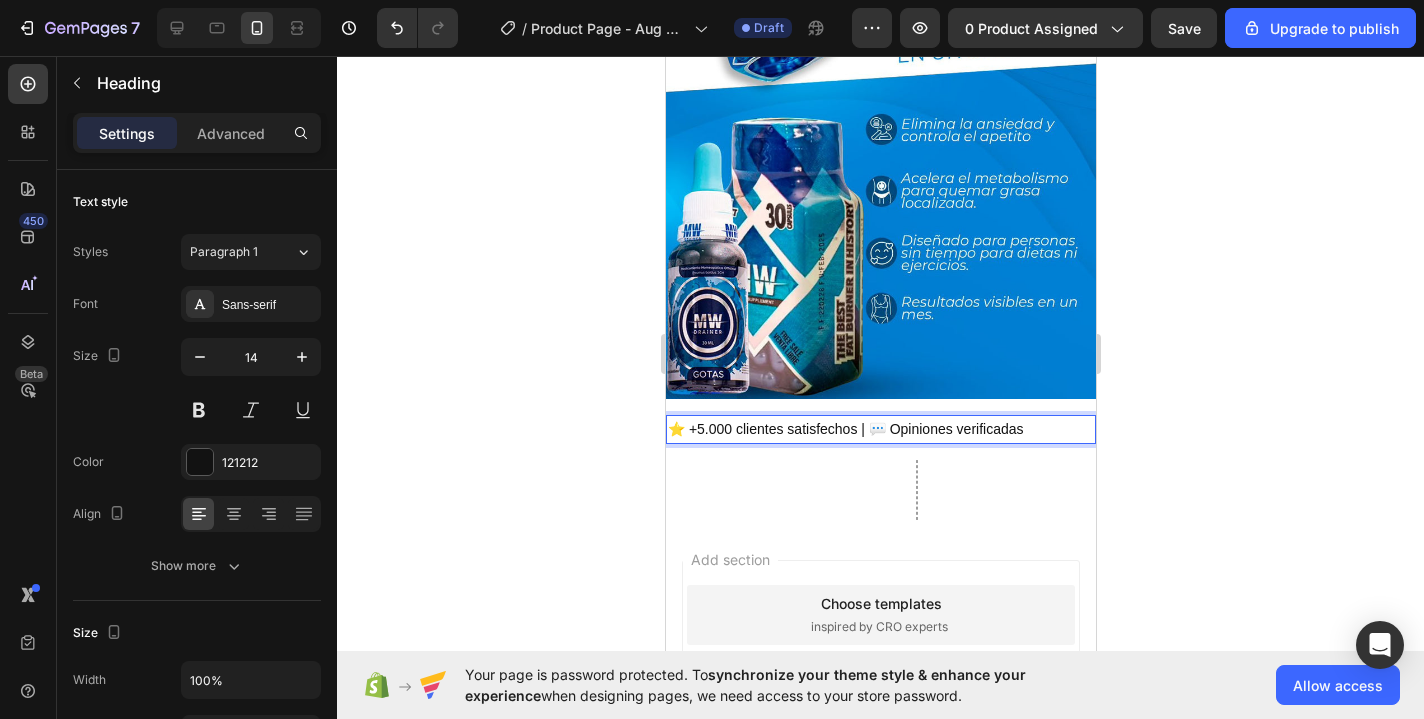 click on "⭐ +5.000 clientes satisfechos | 💬 Opiniones verificadas" at bounding box center (880, 429) 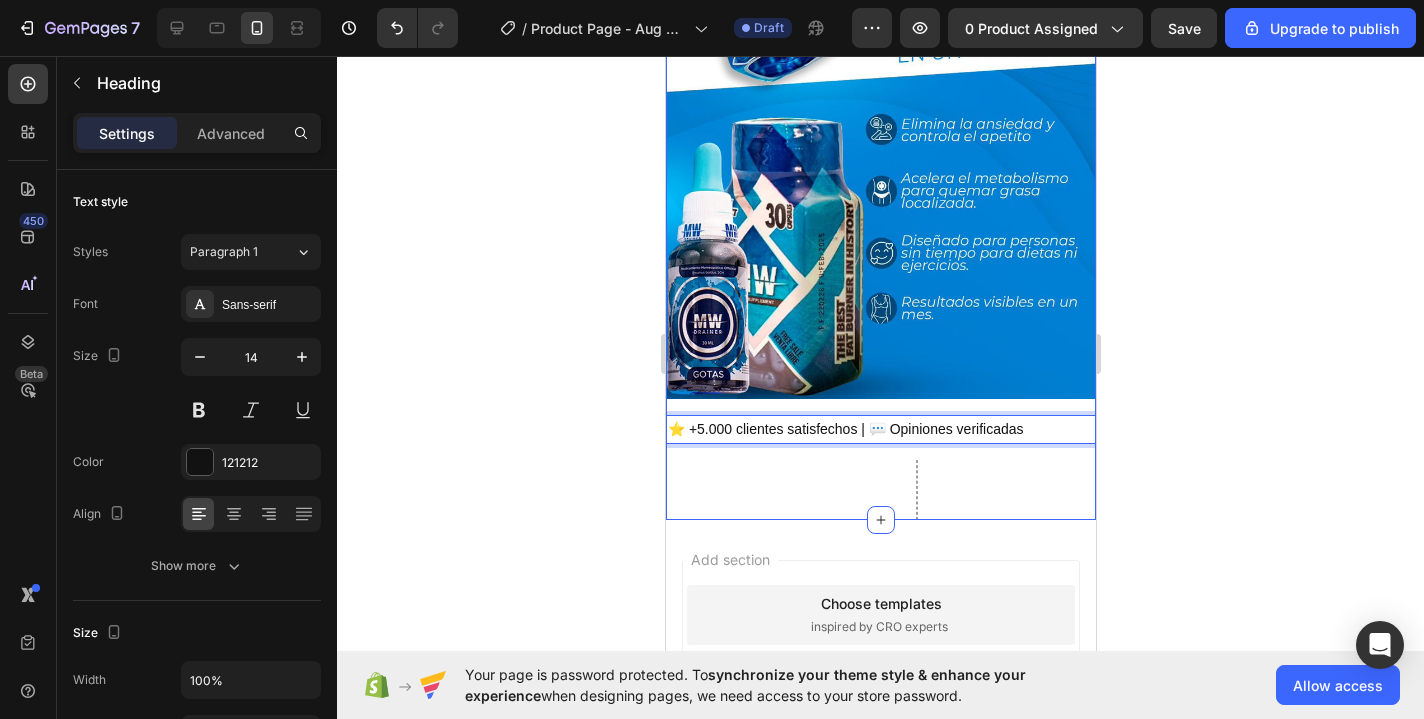 click on "Image     ⭐ +5.000 clientes satisfechos | 💬 Opiniones verificadas Heading   16
Row" at bounding box center (880, 120) 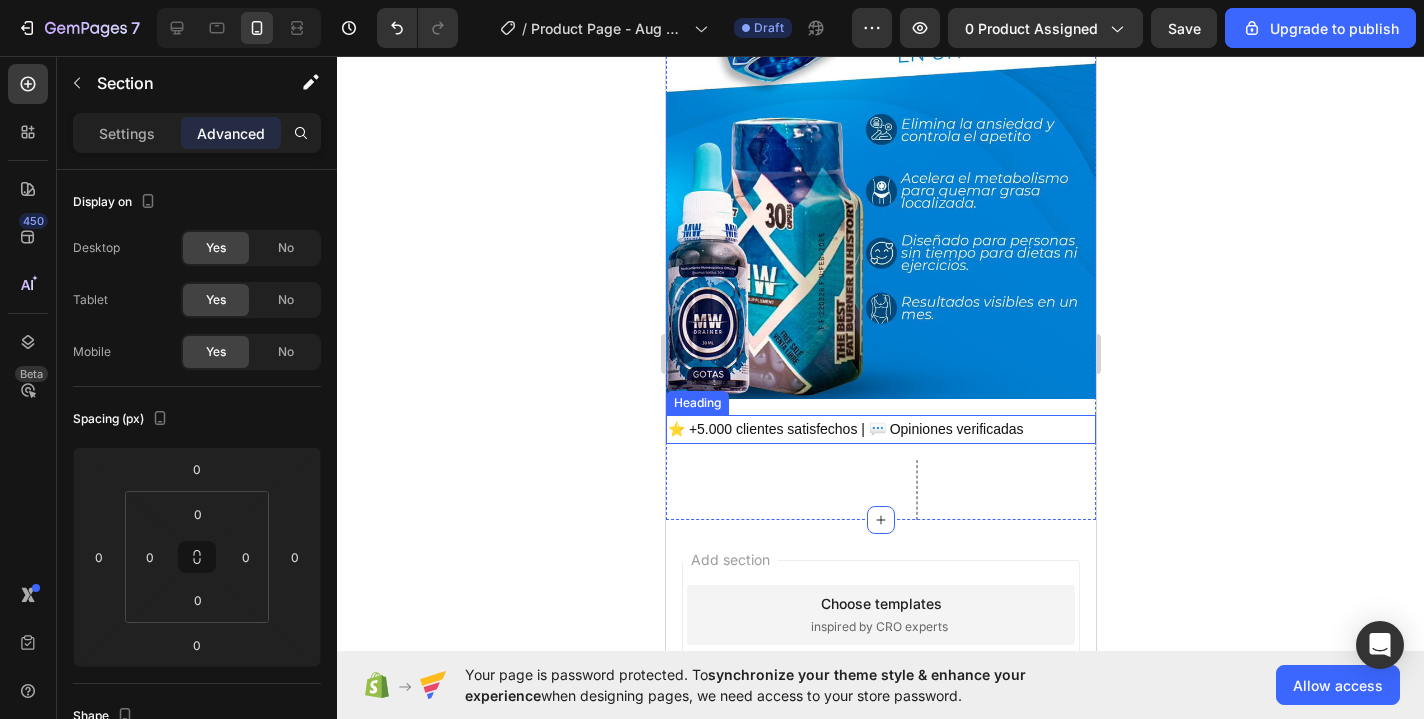 click on "⭐ +5.000 clientes satisfechos | 💬 Opiniones verificadas" at bounding box center (880, 429) 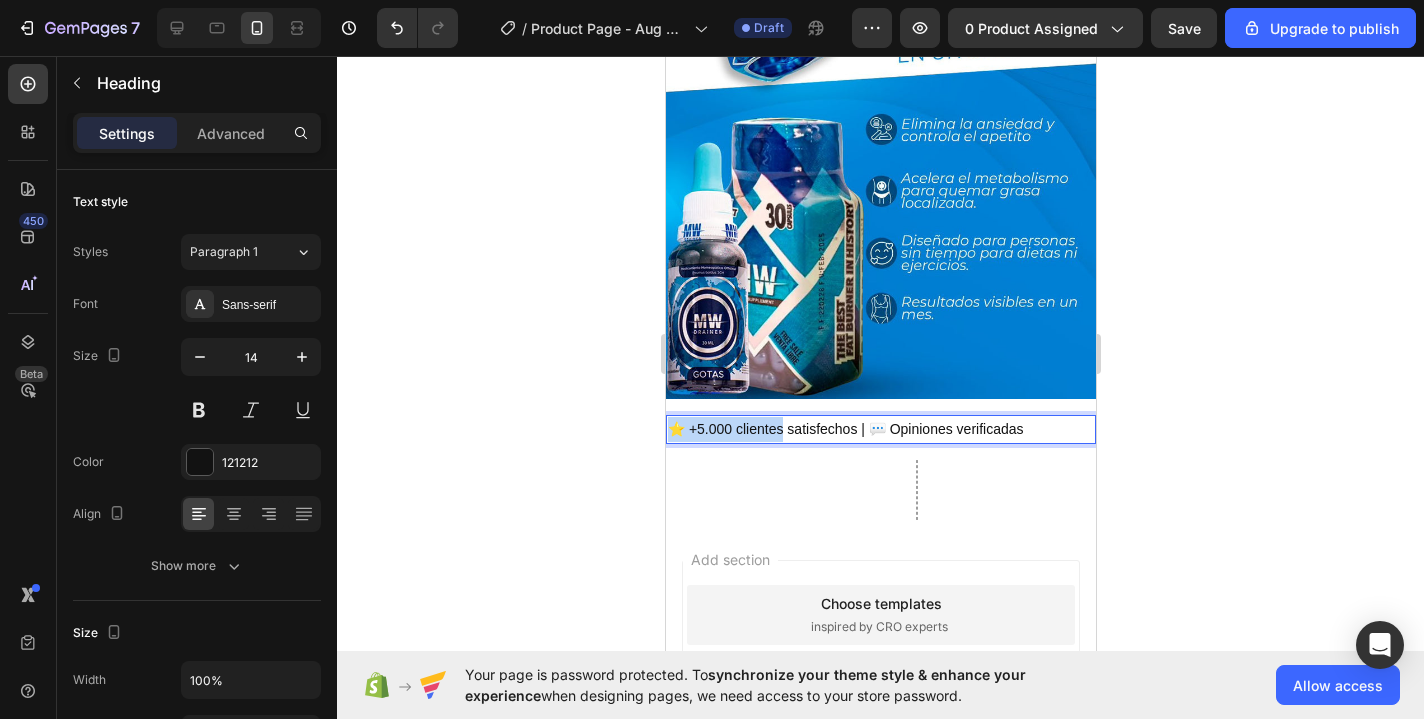 drag, startPoint x: 773, startPoint y: 429, endPoint x: 777, endPoint y: 410, distance: 19.416489 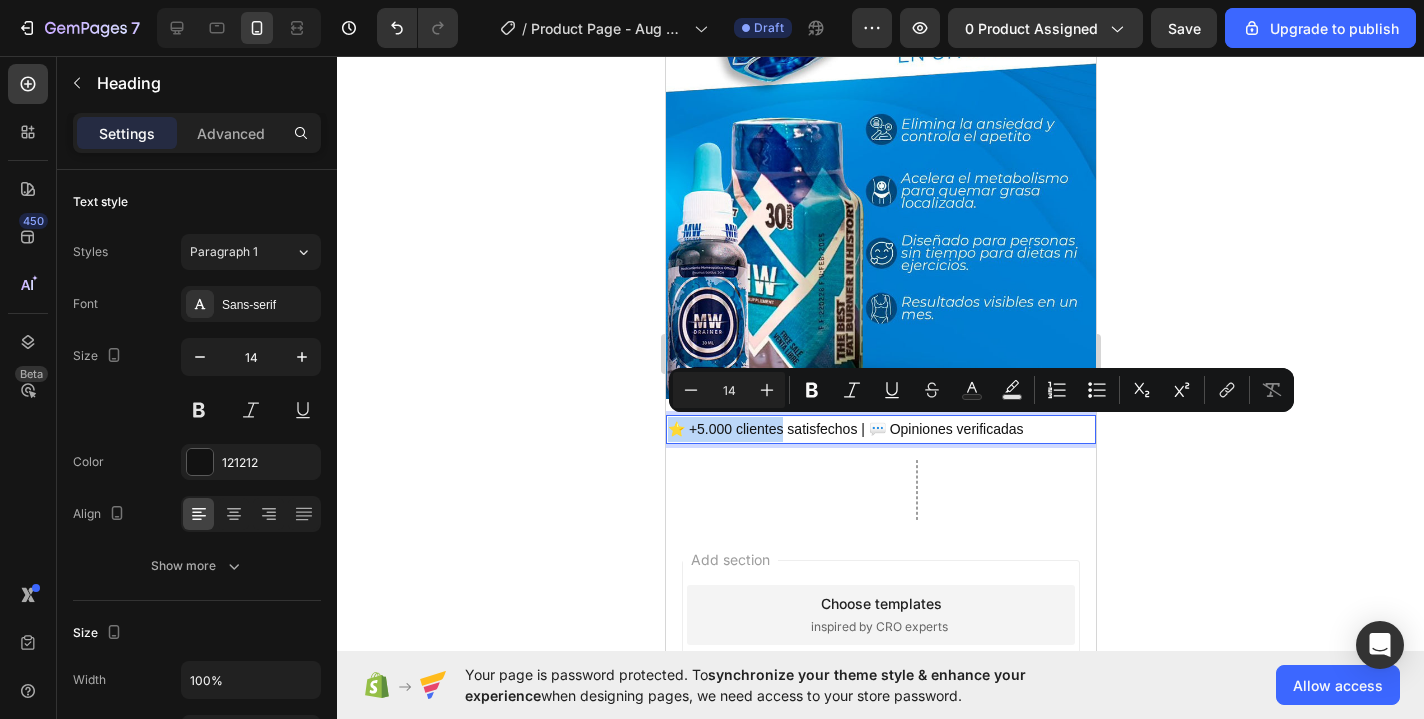 click on "⭐ +5.000 clientes satisfechos | 💬 Opiniones verificadas" at bounding box center (880, 429) 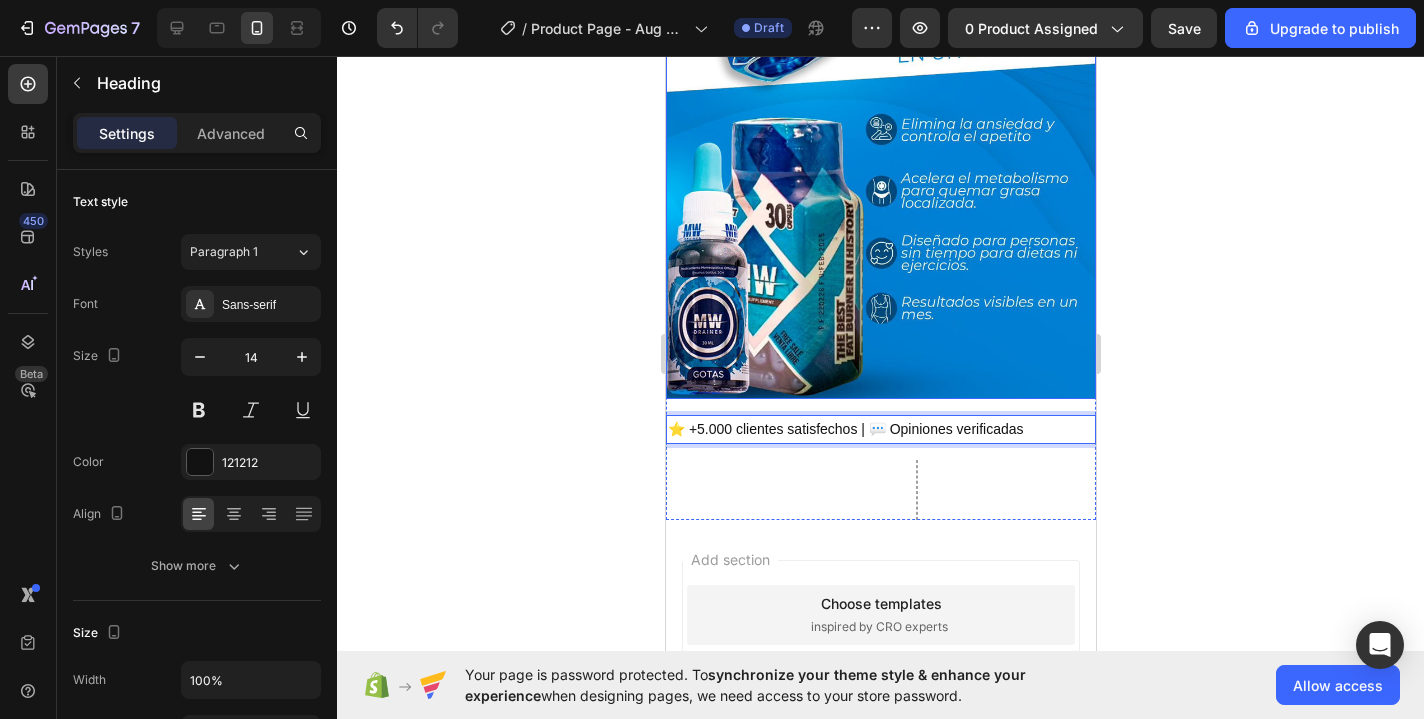 drag, startPoint x: 672, startPoint y: 415, endPoint x: 679, endPoint y: 392, distance: 24.04163 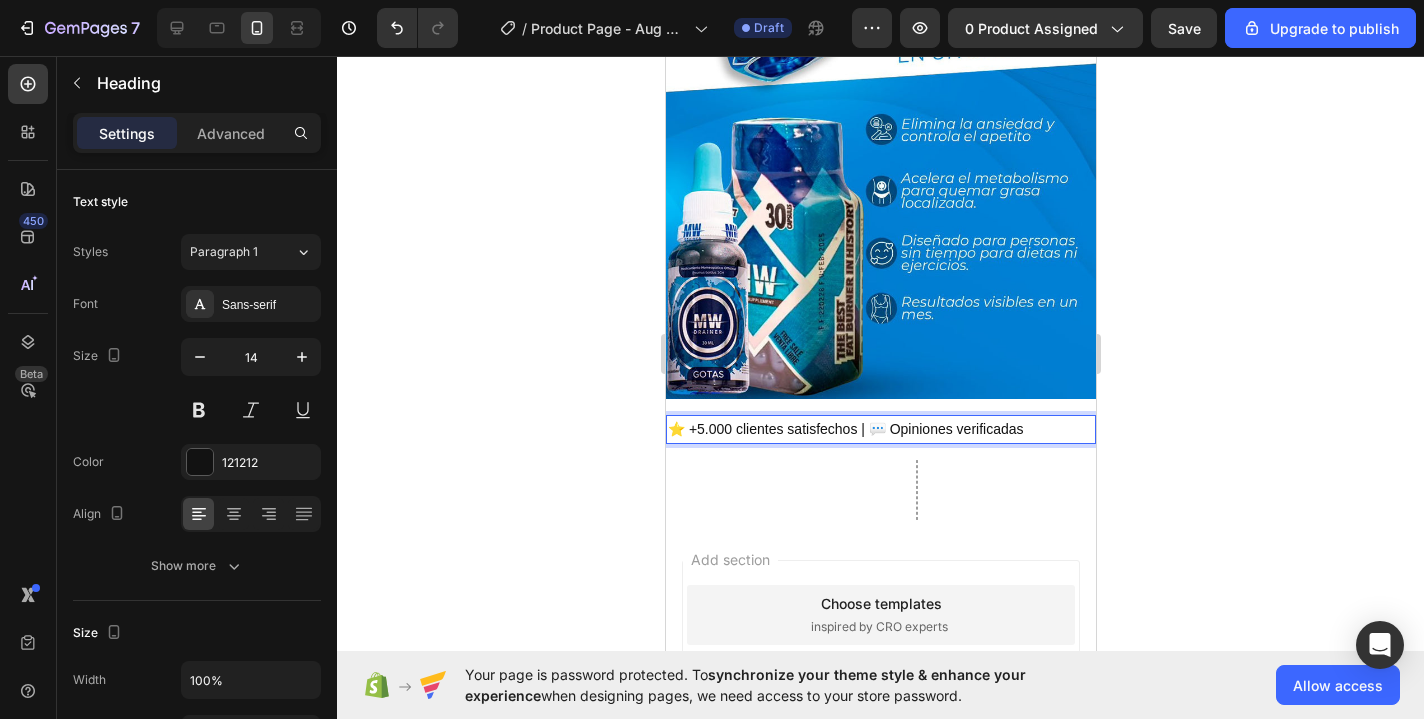 click on "⭐ +5.000 clientes satisfechos | 💬 Opiniones verificadas" at bounding box center (880, 429) 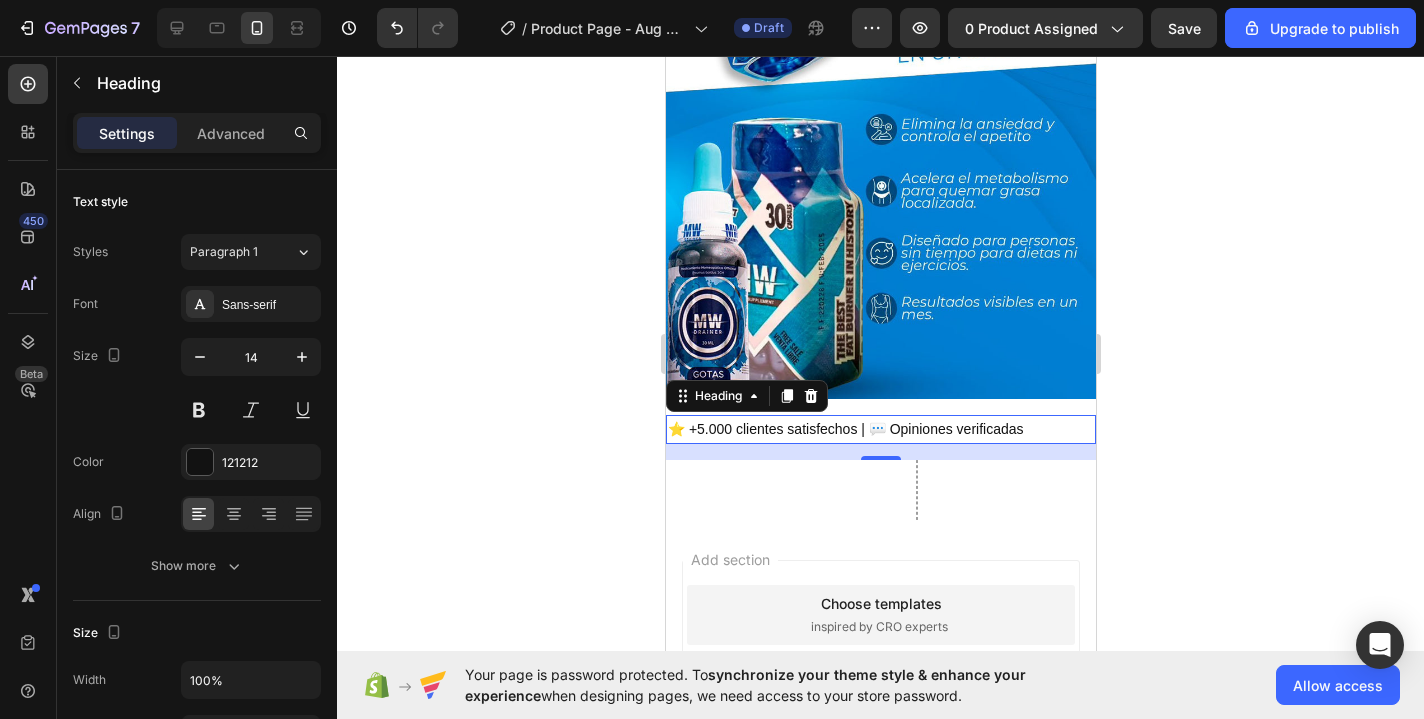 click 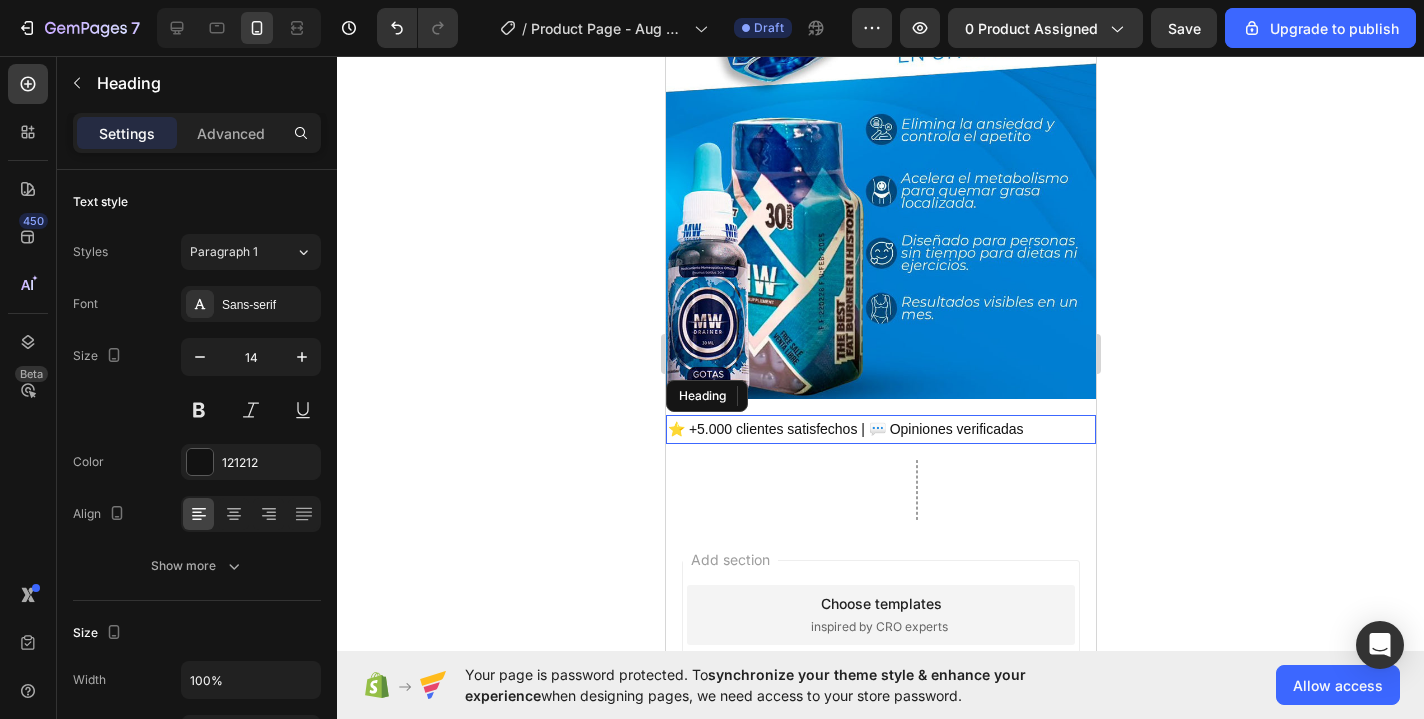 click on "⭐ +5.000 clientes satisfechos | 💬 Opiniones verificadas" at bounding box center (880, 429) 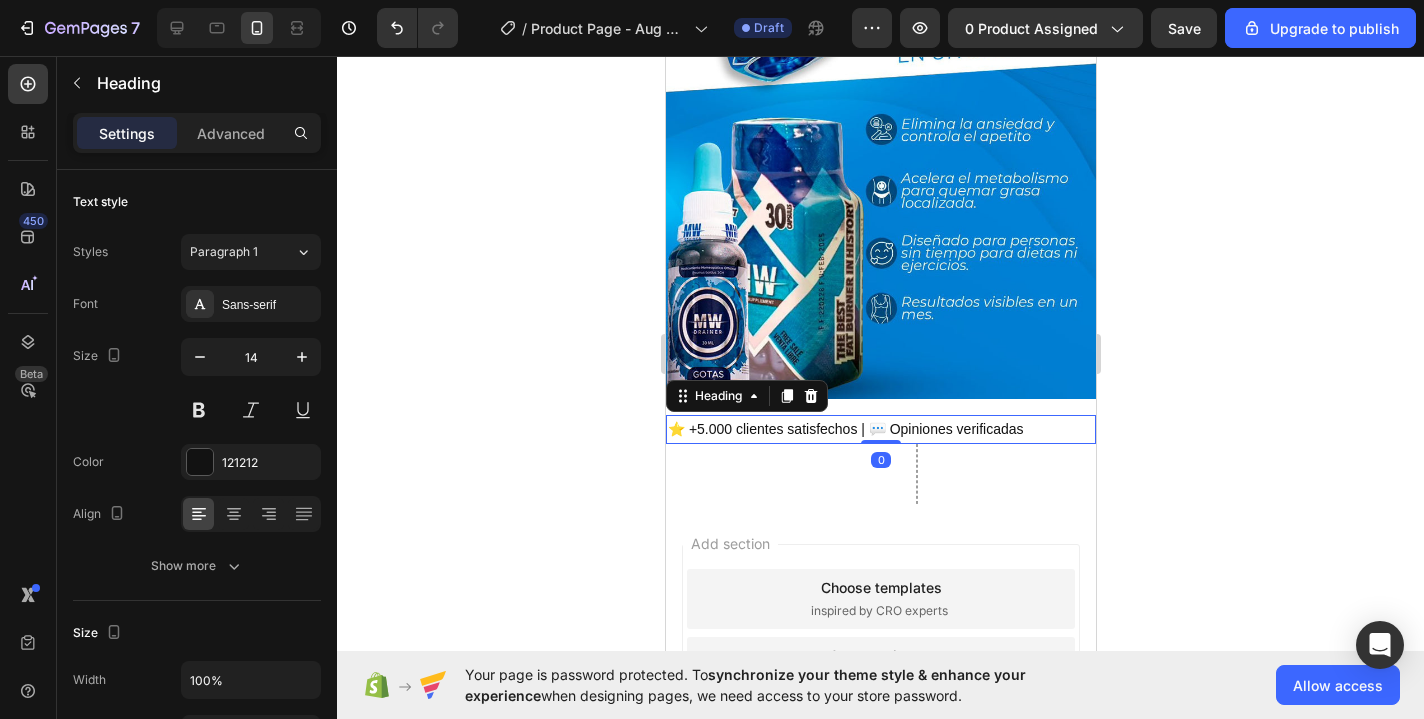 drag, startPoint x: 887, startPoint y: 455, endPoint x: 887, endPoint y: 437, distance: 18 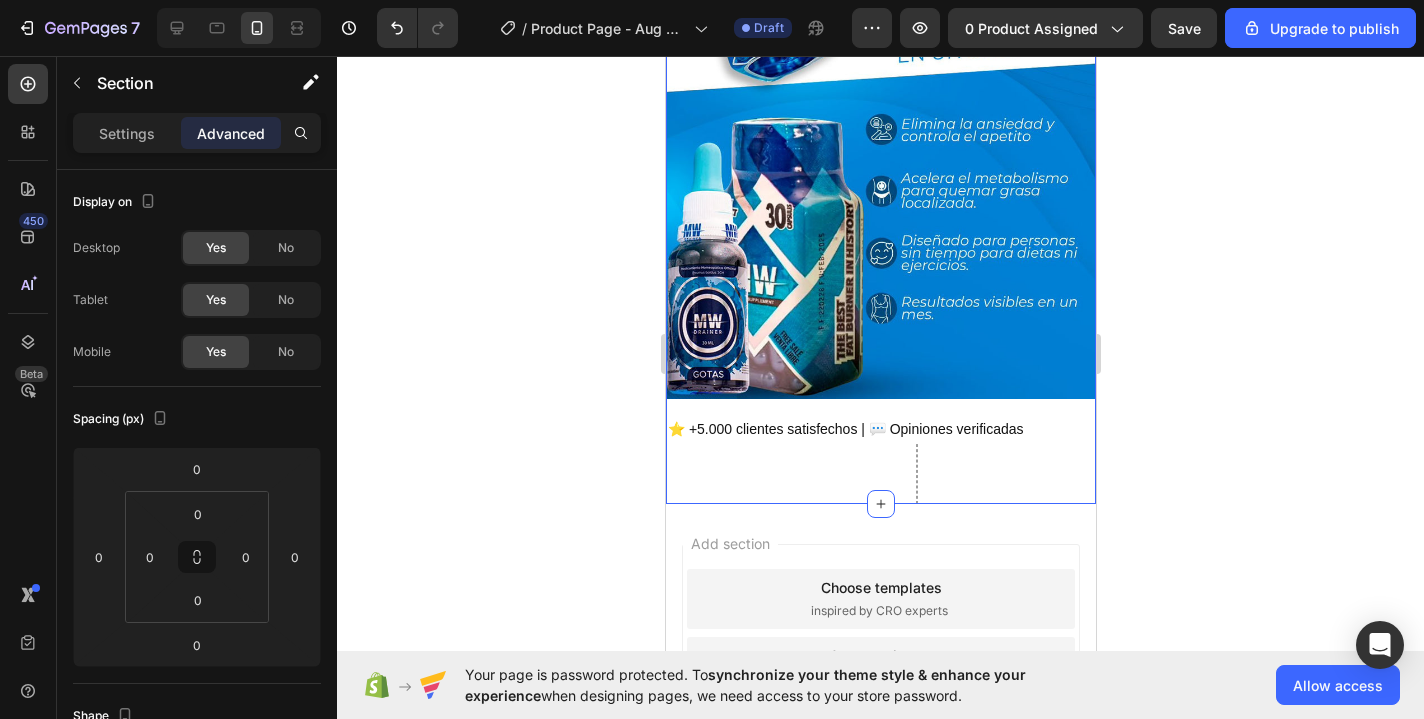 click on "Image     ⭐ +5.000 clientes satisfechos | 💬 Opiniones verificadas Heading   0
Row" at bounding box center [880, 112] 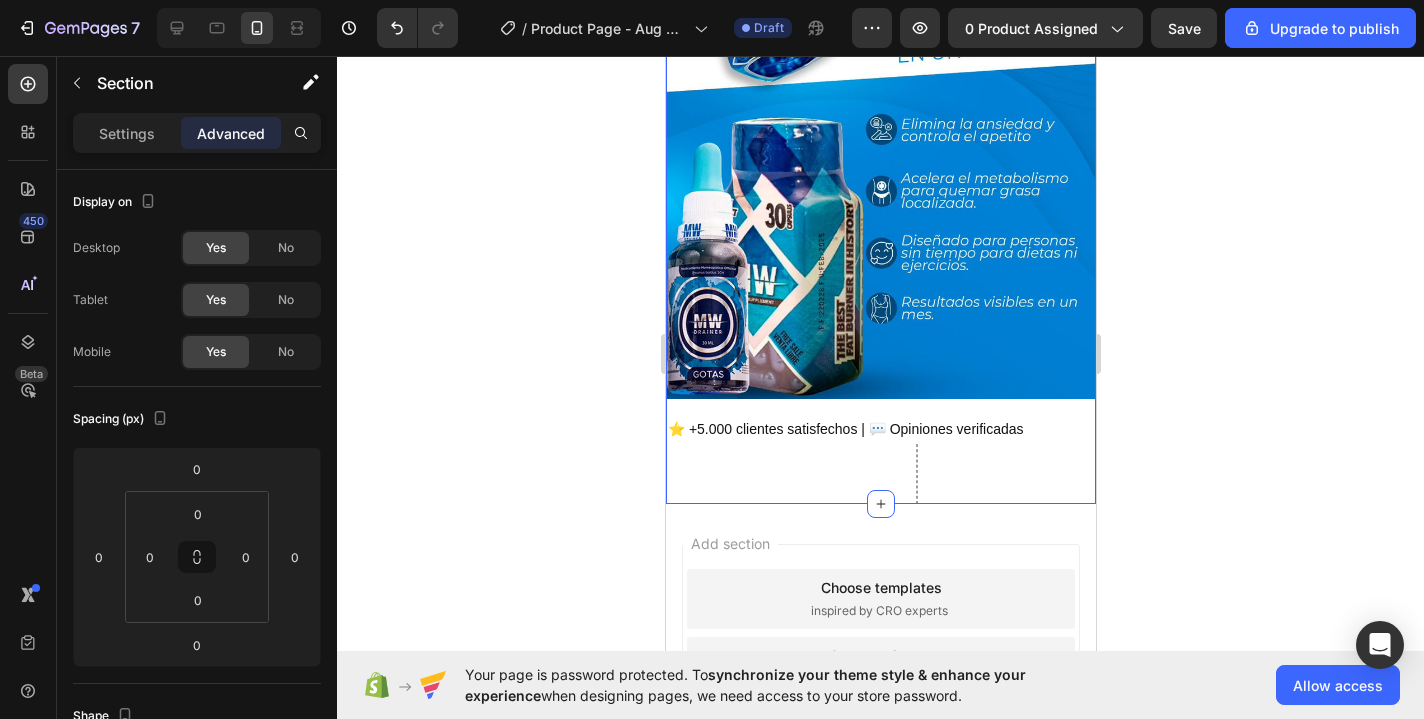click at bounding box center [880, 59] 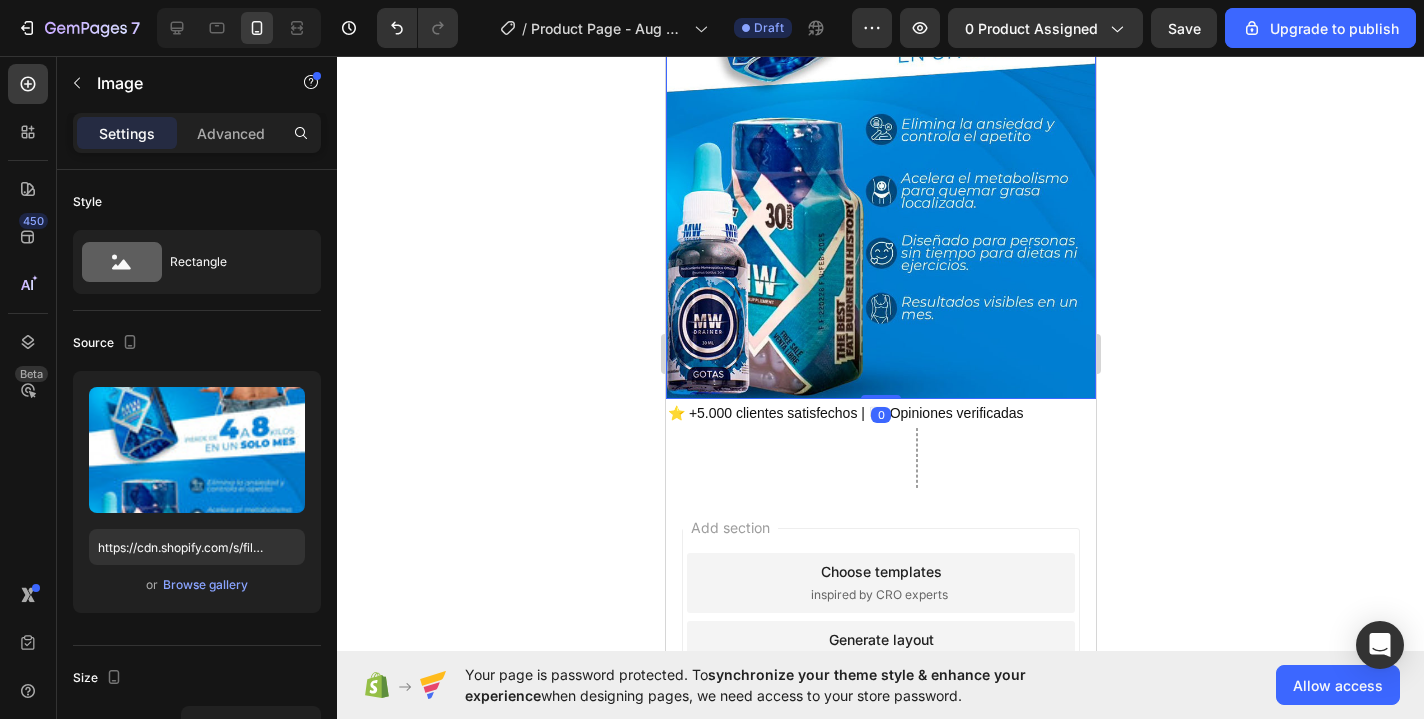 drag, startPoint x: 879, startPoint y: 413, endPoint x: 881, endPoint y: 390, distance: 23.086792 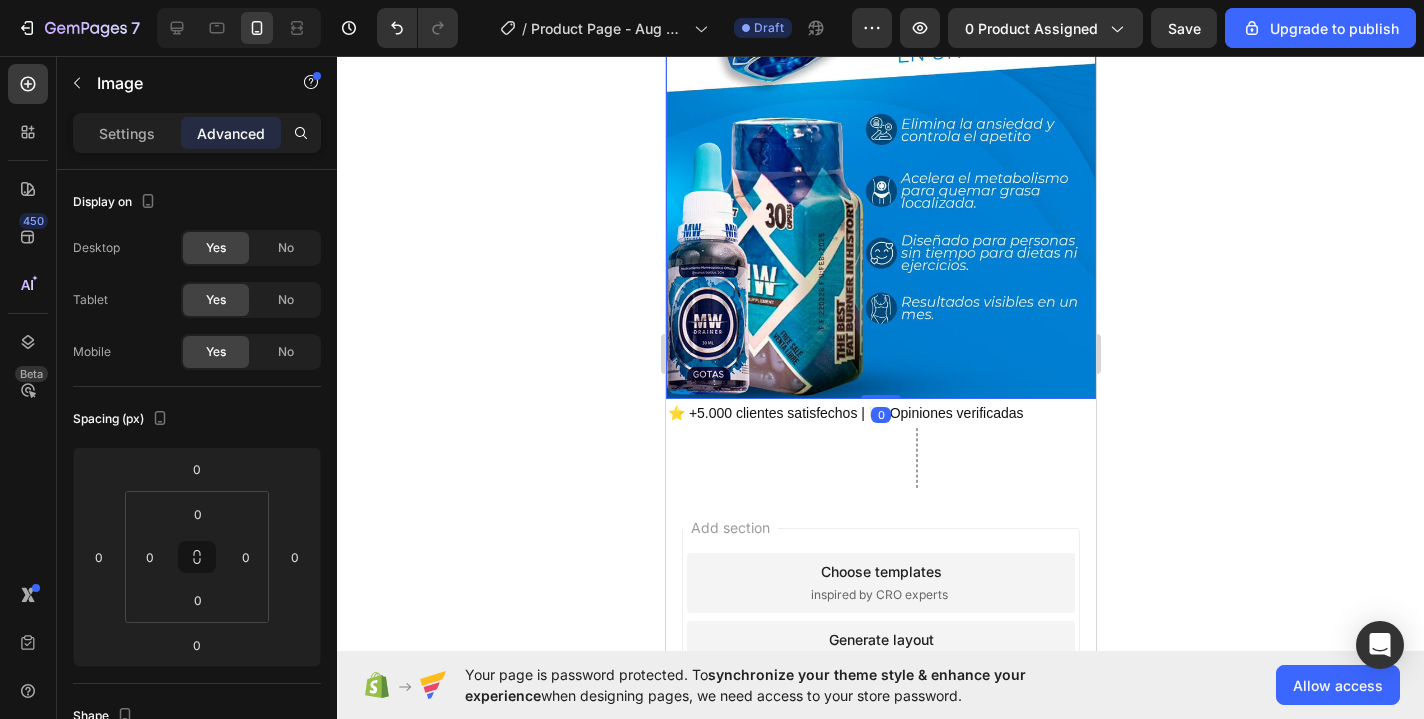 click 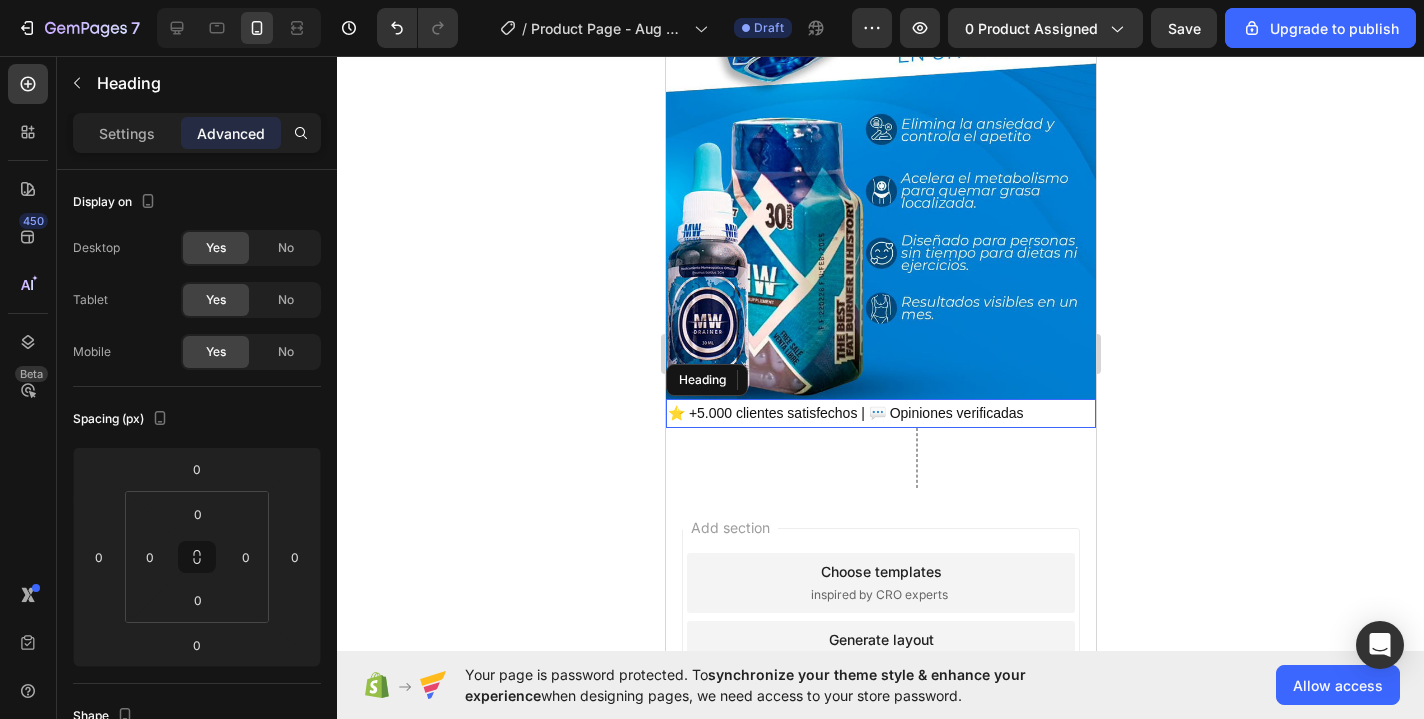 click on "⭐ +5.000 clientes satisfechos | 💬 Opiniones verificadas" at bounding box center [880, 413] 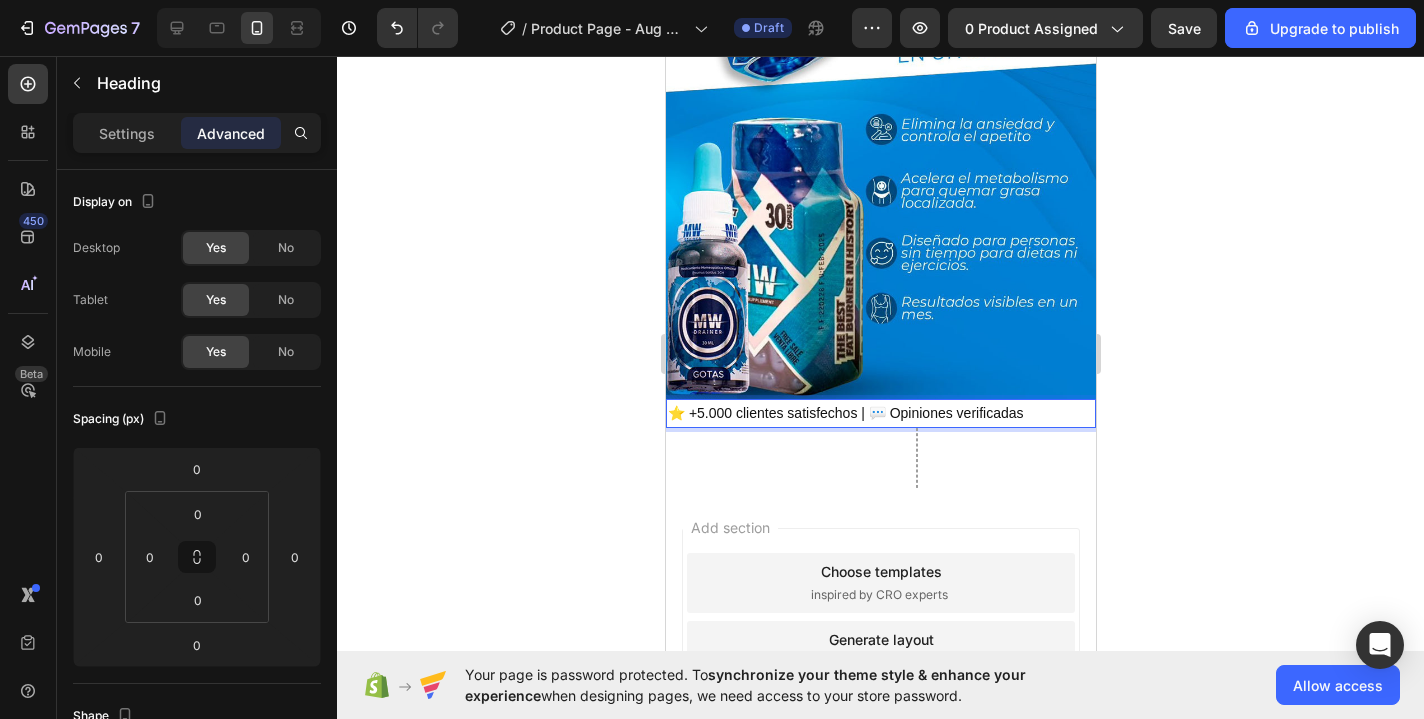 drag, startPoint x: 1044, startPoint y: 411, endPoint x: 689, endPoint y: 412, distance: 355.0014 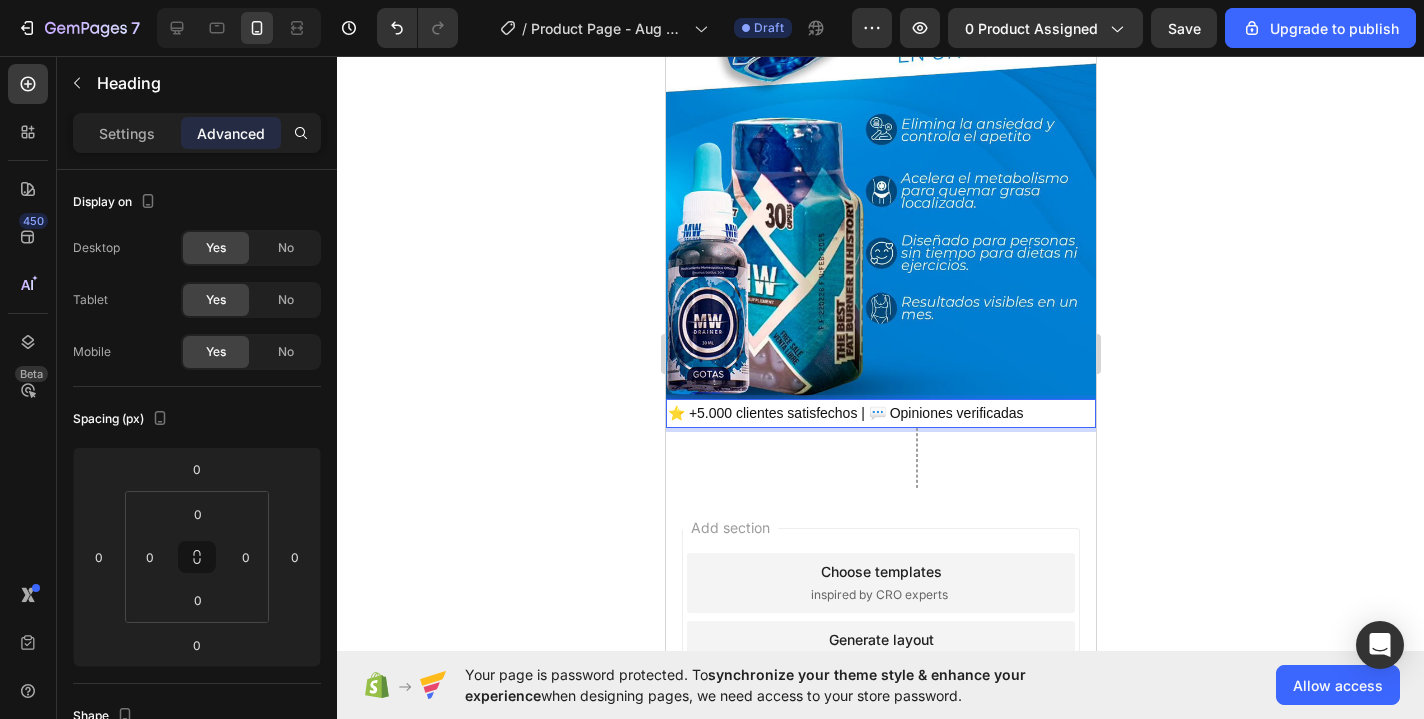 click on "⭐ +5.000 clientes satisfechos | 💬 Opiniones verificadas" at bounding box center [880, 413] 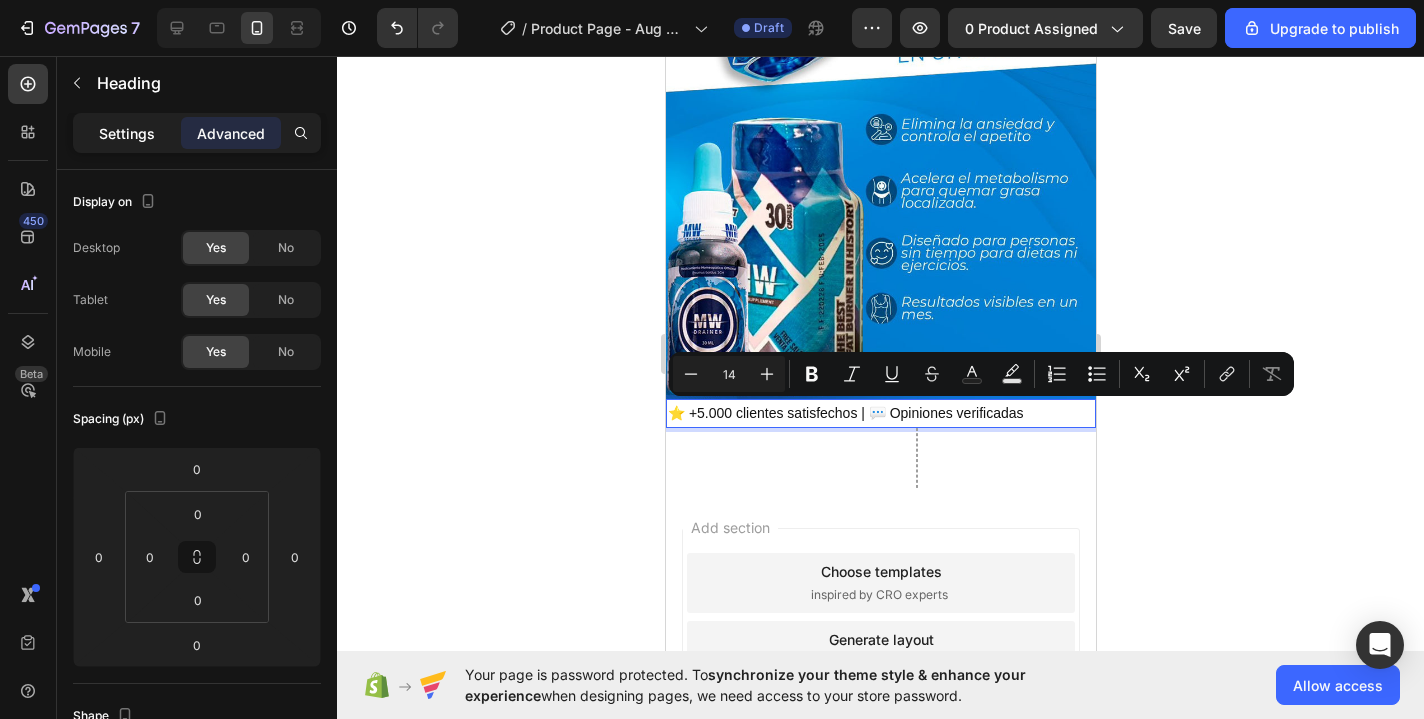 click on "Settings" at bounding box center (127, 133) 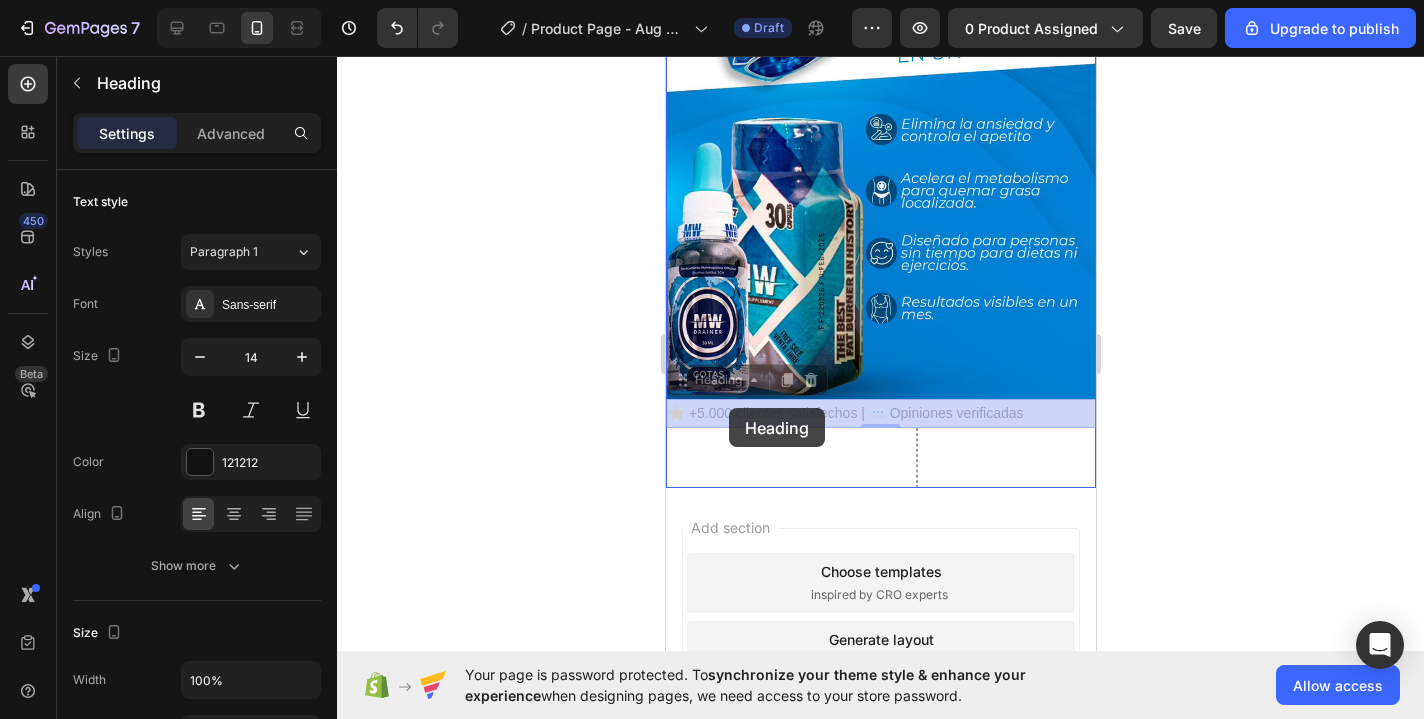 drag, startPoint x: 1053, startPoint y: 412, endPoint x: 729, endPoint y: 408, distance: 324.0247 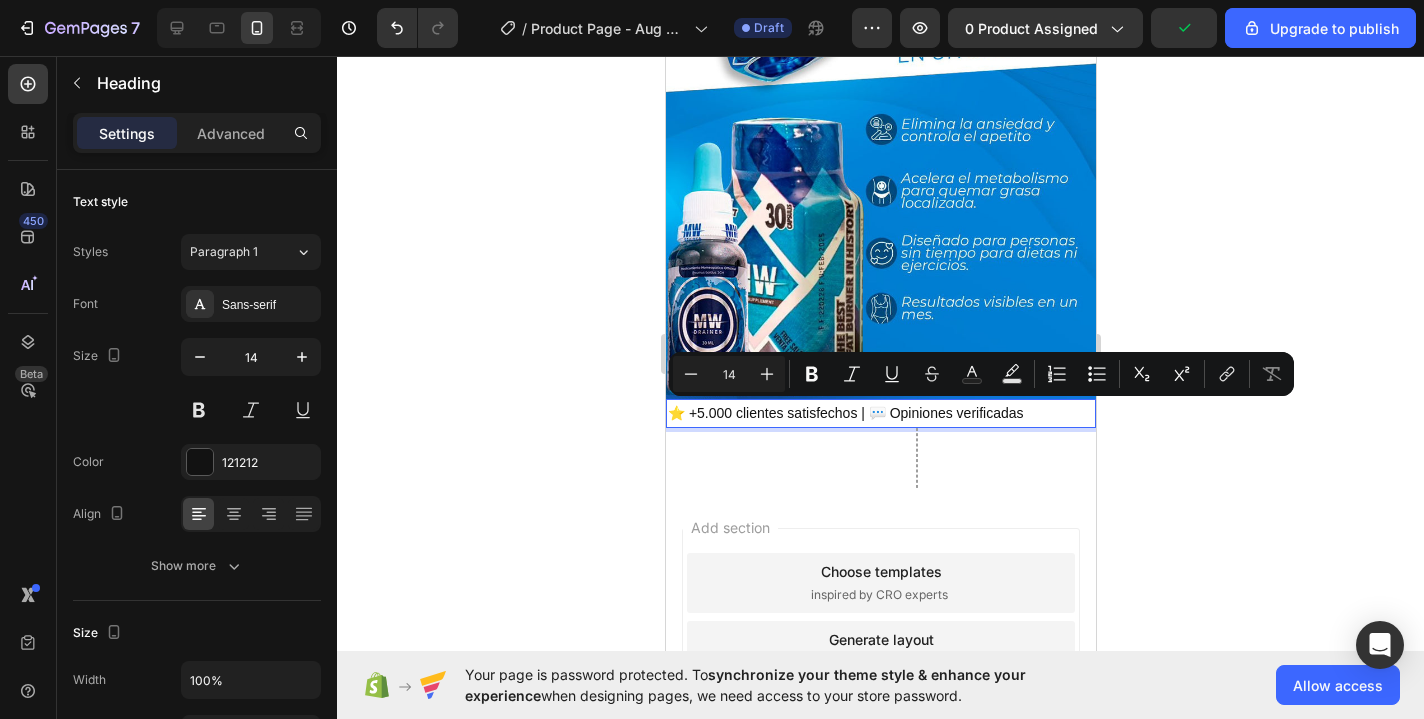drag, startPoint x: 1044, startPoint y: 416, endPoint x: 688, endPoint y: 414, distance: 356.0056 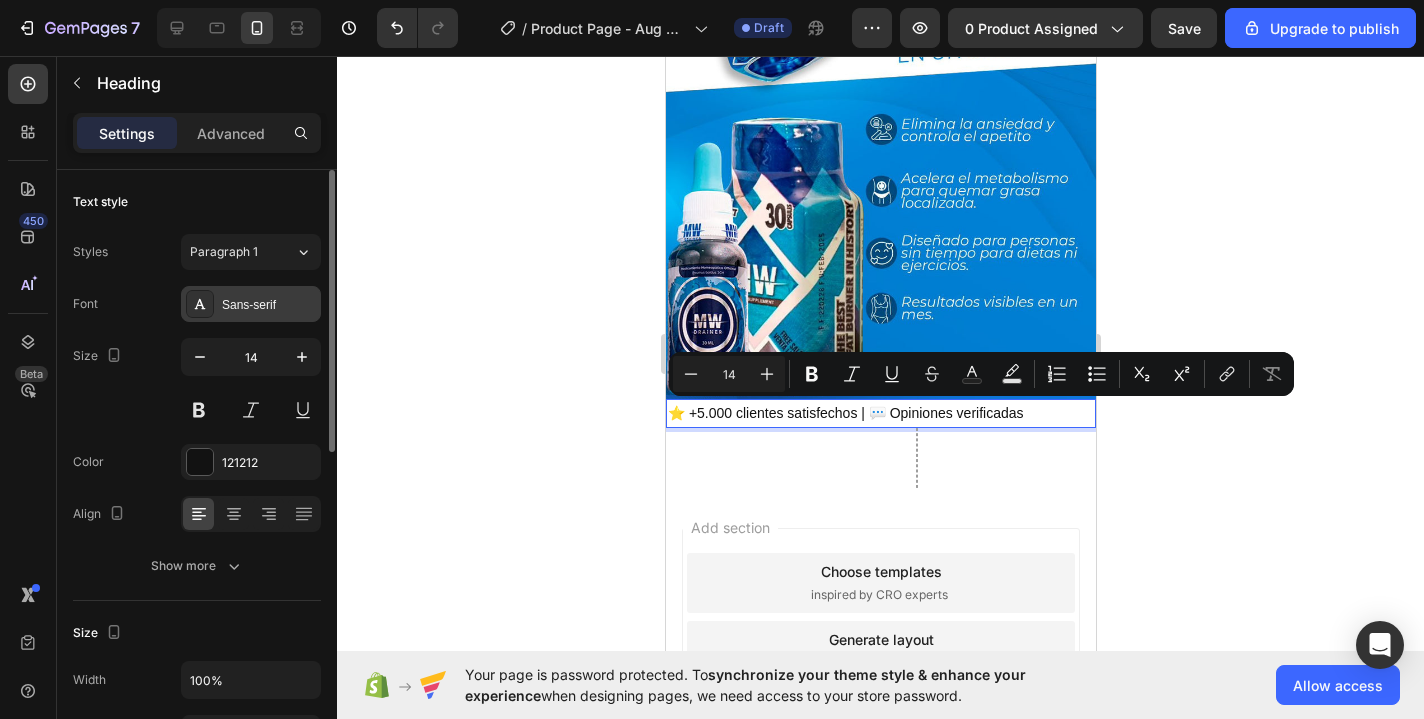 click on "Sans-serif" at bounding box center (269, 305) 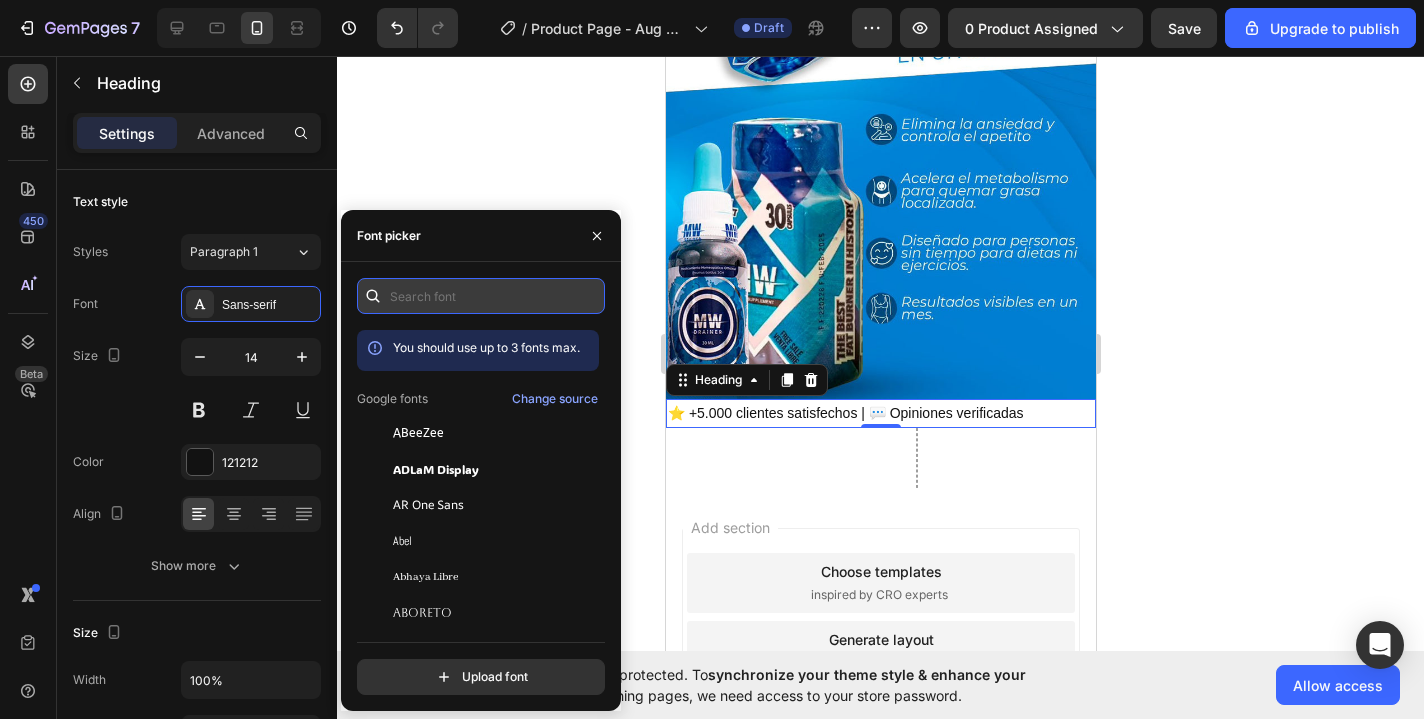 click at bounding box center (481, 296) 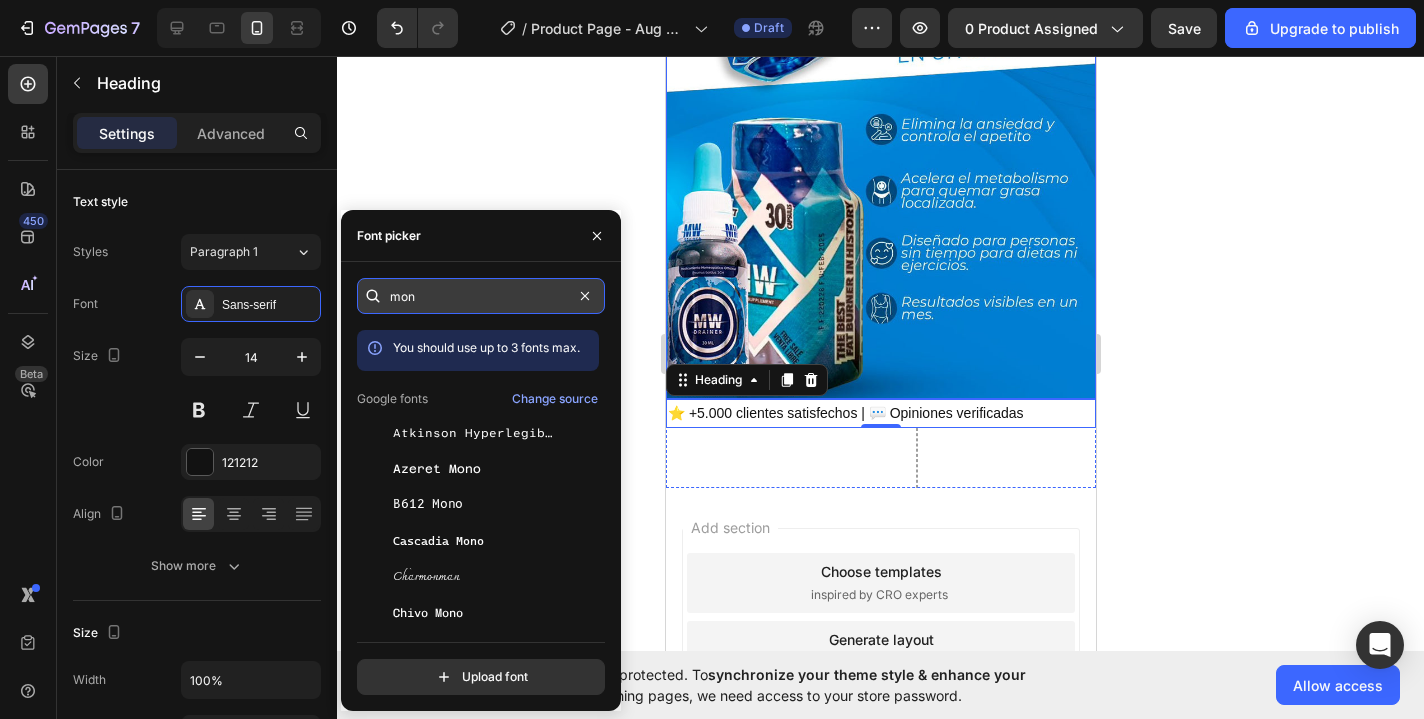 click on "mon" at bounding box center [481, 296] 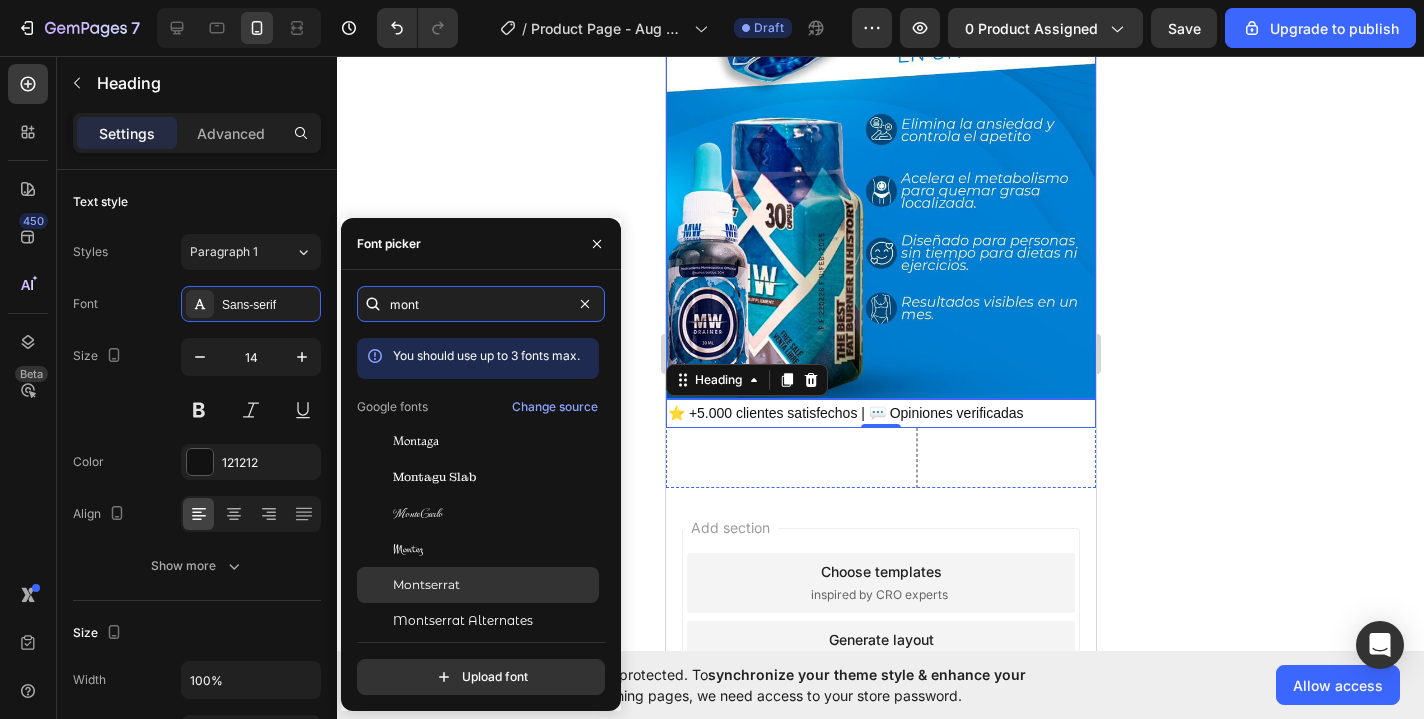 type on "mont" 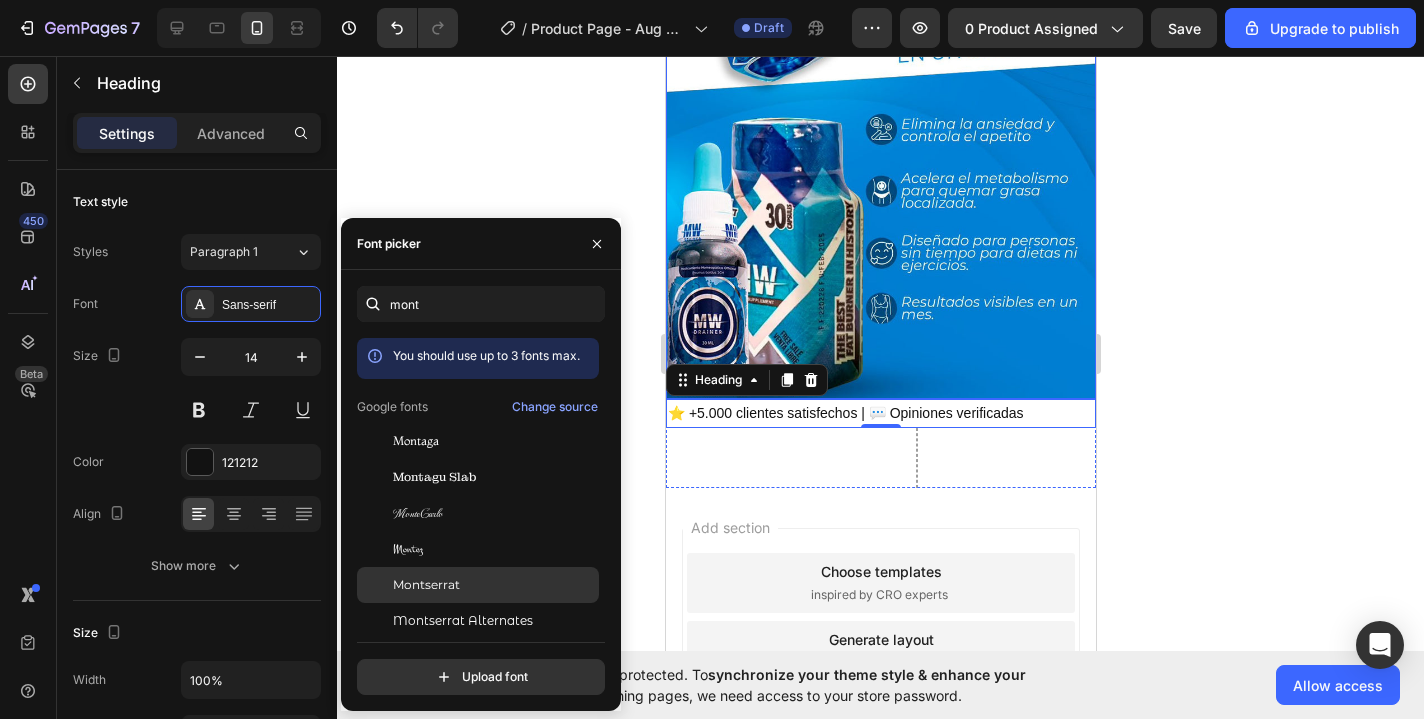click on "Montserrat" at bounding box center [426, 585] 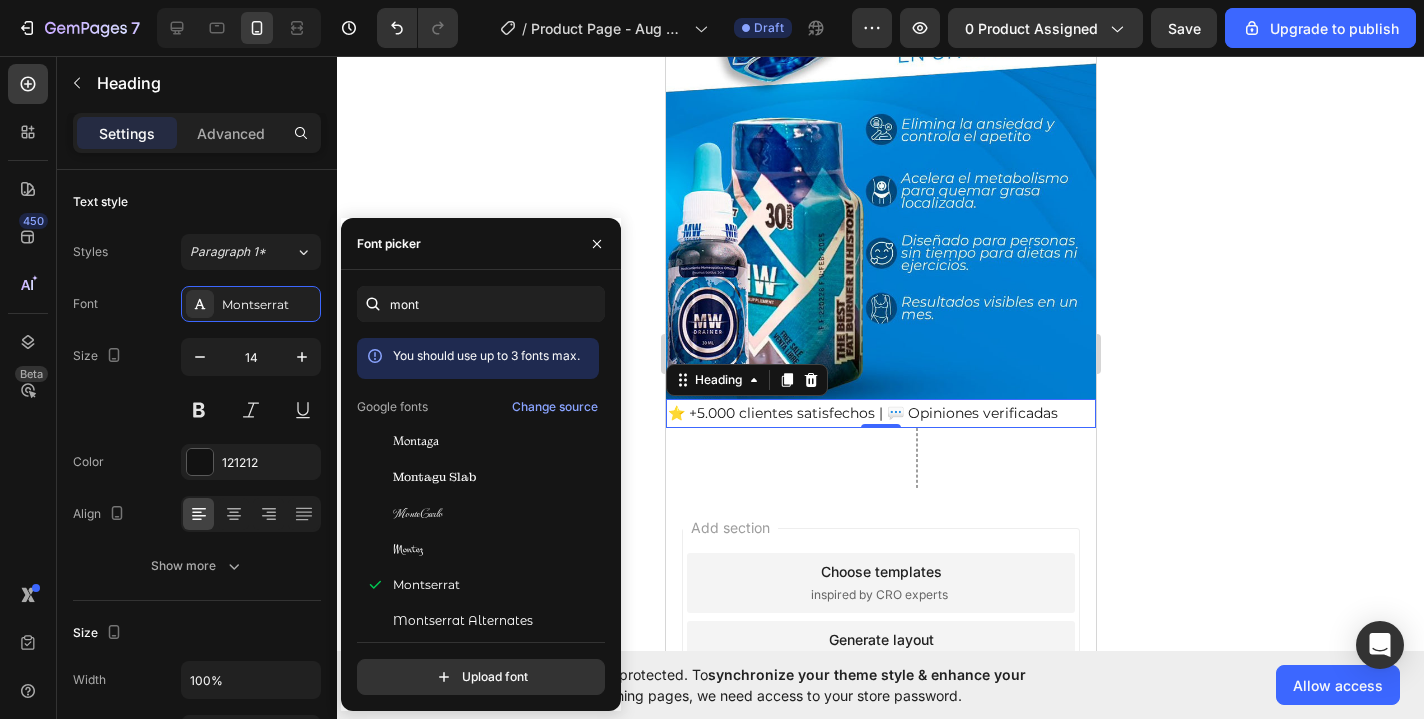 click 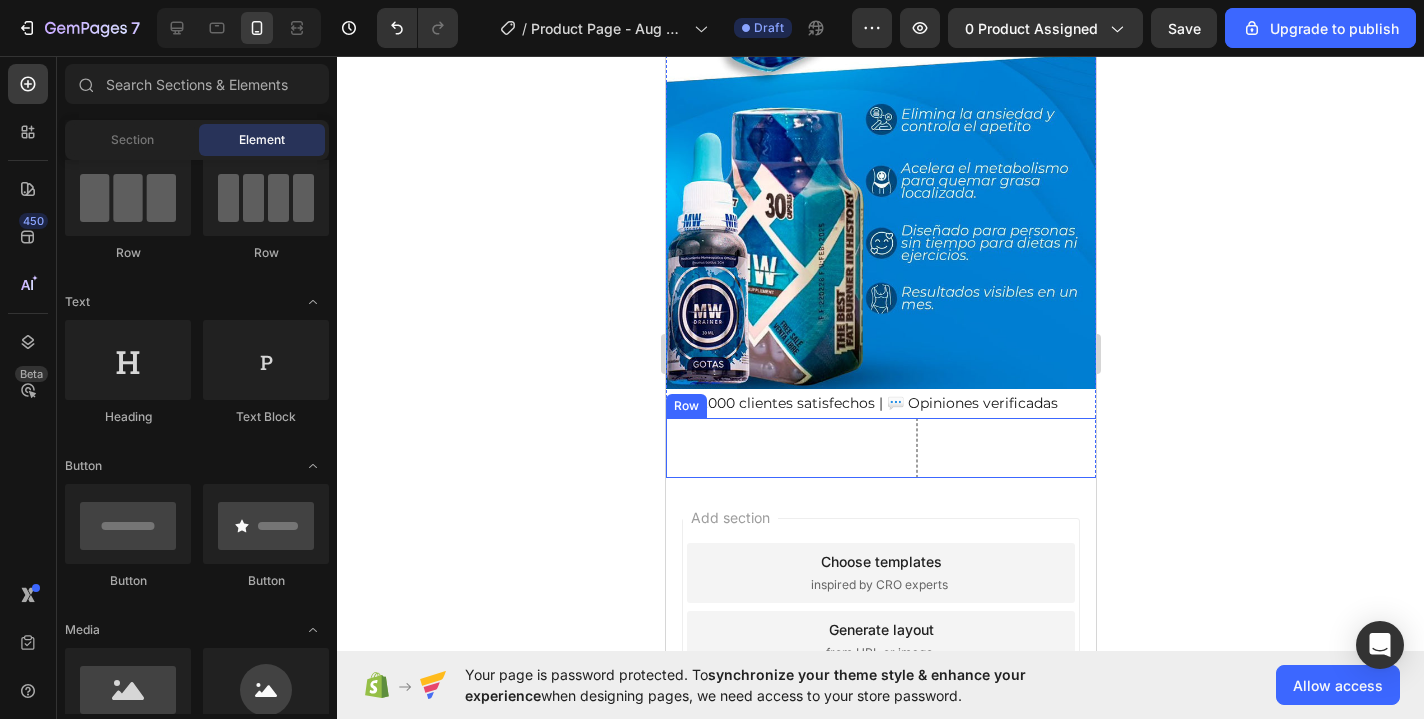 scroll, scrollTop: 407, scrollLeft: 0, axis: vertical 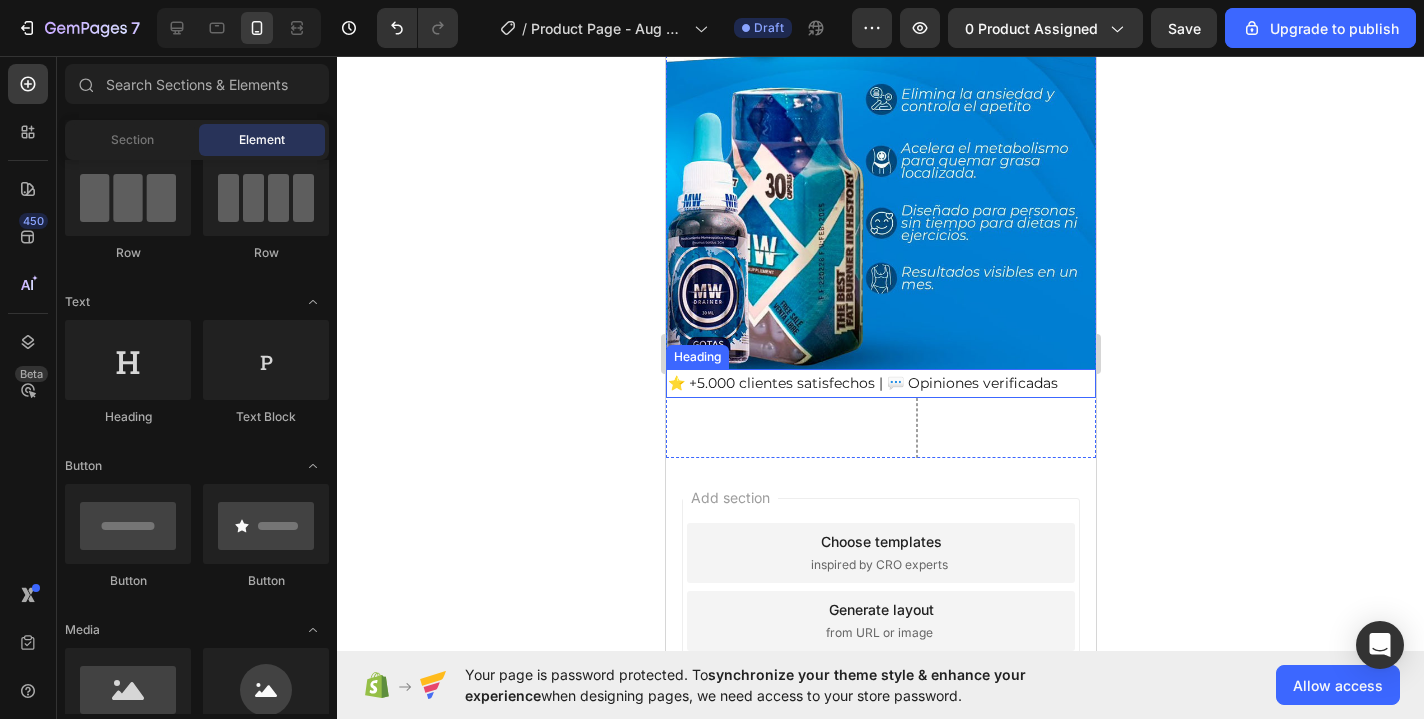 click on "⭐ +5.000 clientes satisfechos | 💬 Opiniones verificadas" at bounding box center (880, 383) 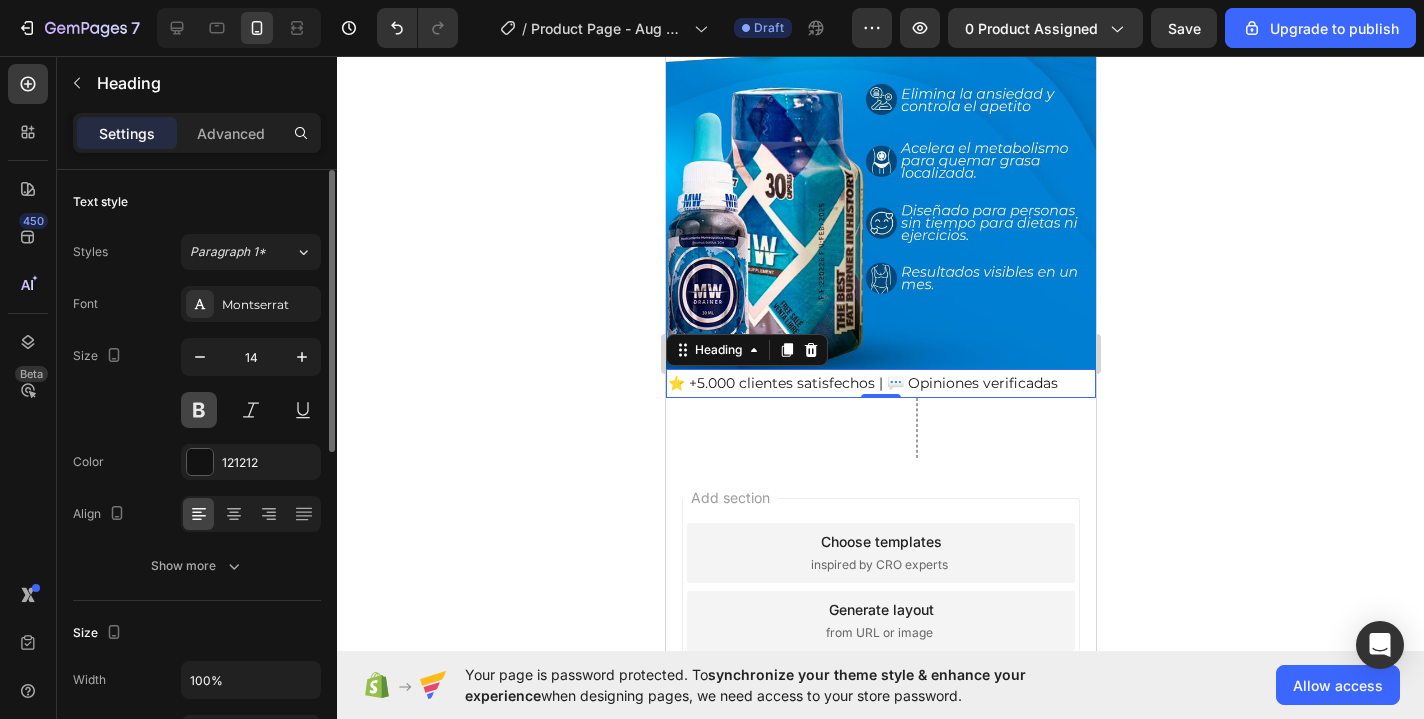 click at bounding box center [199, 410] 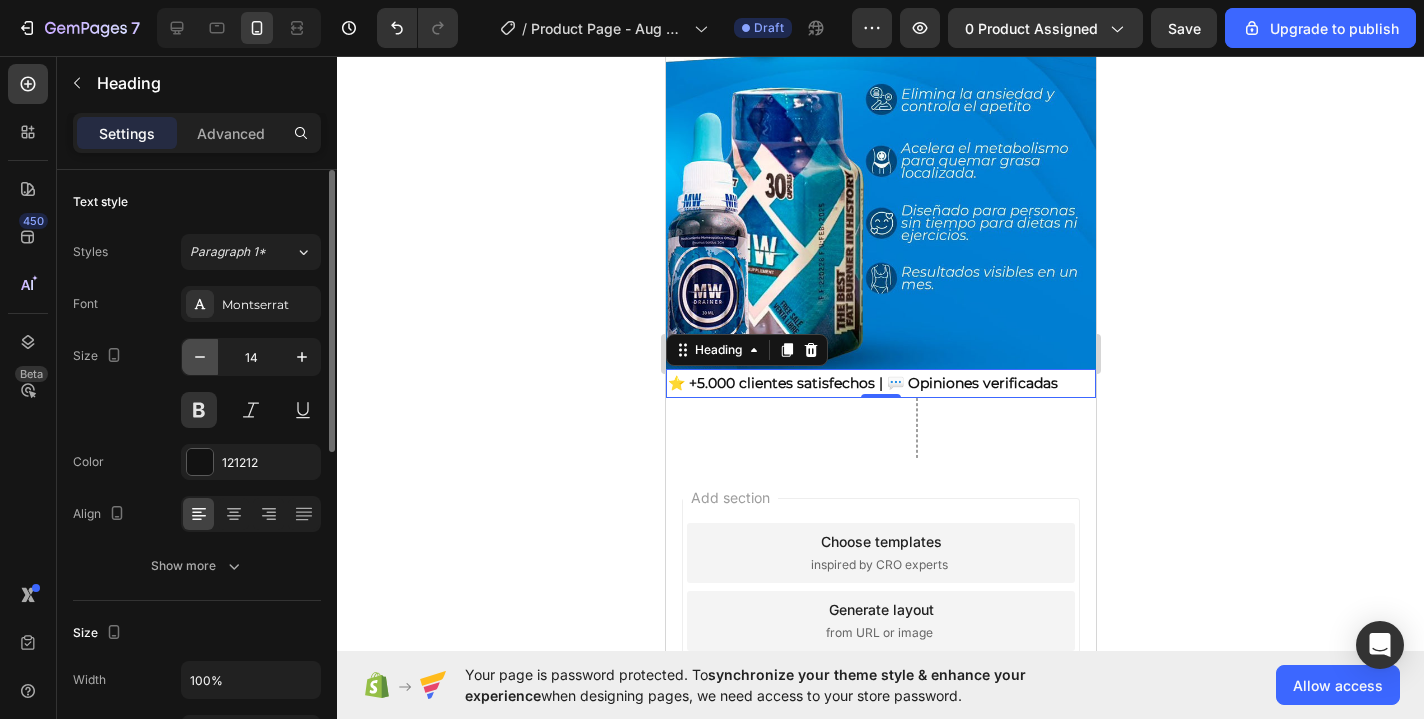 click 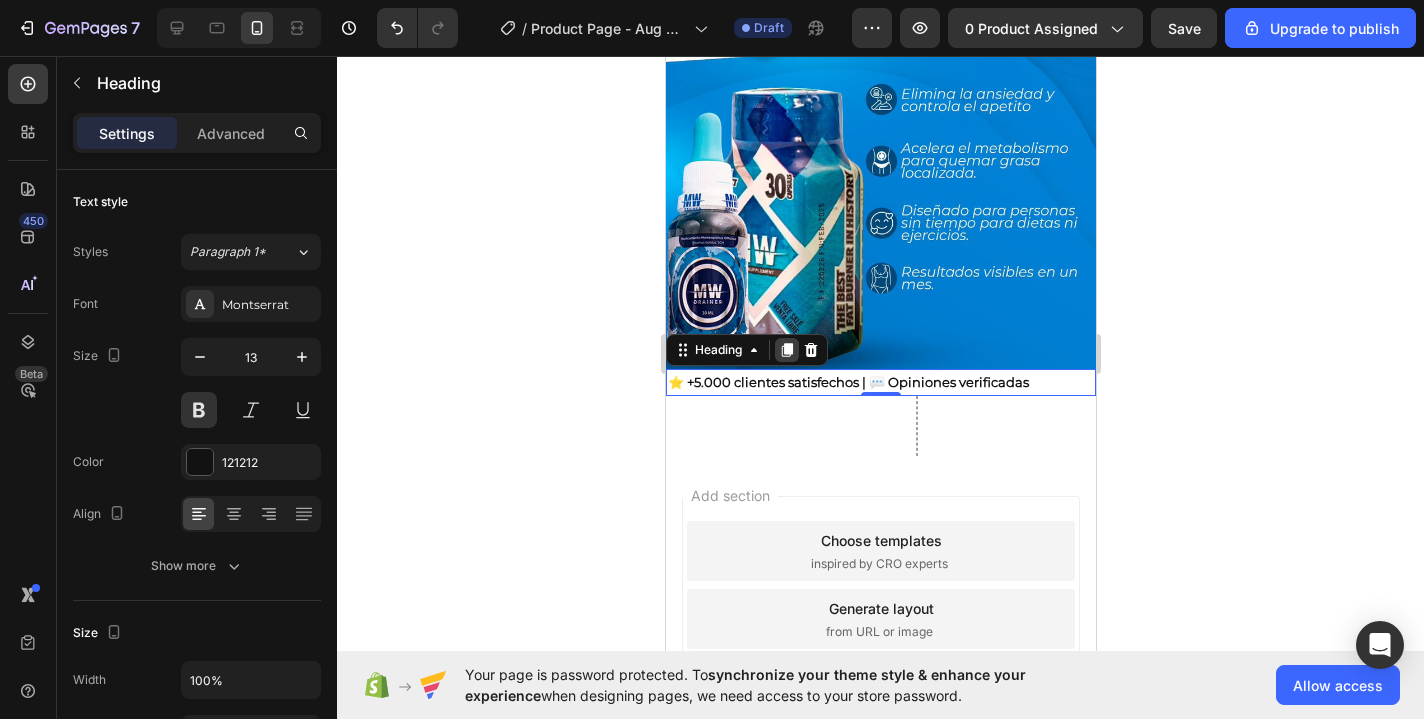 click 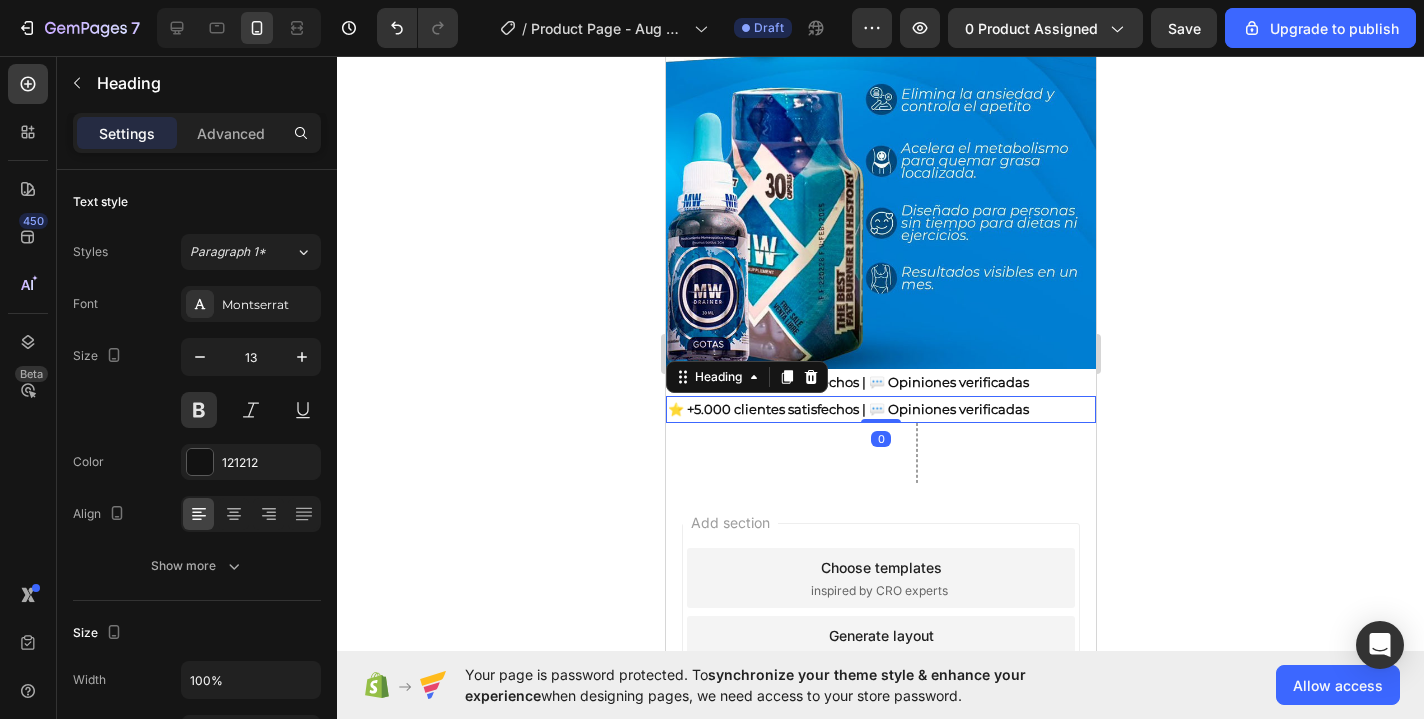 scroll, scrollTop: 504, scrollLeft: 0, axis: vertical 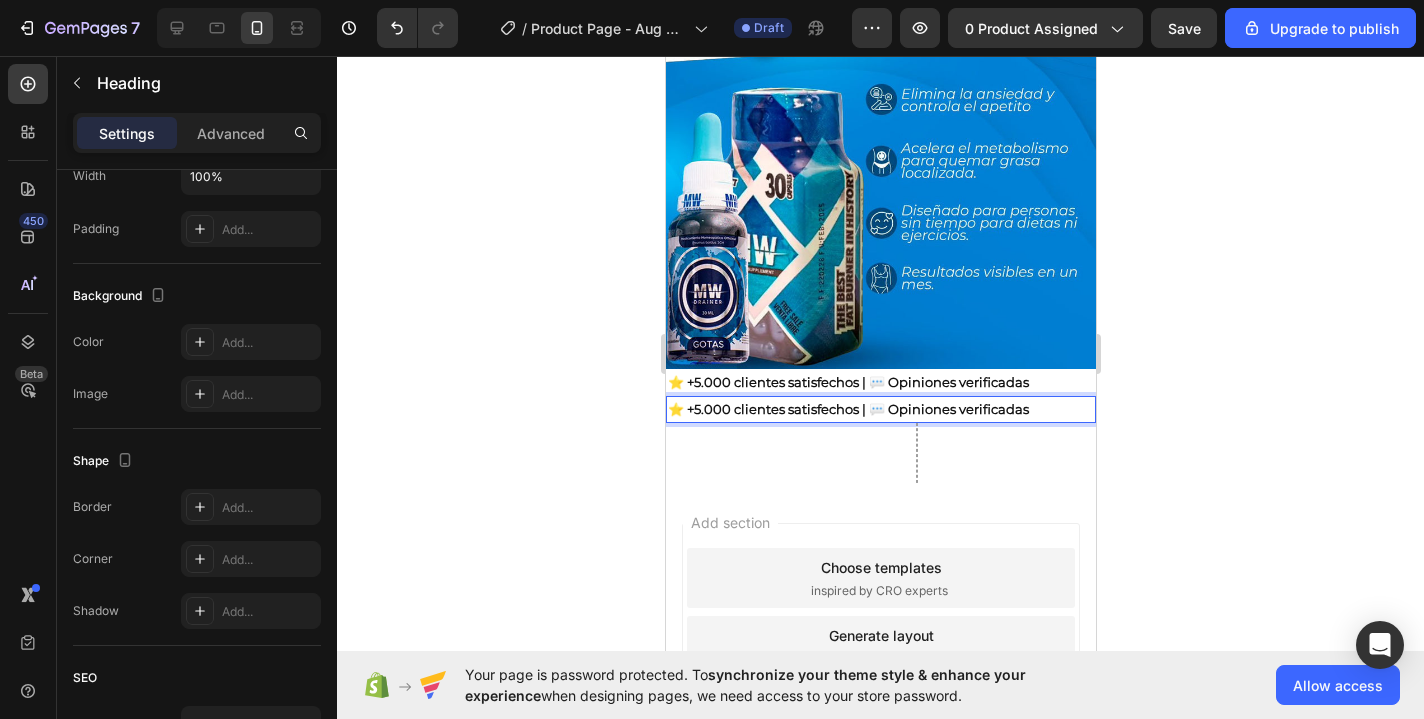drag, startPoint x: 686, startPoint y: 408, endPoint x: 1070, endPoint y: 401, distance: 384.06378 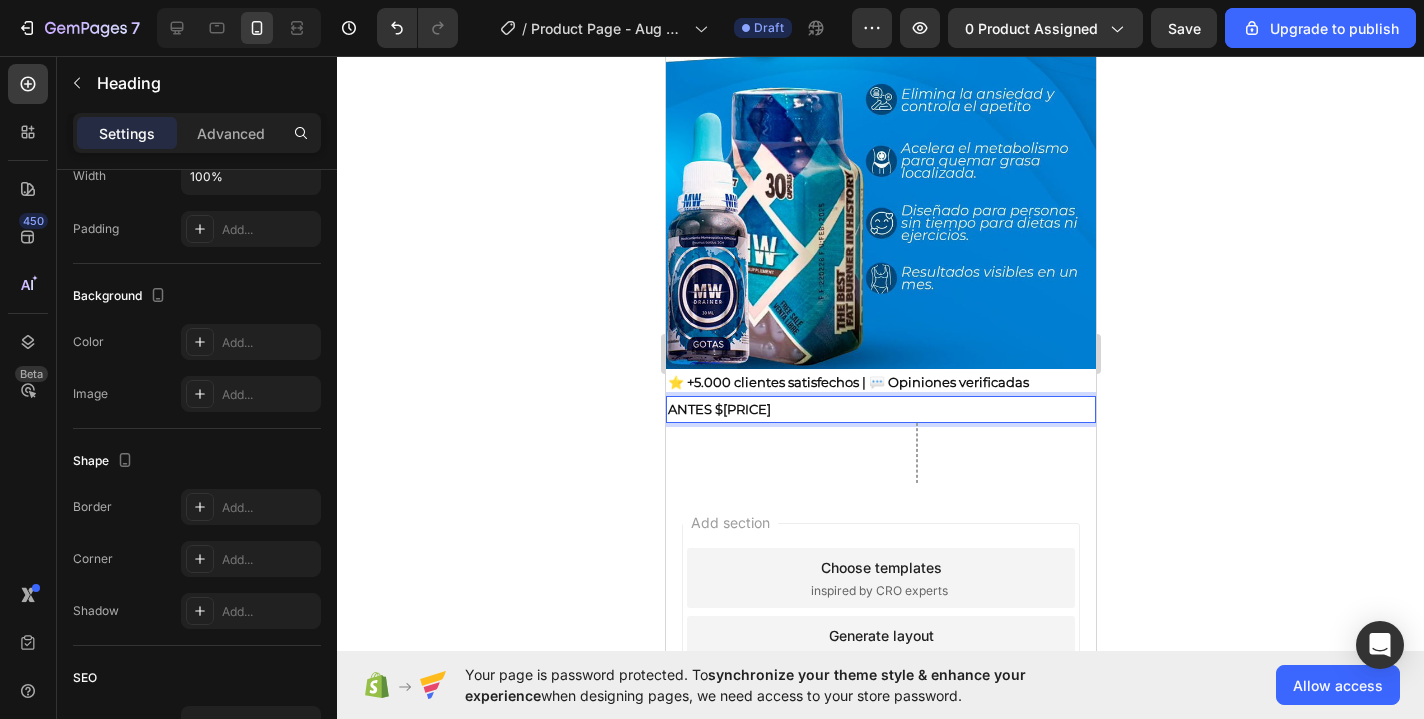 click on "ANTES $[PRICE]" at bounding box center [880, 409] 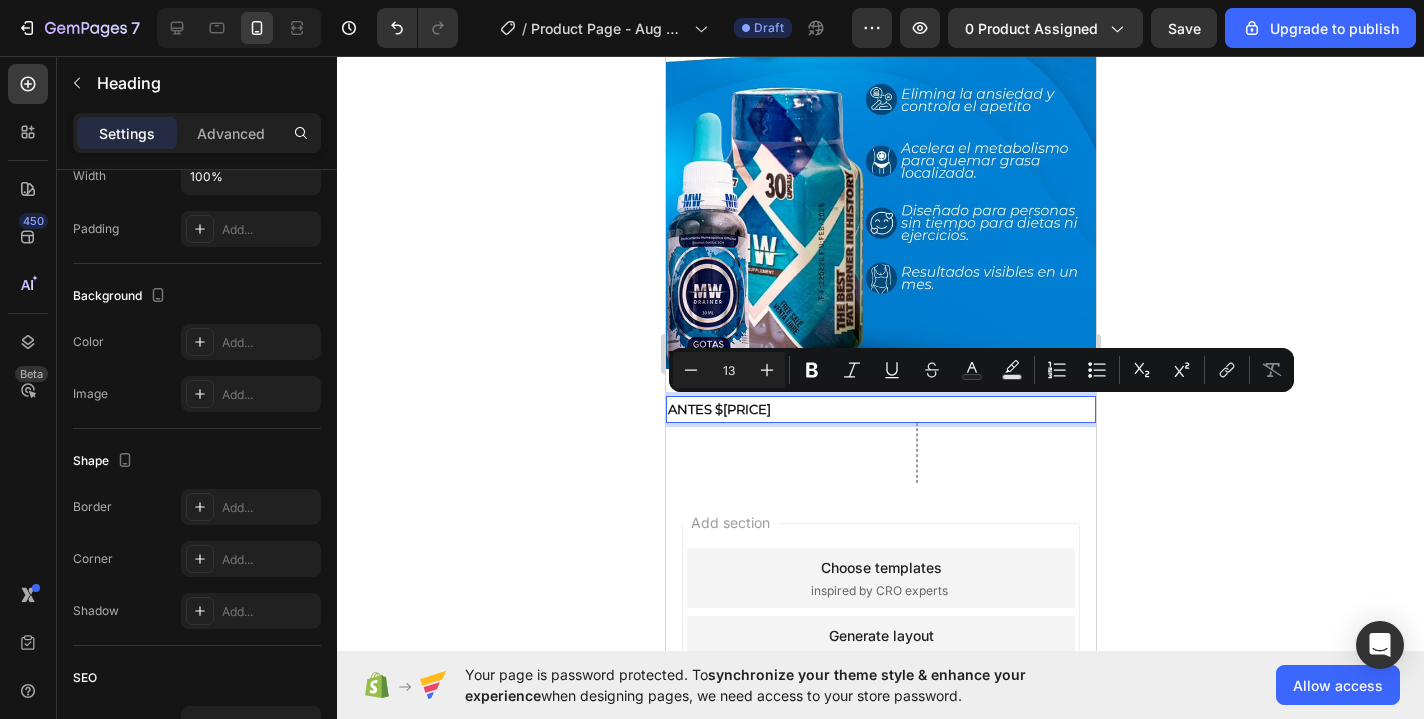 drag, startPoint x: 683, startPoint y: 406, endPoint x: 793, endPoint y: 409, distance: 110.0409 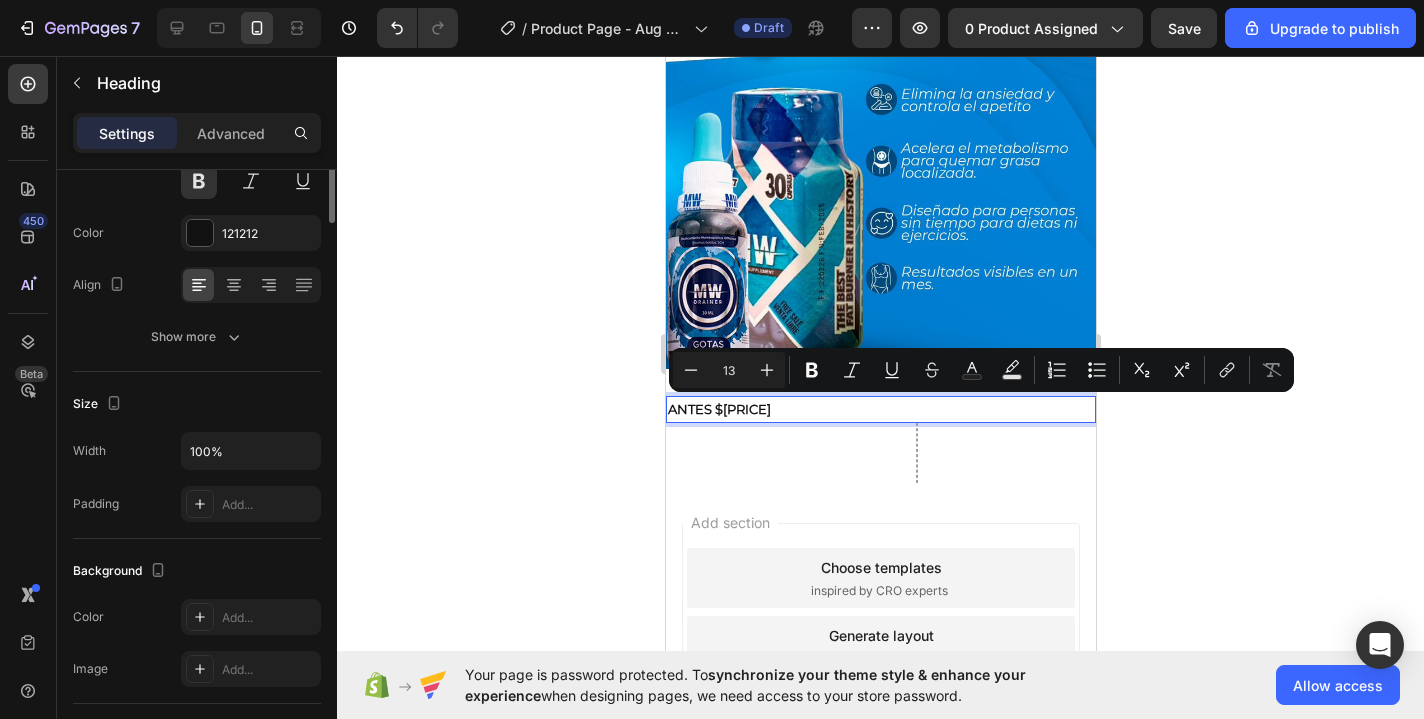 scroll, scrollTop: 0, scrollLeft: 0, axis: both 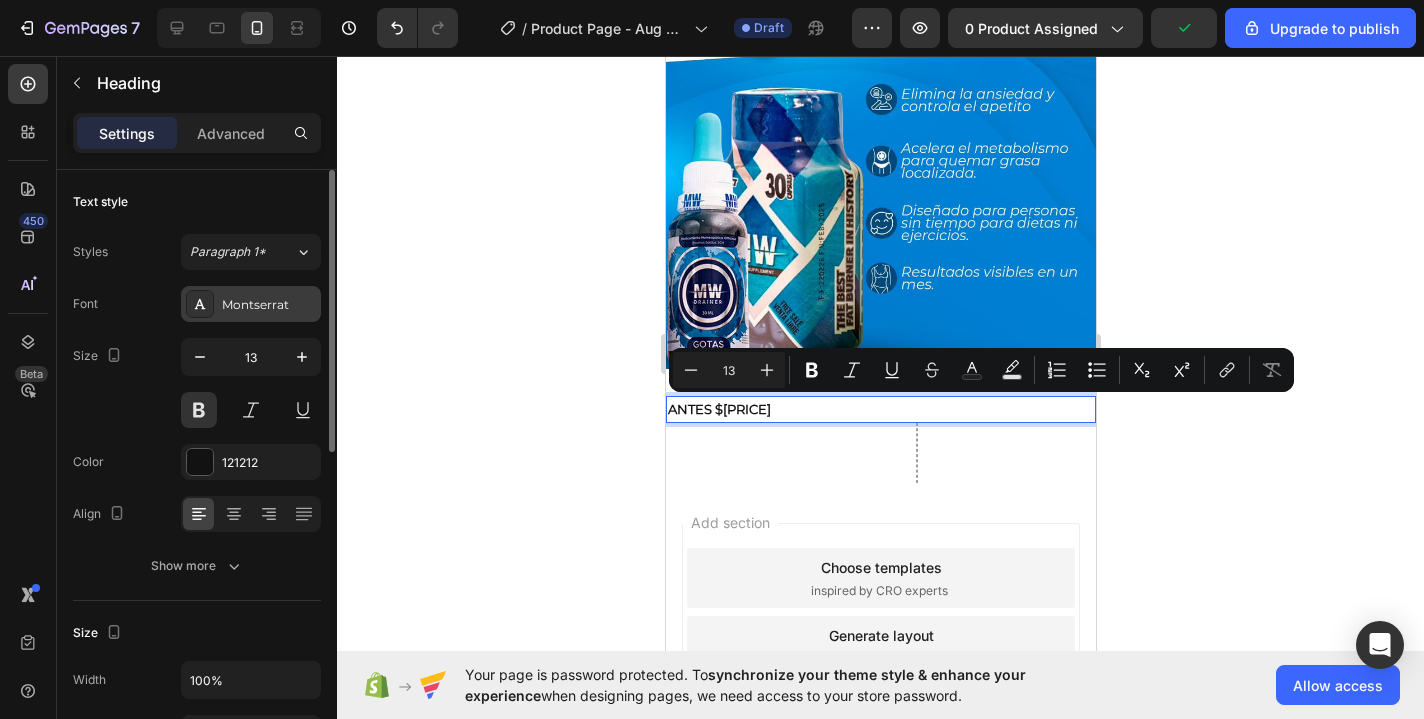 click on "Montserrat" at bounding box center [269, 305] 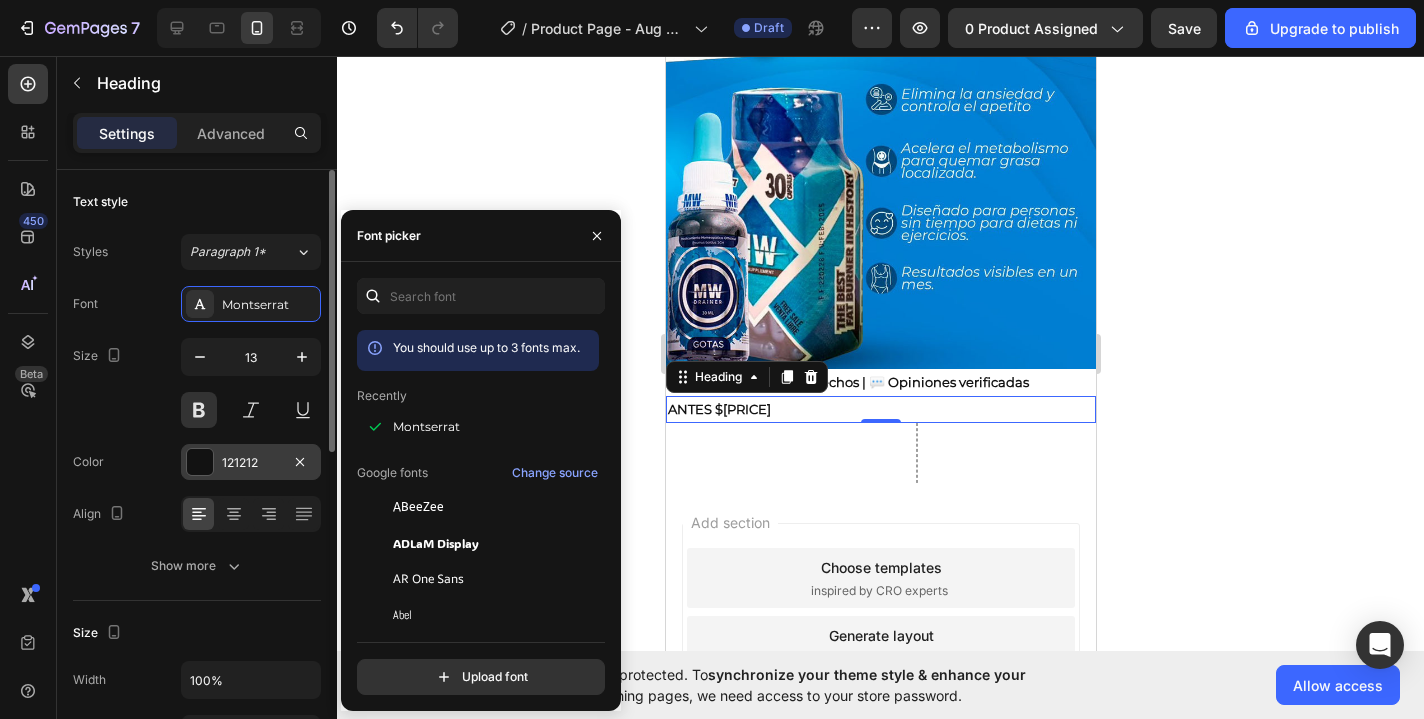 click at bounding box center (200, 462) 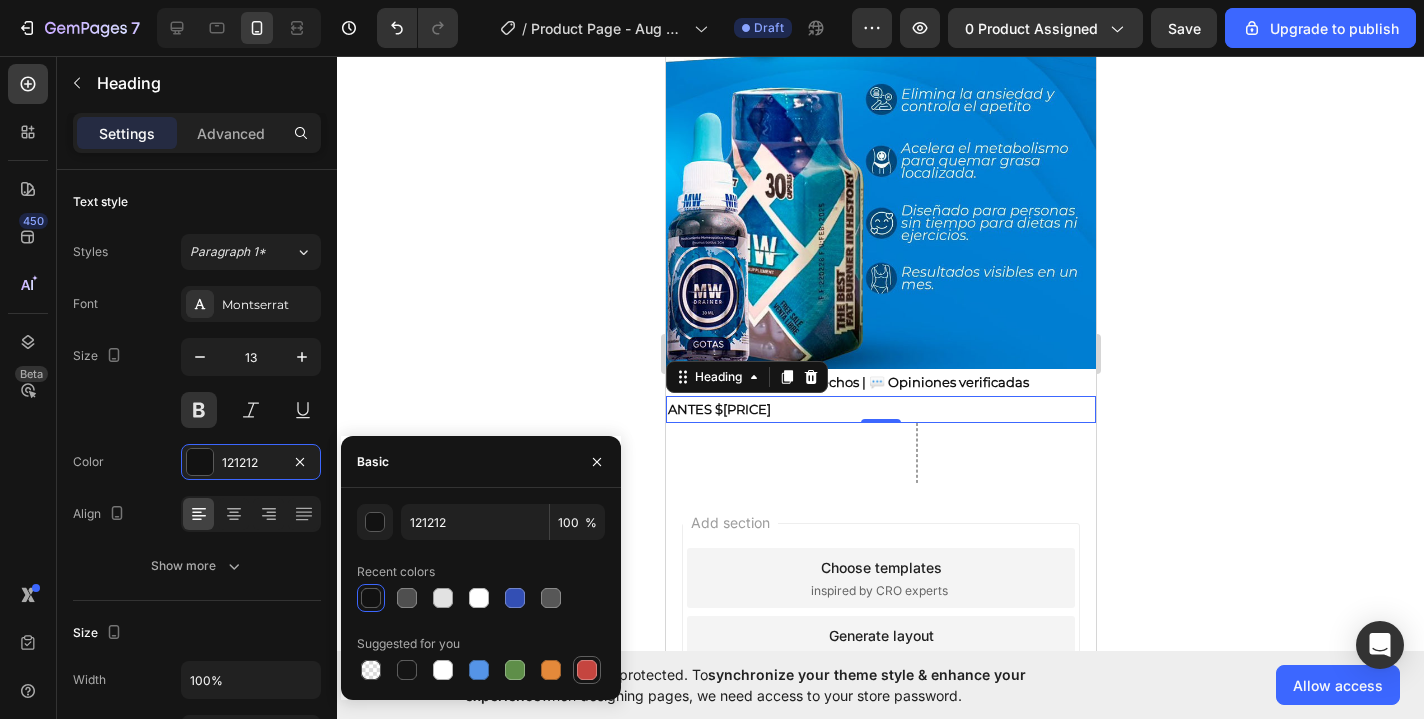 click at bounding box center [587, 670] 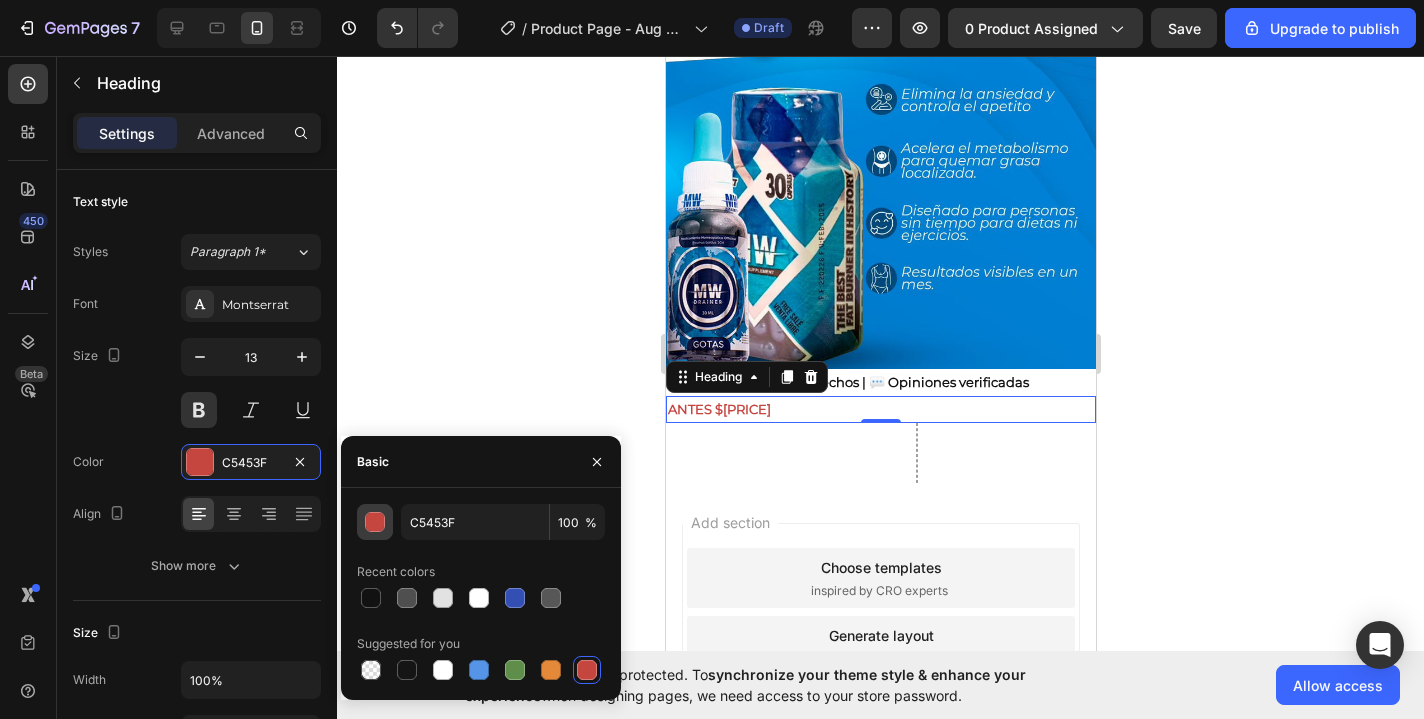 click at bounding box center [376, 523] 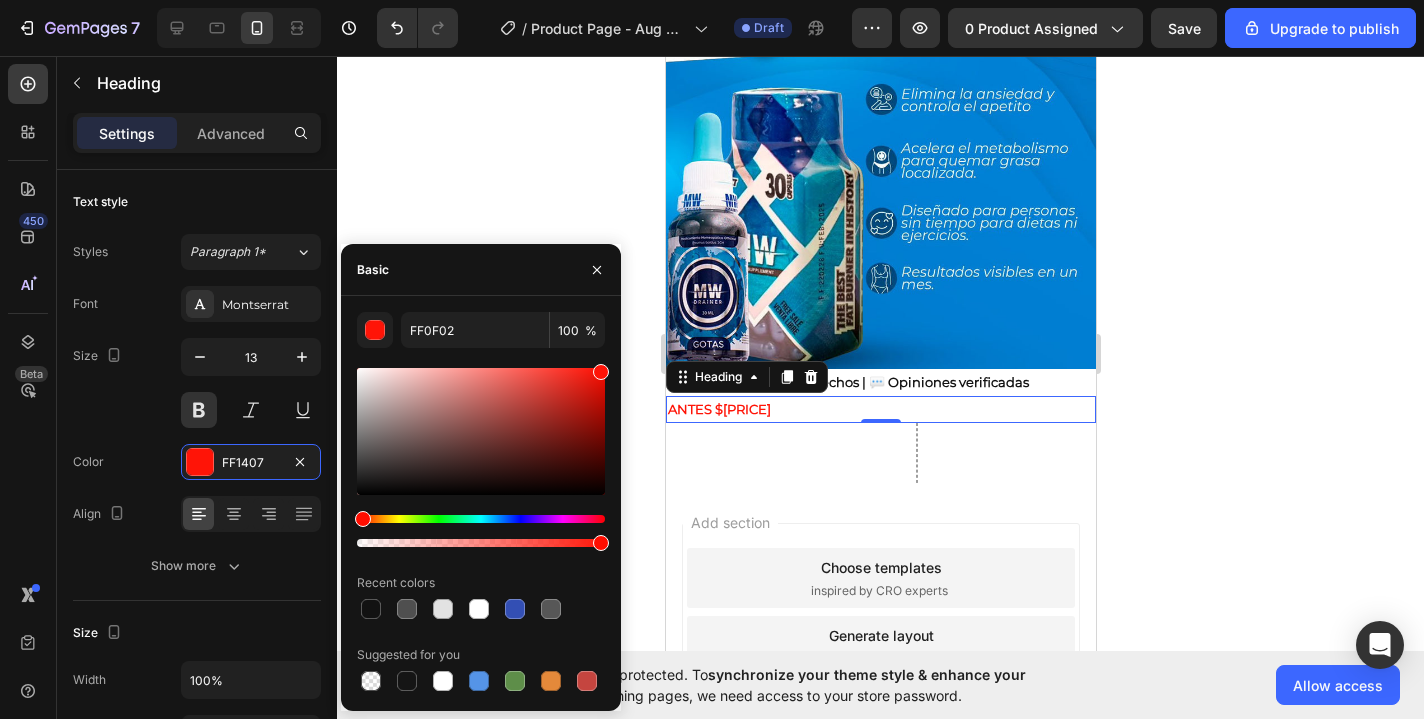 type on "FF0C00" 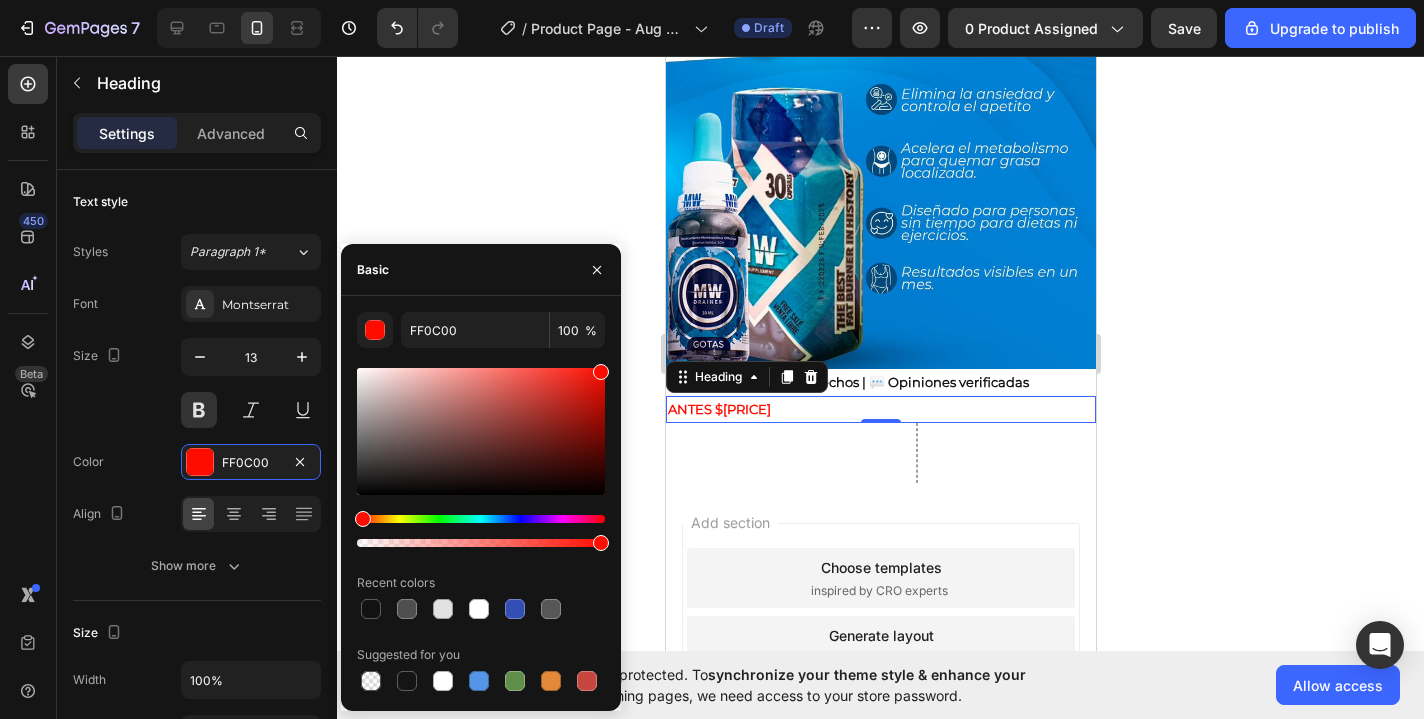 drag, startPoint x: 529, startPoint y: 401, endPoint x: 622, endPoint y: 351, distance: 105.58882 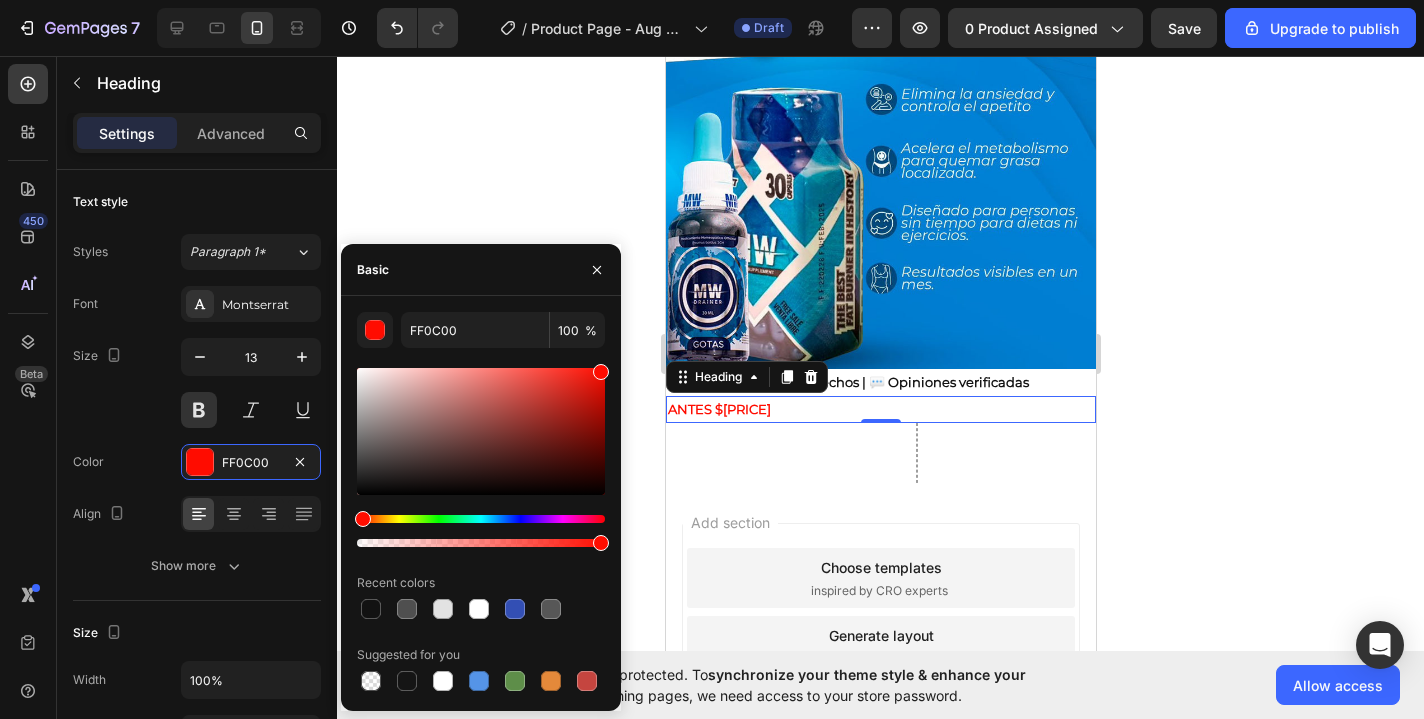 click on "7   /  Product Page - Aug 3, 09:30:07 Draft Preview 0 product assigned  Save  Upgrade to publish 450 Beta Sections(18) Elements(84) Section Element Hero Section Product Detail Brands Trusted Badges Guarantee Product Breakdown How to use Testimonials Compare Bundle FAQs Social Proof Brand Story Product List Collection Blog List Contact Sticky Add to Cart Custom Footer Browse Library 450 Layout
Row
Row
Row
Row Text
Heading
Text Block Button
Button
Button Media
Image
Image" 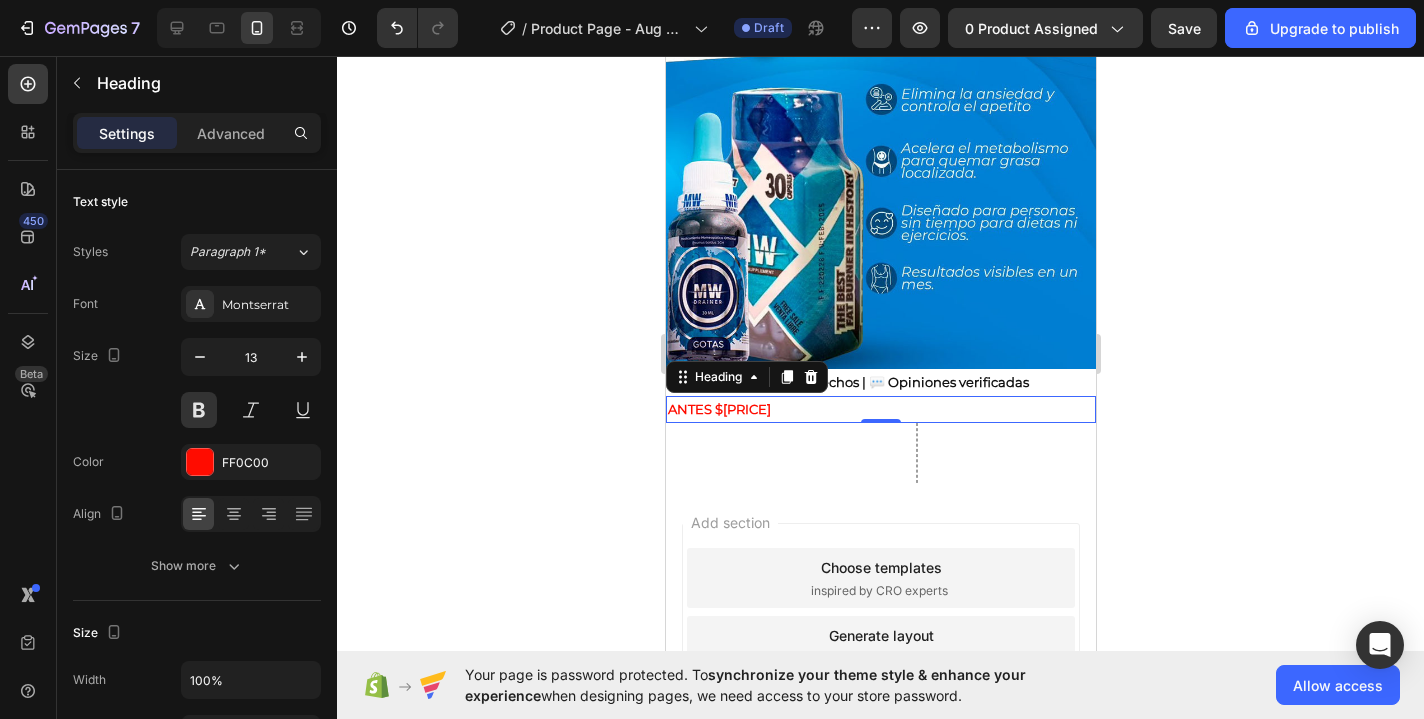 click 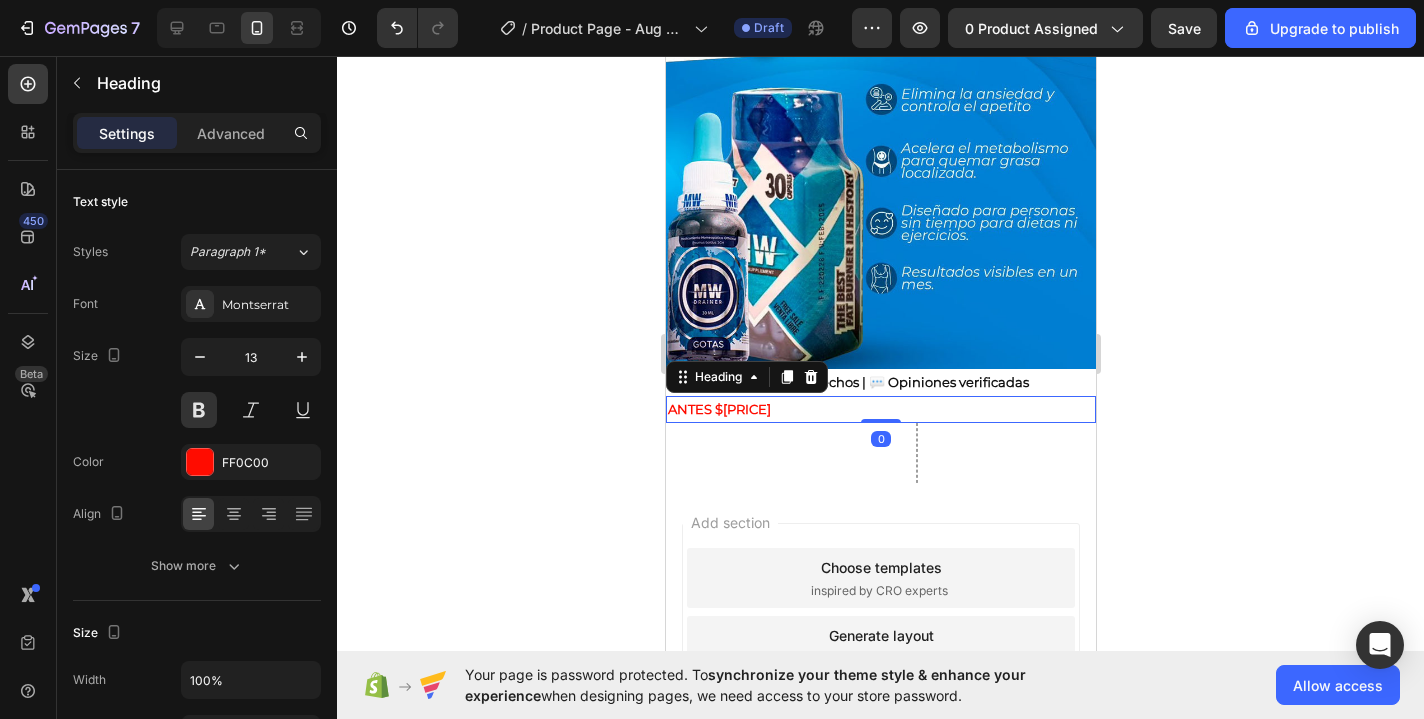 click on "ANTES $[PRICE]" at bounding box center (880, 409) 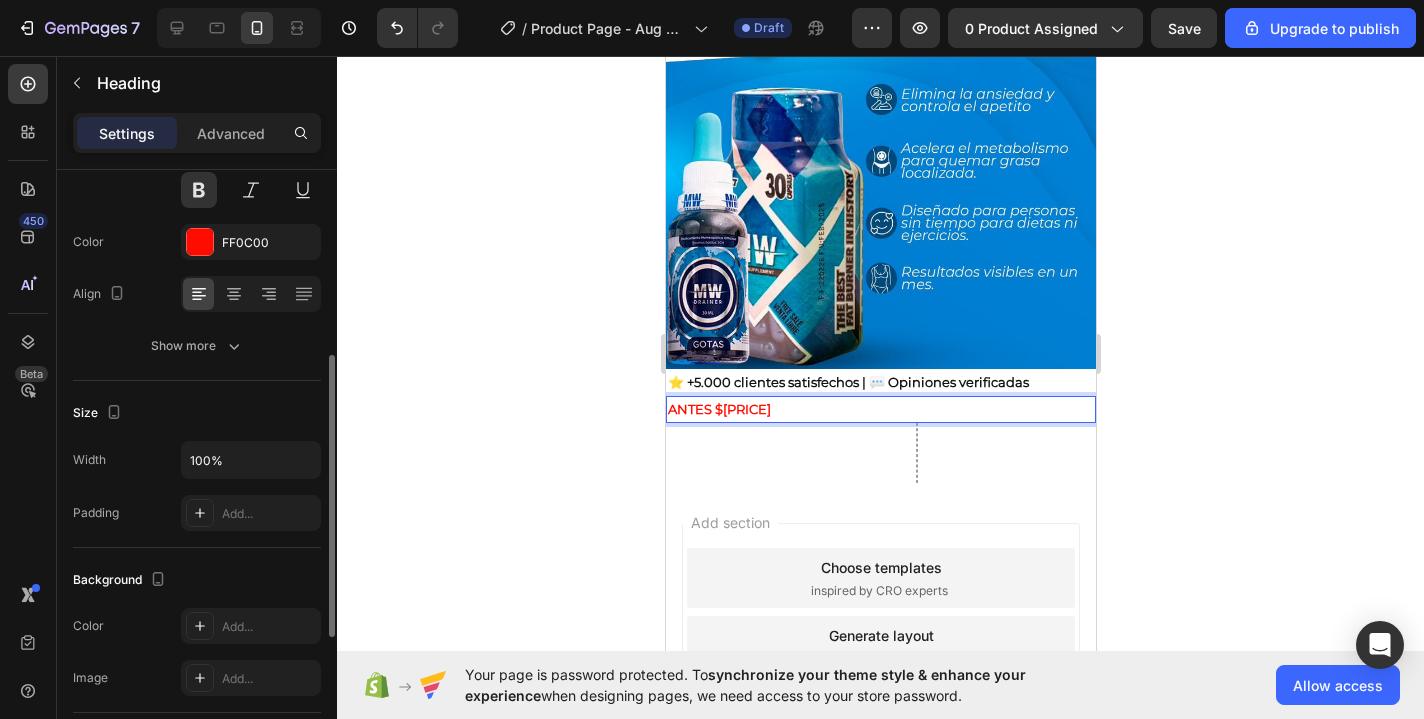 scroll, scrollTop: 0, scrollLeft: 0, axis: both 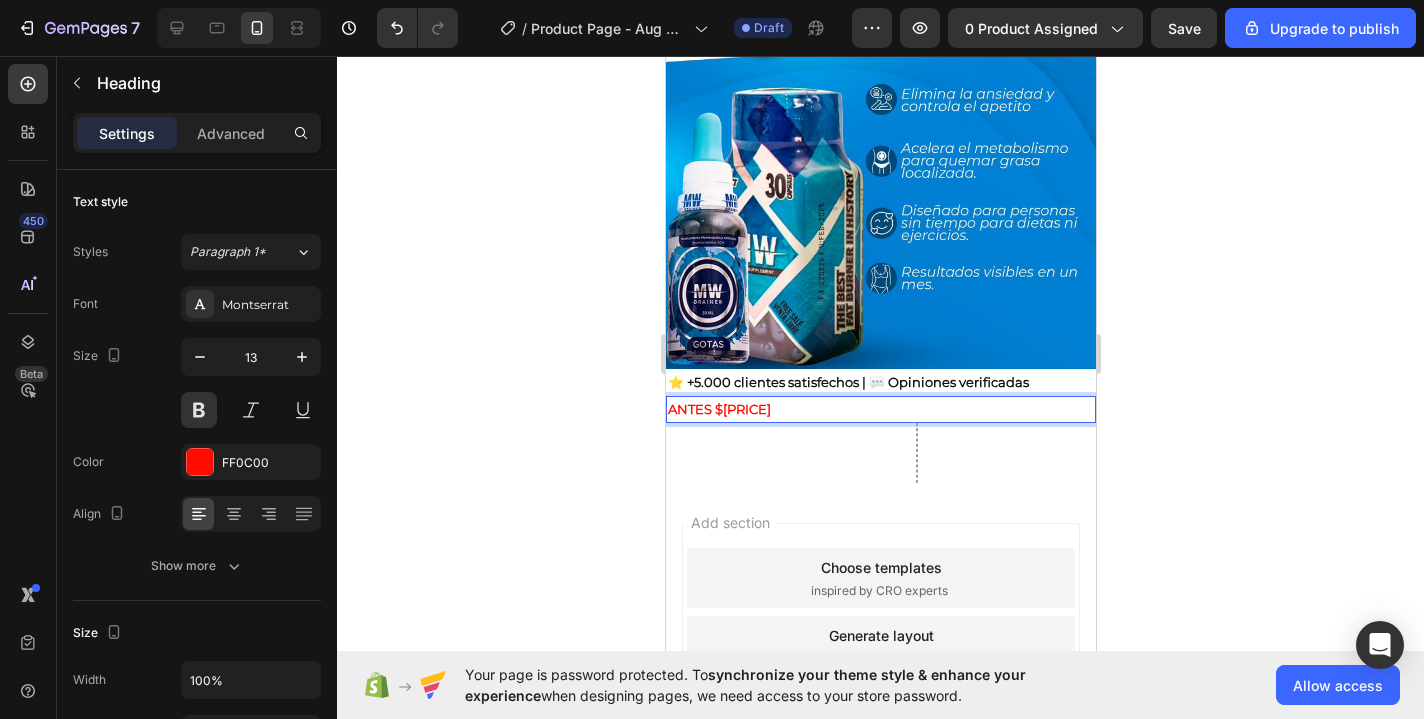 click on "ANTES $[PRICE]" at bounding box center [880, 409] 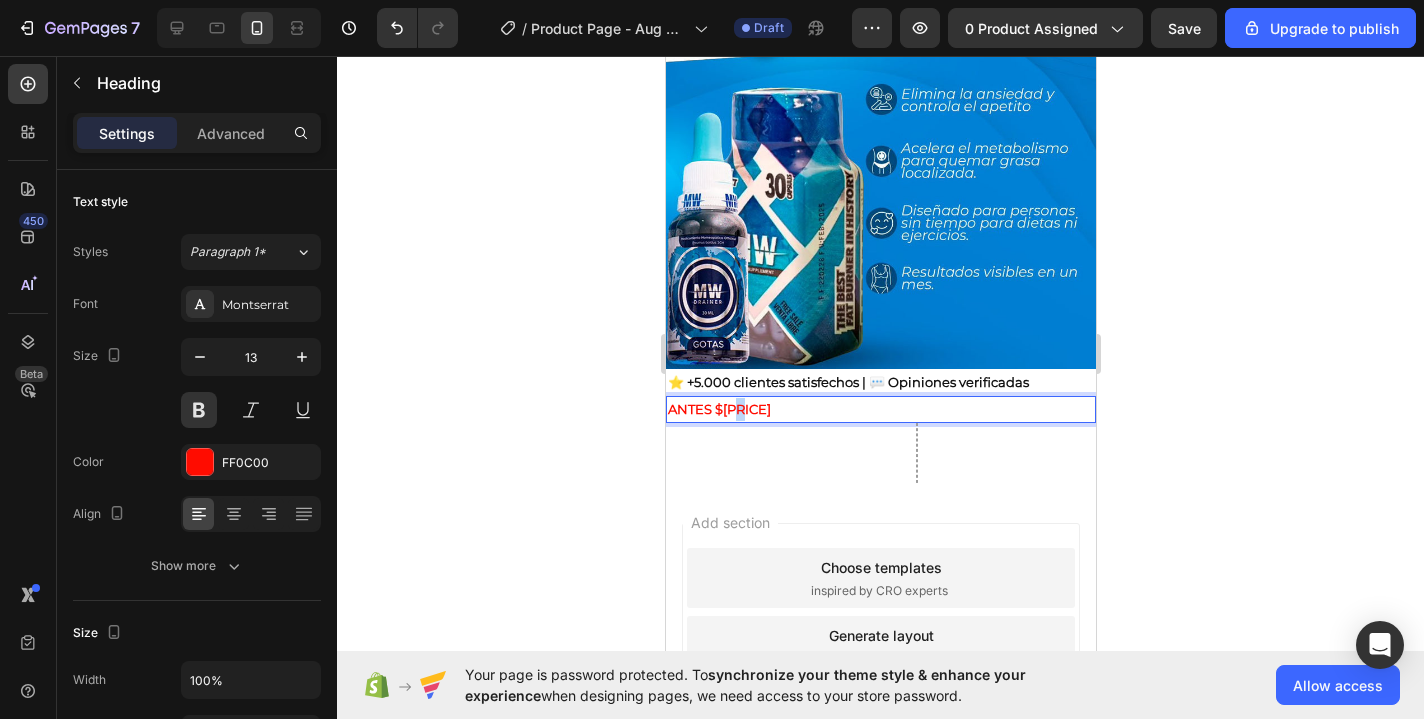 click on "ANTES $[PRICE]" at bounding box center (880, 409) 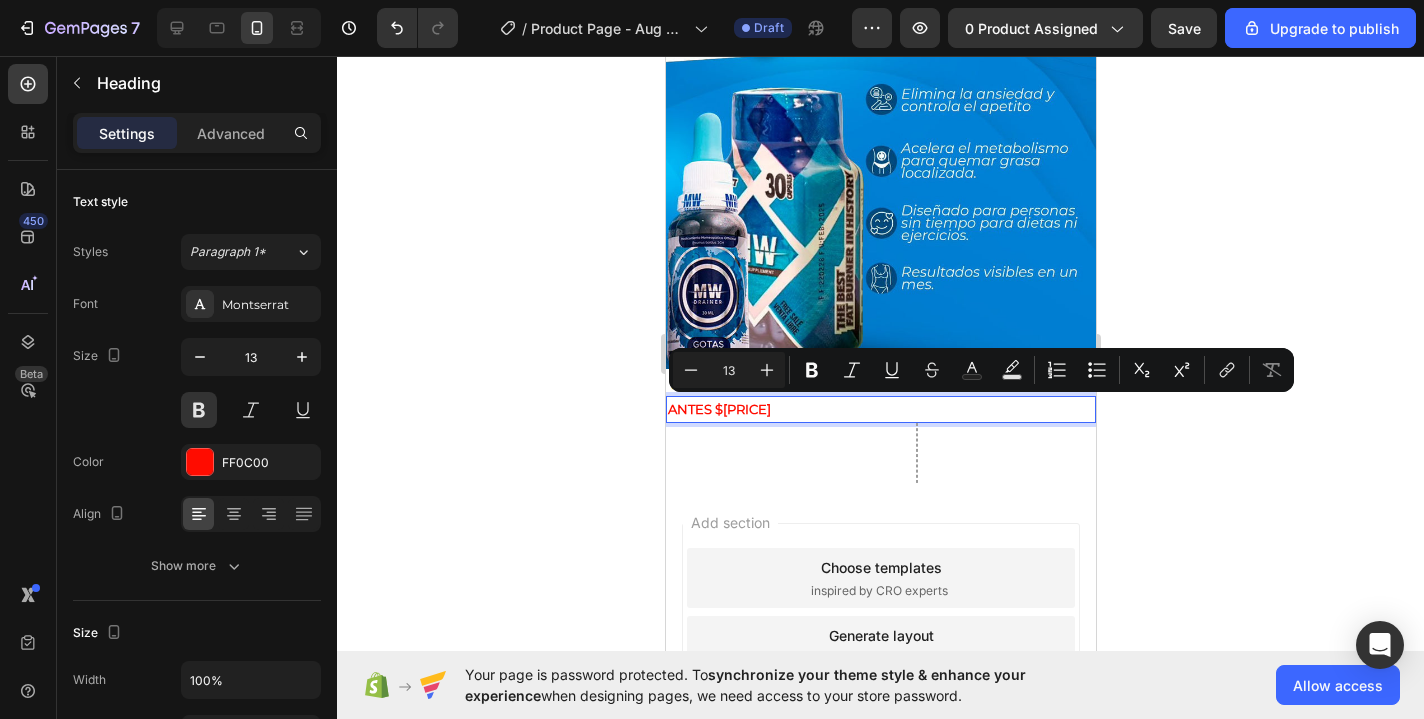click on "ANTES $[PRICE]" at bounding box center [880, 409] 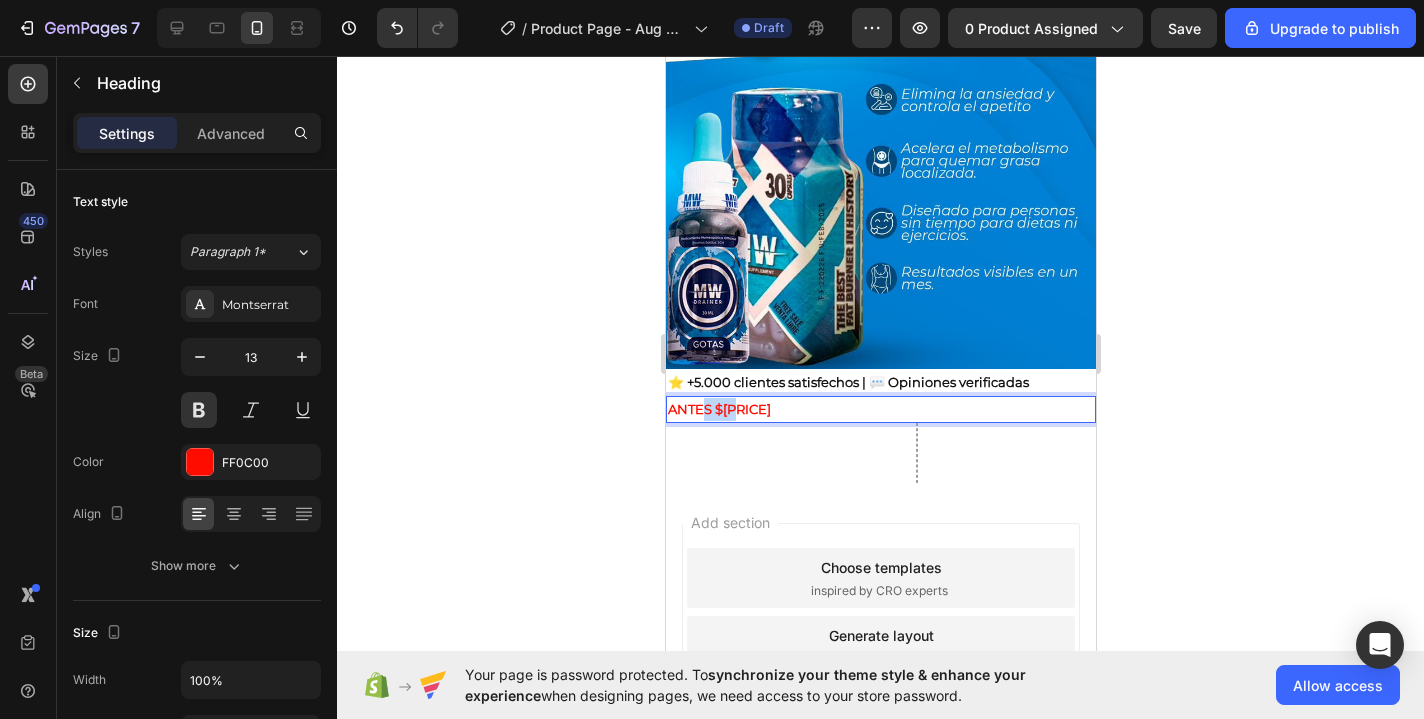 click on "ANTES $[PRICE]" at bounding box center [880, 409] 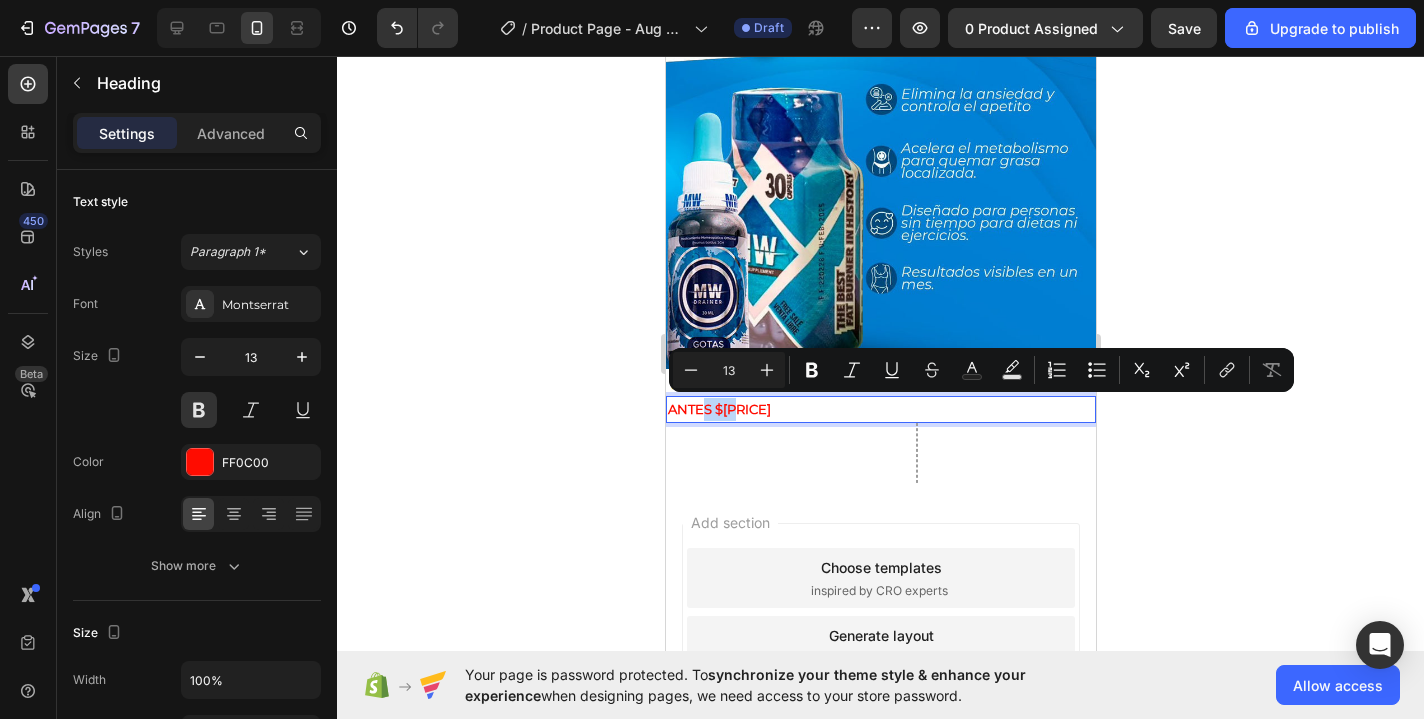 drag, startPoint x: 690, startPoint y: 412, endPoint x: 797, endPoint y: 403, distance: 107.37784 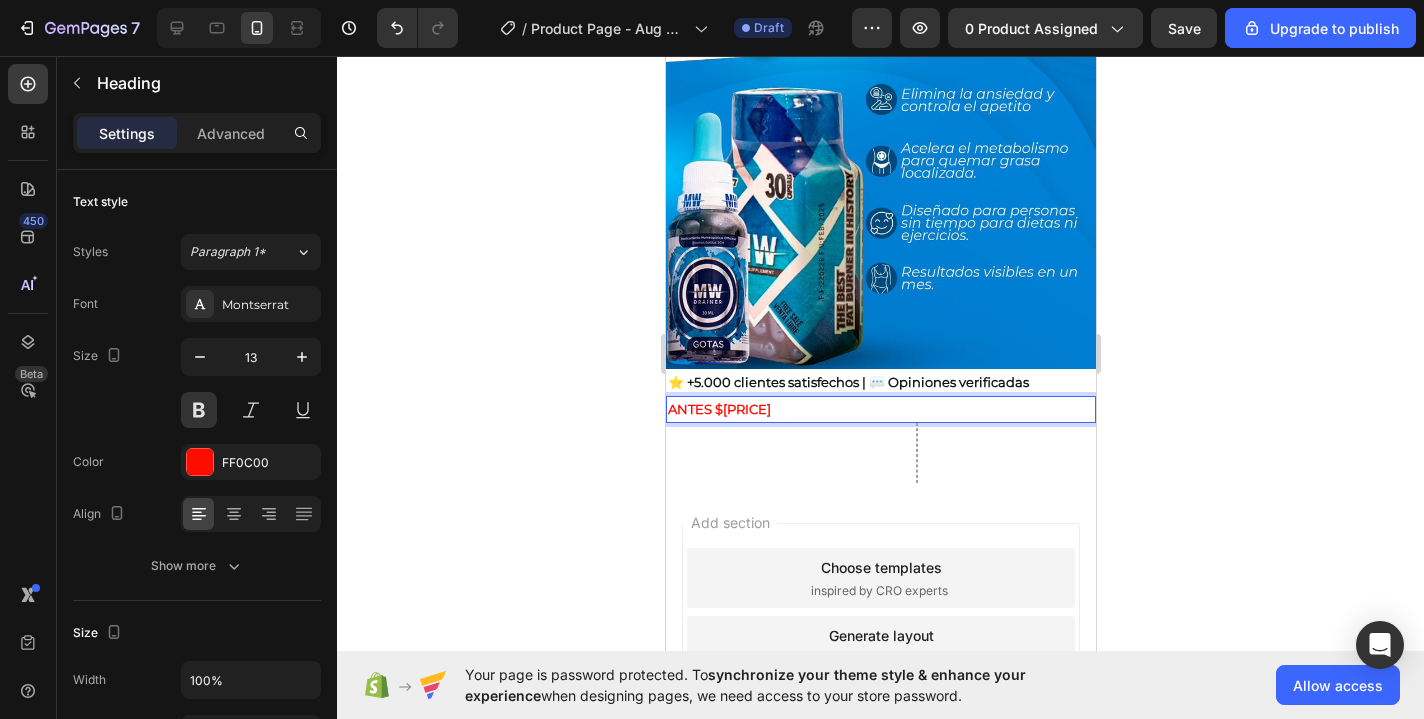click on "ANTES $[PRICE]" at bounding box center (880, 409) 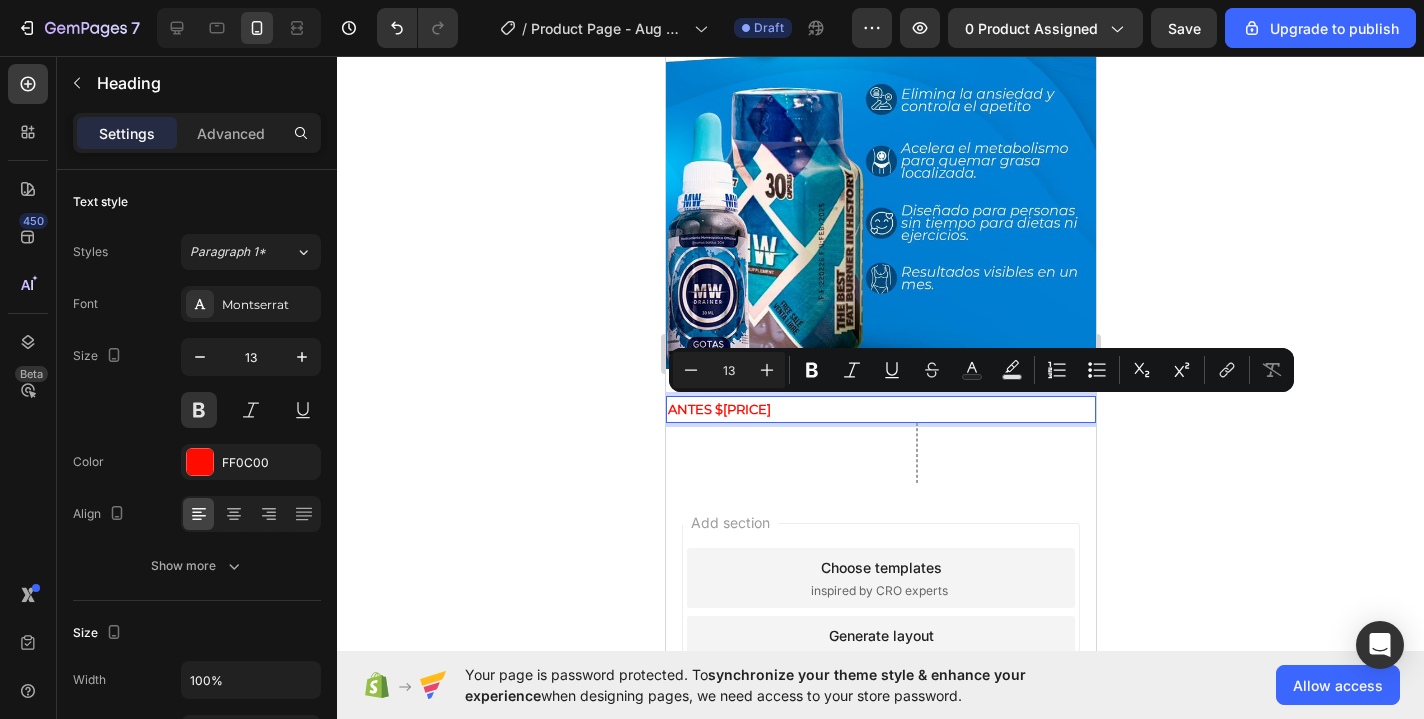 drag, startPoint x: 786, startPoint y: 410, endPoint x: 685, endPoint y: 405, distance: 101.12369 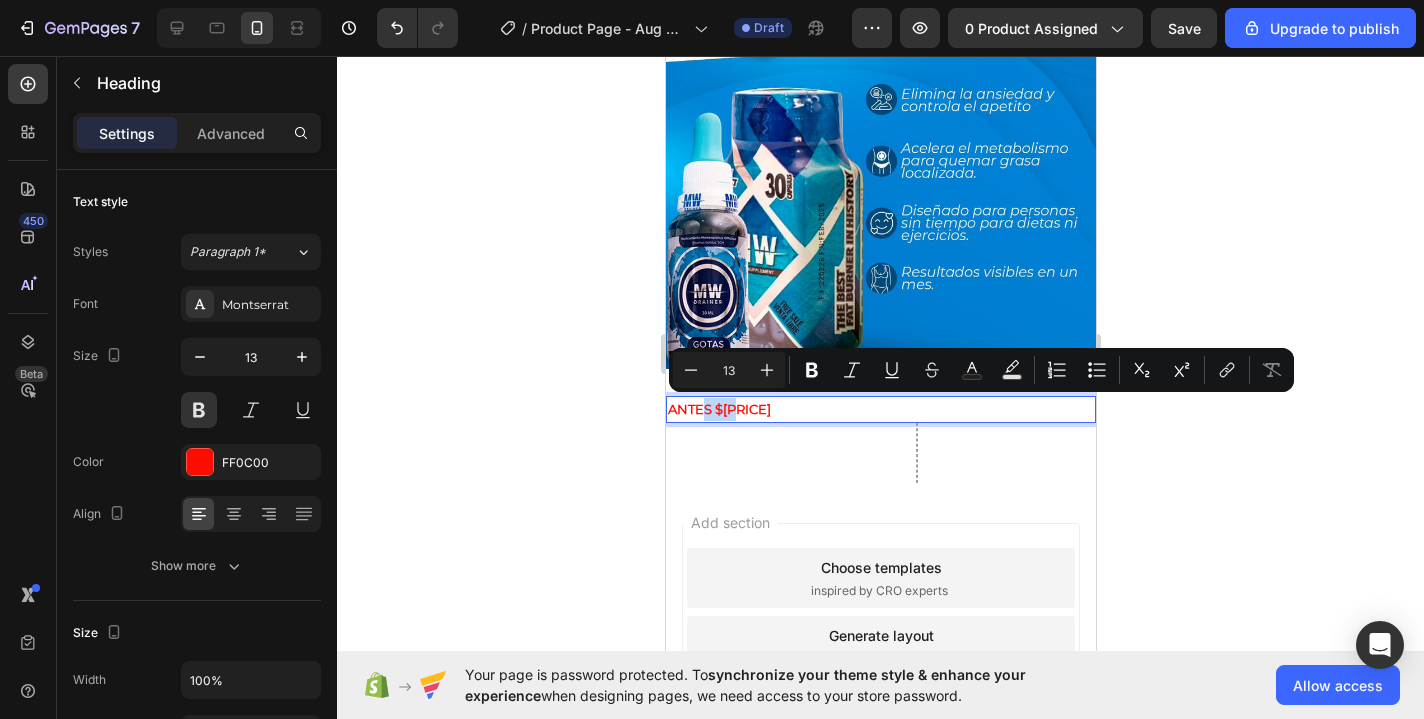 click on "ANTES $[PRICE]" at bounding box center (880, 409) 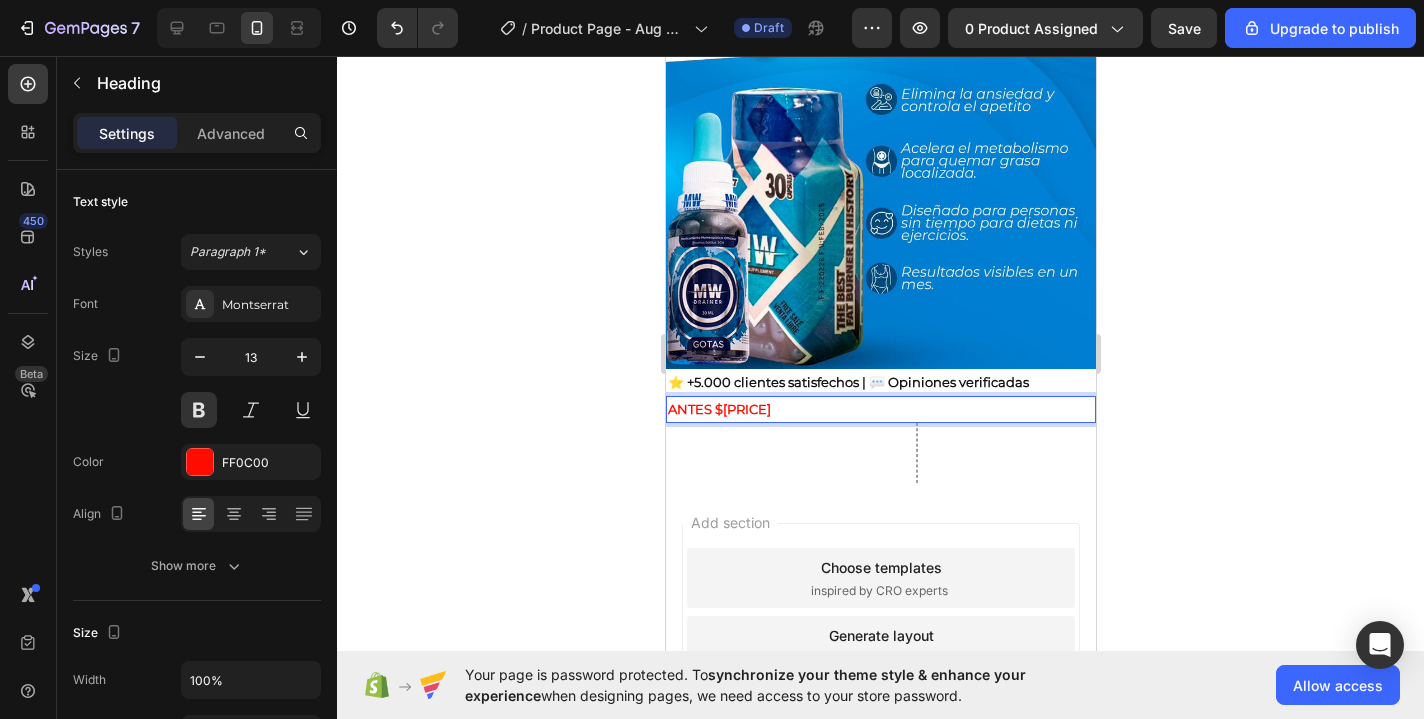drag, startPoint x: 680, startPoint y: 411, endPoint x: 806, endPoint y: 409, distance: 126.01587 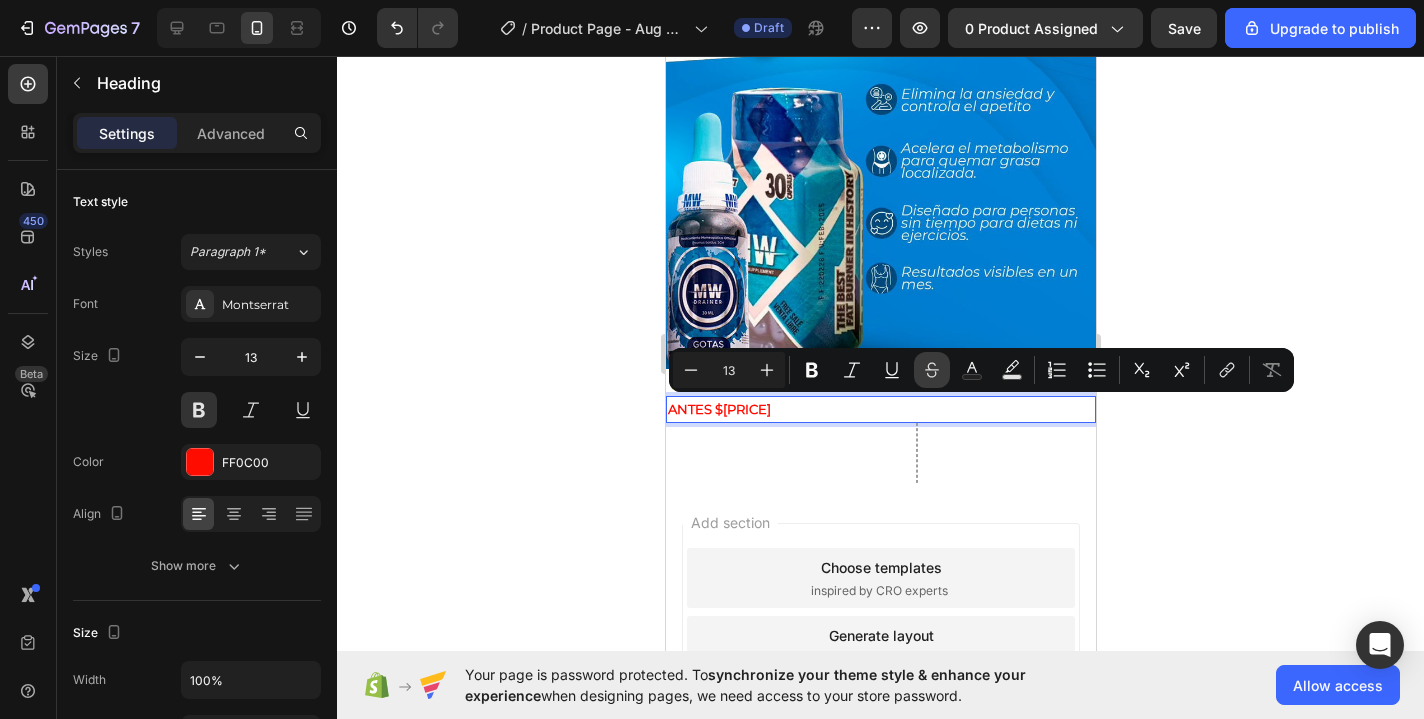 click 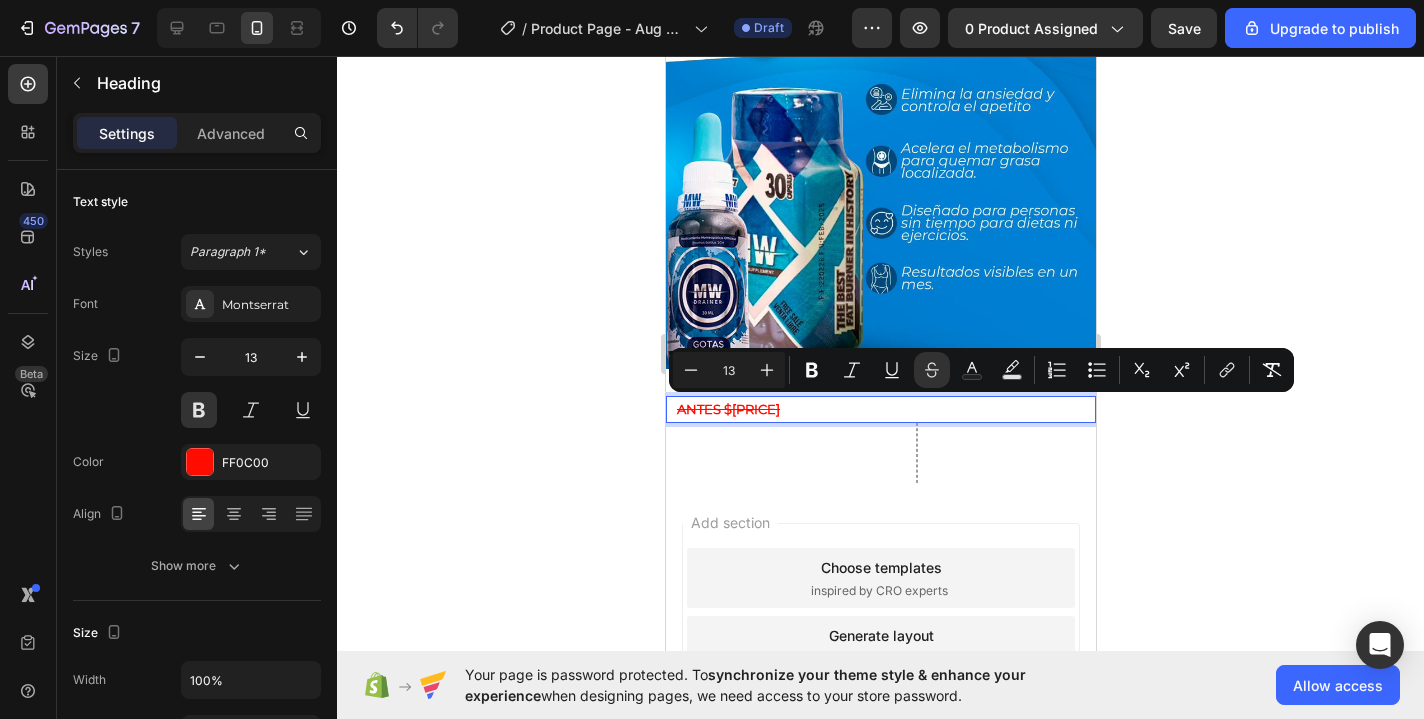 click on "ANTES $[PRICE]" at bounding box center (880, 409) 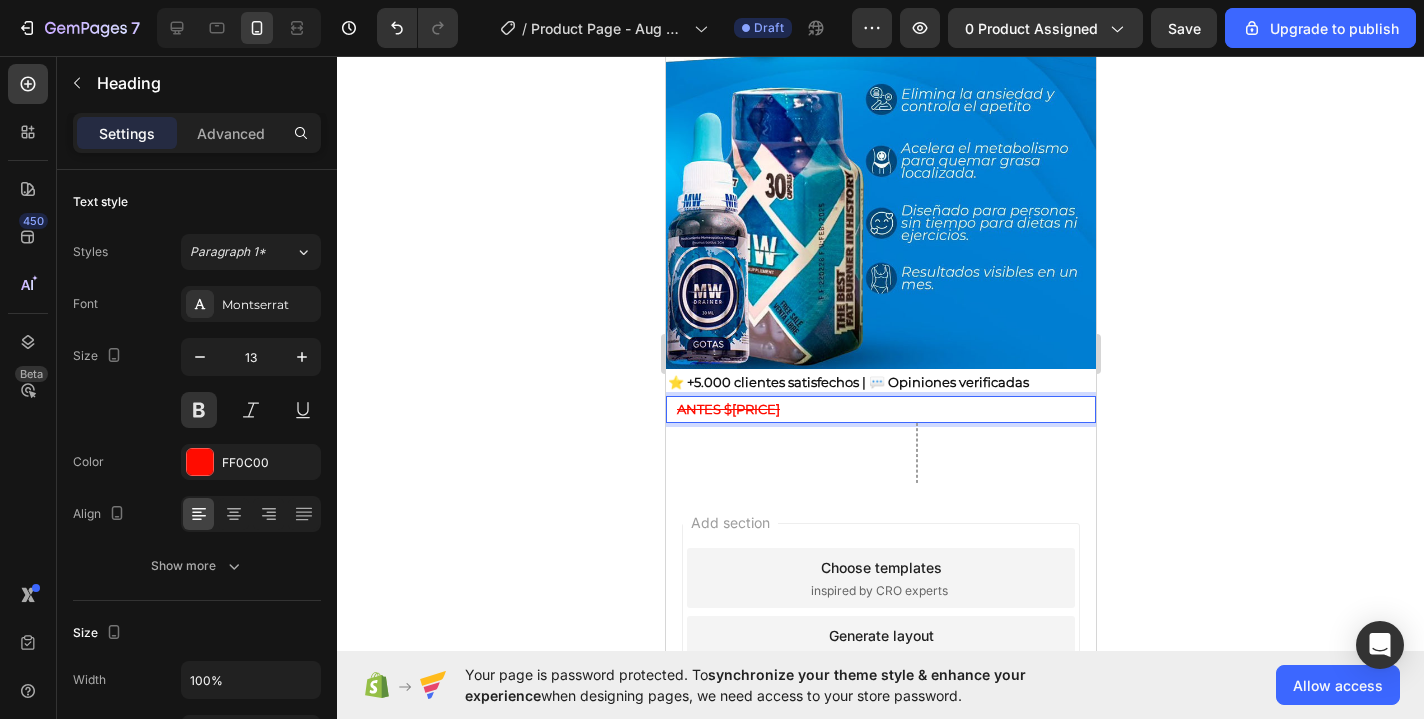 click on "ANTES $[PRICE]" at bounding box center (727, 409) 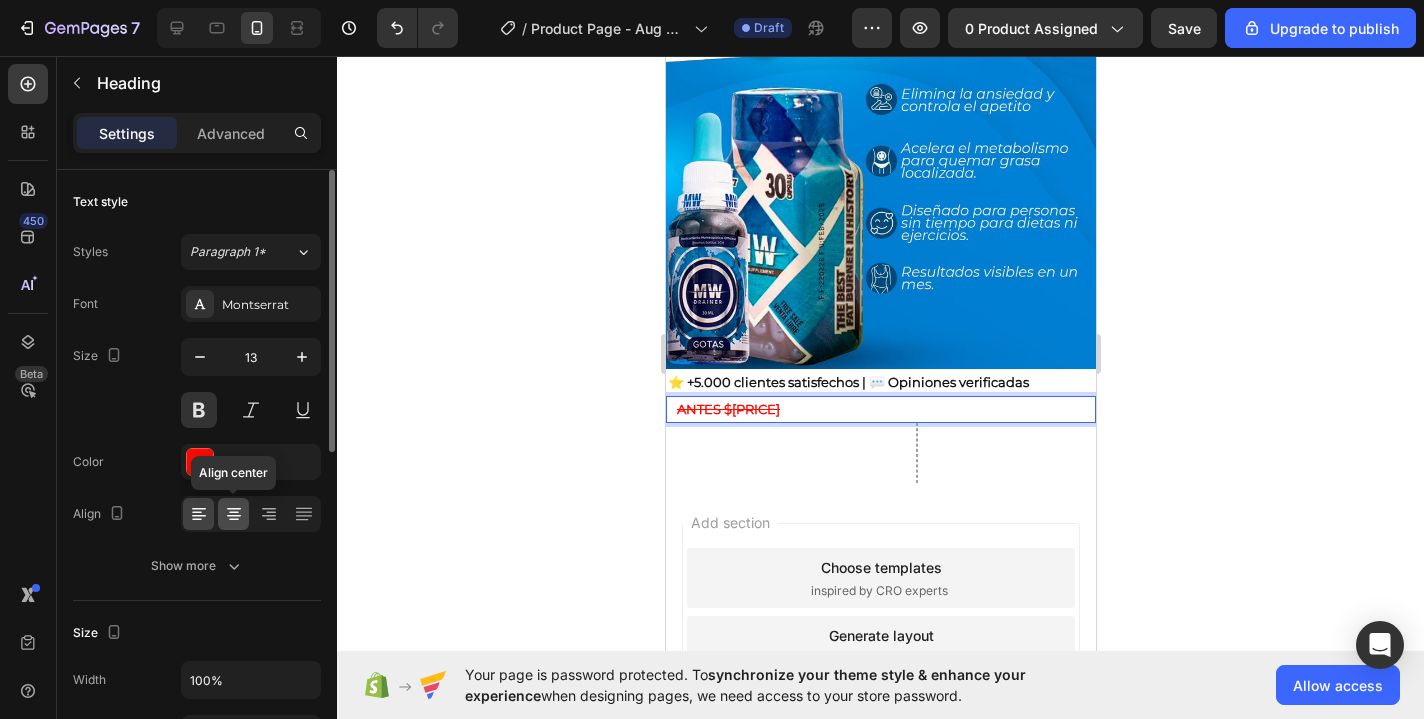 click 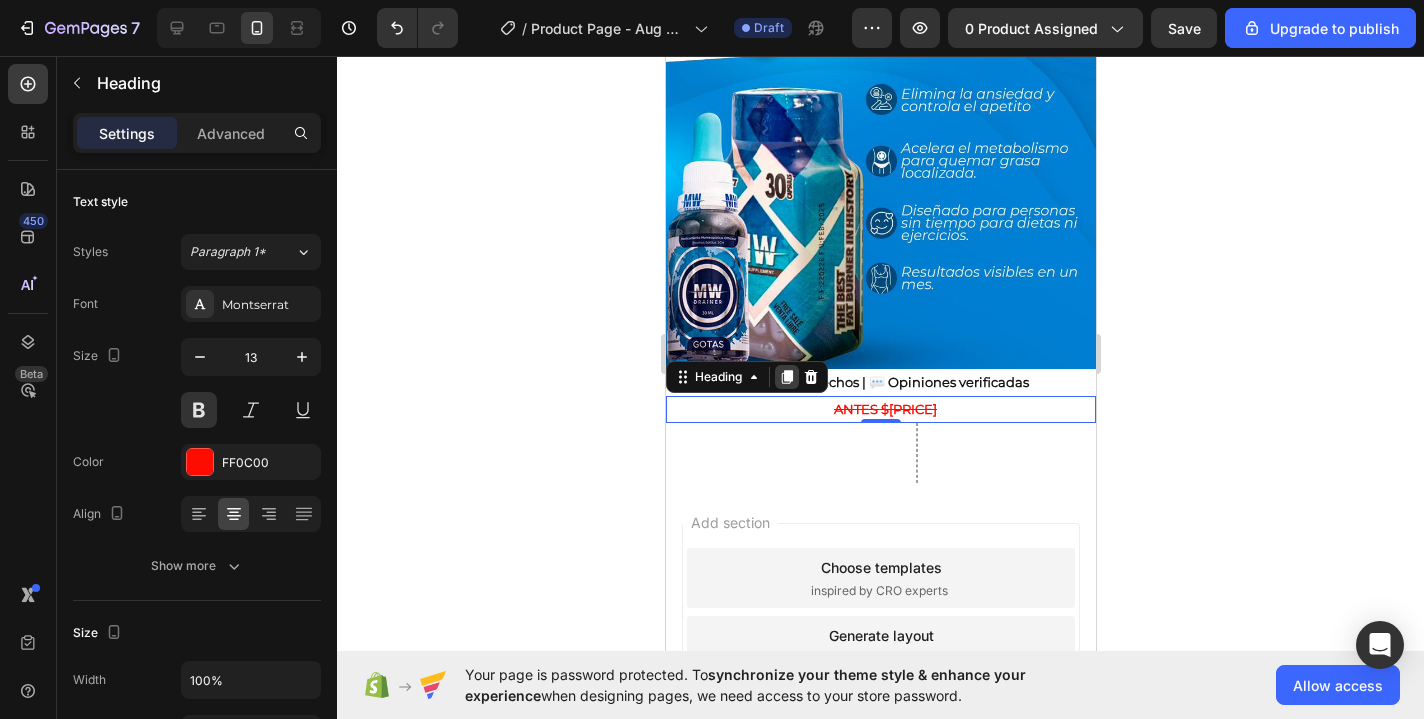 click 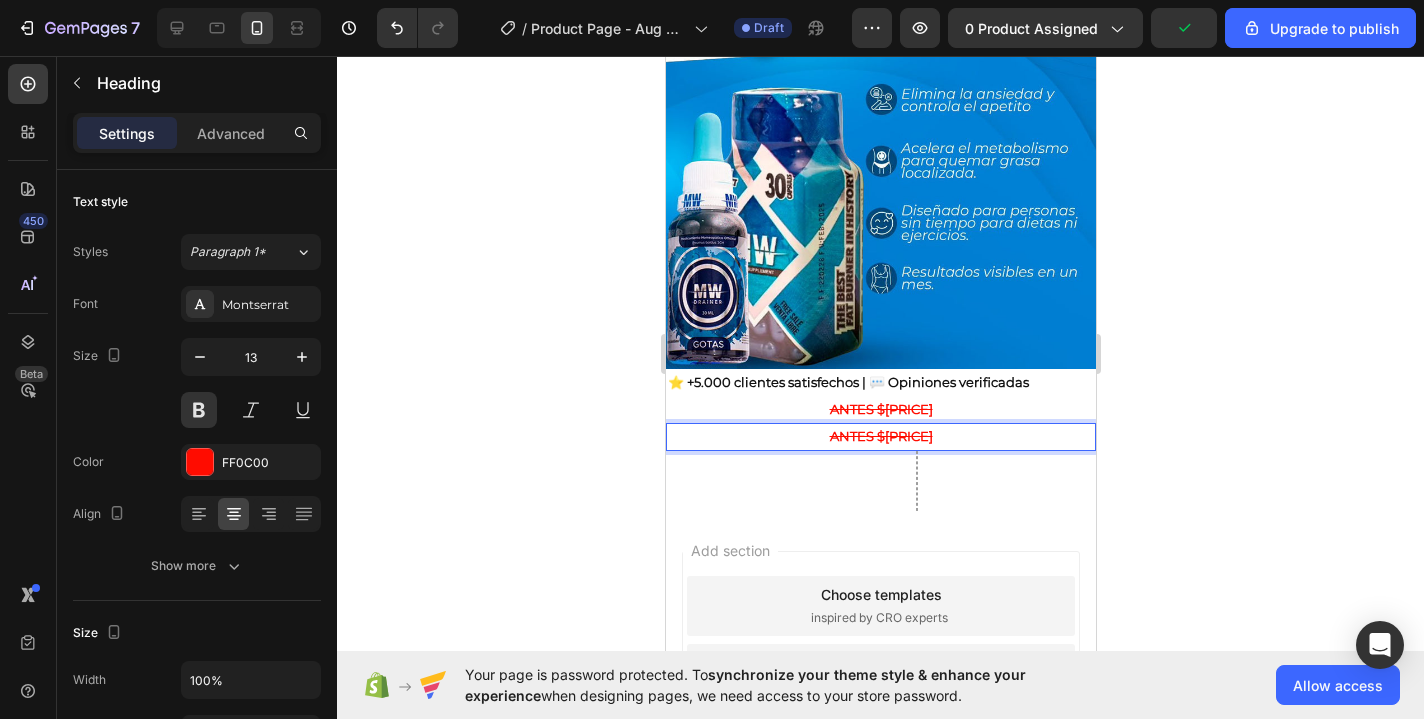 click on "ANTES $[PRICE]" at bounding box center [880, 436] 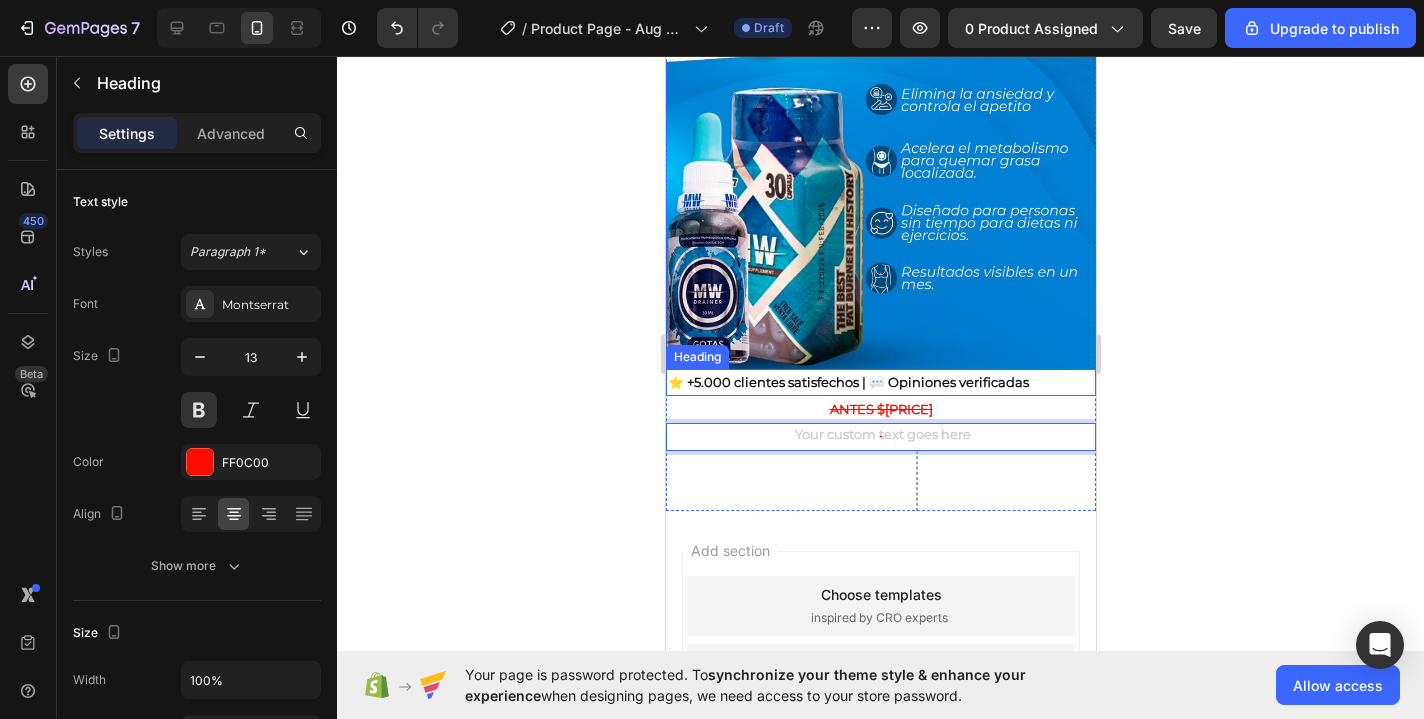 type 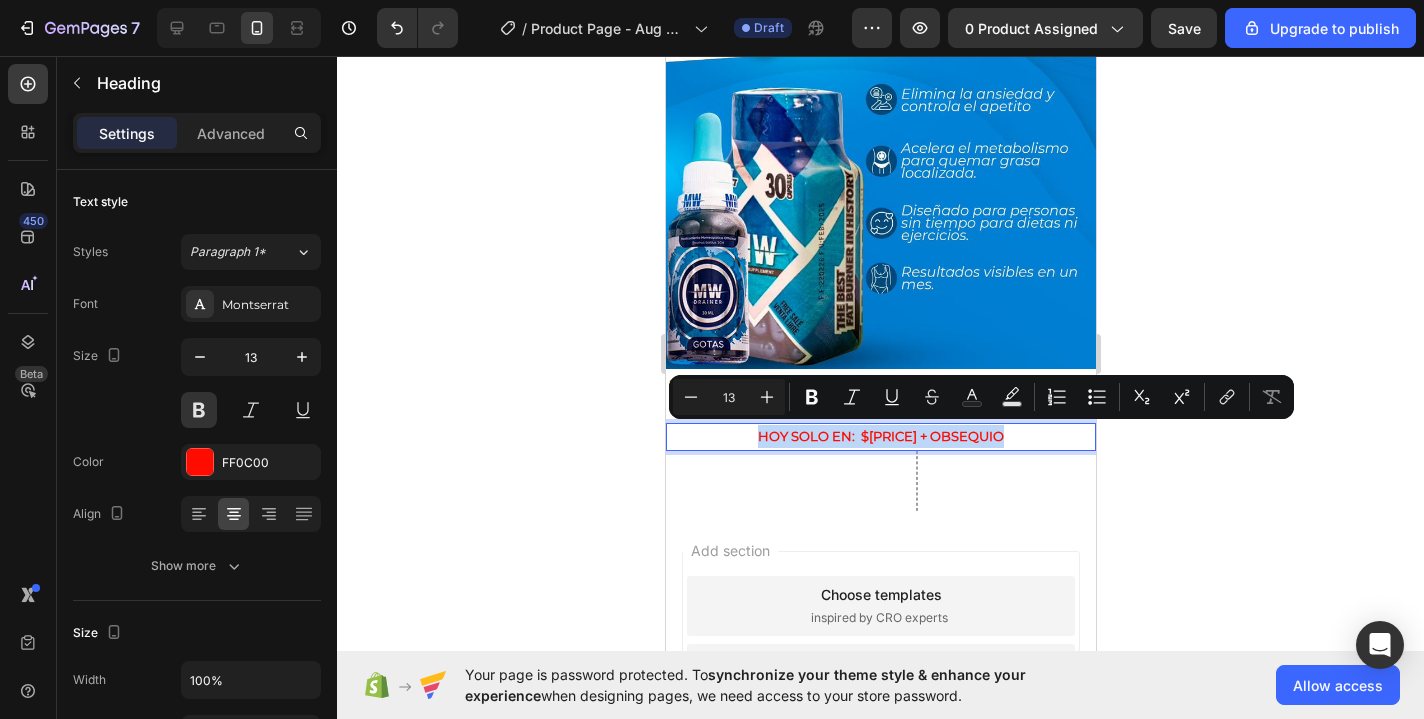 drag, startPoint x: 1003, startPoint y: 437, endPoint x: 748, endPoint y: 431, distance: 255.07057 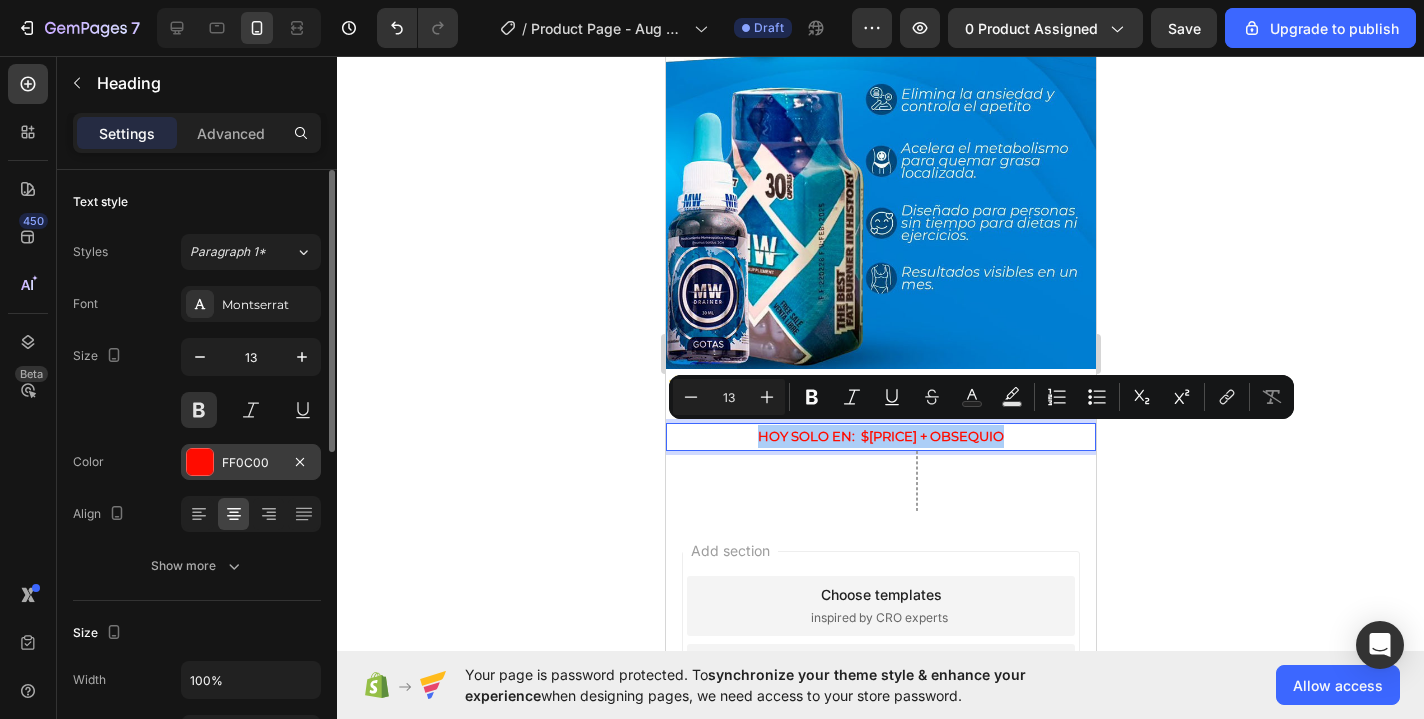 click at bounding box center [200, 462] 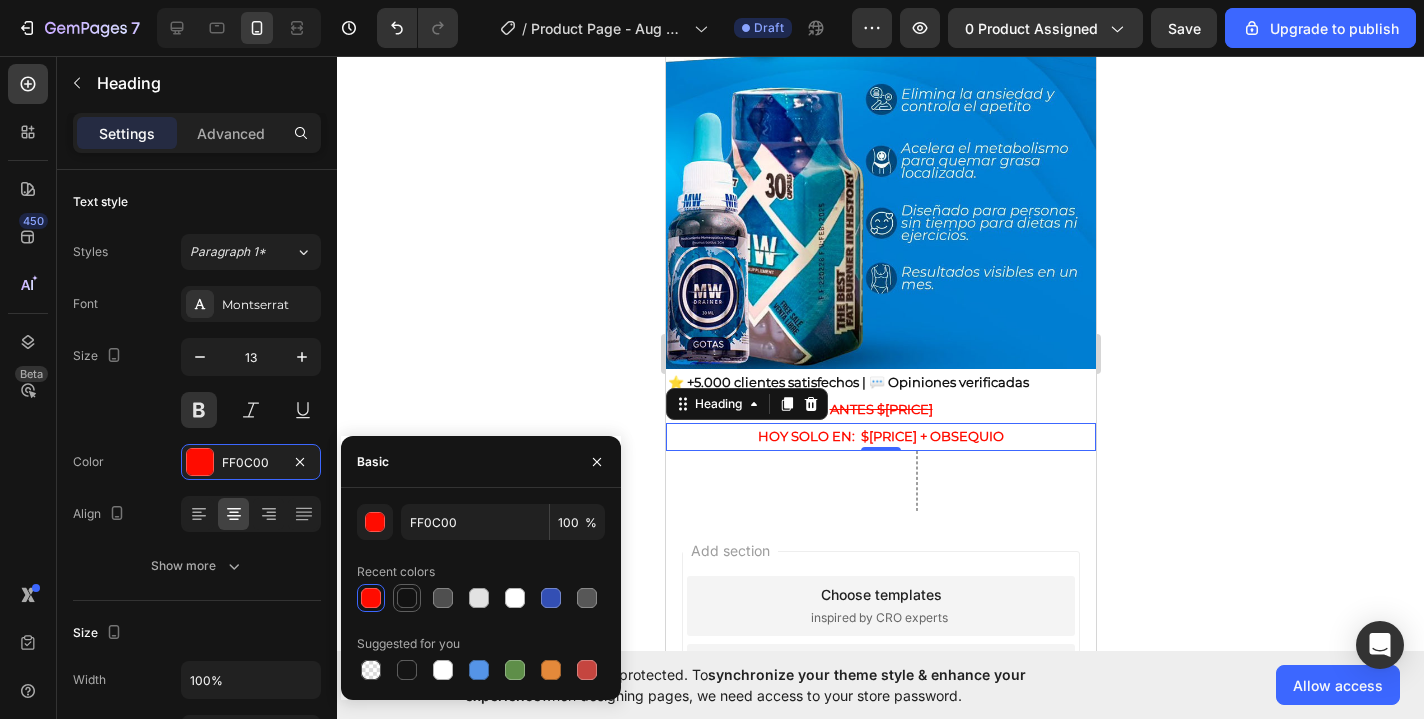 click at bounding box center (407, 598) 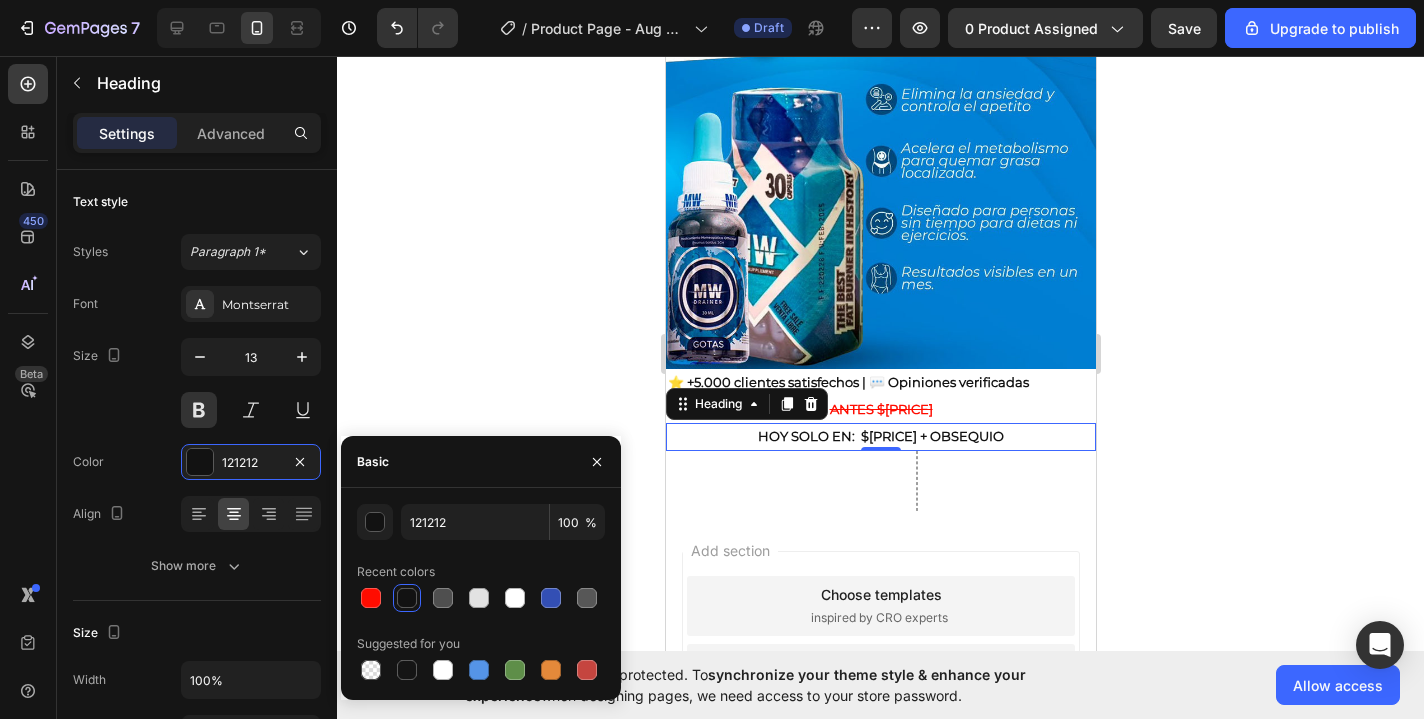 click 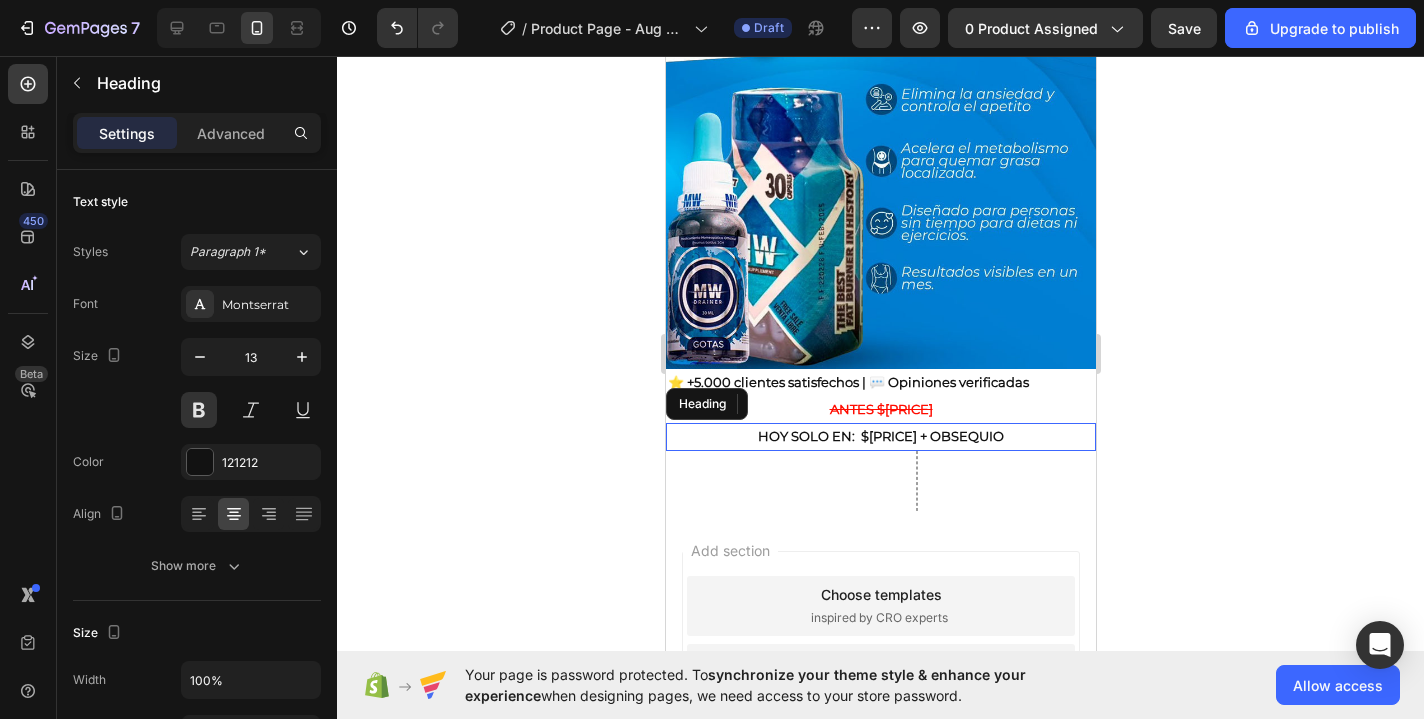 click on "HOY SOLO EN:  $[PRICE] + OBSEQUIO" at bounding box center [880, 436] 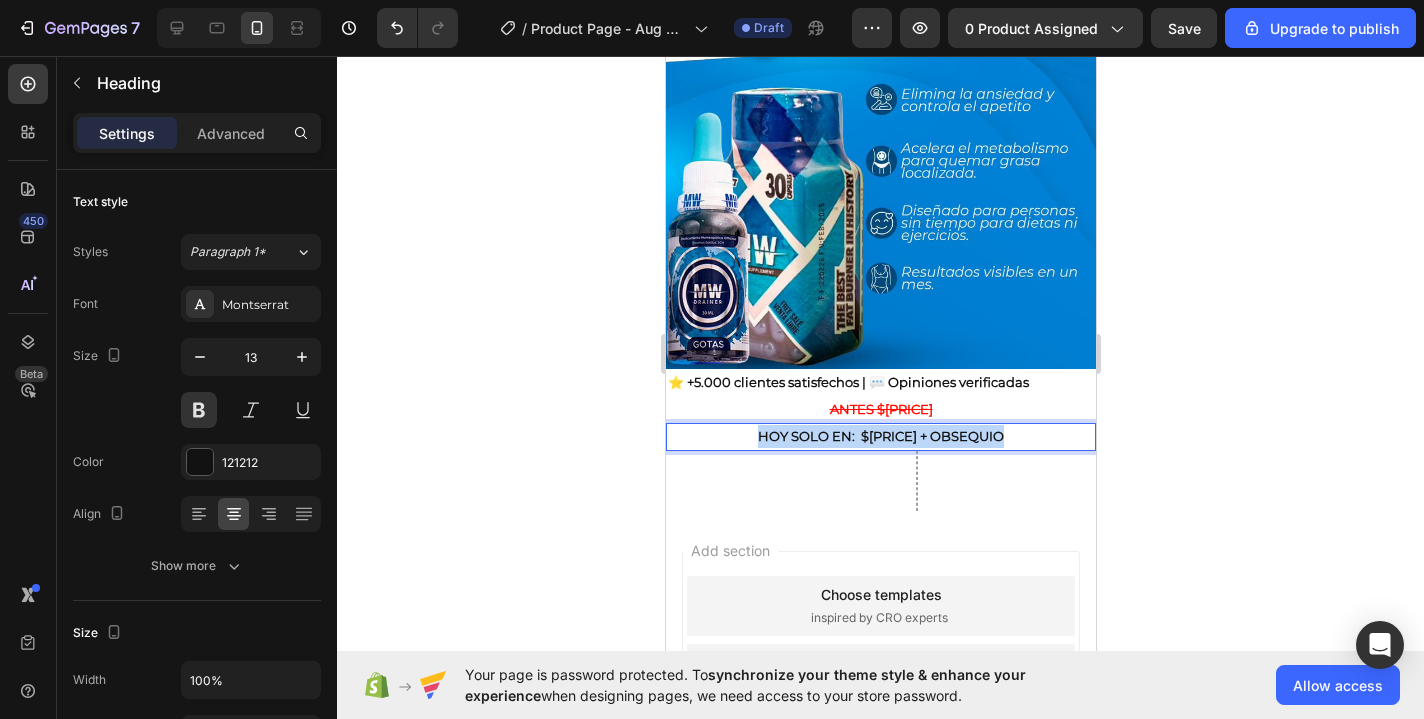 drag, startPoint x: 1013, startPoint y: 435, endPoint x: 749, endPoint y: 430, distance: 264.04733 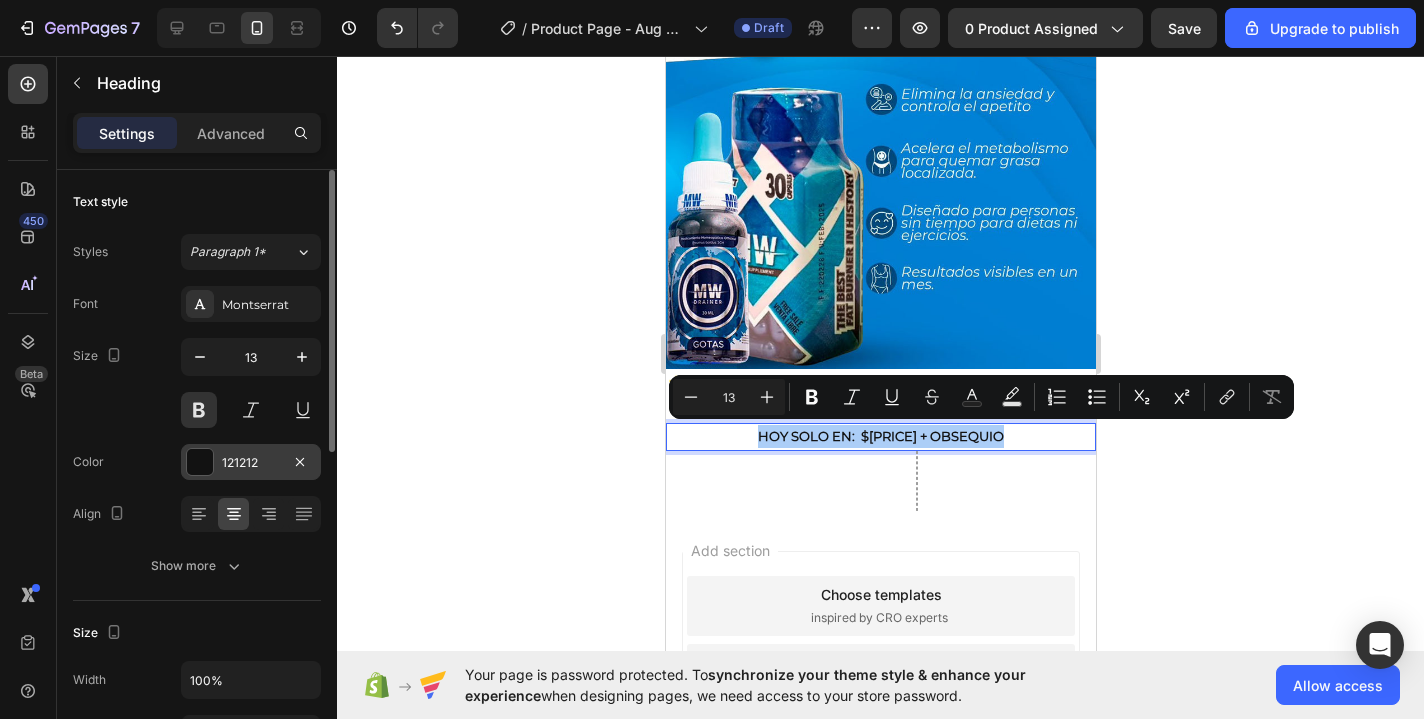 click at bounding box center [200, 462] 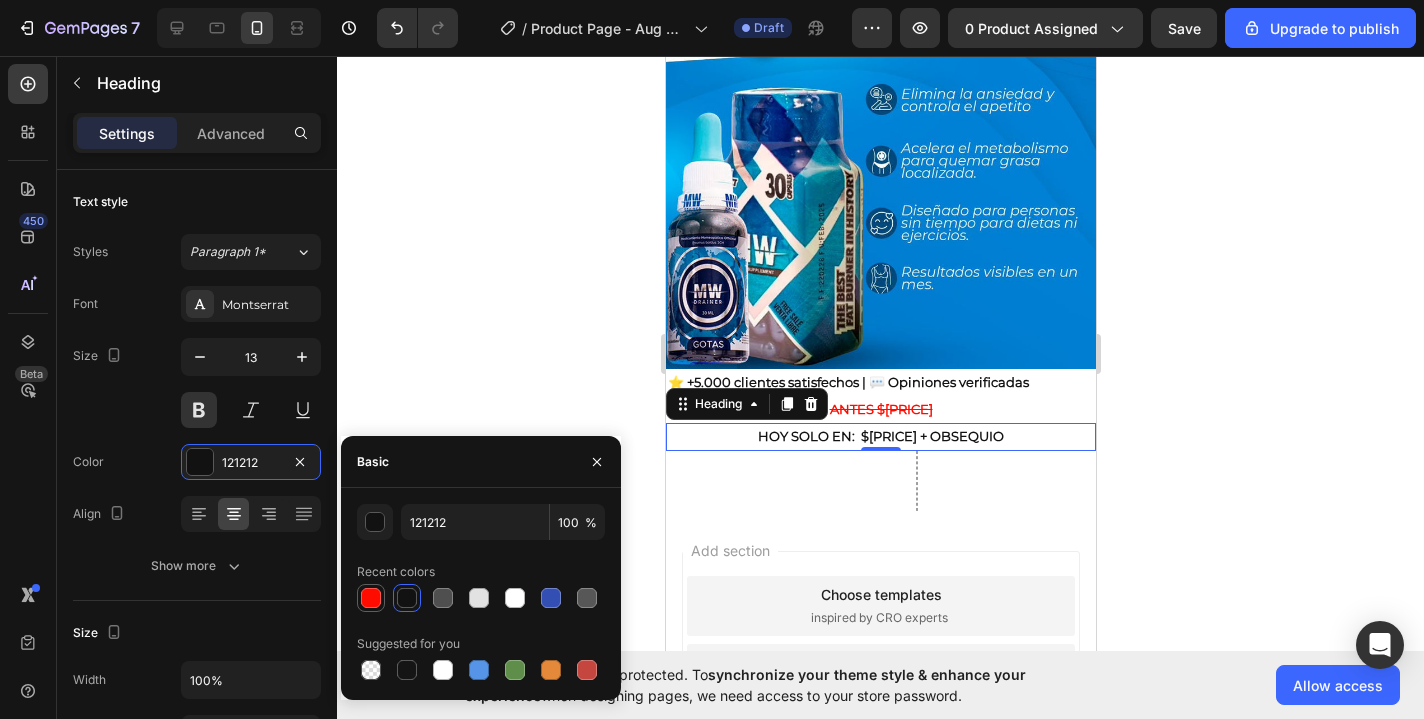 click at bounding box center (371, 598) 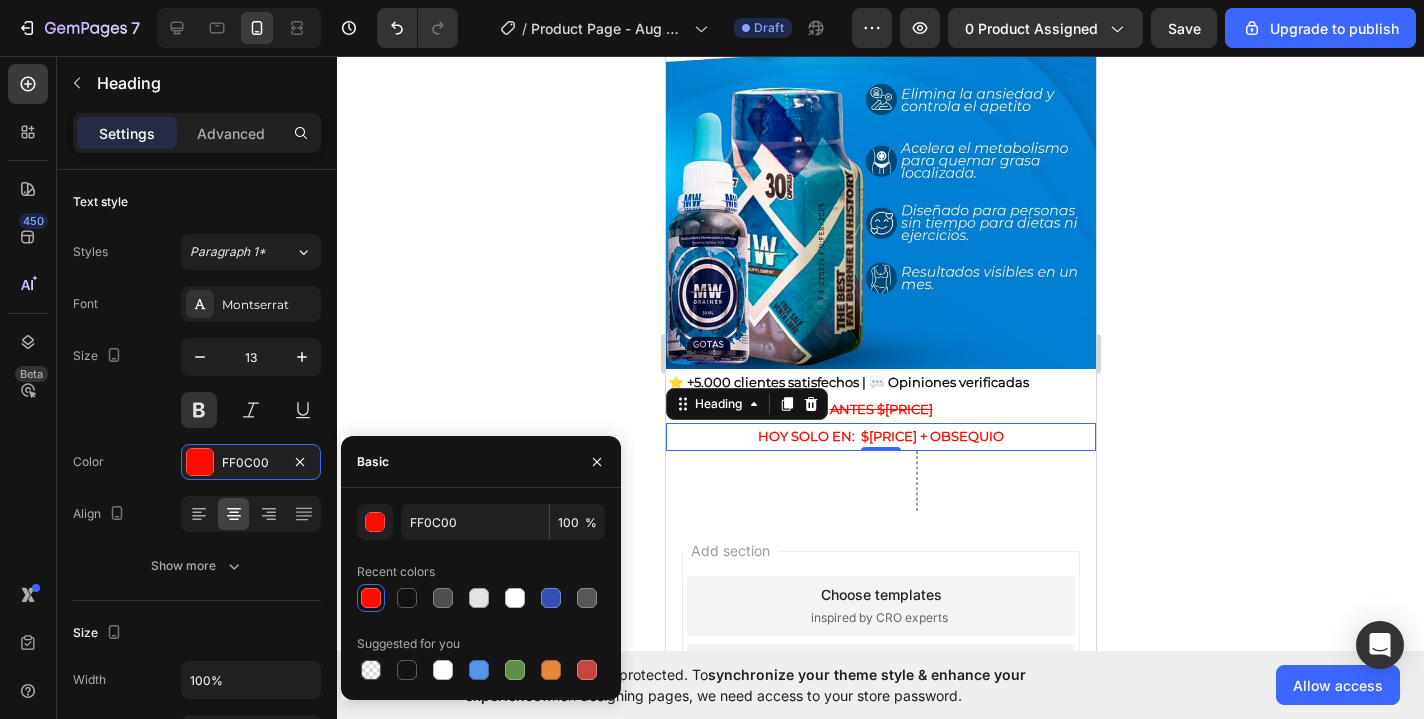 click at bounding box center [371, 598] 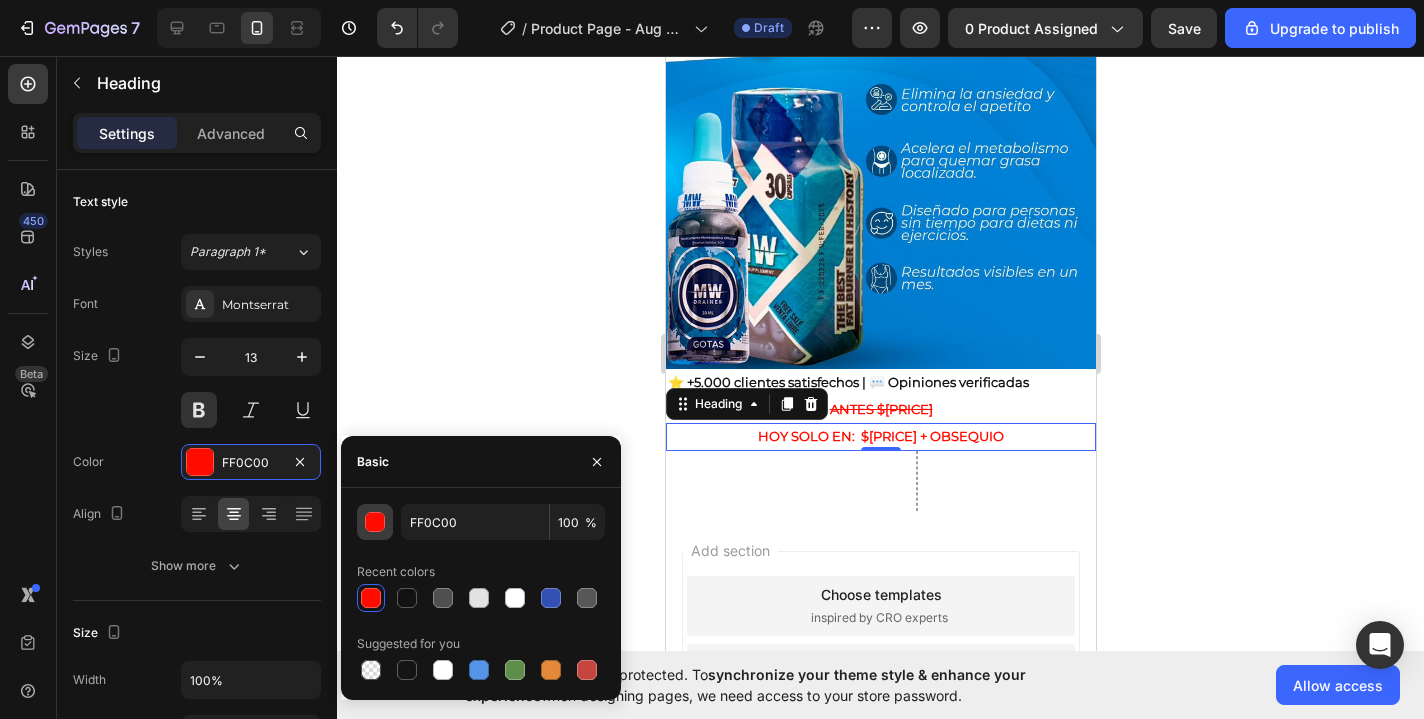 click at bounding box center [376, 523] 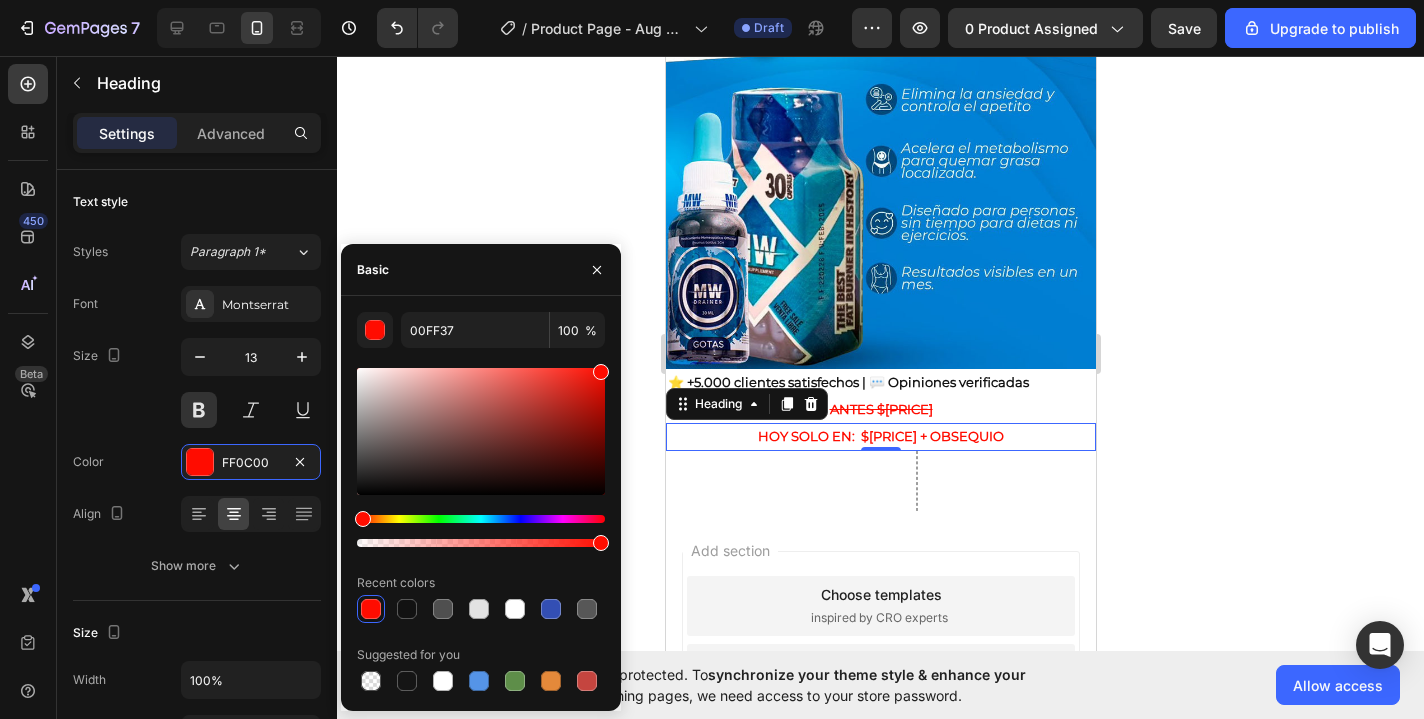 click at bounding box center [481, 519] 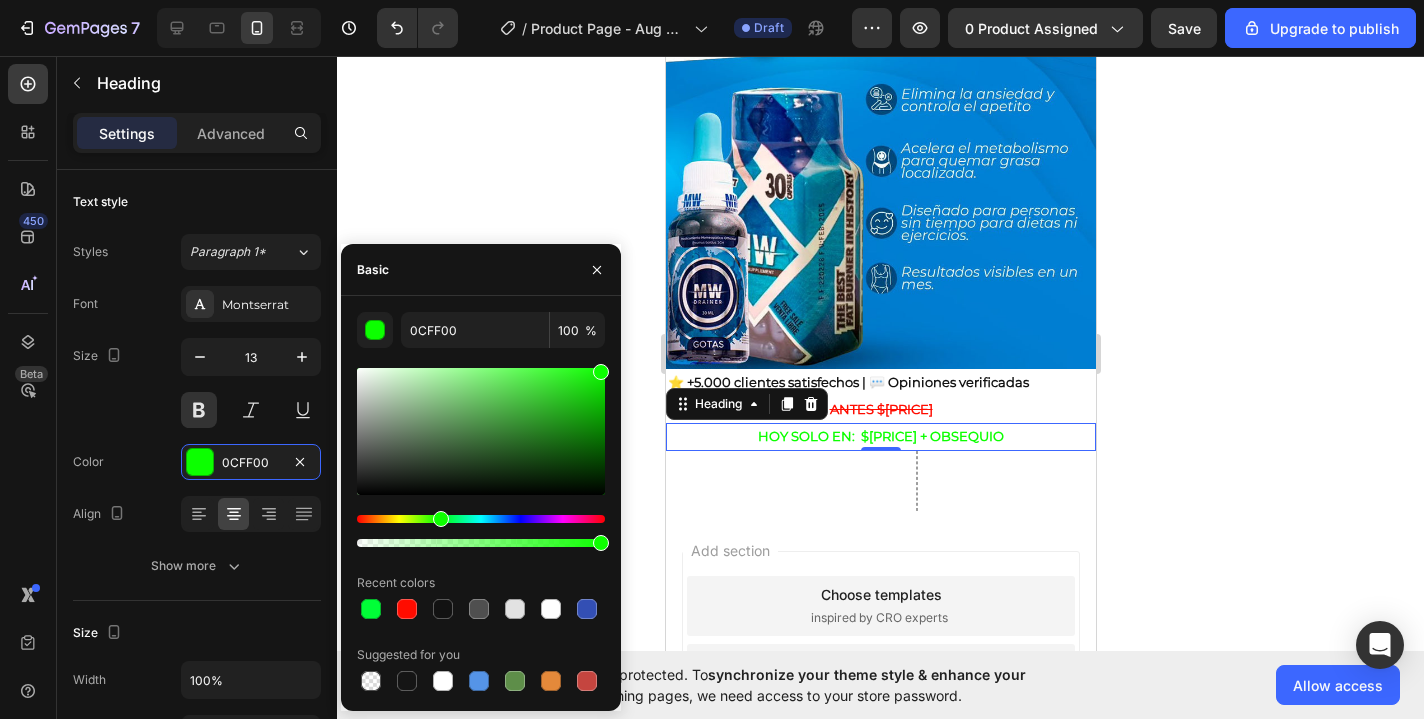 click at bounding box center (481, 519) 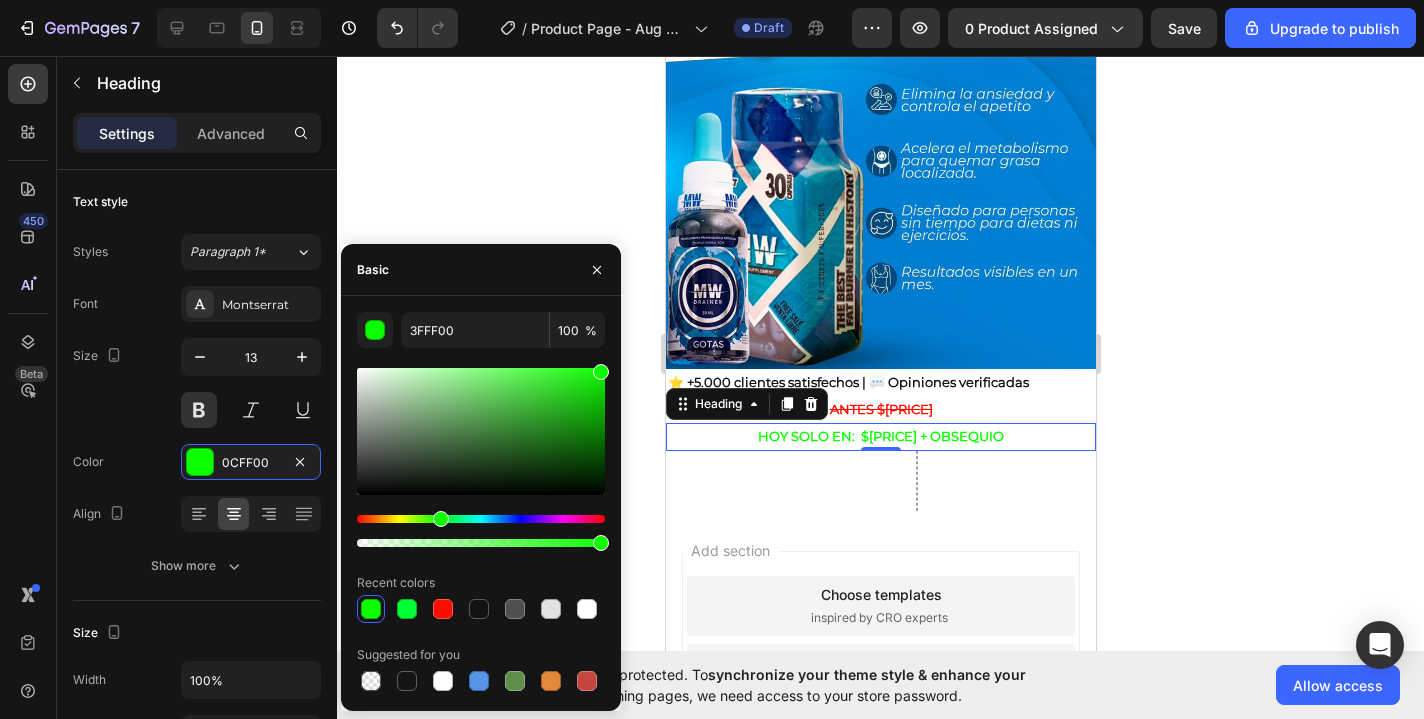 click at bounding box center [481, 519] 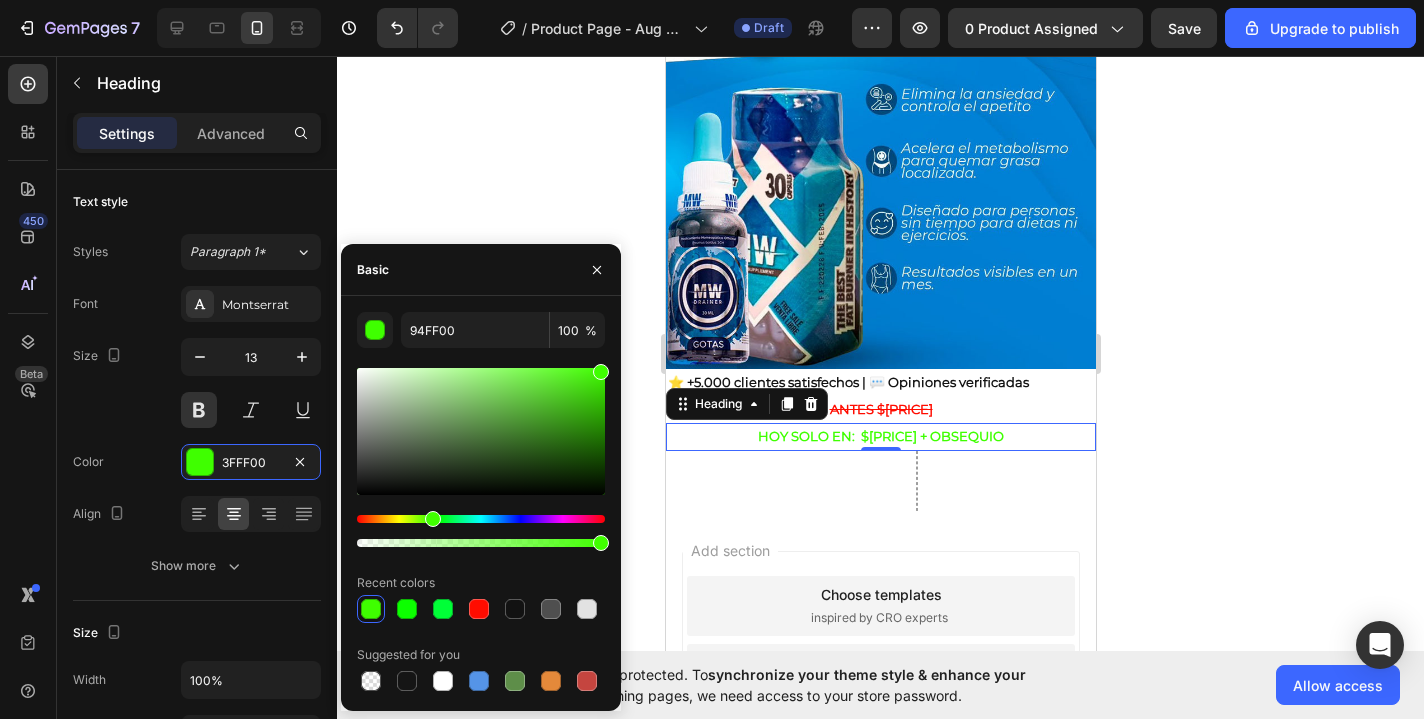 click at bounding box center [481, 519] 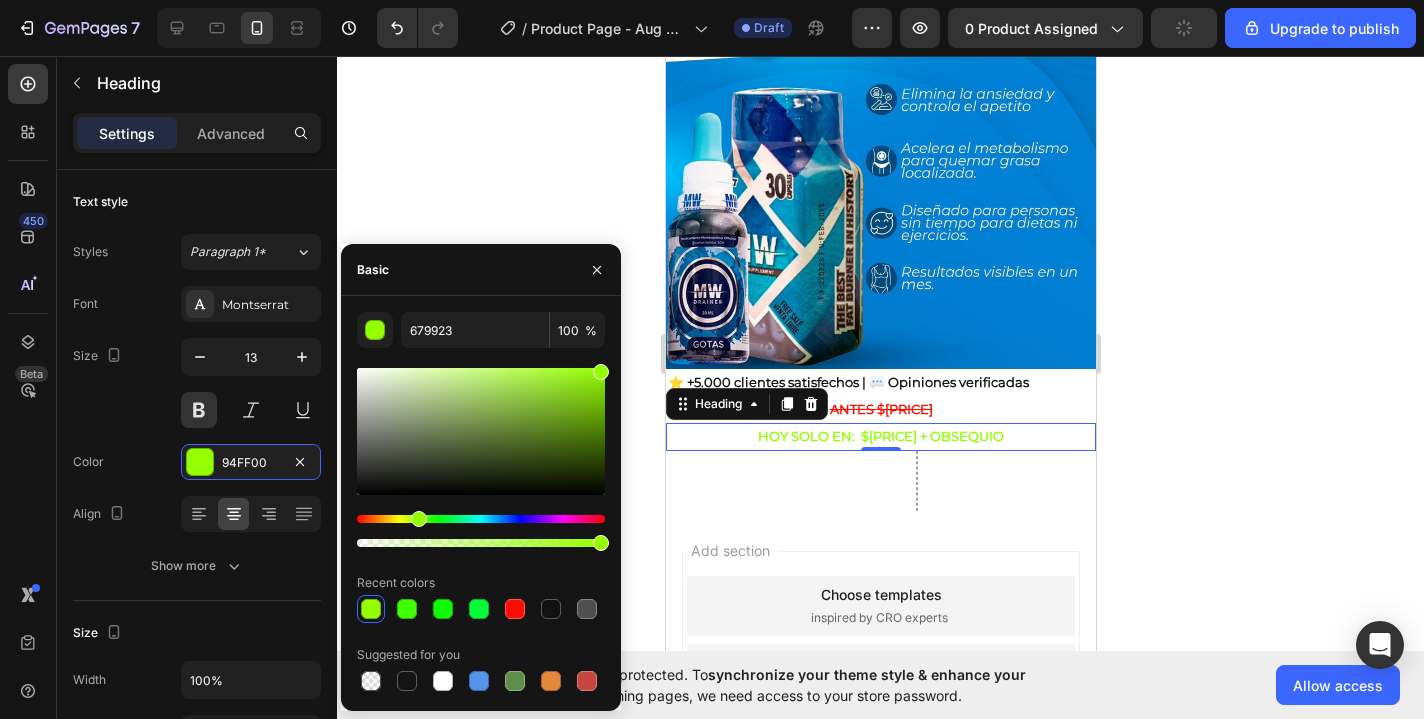 click at bounding box center [481, 431] 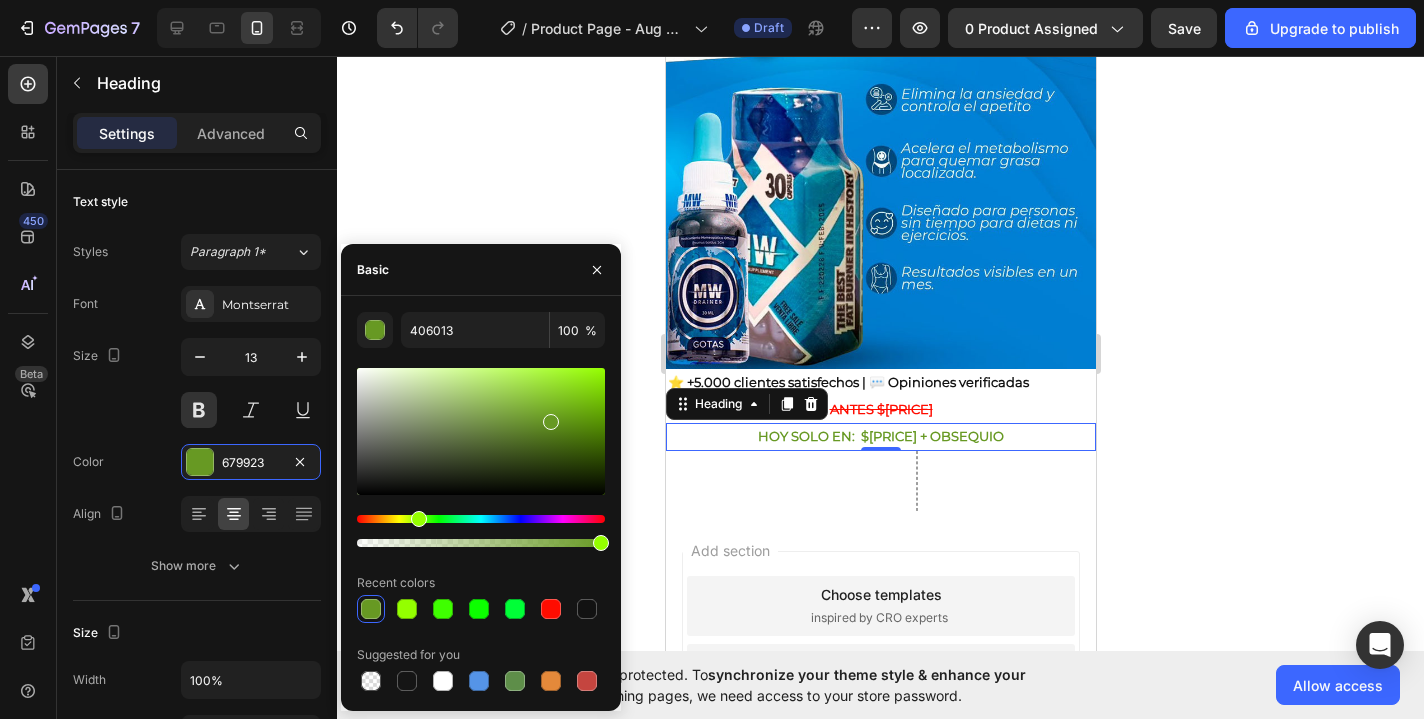 click at bounding box center (481, 431) 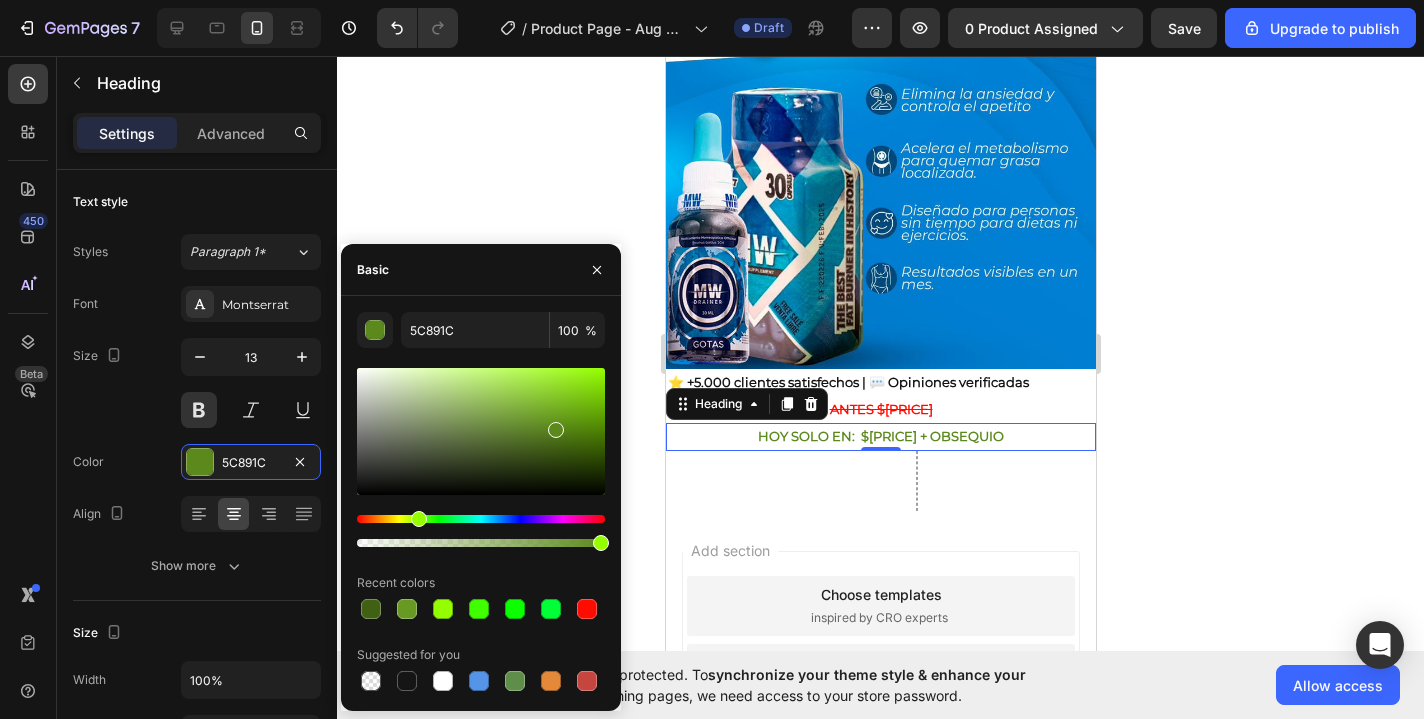click at bounding box center [481, 431] 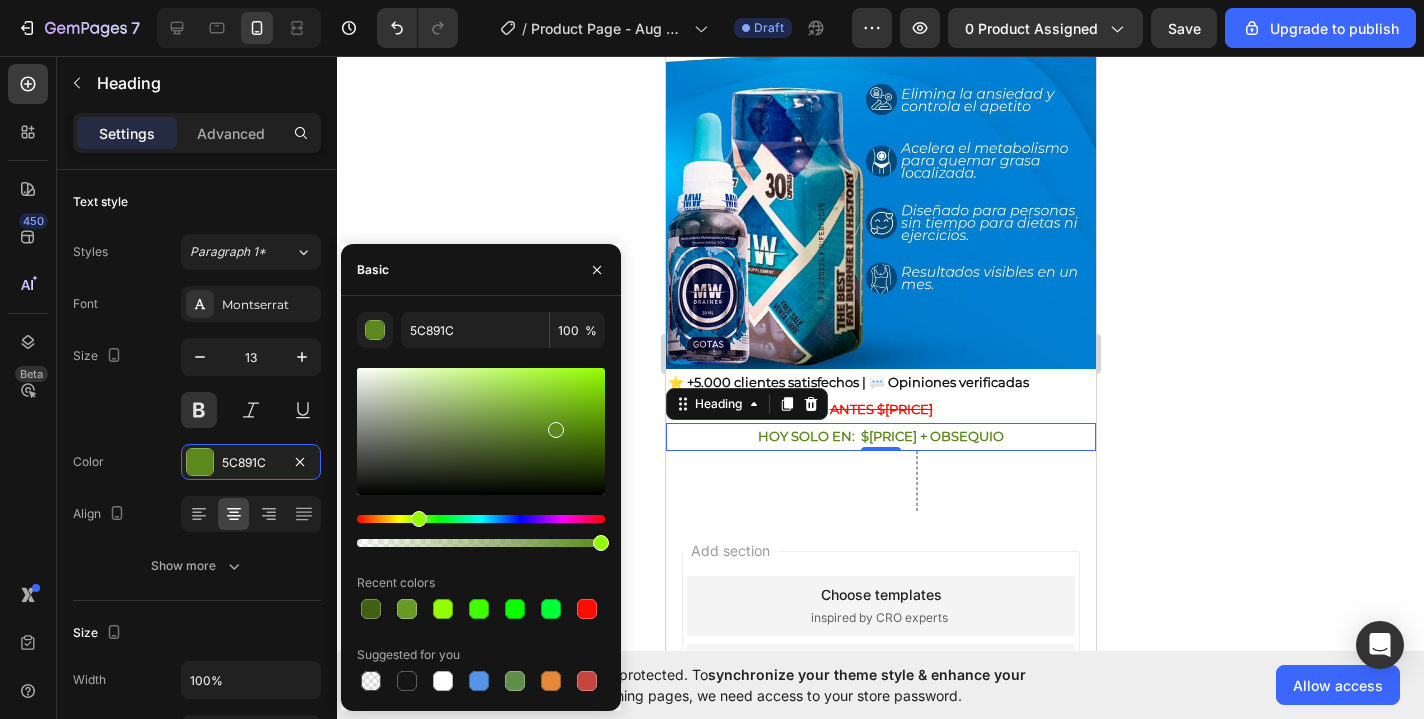 type on "7CBA27" 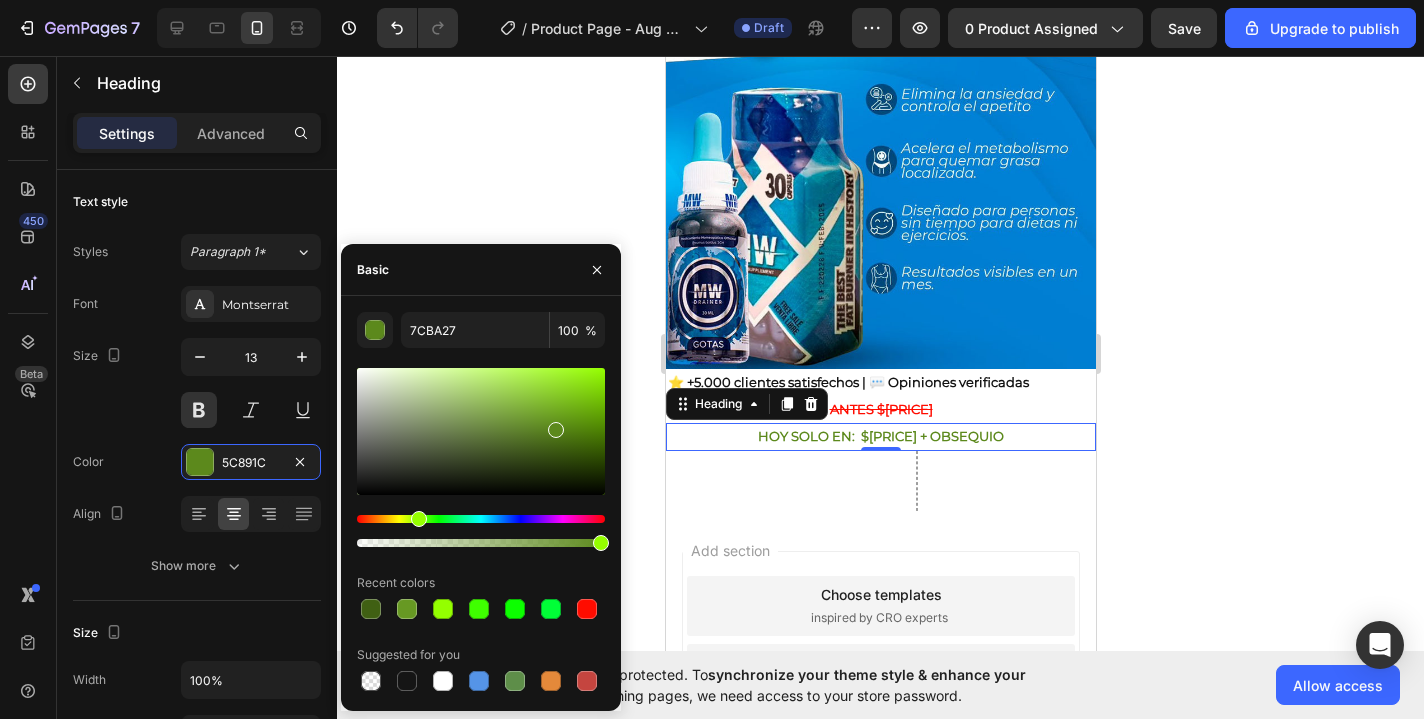 click at bounding box center (481, 431) 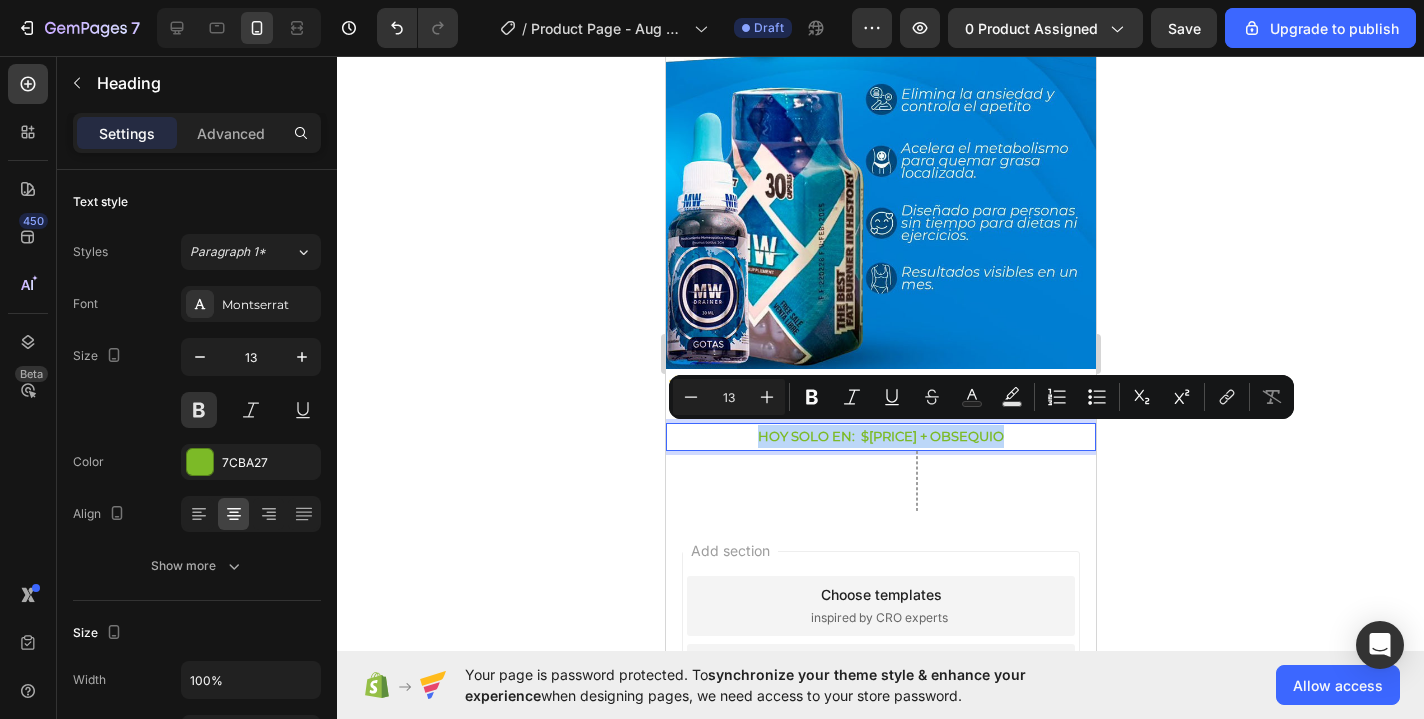 drag, startPoint x: 1012, startPoint y: 433, endPoint x: 756, endPoint y: 442, distance: 256.15814 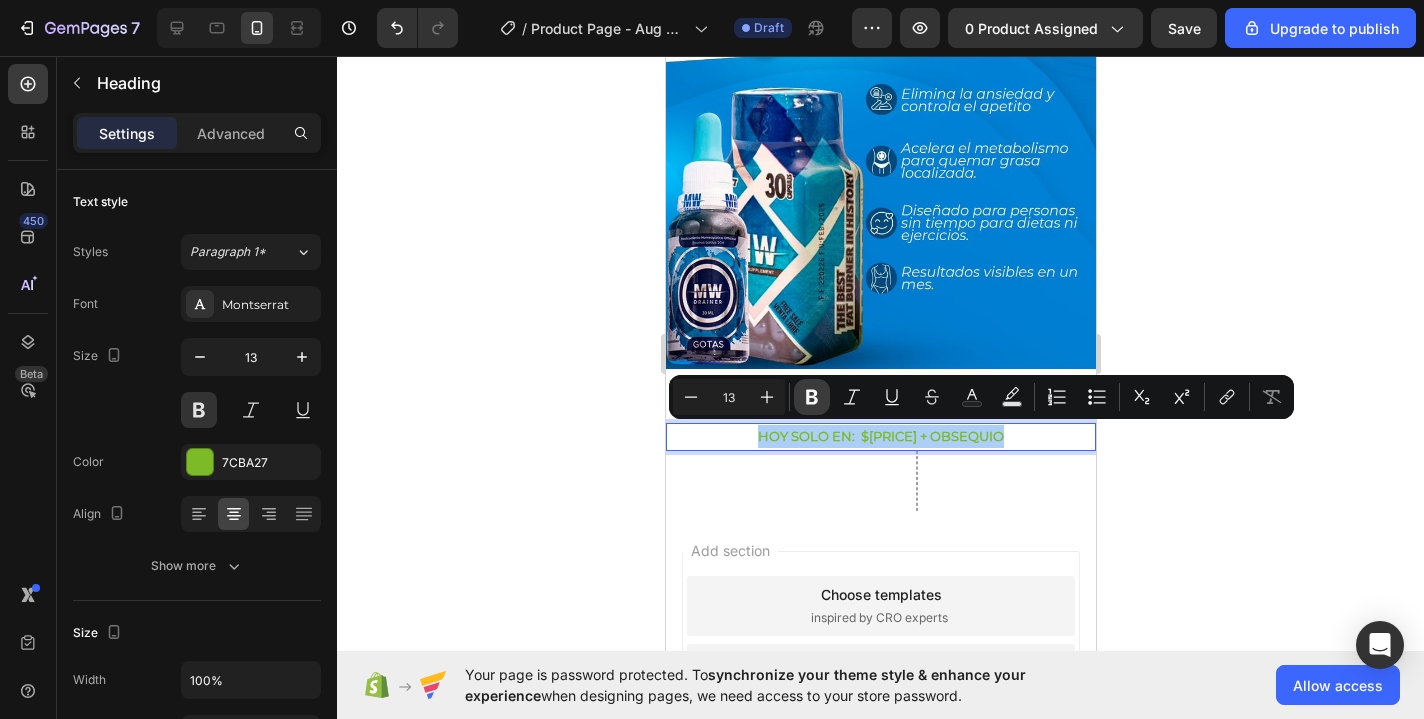 click 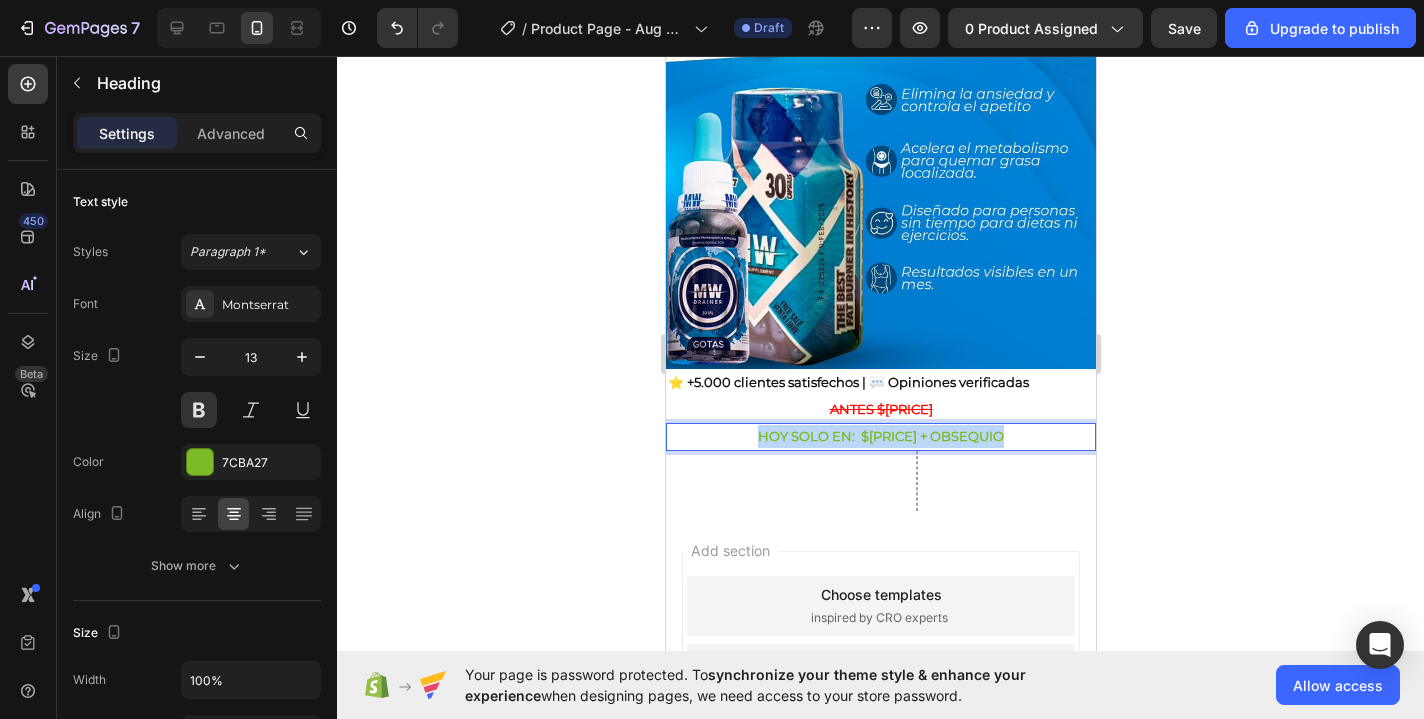 drag, startPoint x: 750, startPoint y: 433, endPoint x: 1014, endPoint y: 434, distance: 264.0019 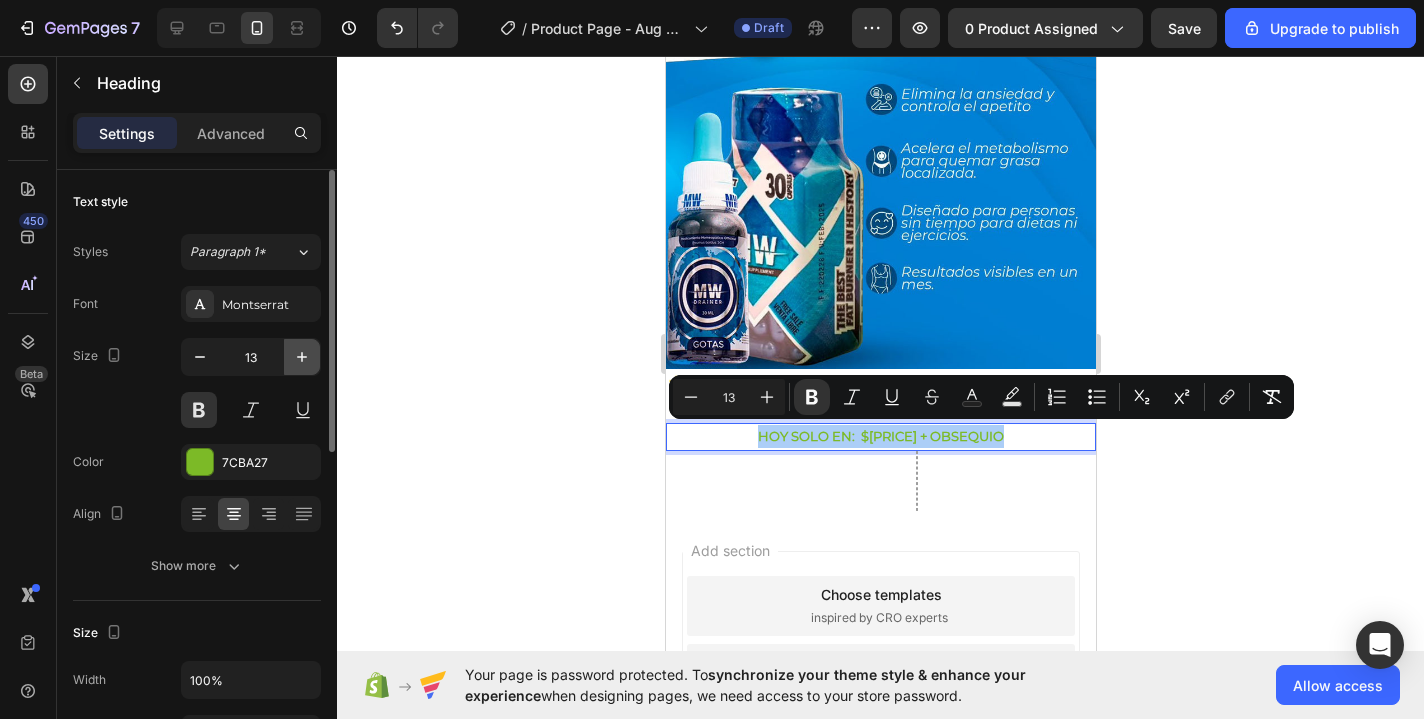 click 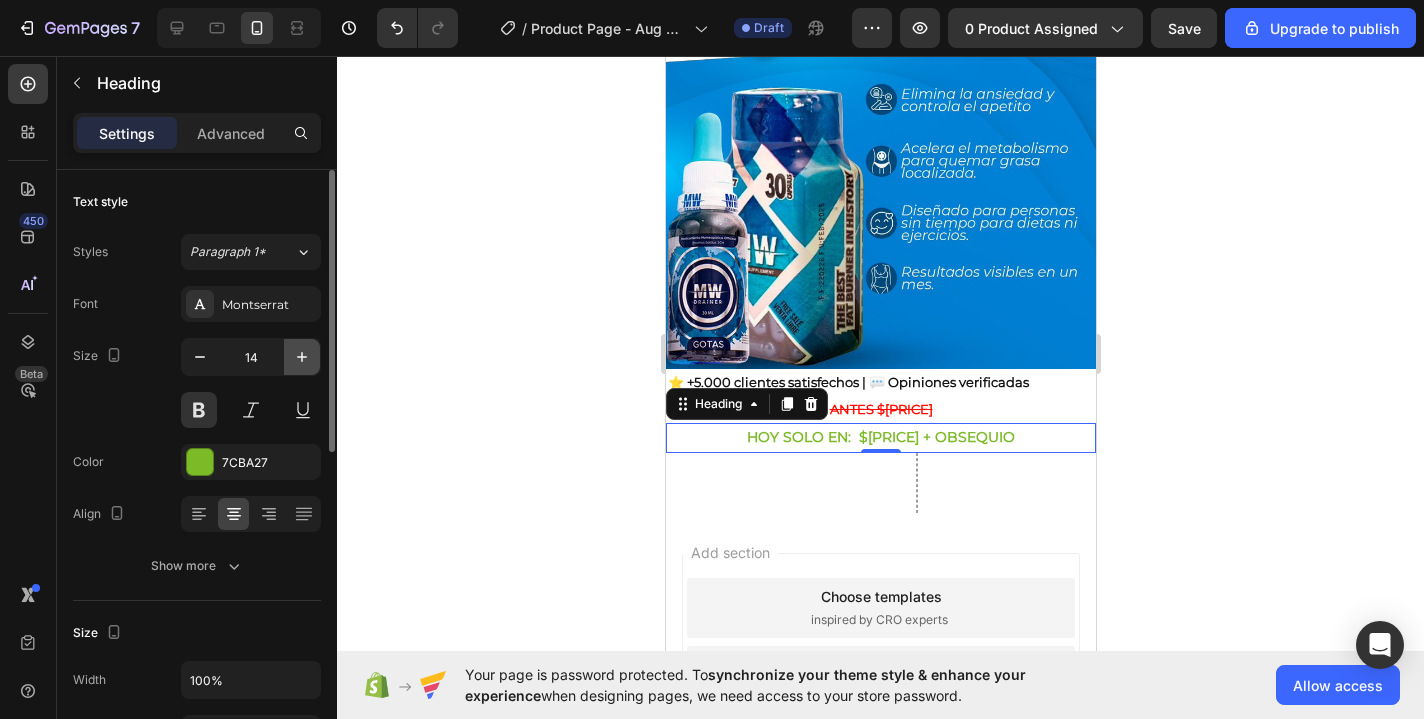 click 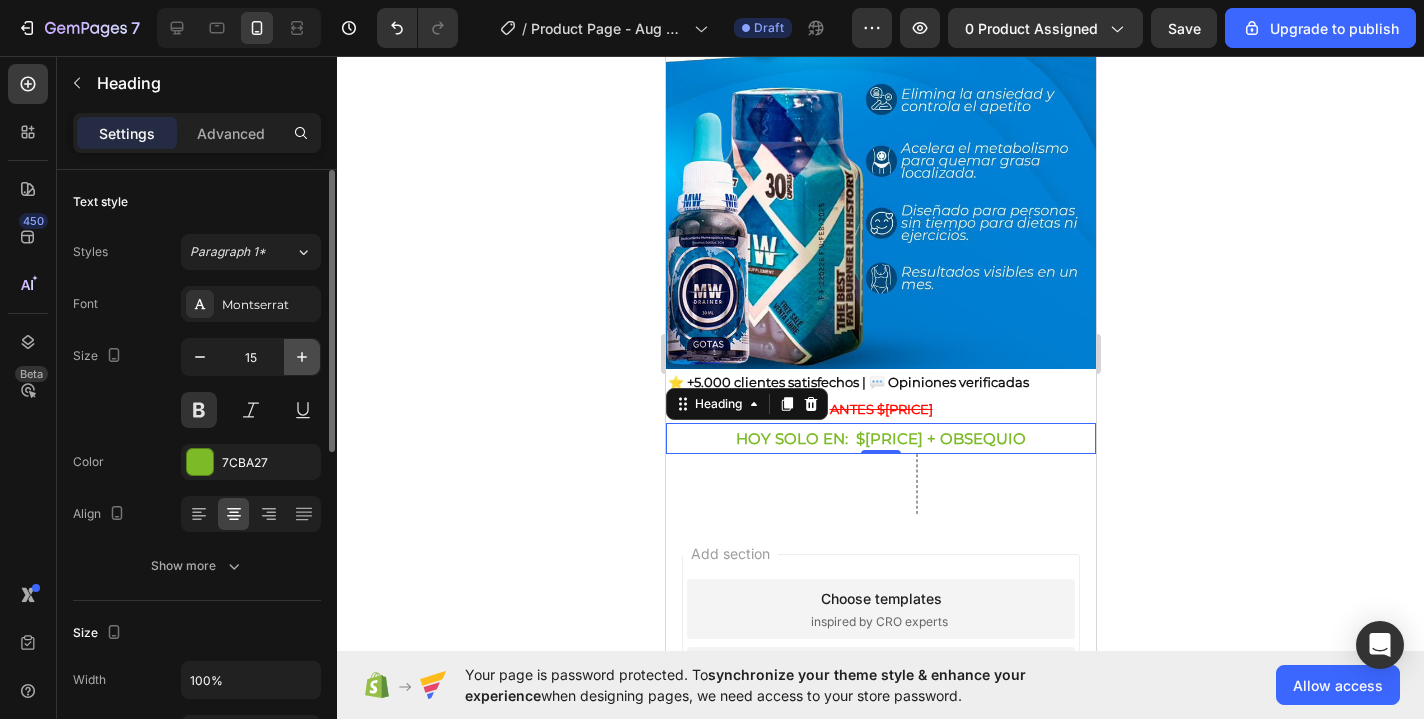 click 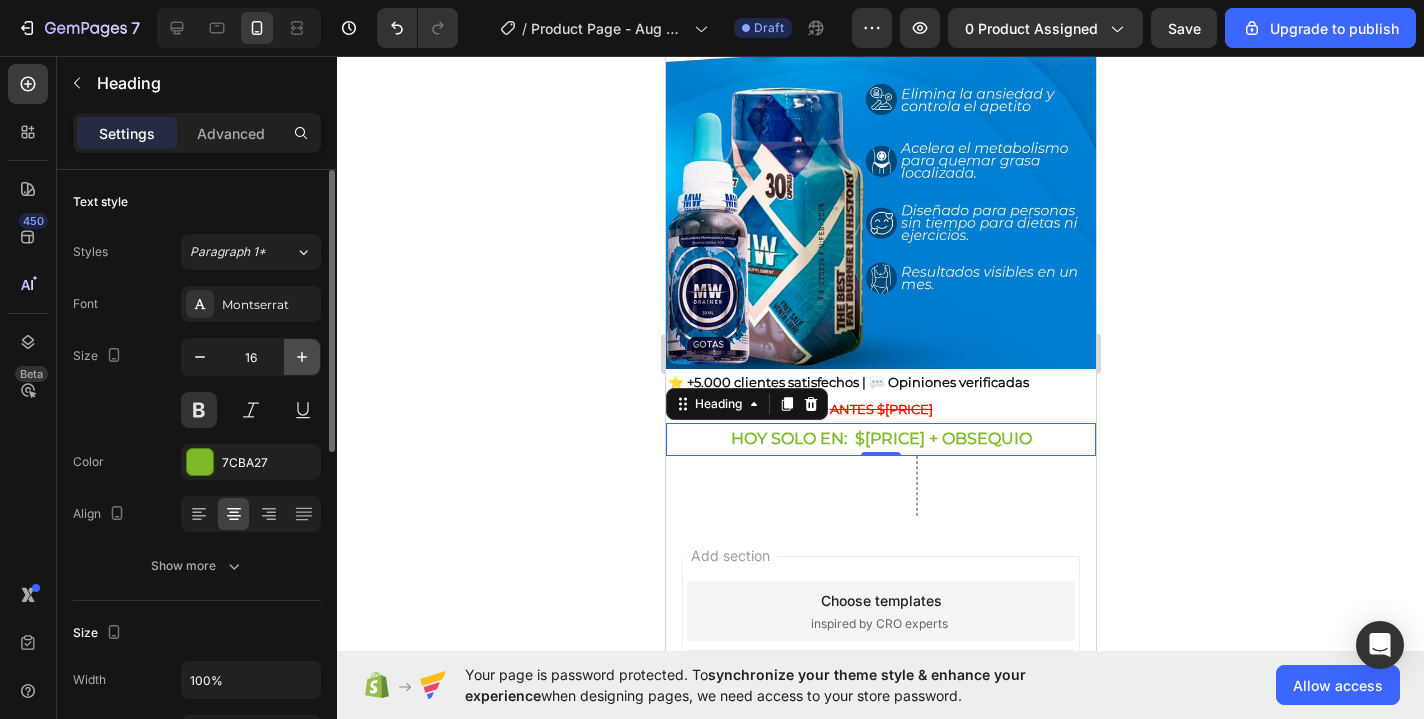 click 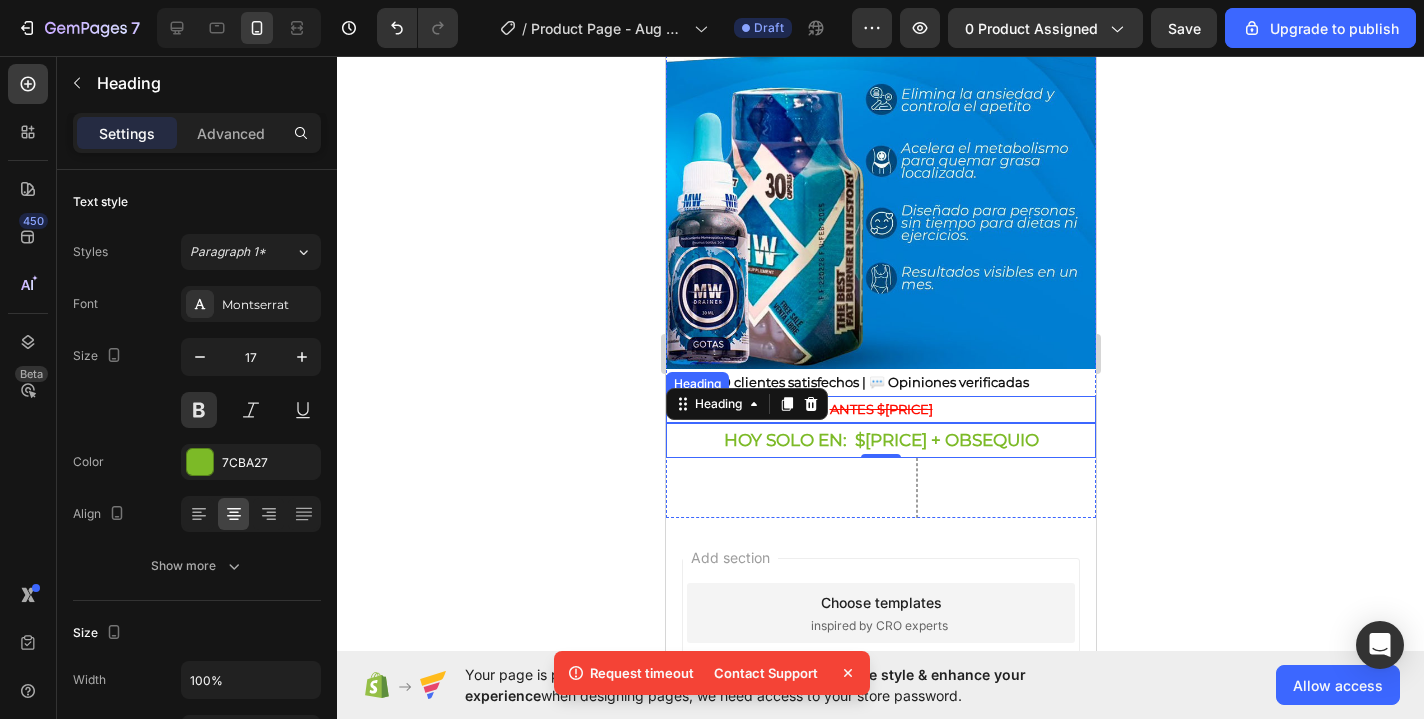 click on "ANTES $[PRICE]" at bounding box center [880, 409] 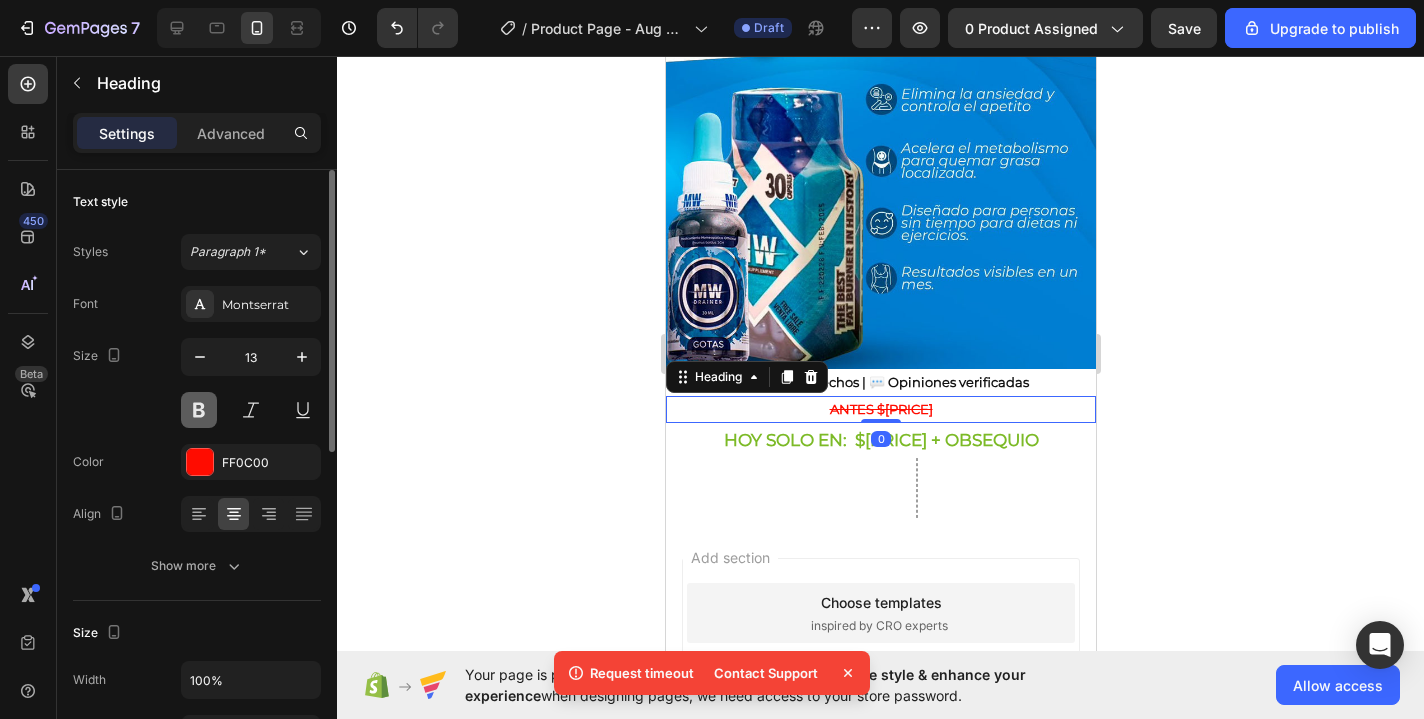 click at bounding box center [199, 410] 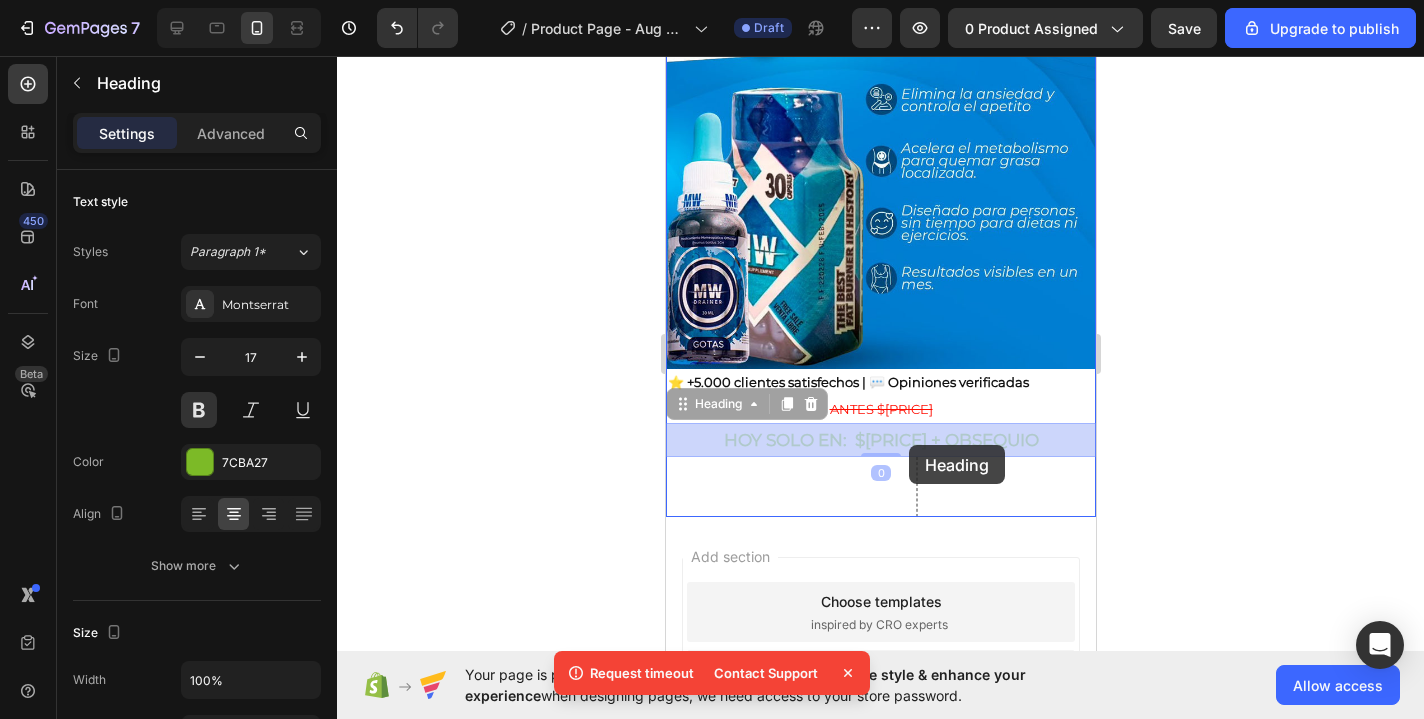 drag, startPoint x: 715, startPoint y: 434, endPoint x: 908, endPoint y: 444, distance: 193.2589 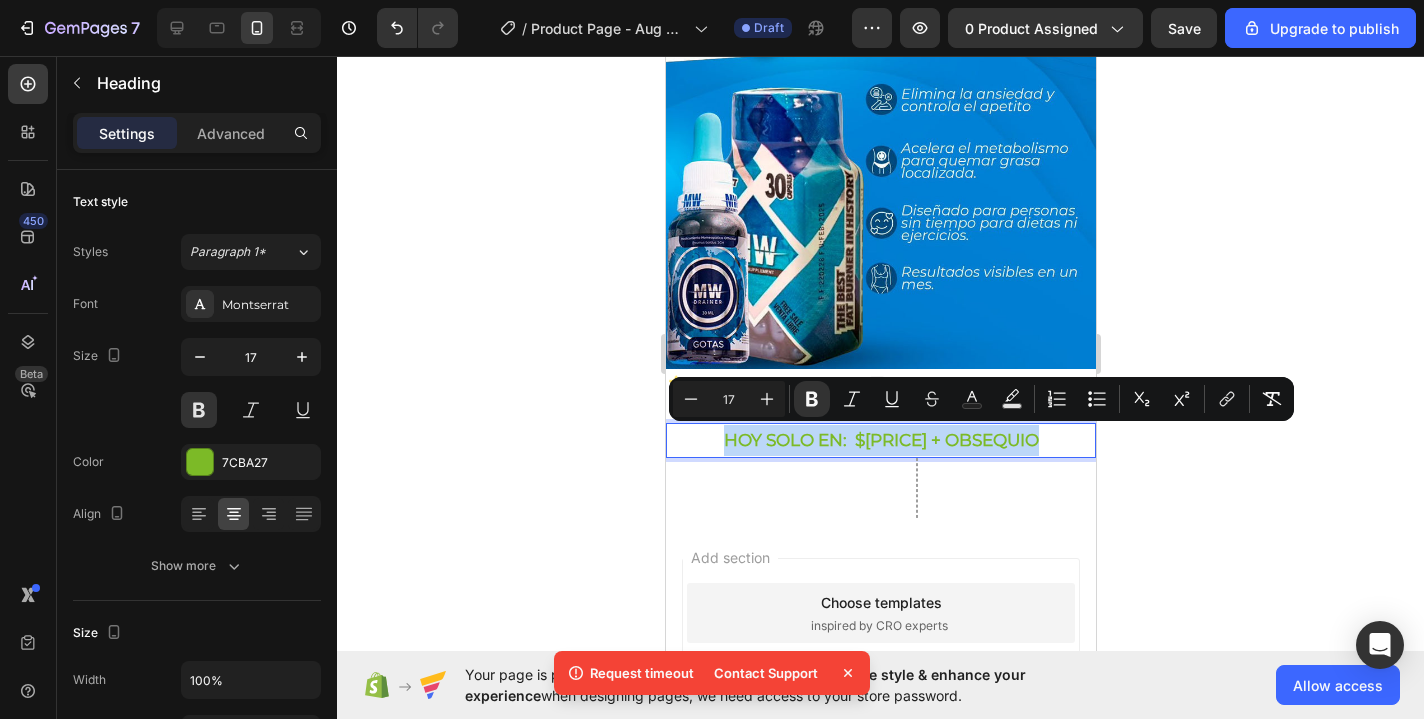 drag, startPoint x: 715, startPoint y: 430, endPoint x: 1057, endPoint y: 439, distance: 342.1184 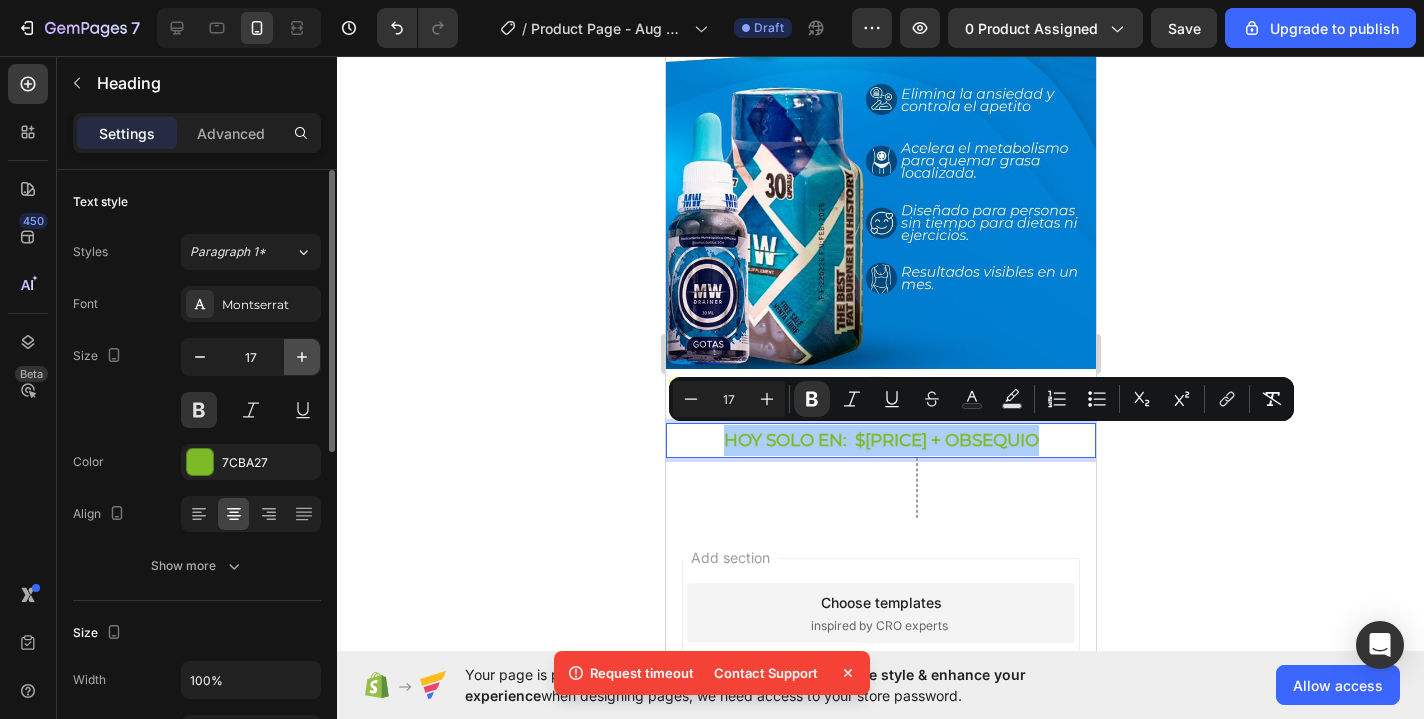 click 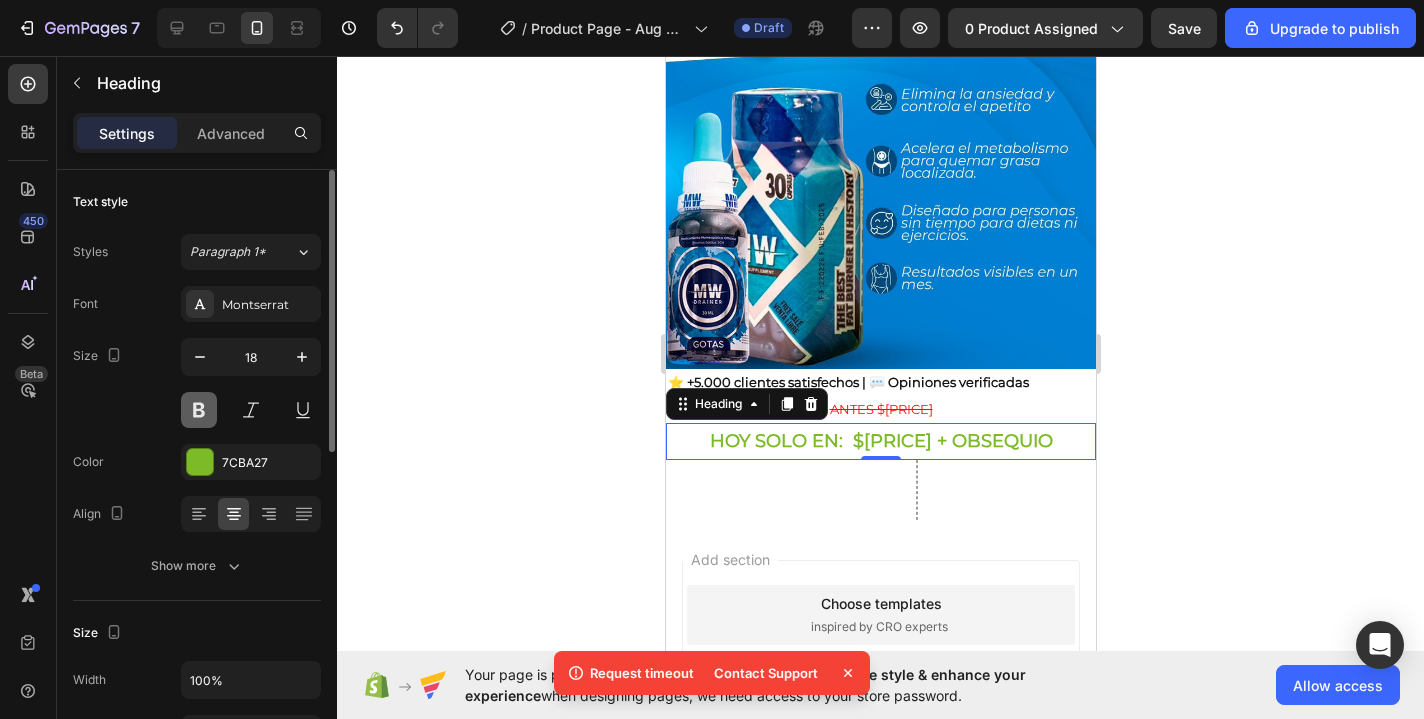 click at bounding box center (199, 410) 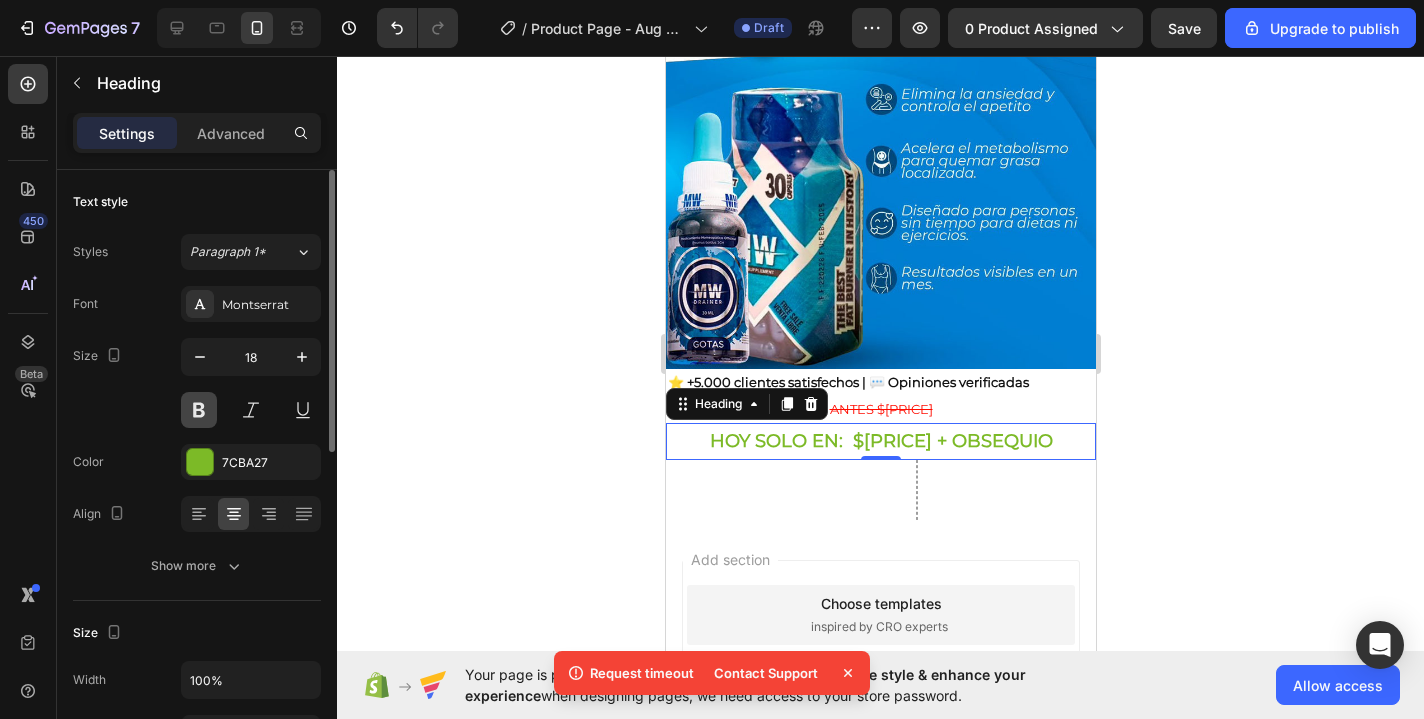 click at bounding box center [199, 410] 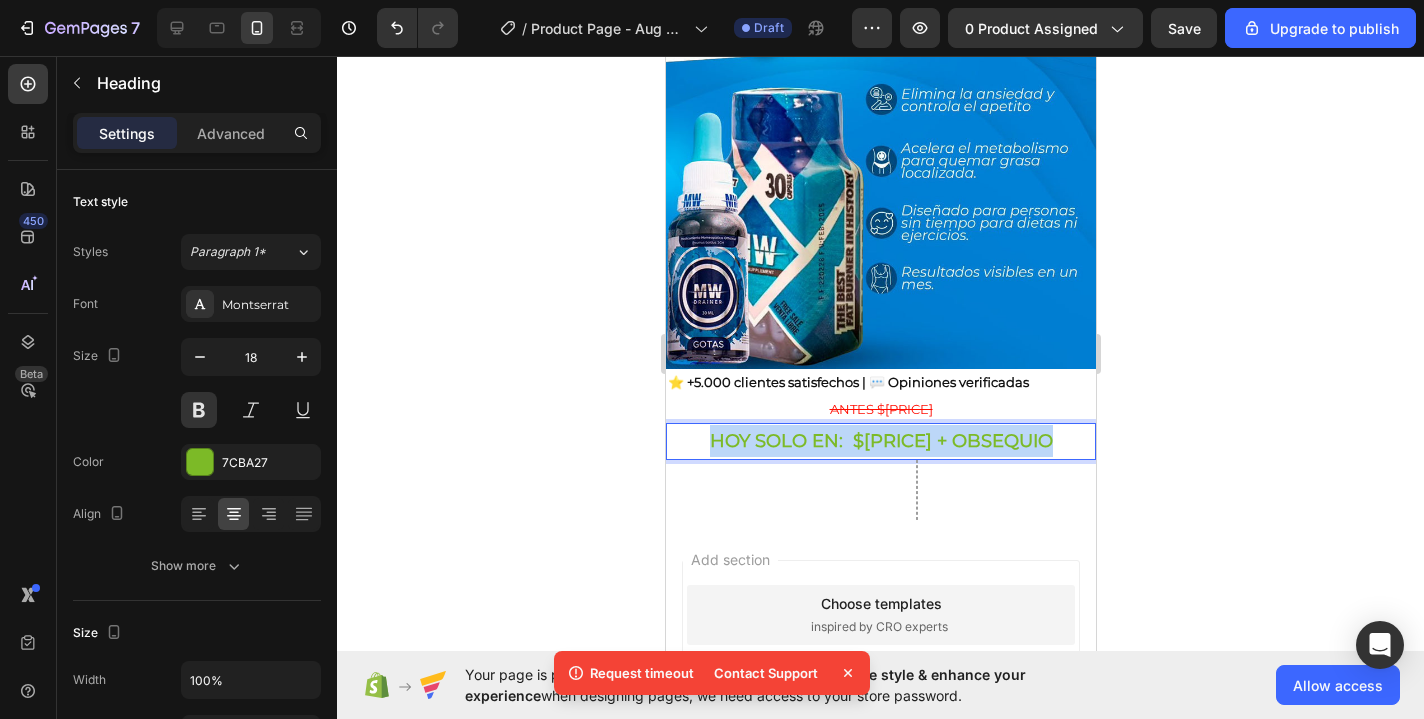 drag, startPoint x: 700, startPoint y: 438, endPoint x: 1057, endPoint y: 424, distance: 357.2744 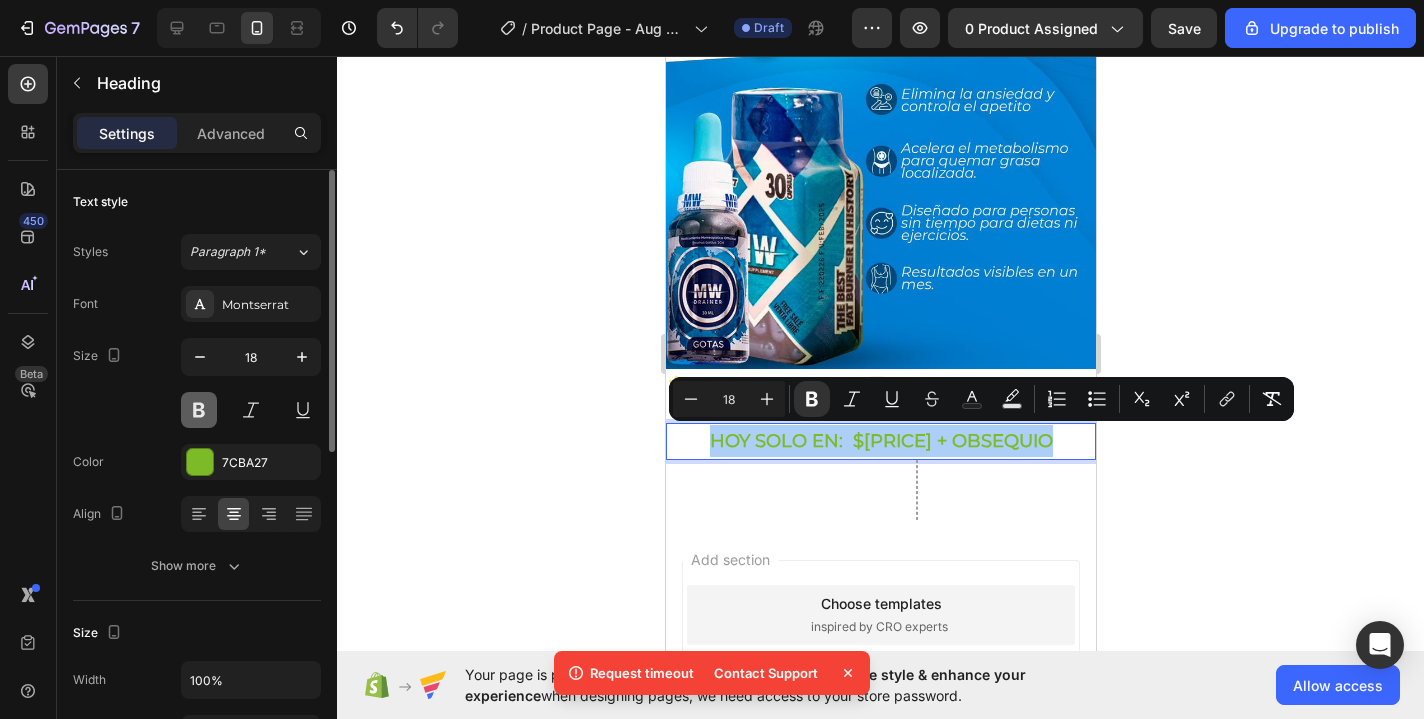 click at bounding box center [199, 410] 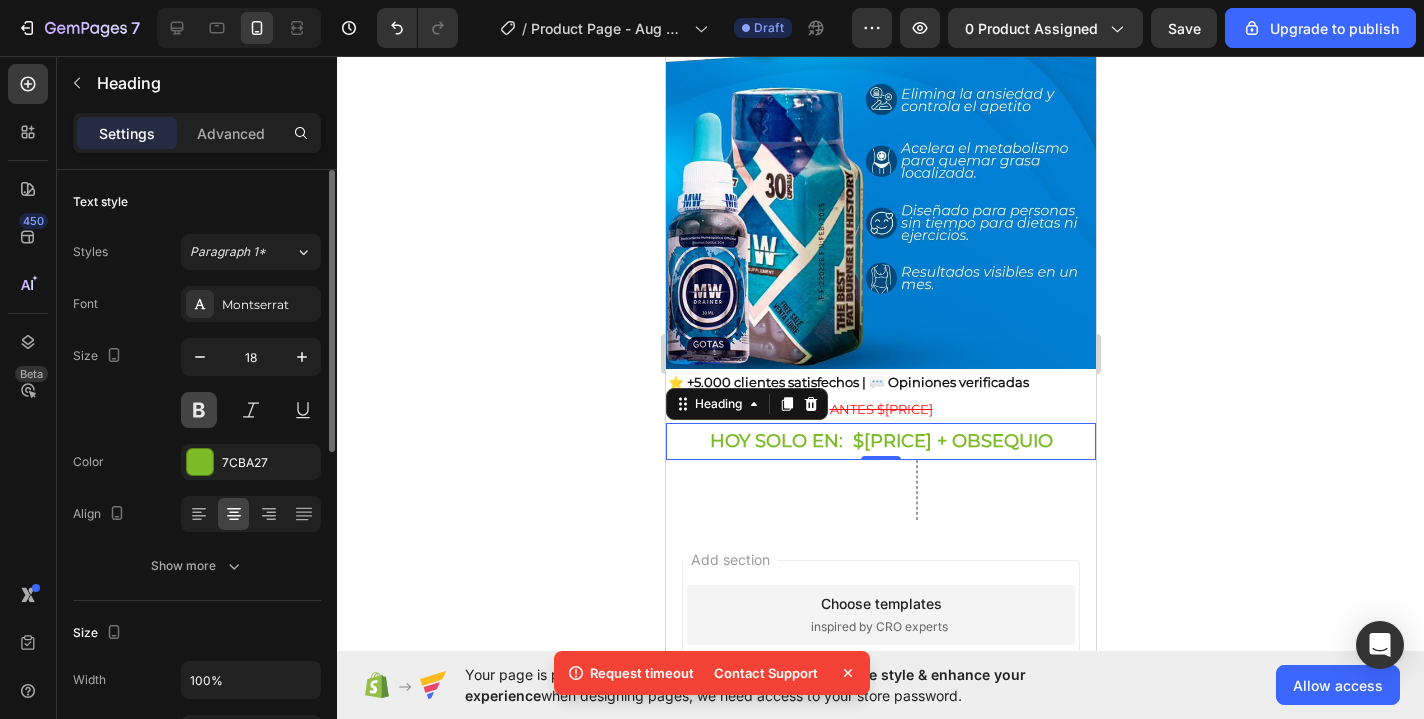 click at bounding box center [199, 410] 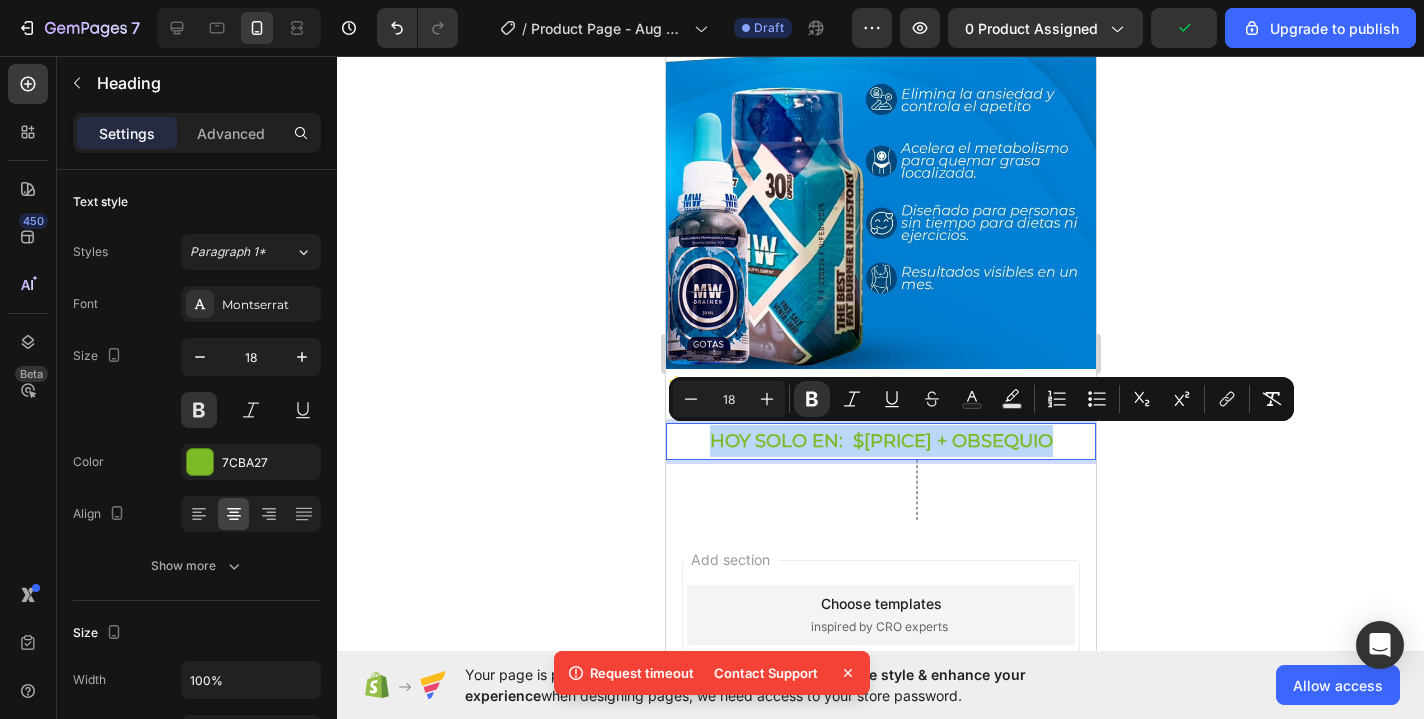 drag, startPoint x: 700, startPoint y: 439, endPoint x: 1057, endPoint y: 436, distance: 357.0126 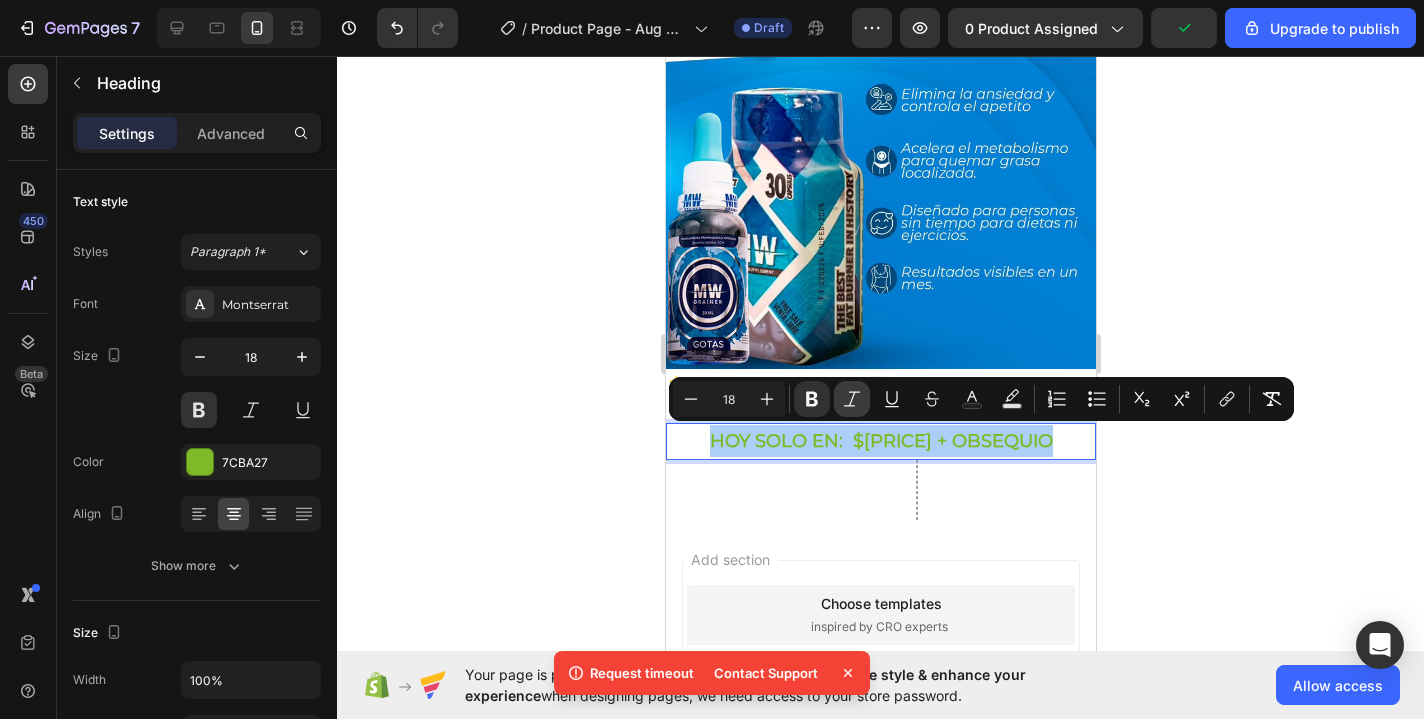 click 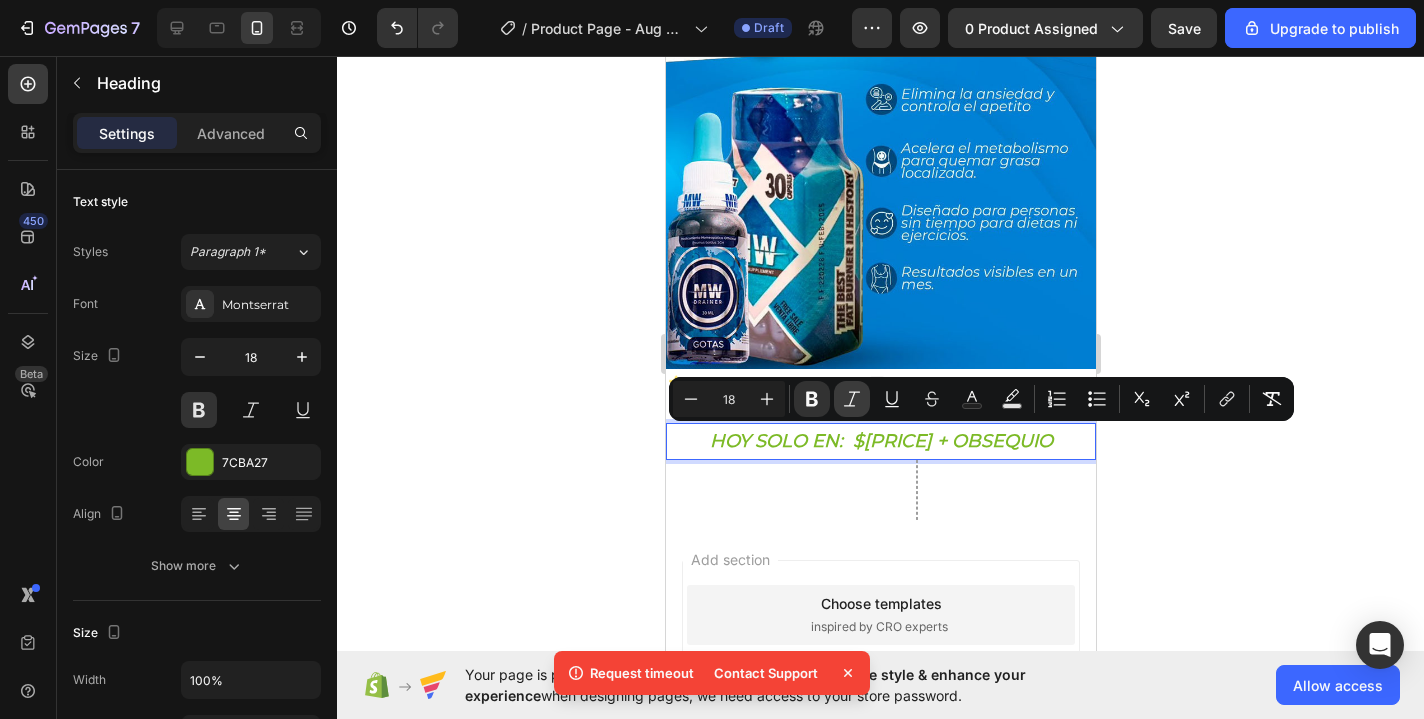 click 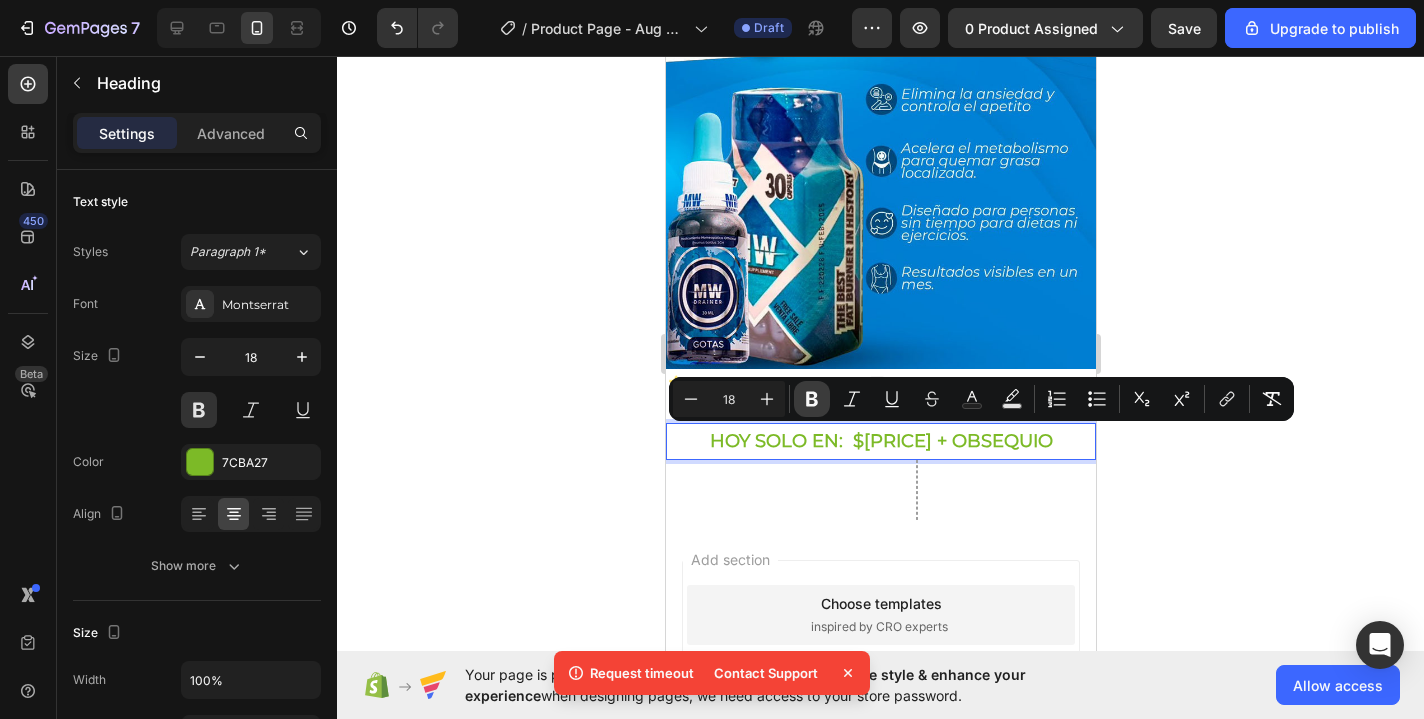 click 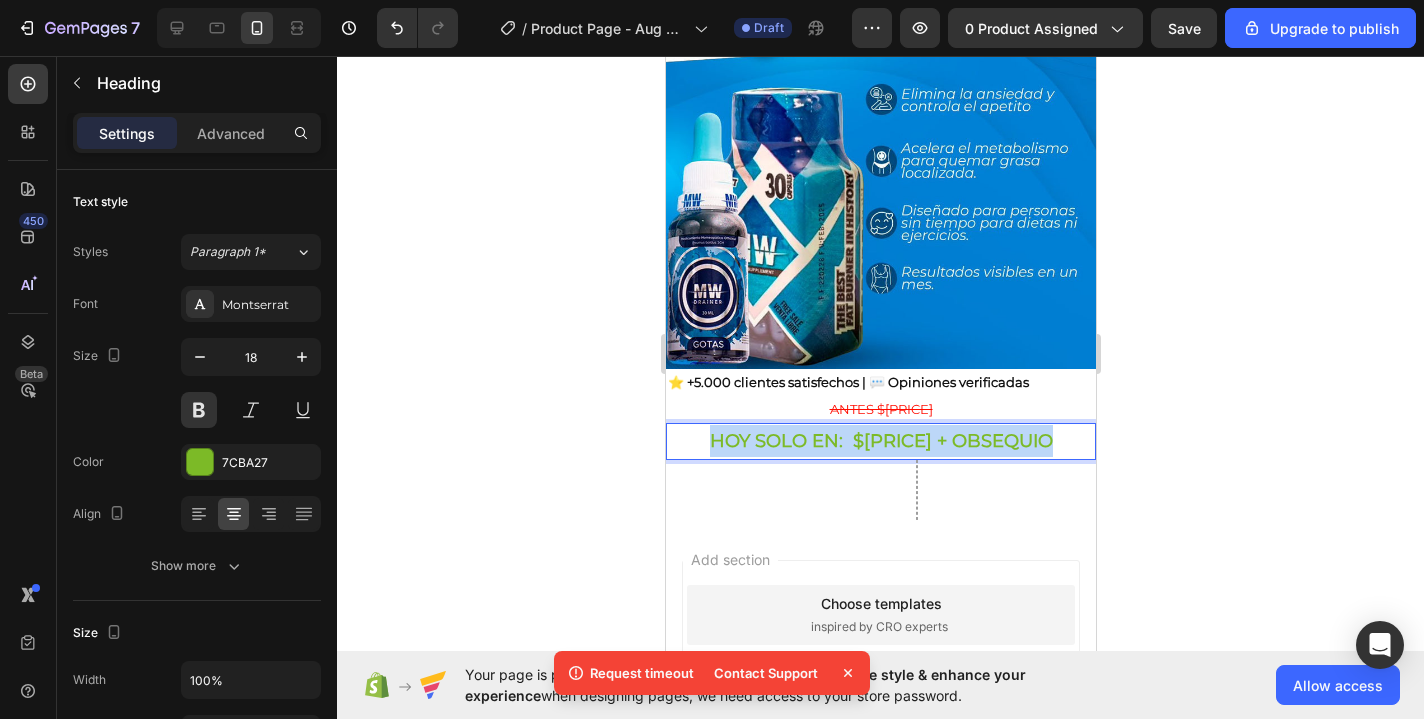 drag, startPoint x: 702, startPoint y: 437, endPoint x: 1062, endPoint y: 428, distance: 360.1125 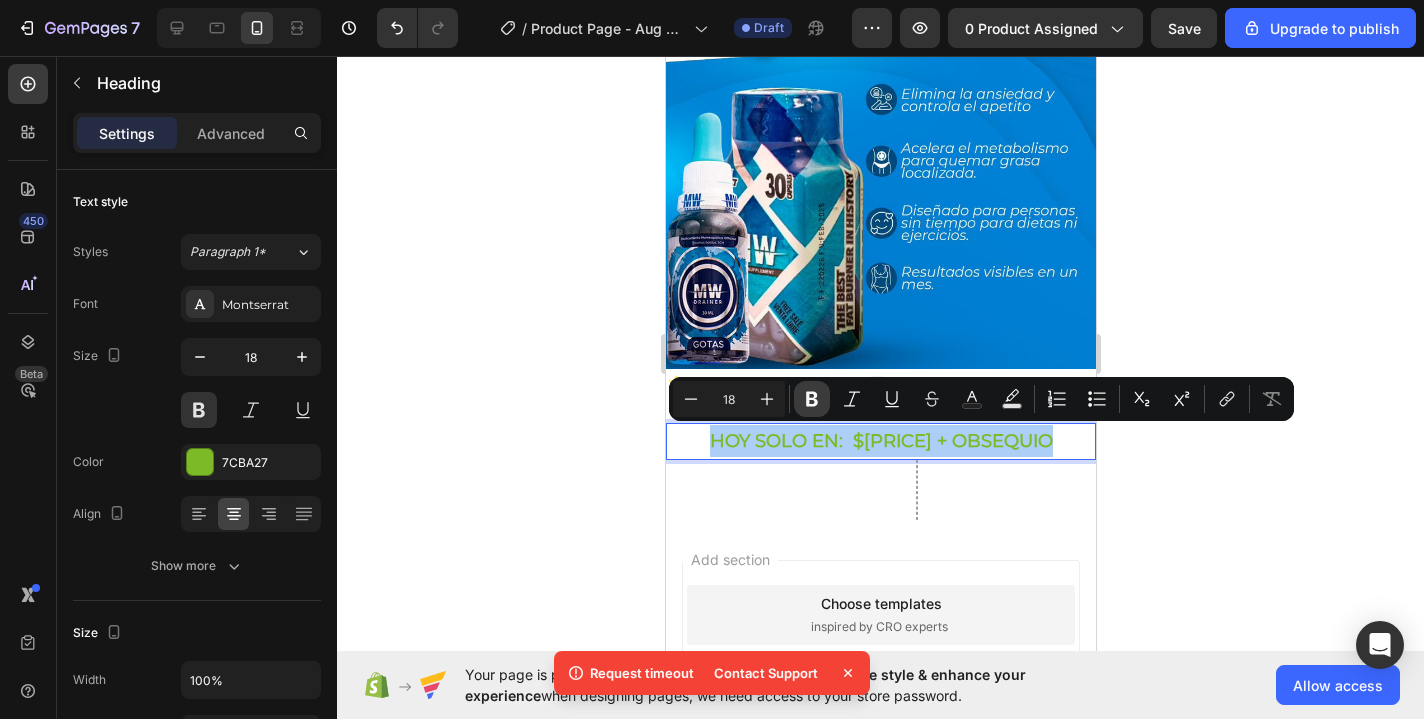 click on "Bold" at bounding box center [812, 399] 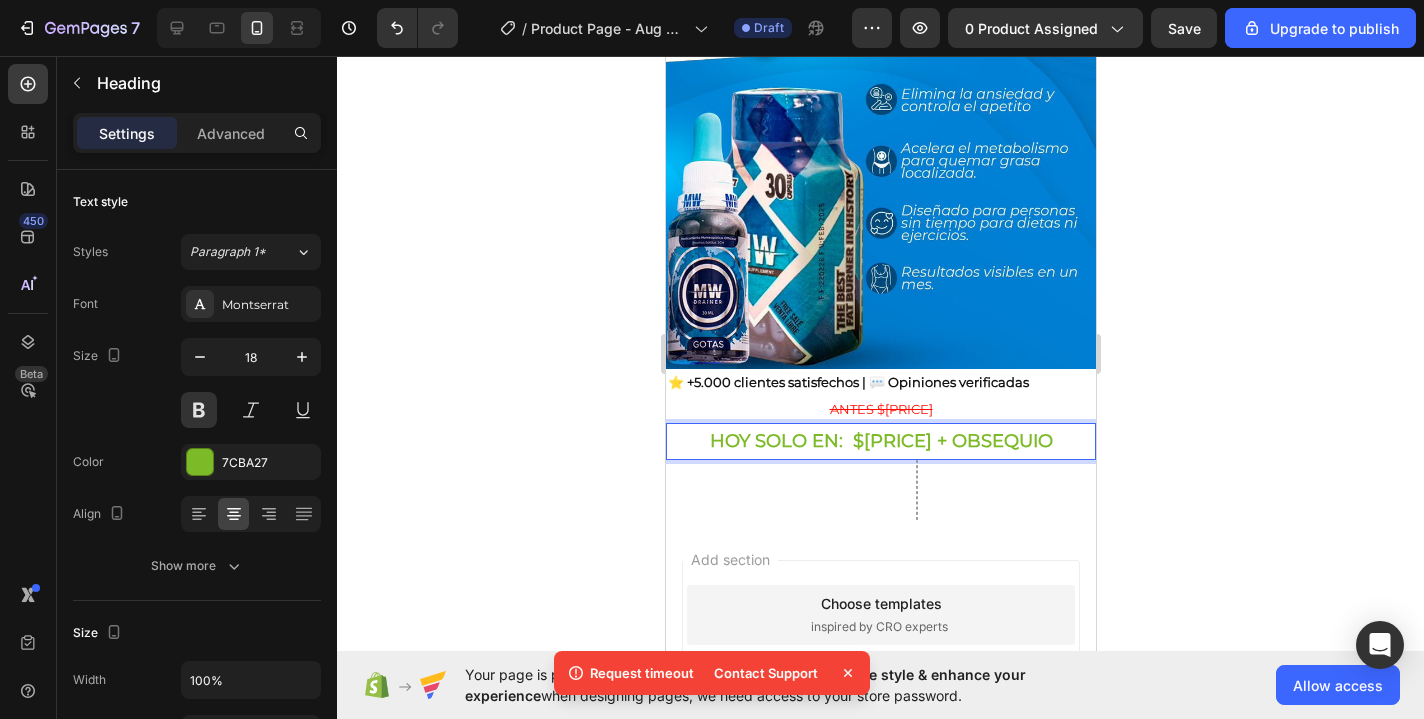 click 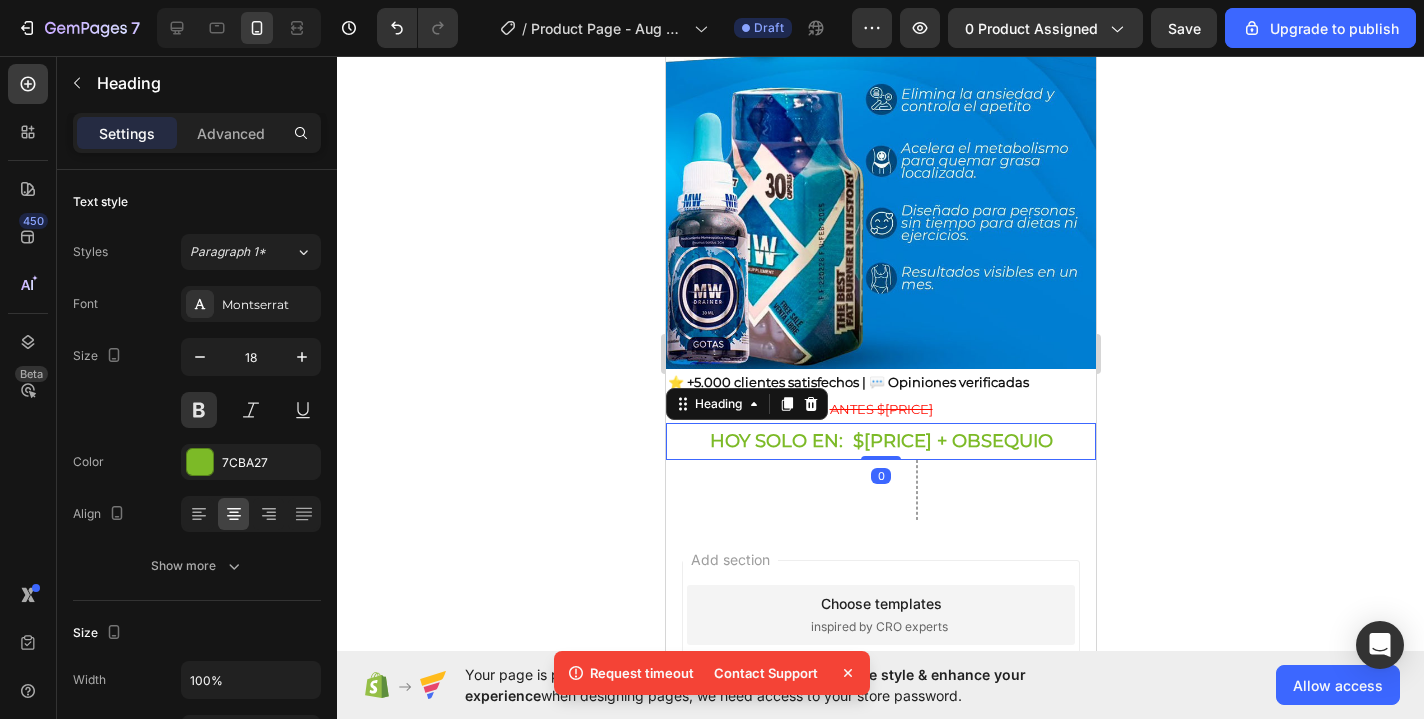 click on "HOY SOLO EN:  $[PRICE] + OBSEQUIO" at bounding box center [880, 441] 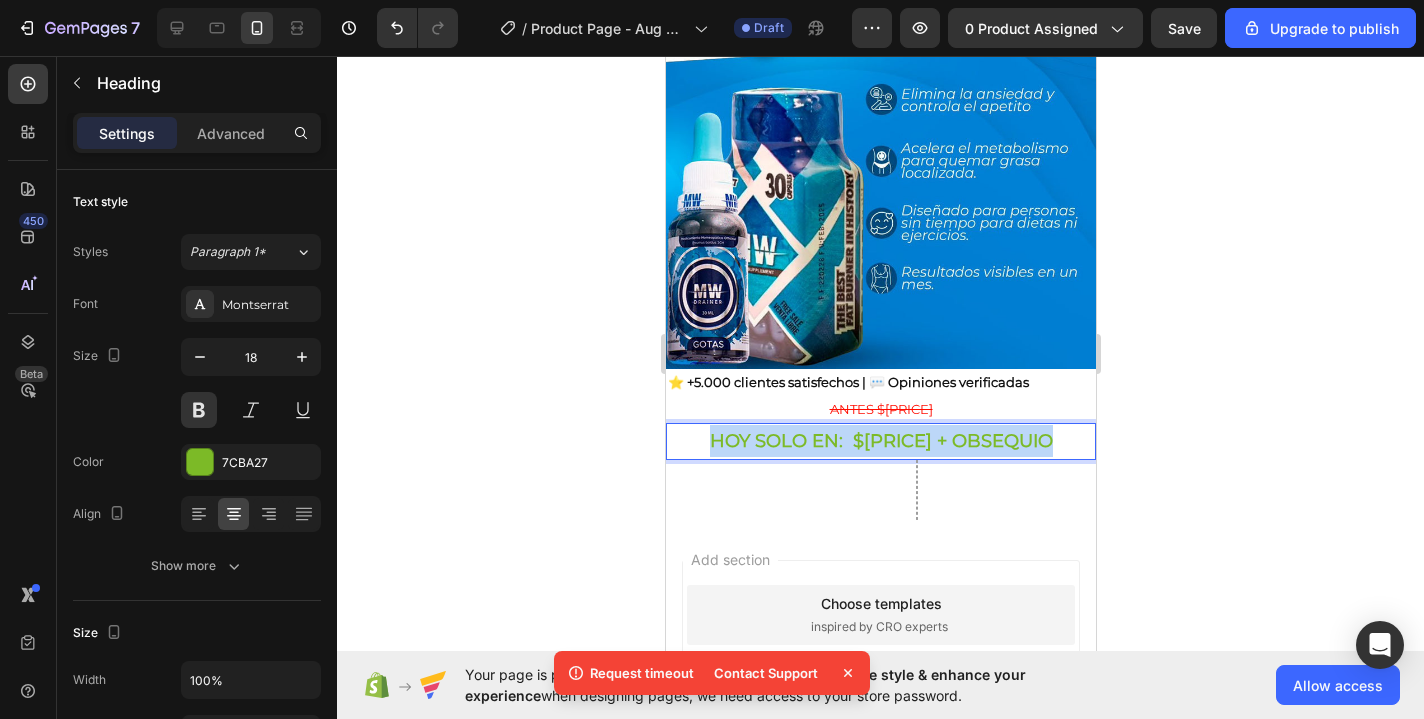 drag, startPoint x: 701, startPoint y: 438, endPoint x: 1070, endPoint y: 428, distance: 369.13547 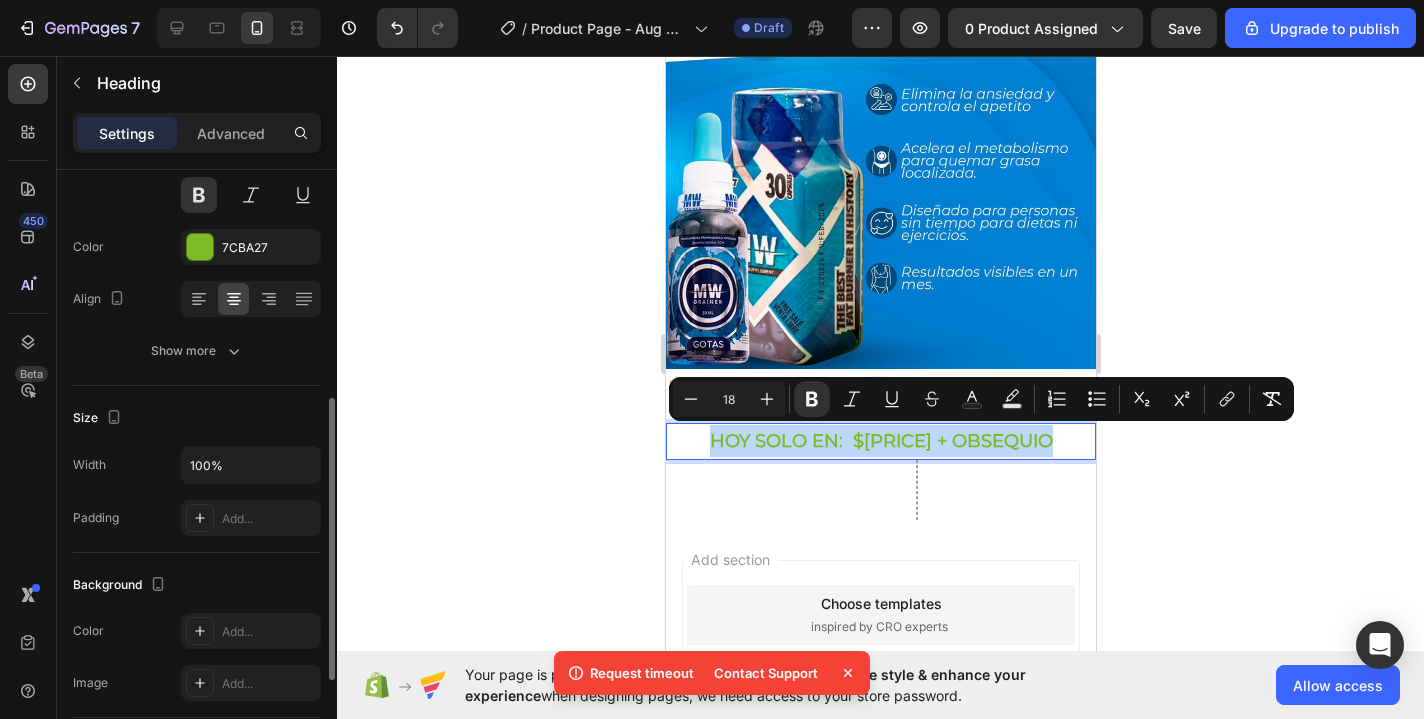 scroll, scrollTop: 0, scrollLeft: 0, axis: both 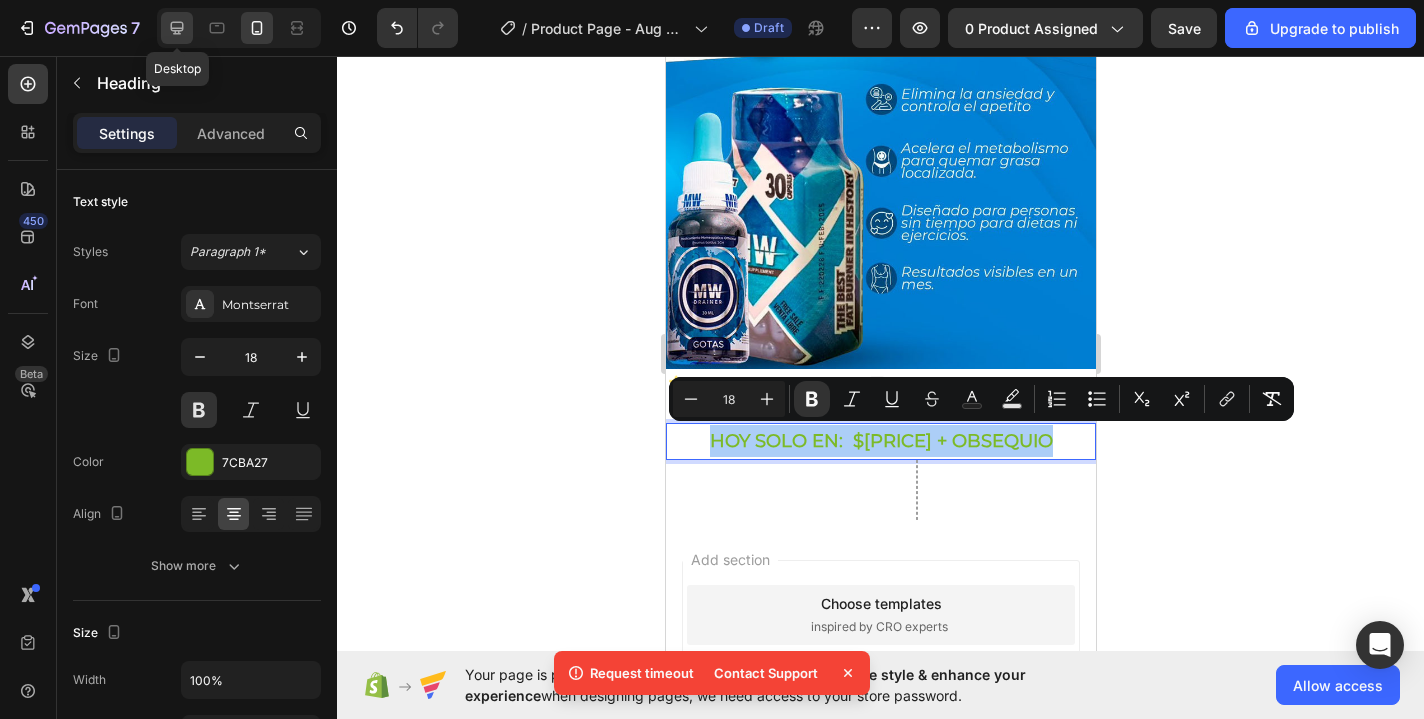 click 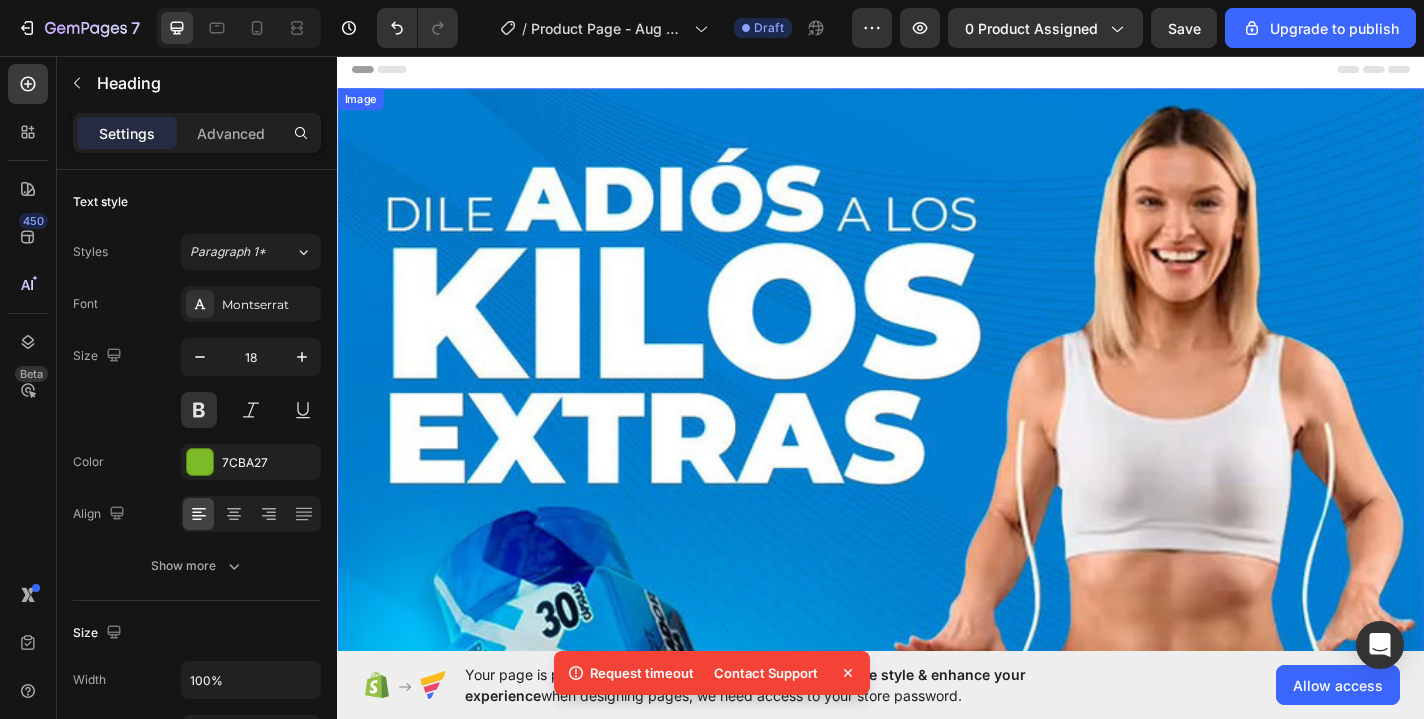 scroll, scrollTop: 4, scrollLeft: 0, axis: vertical 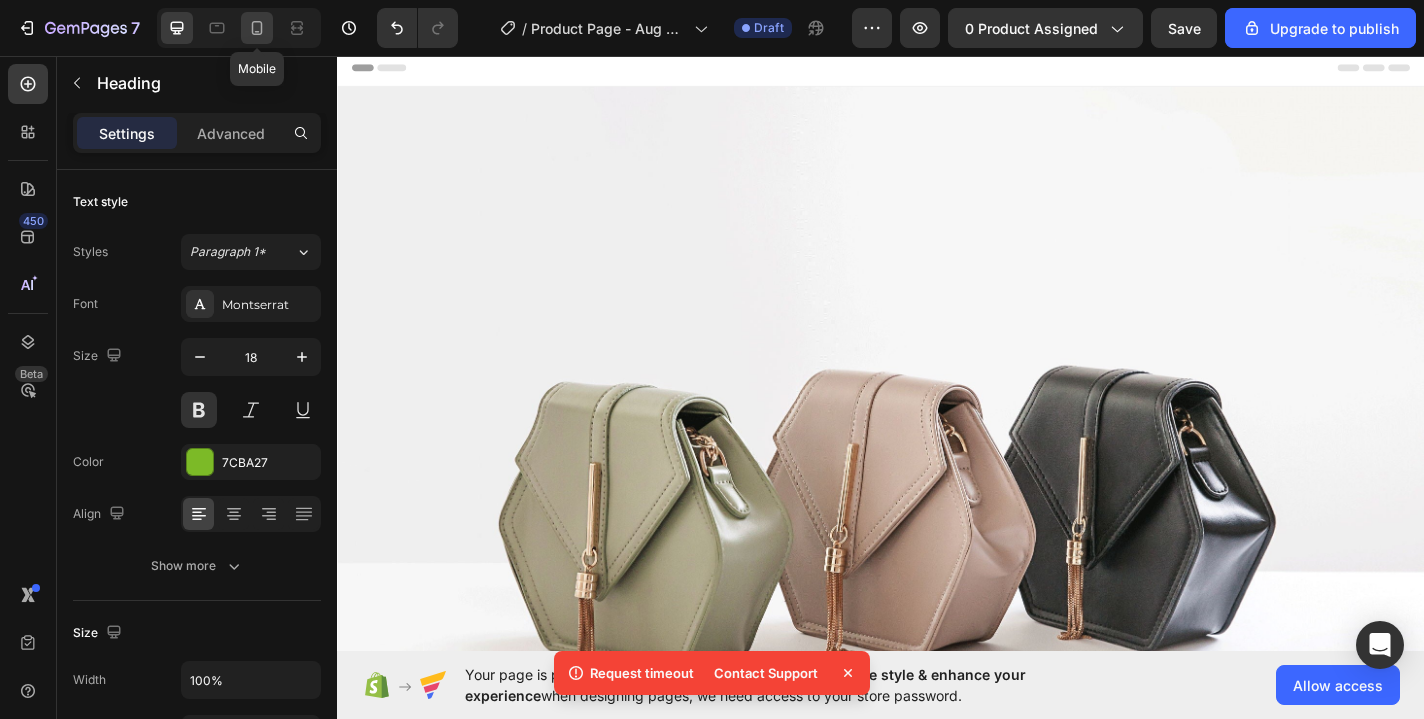 click 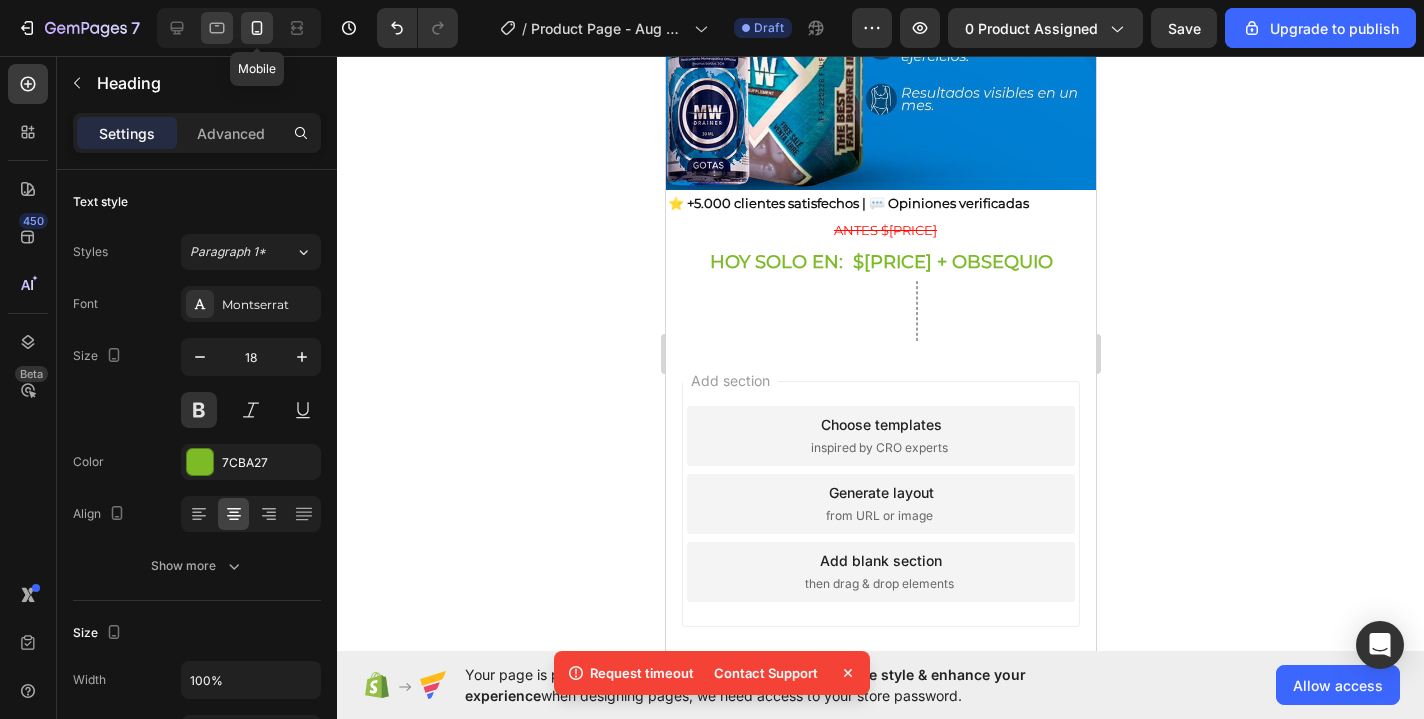 scroll, scrollTop: 699, scrollLeft: 0, axis: vertical 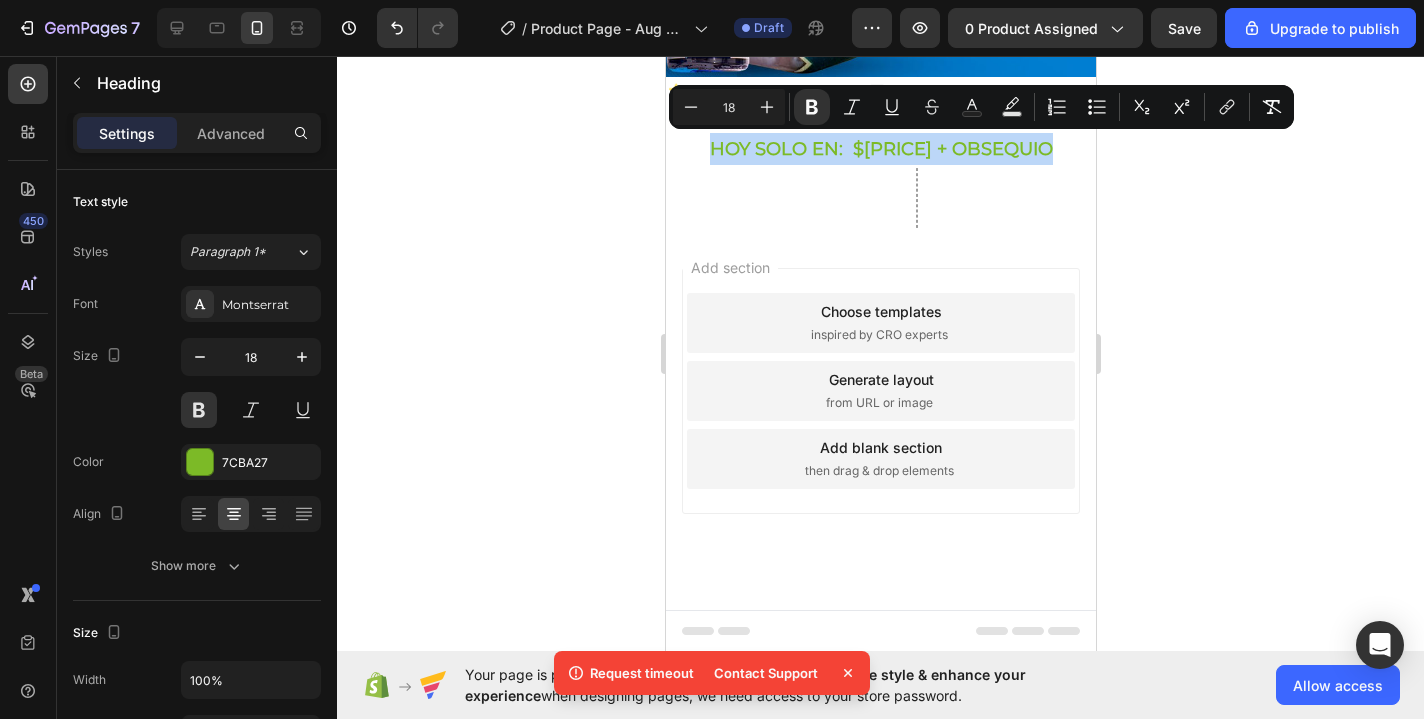 drag, startPoint x: 704, startPoint y: 145, endPoint x: 1055, endPoint y: 141, distance: 351.0228 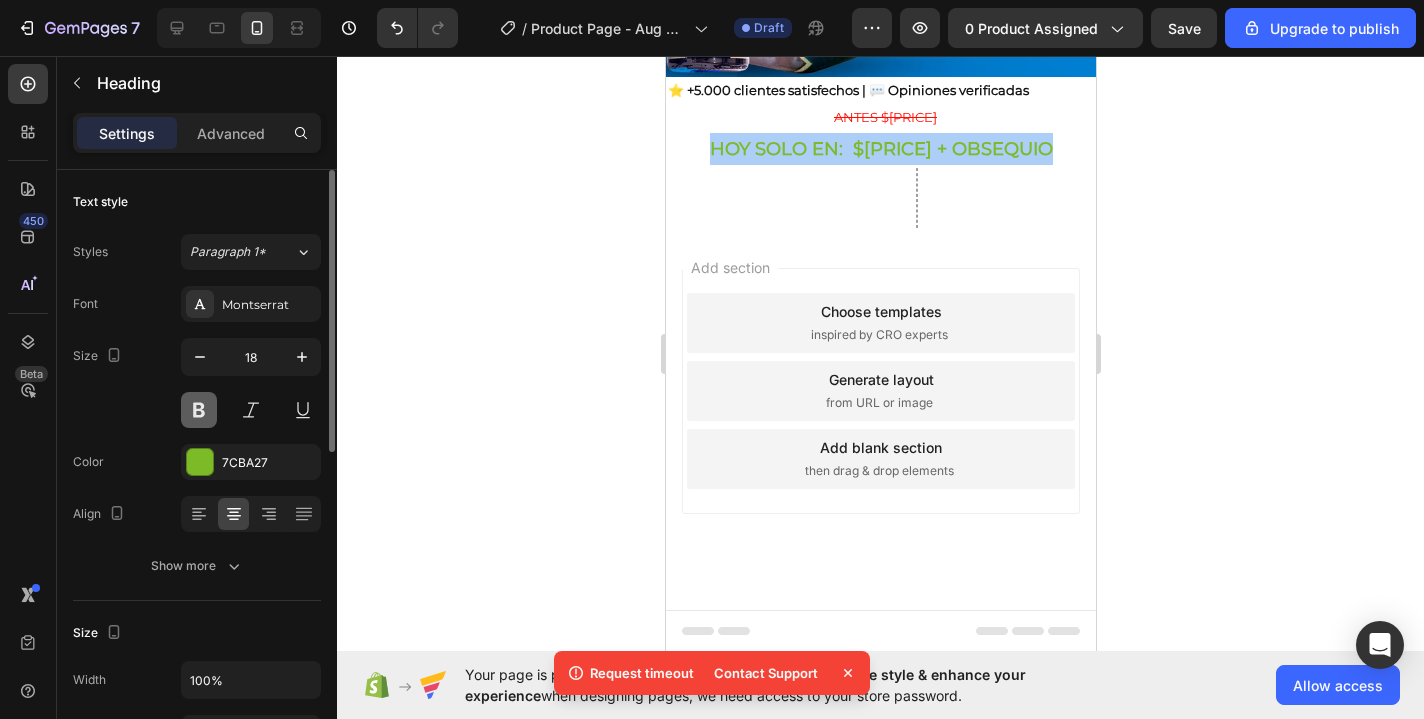 click at bounding box center (199, 410) 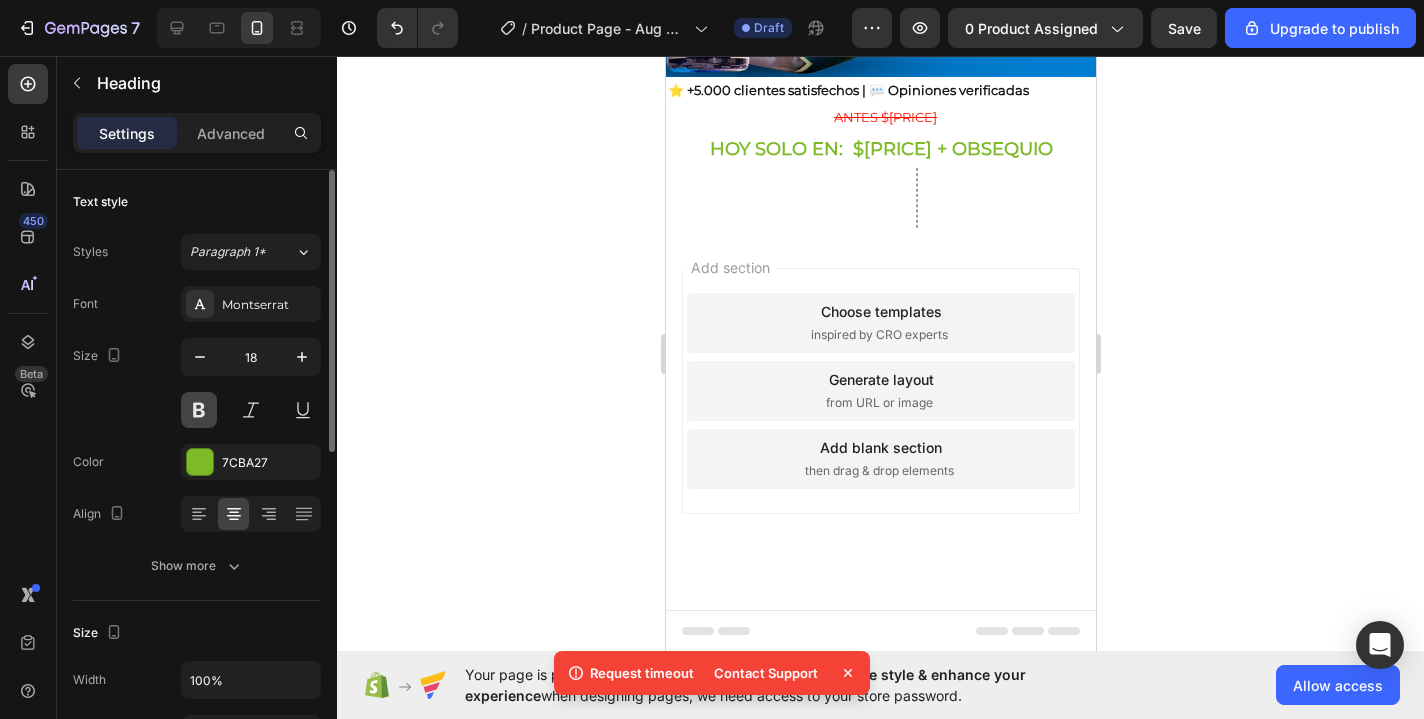 click at bounding box center [199, 410] 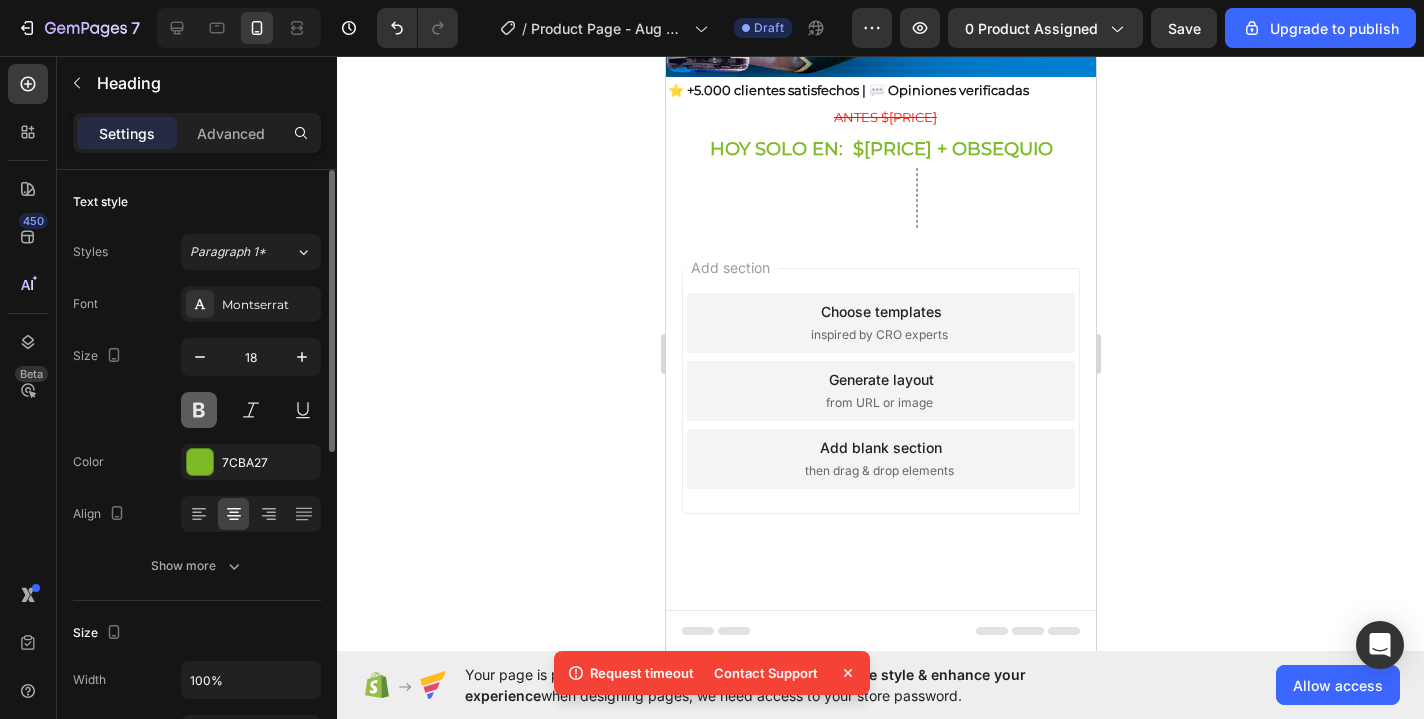 click at bounding box center (199, 410) 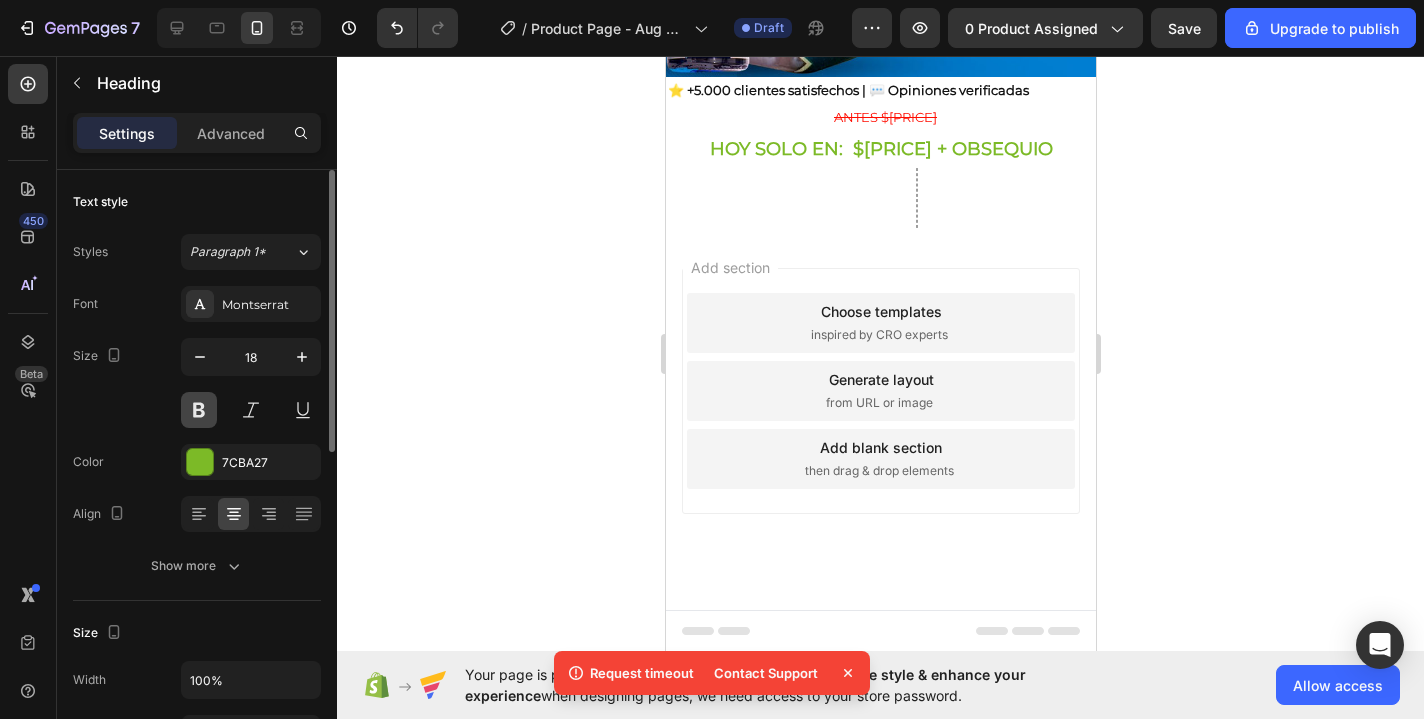 click at bounding box center [199, 410] 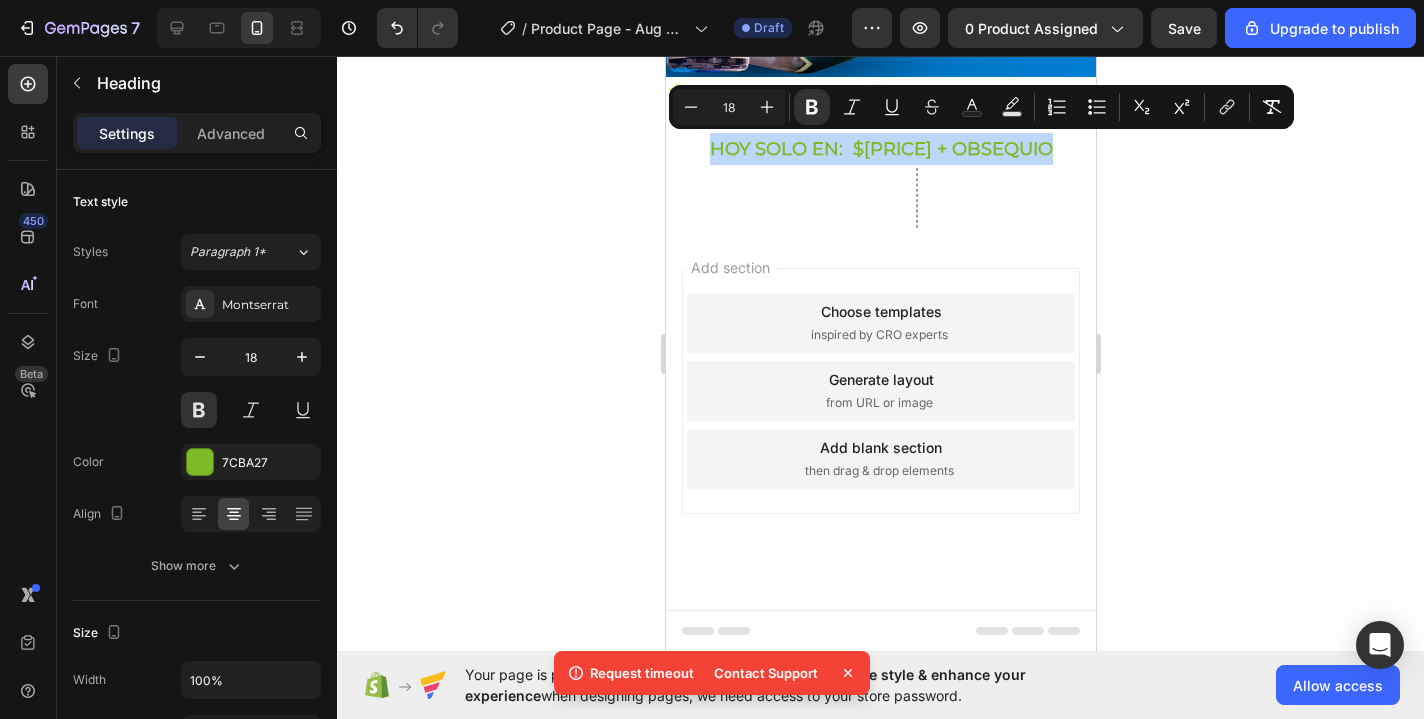 drag, startPoint x: 710, startPoint y: 148, endPoint x: 1059, endPoint y: 133, distance: 349.3222 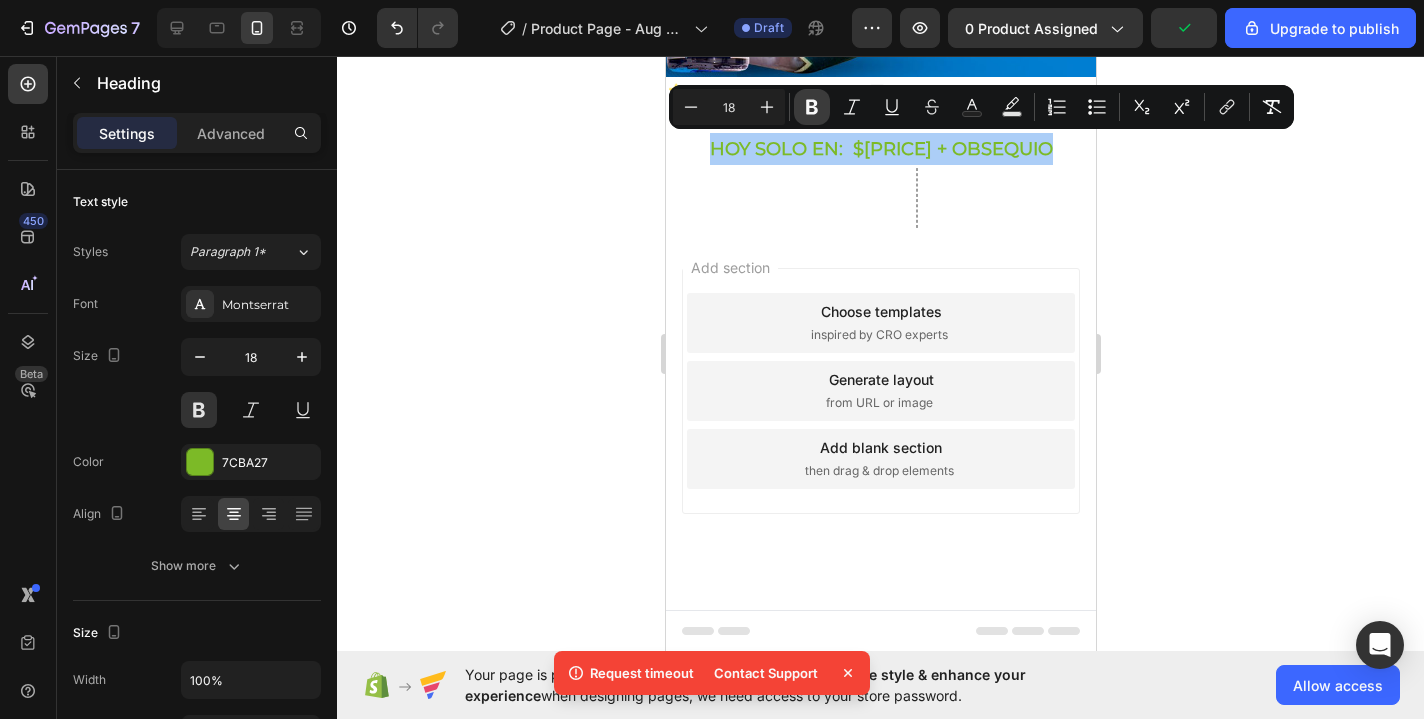 click 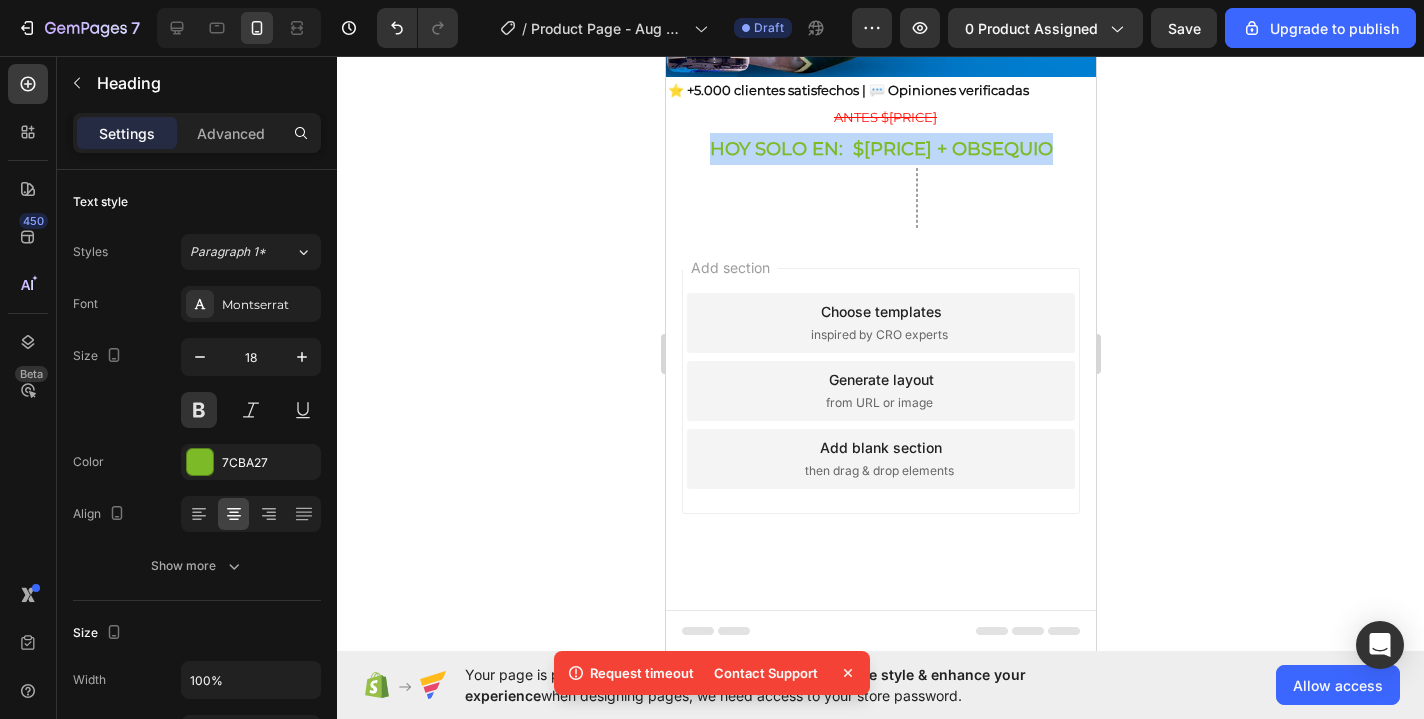 drag, startPoint x: 706, startPoint y: 143, endPoint x: 1070, endPoint y: 134, distance: 364.11124 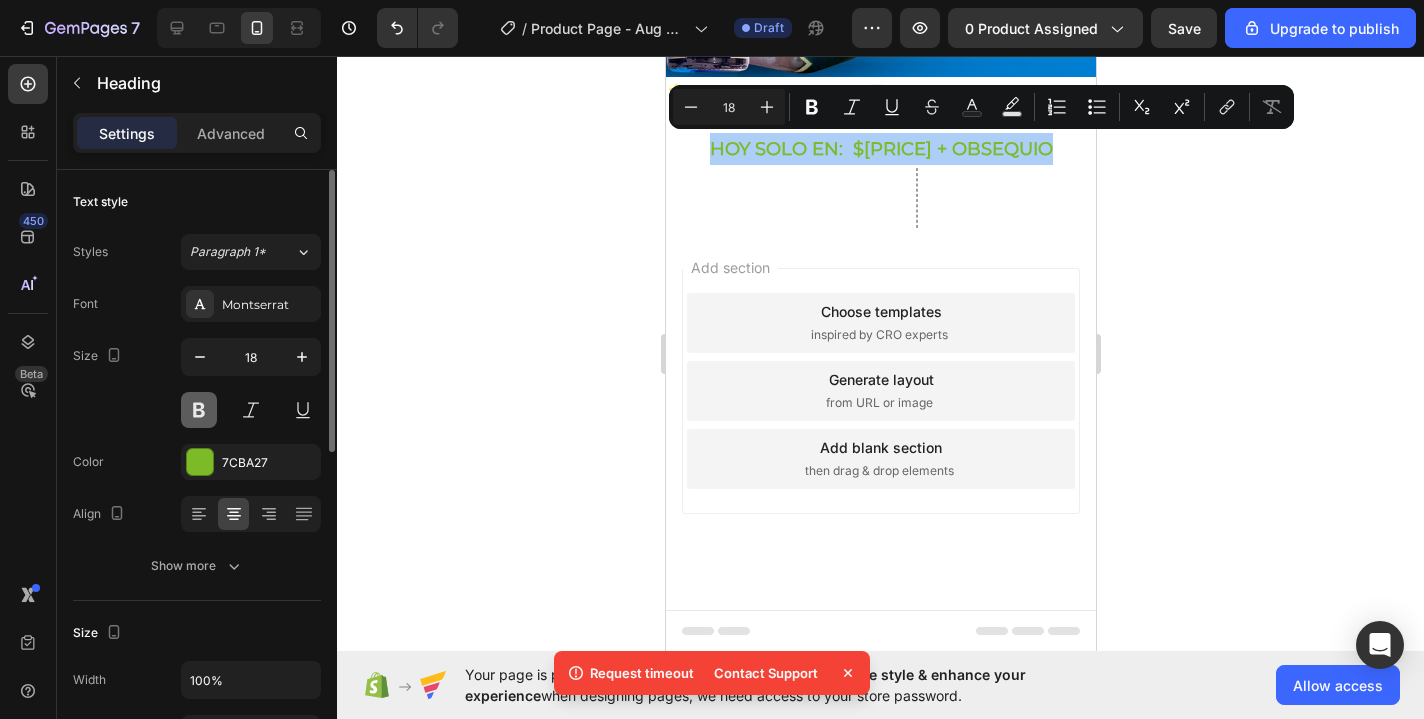 click at bounding box center (199, 410) 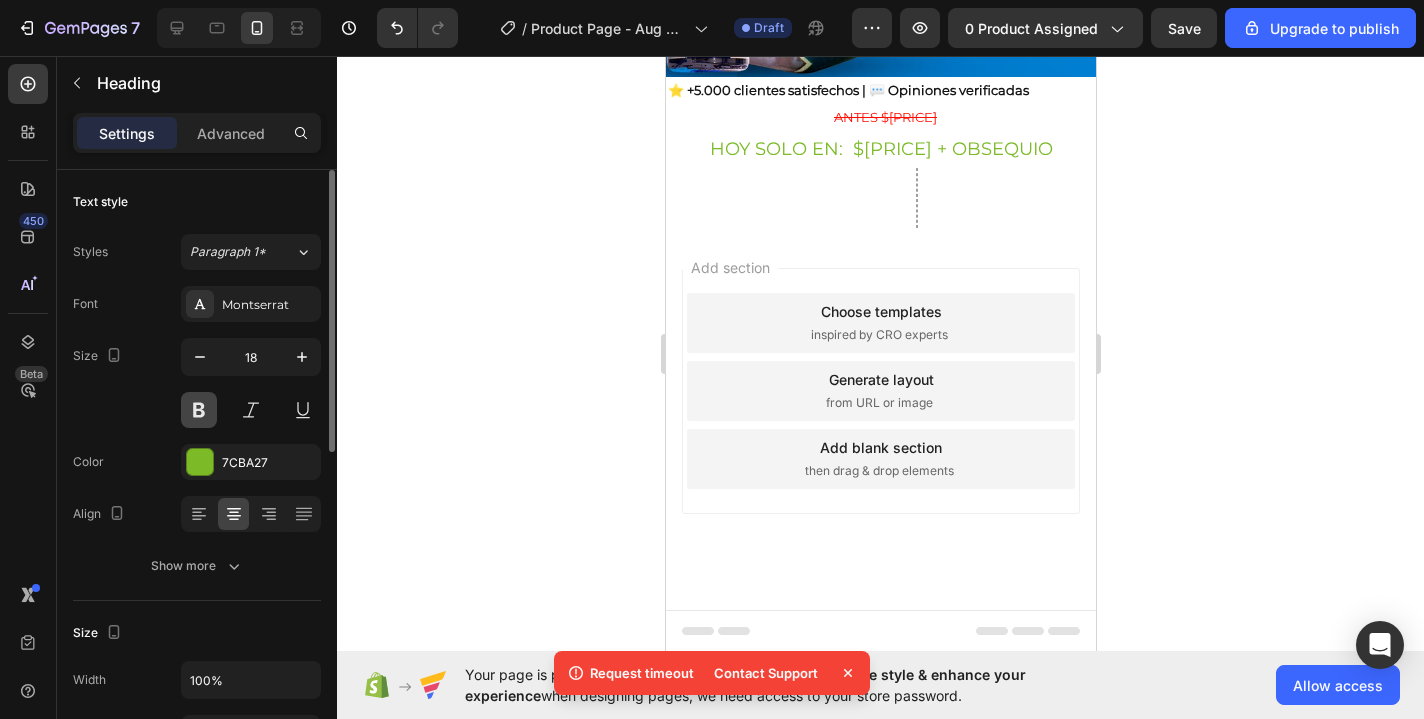 click at bounding box center [199, 410] 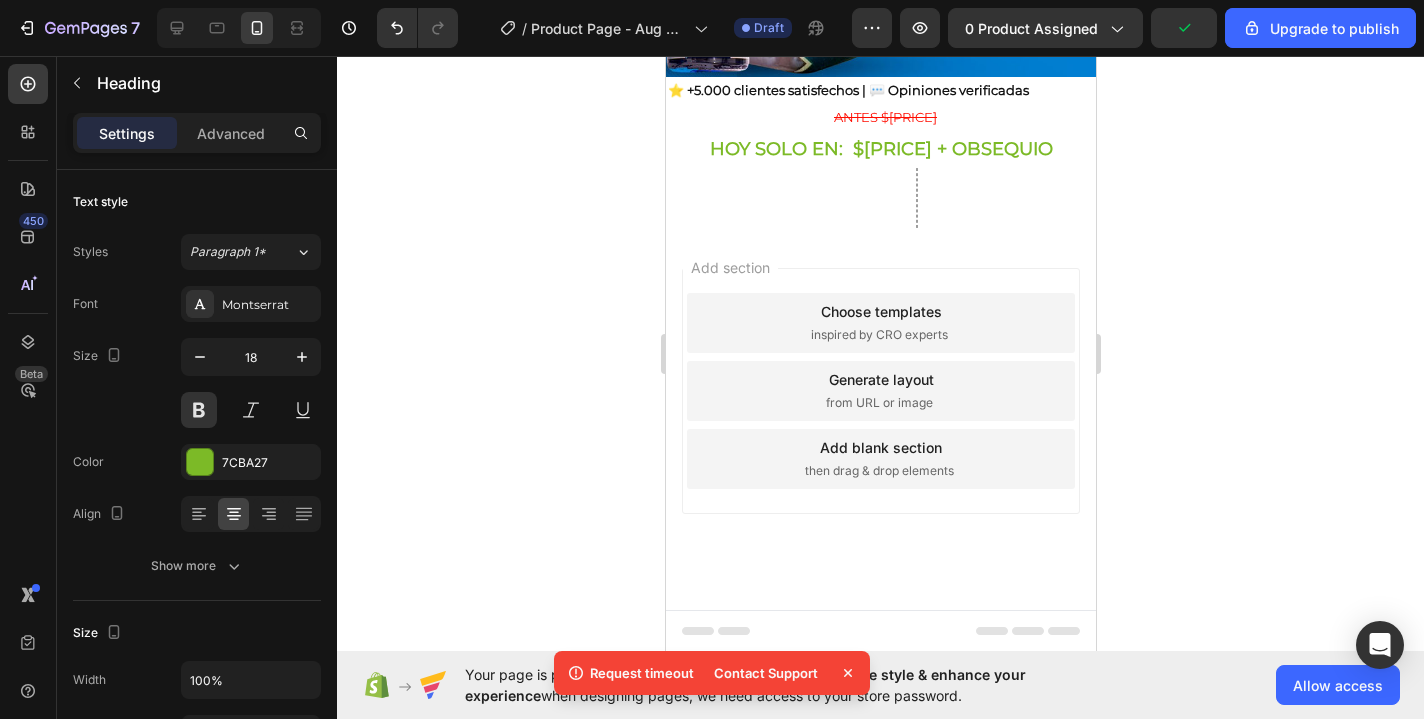 click on "HOY SOLO EN:  $[PRICE] + OBSEQUIO" at bounding box center [880, 149] 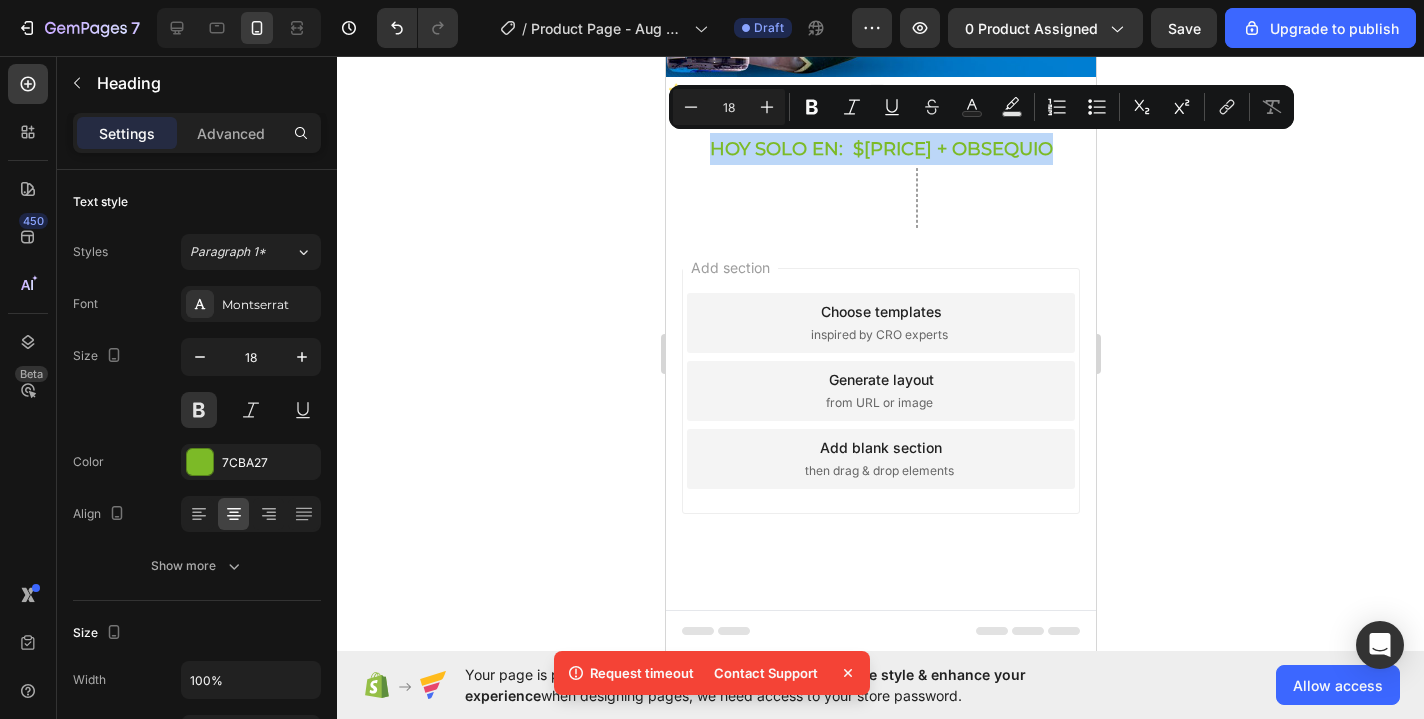 drag, startPoint x: 705, startPoint y: 144, endPoint x: 1067, endPoint y: 150, distance: 362.0497 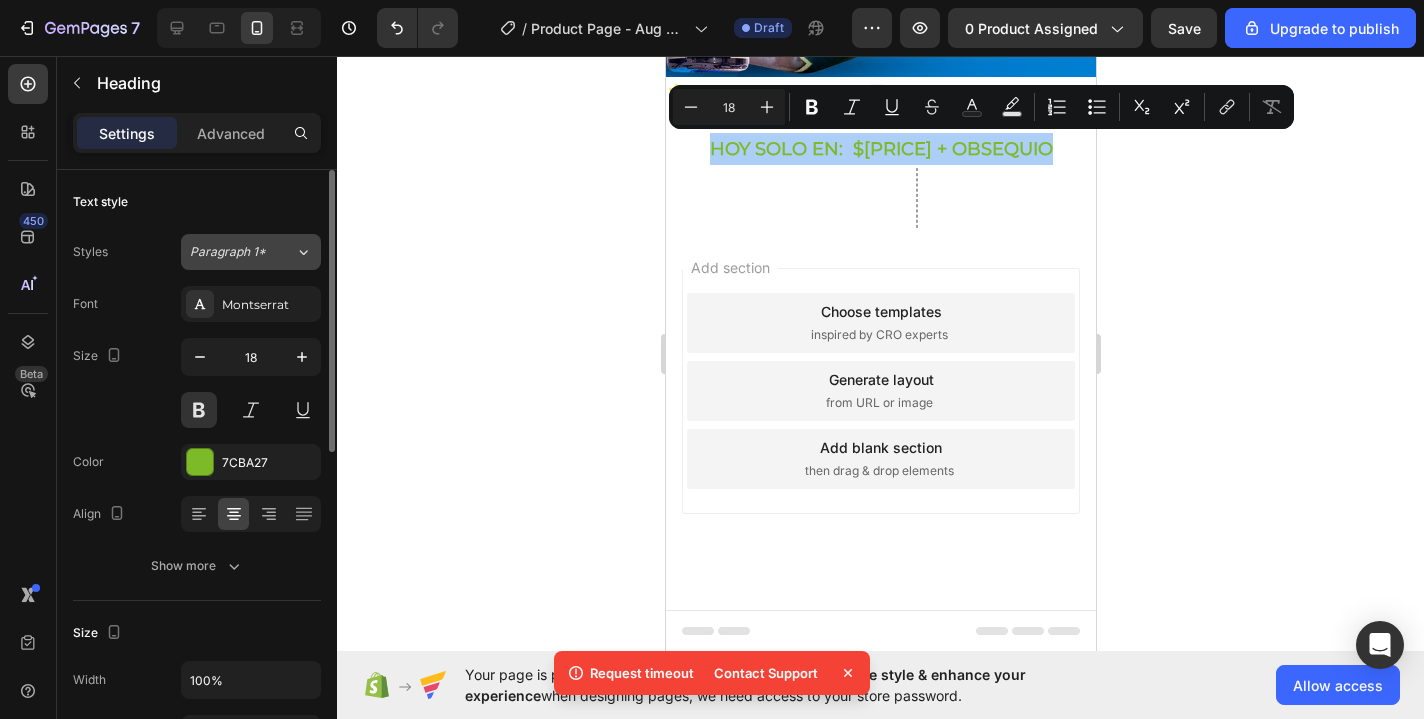click 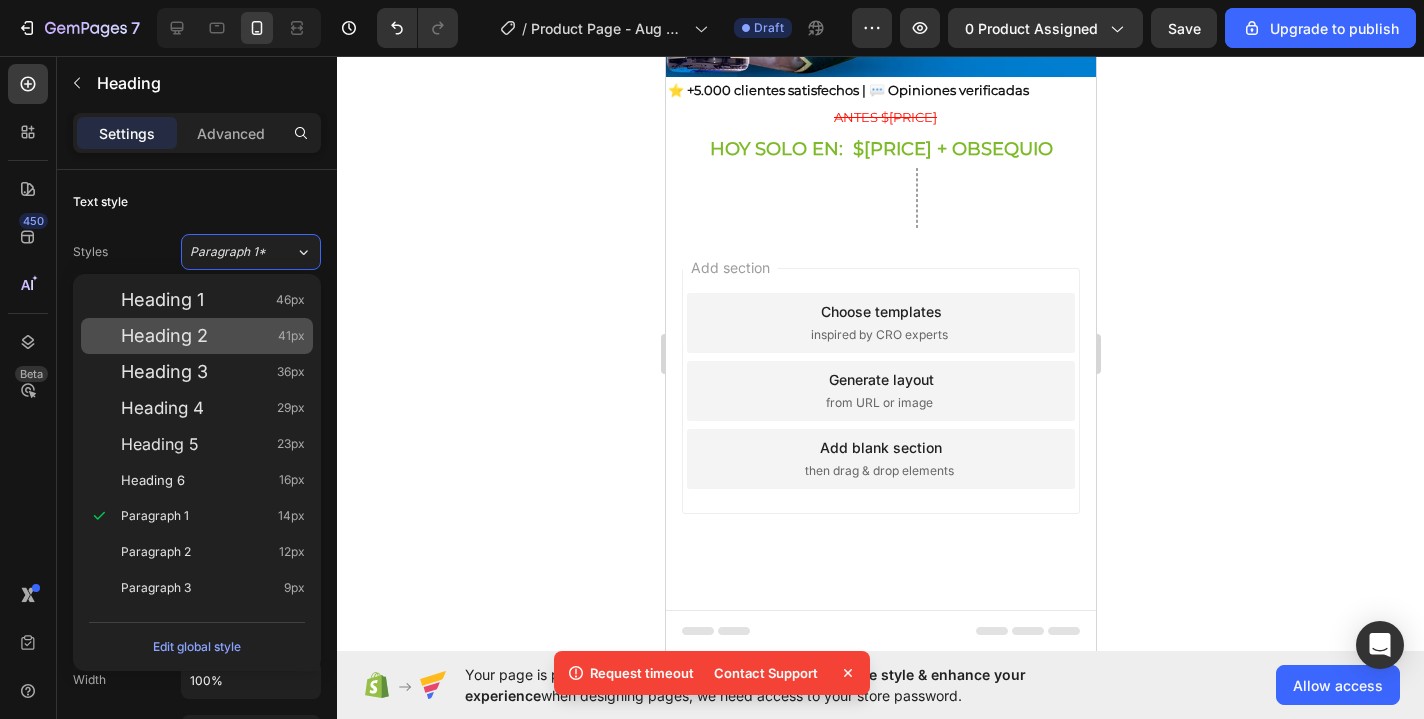 click on "Heading 2" at bounding box center (164, 336) 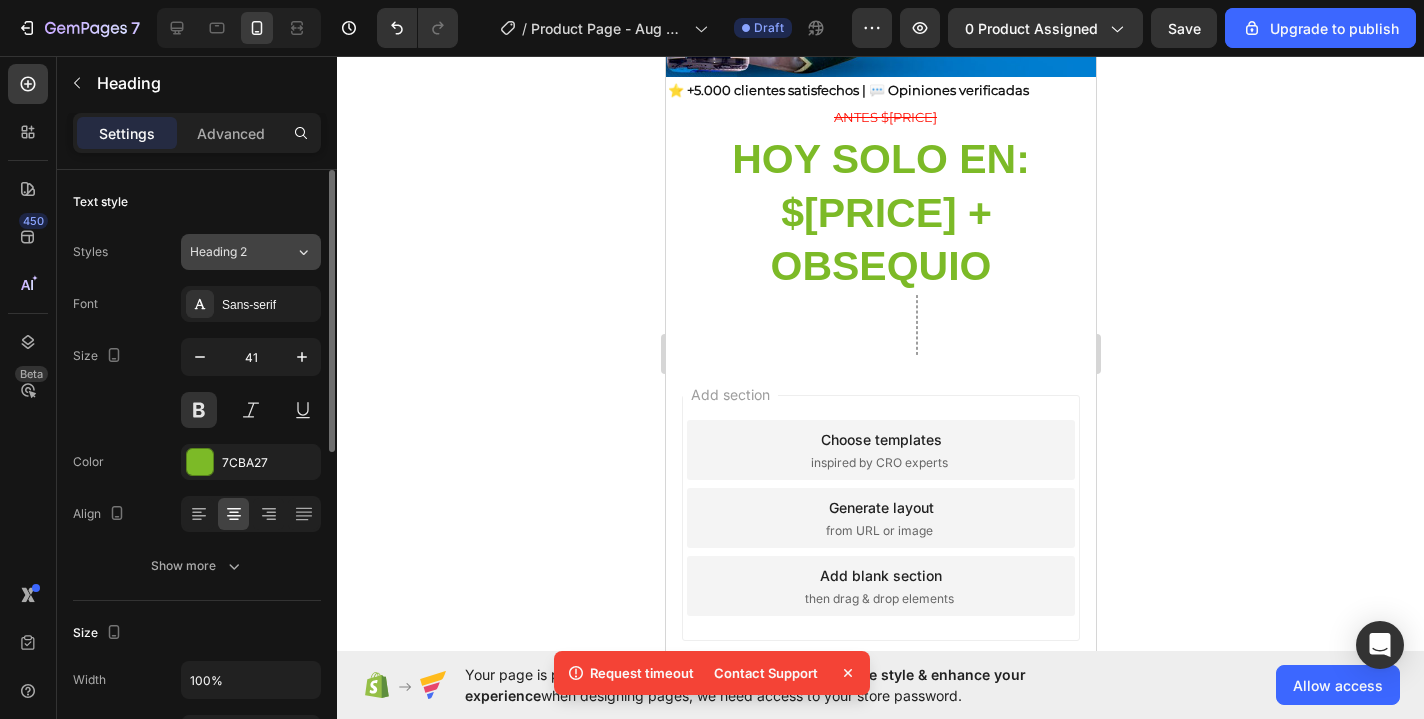 click on "Heading 2" 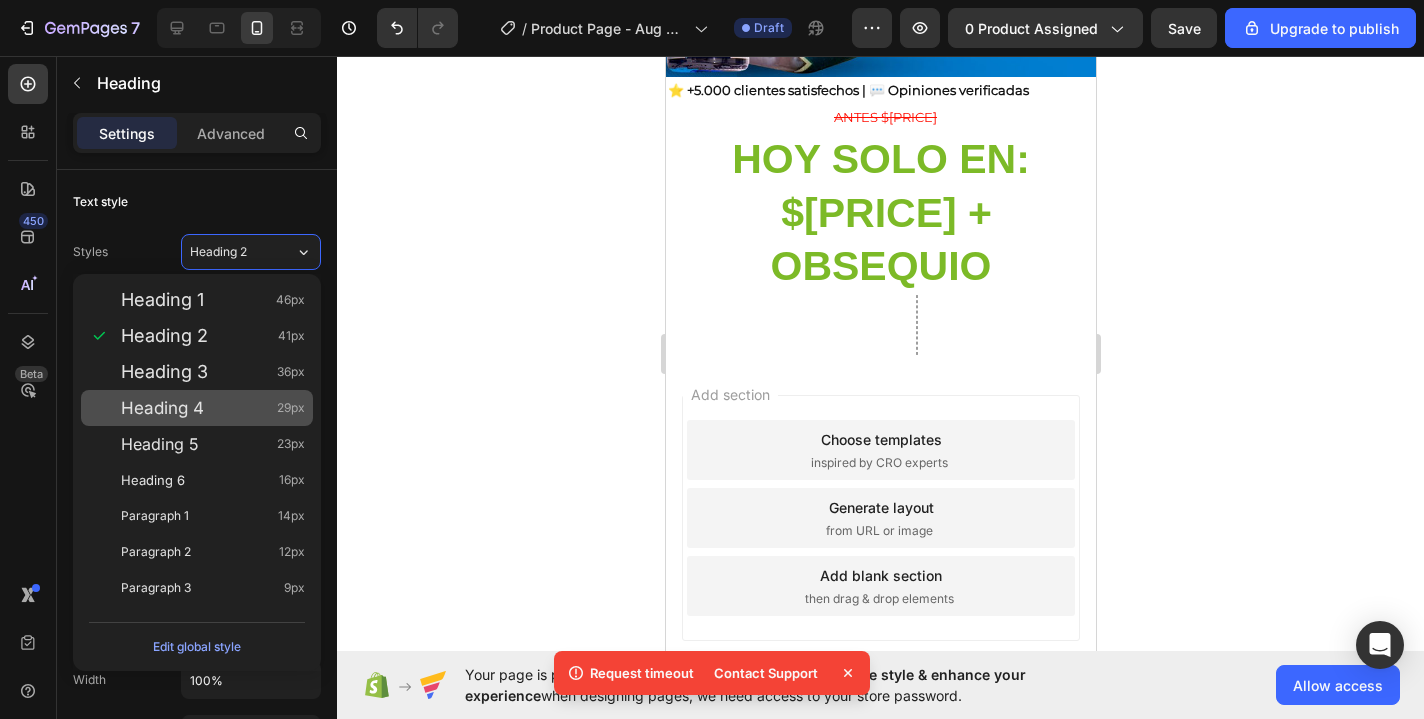 click on "Heading 4" at bounding box center (162, 408) 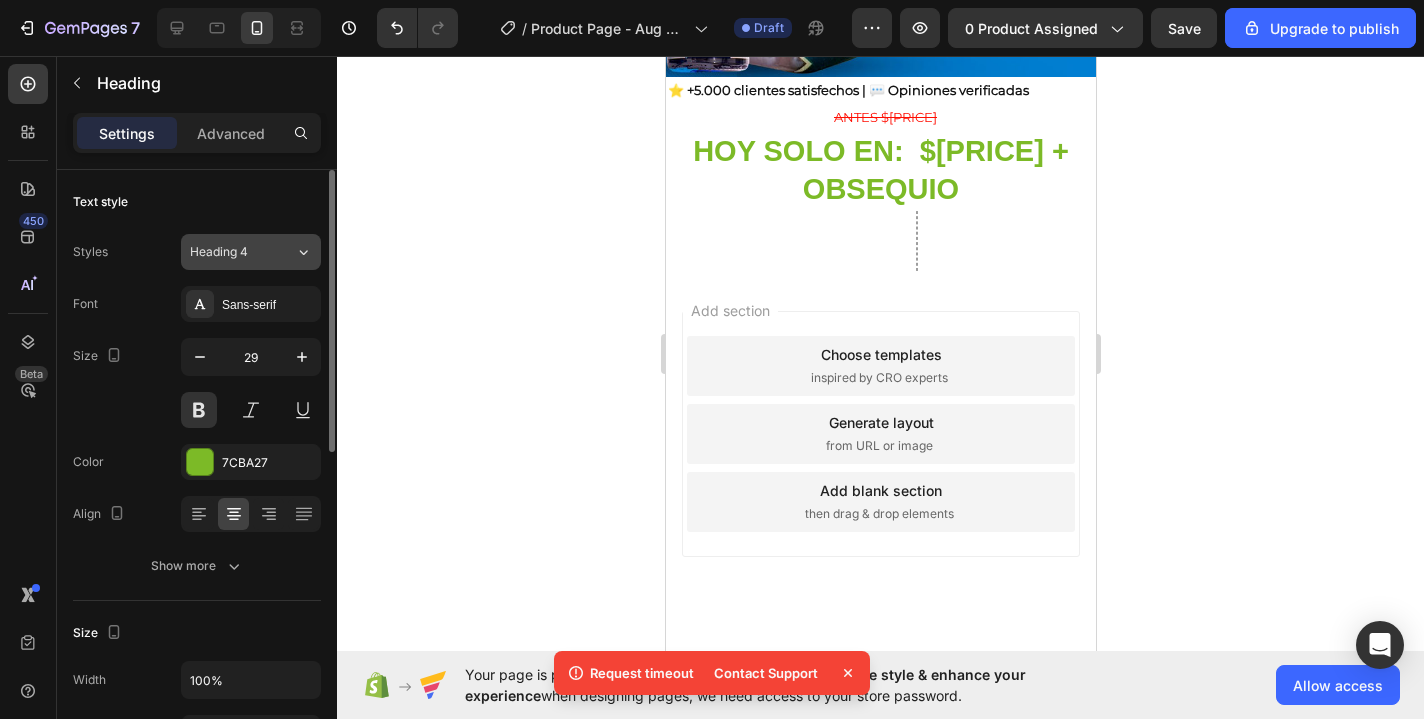 click on "Heading 4" at bounding box center (242, 252) 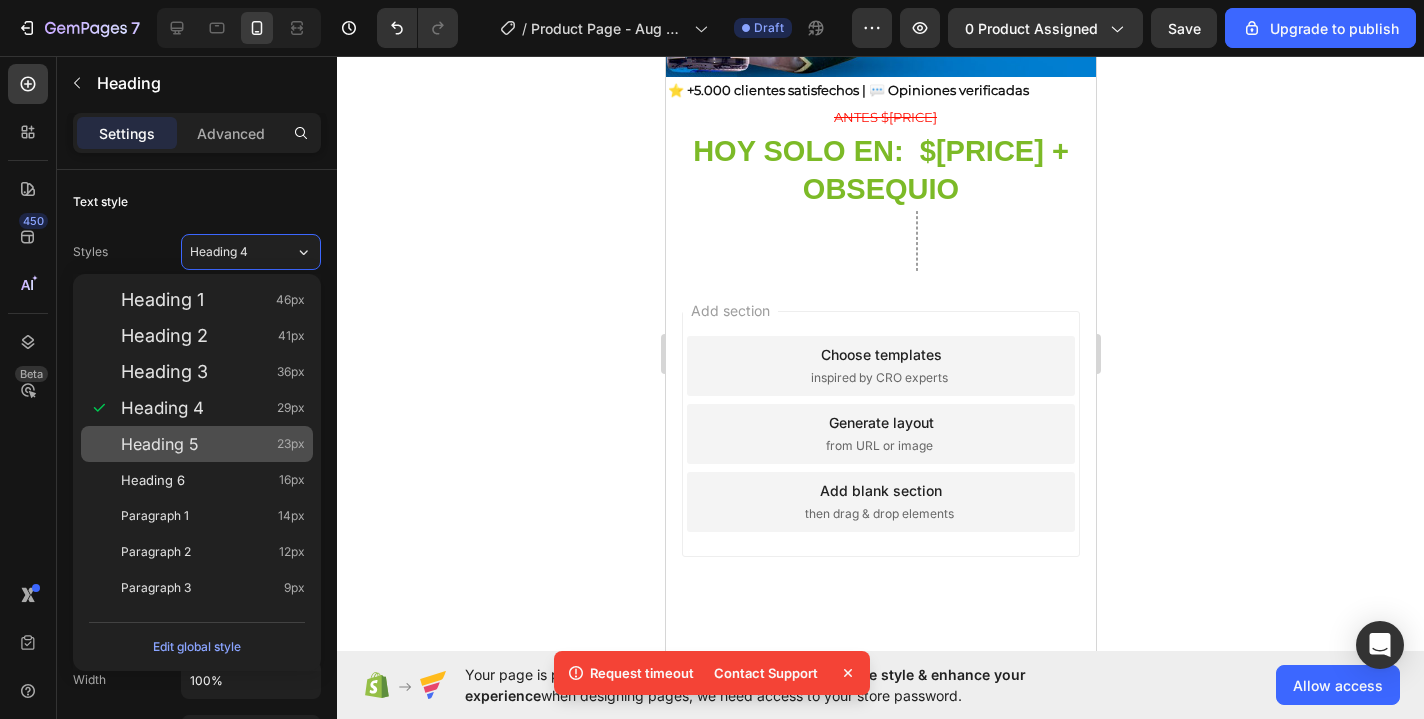 click on "Heading 5 23px" at bounding box center (213, 444) 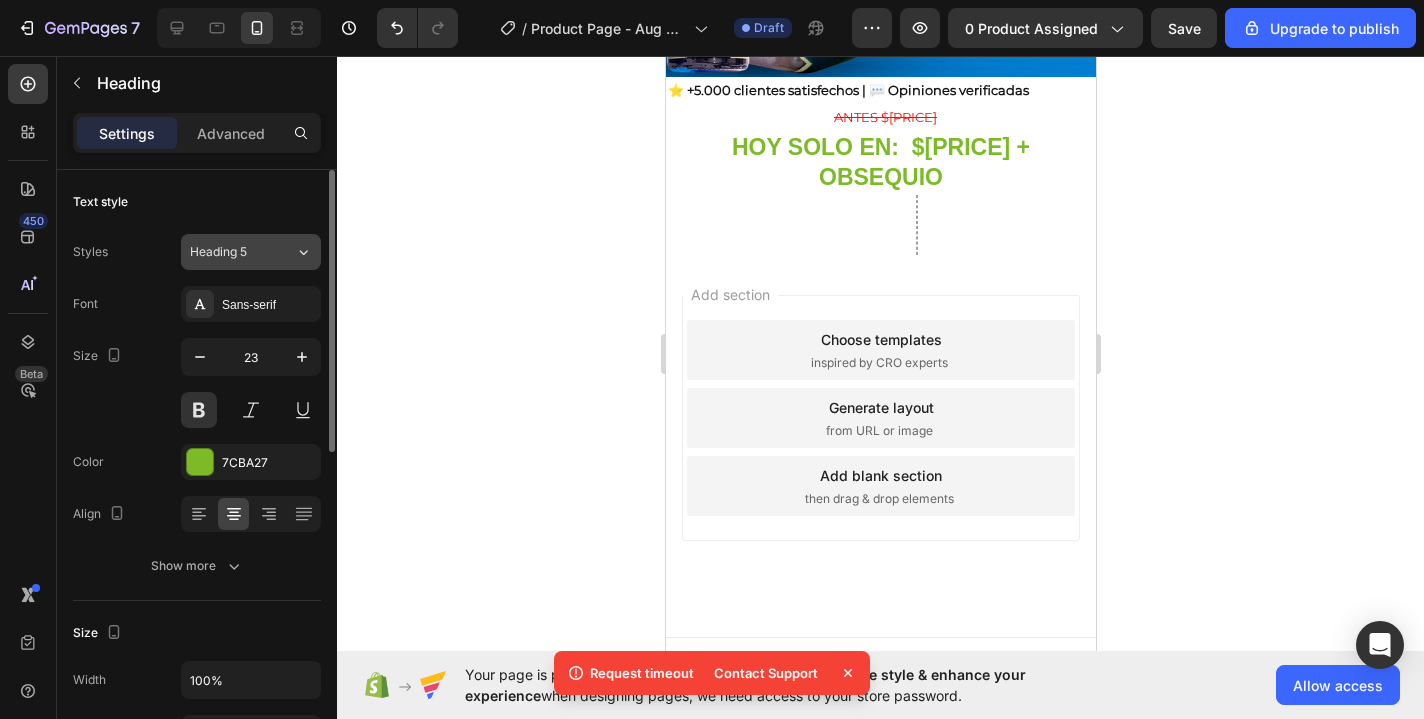 click on "Heading 5" at bounding box center [242, 252] 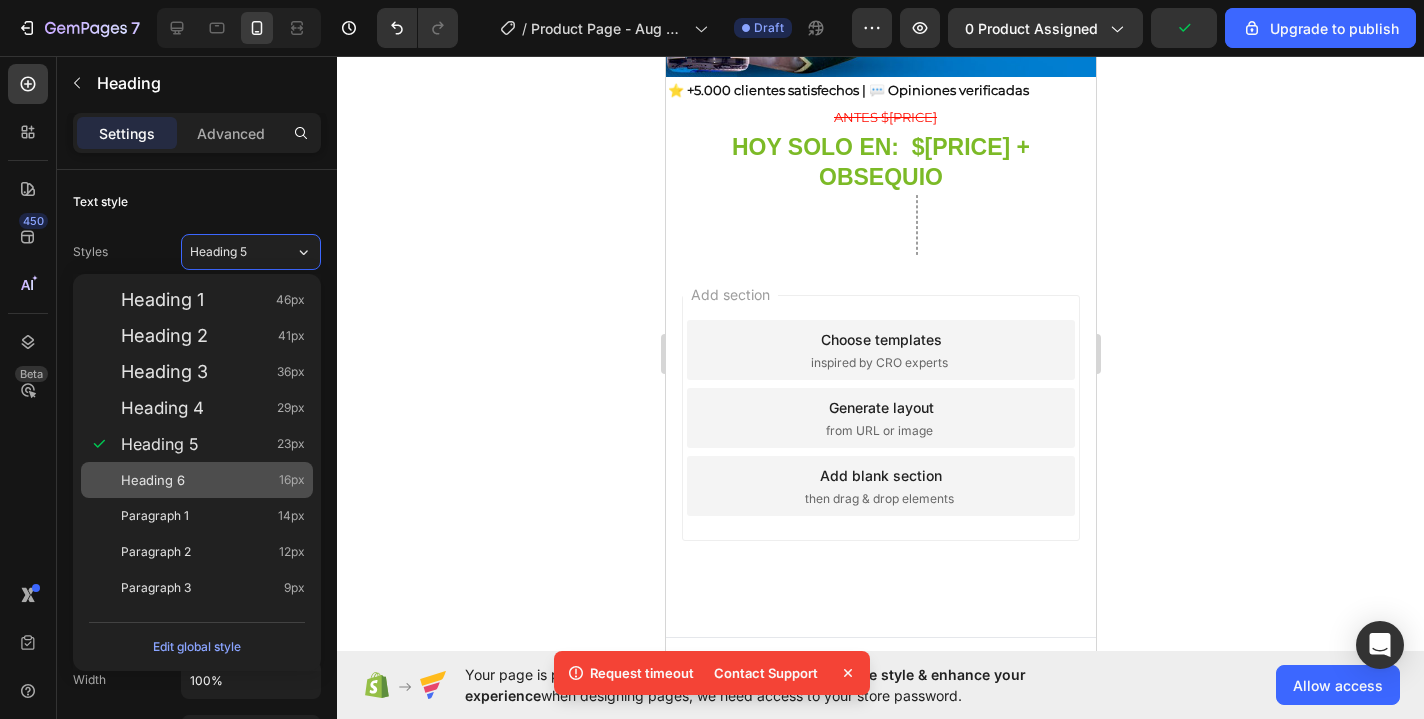 click on "Heading 6 16px" at bounding box center (213, 480) 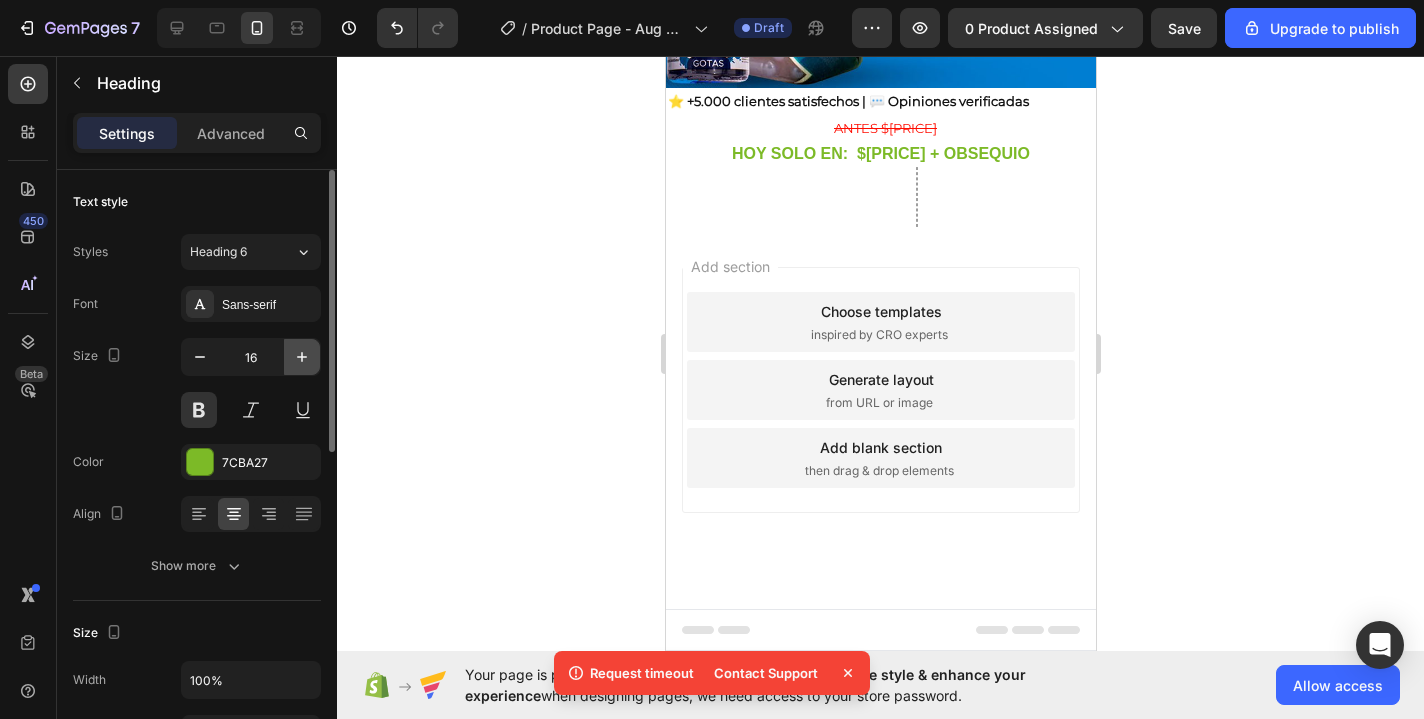 click 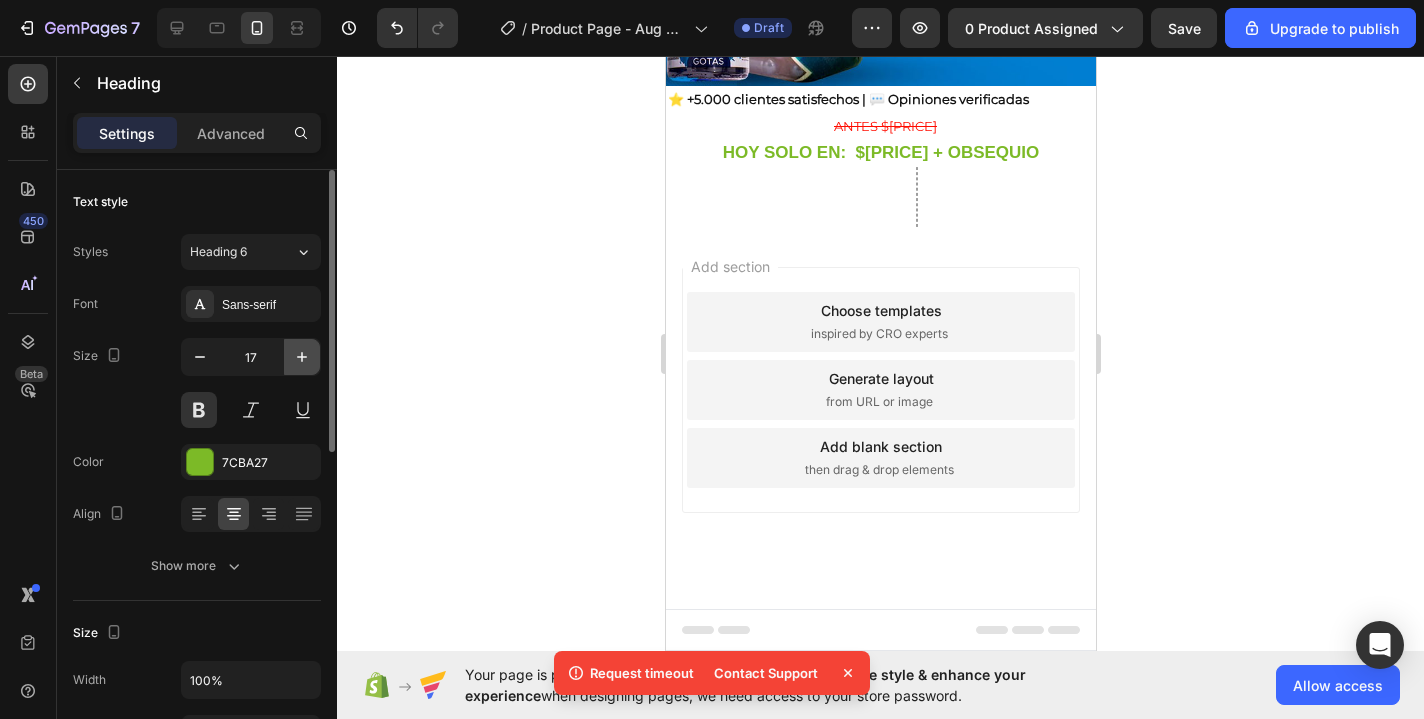 click 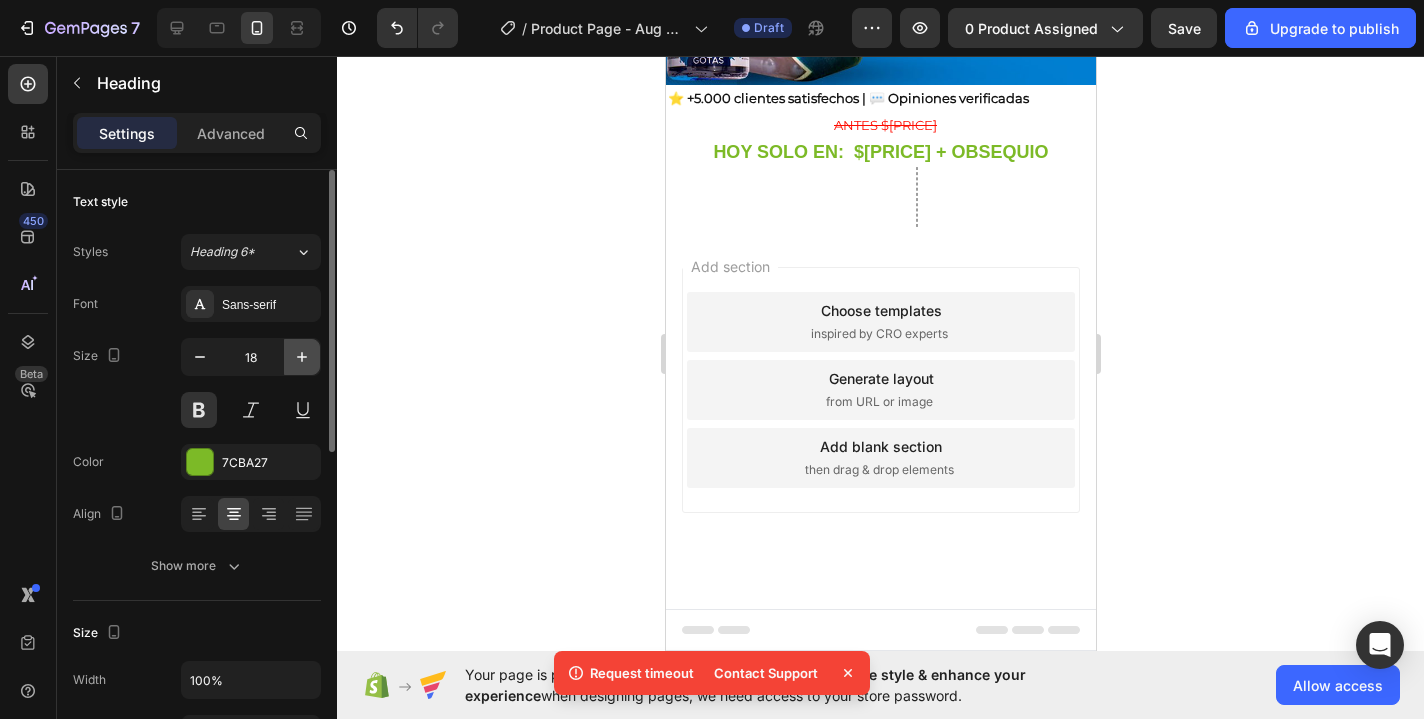 click 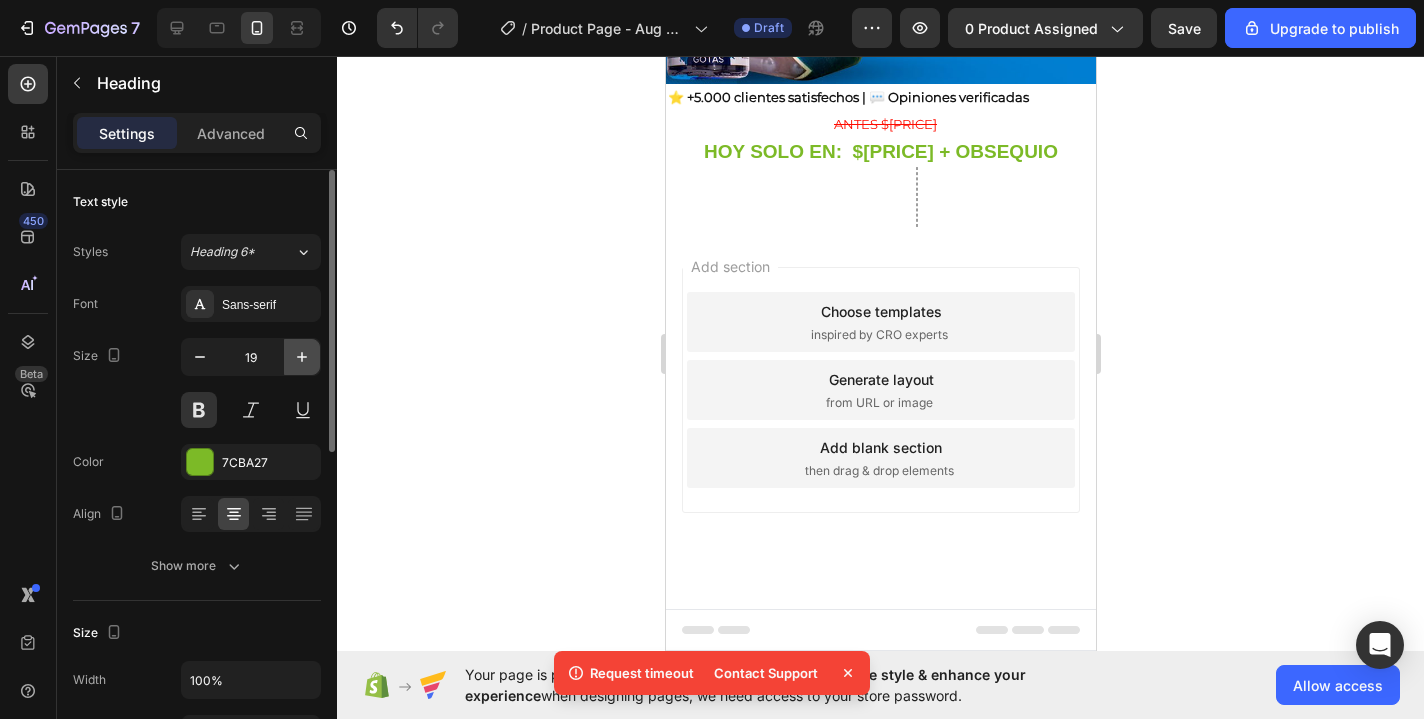 click 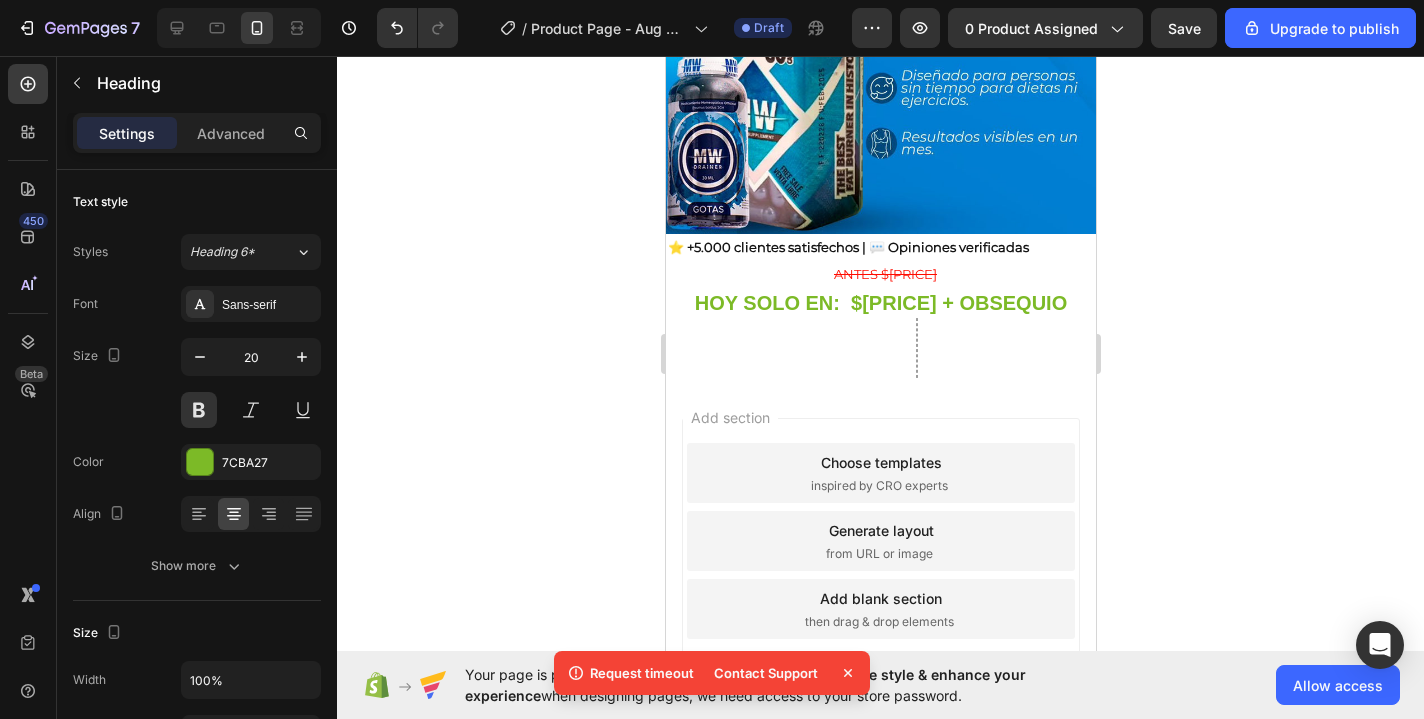 scroll, scrollTop: 510, scrollLeft: 0, axis: vertical 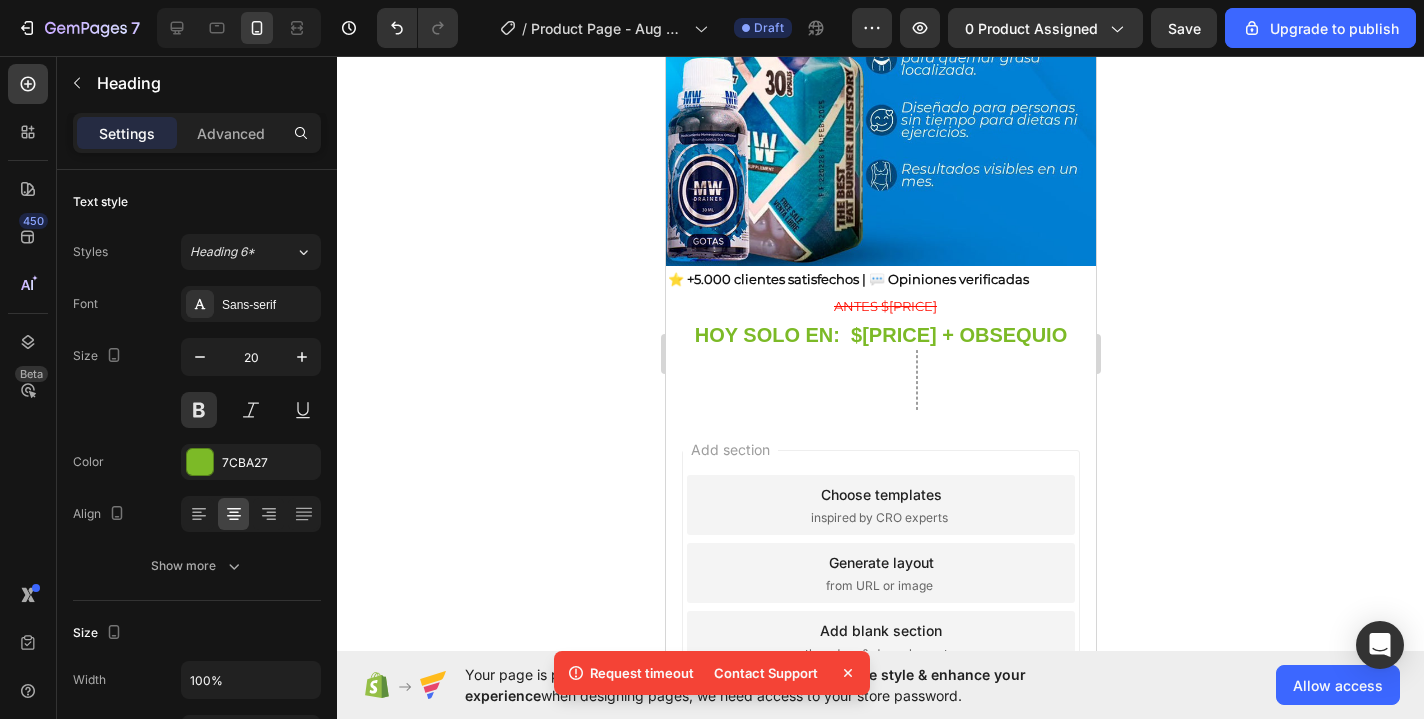 click on "HOY SOLO EN:  $[PRICE] + OBSEQUIO" at bounding box center (880, 335) 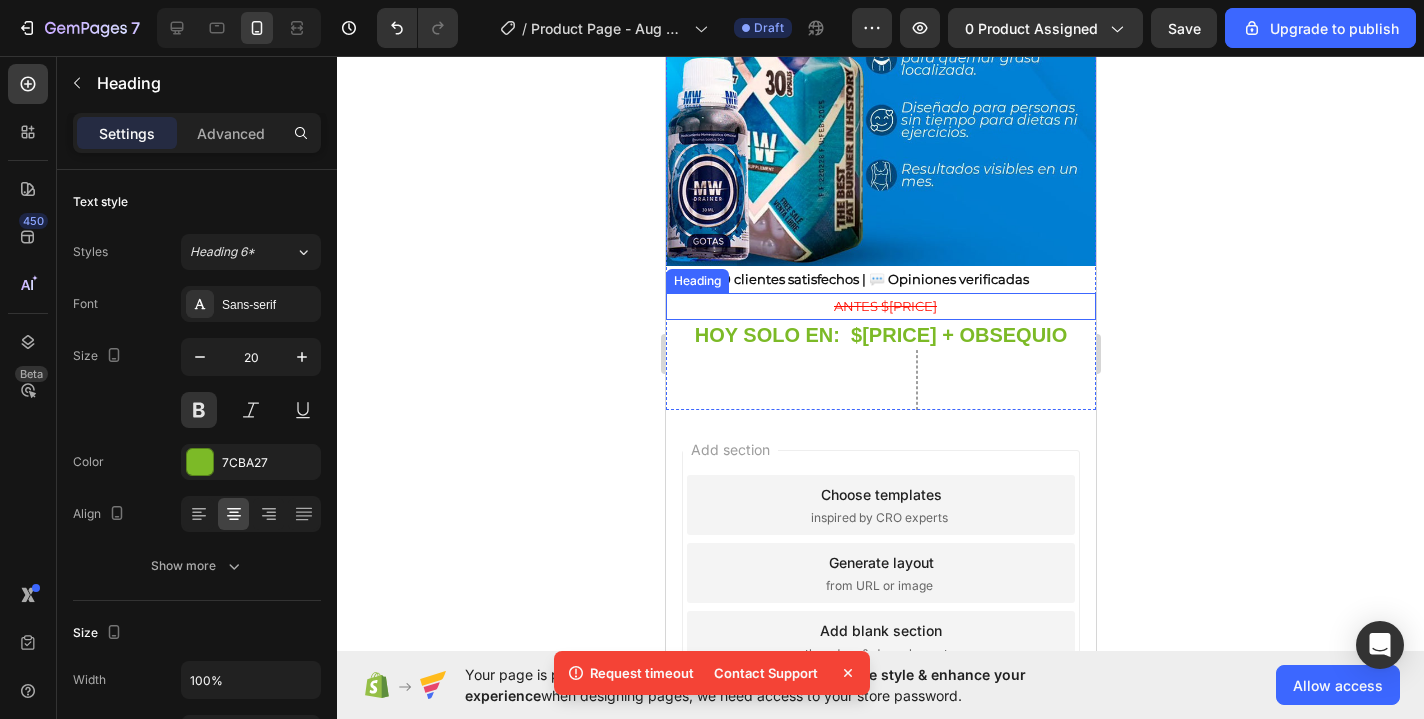 click on "ANTES $[PRICE]" at bounding box center (880, 306) 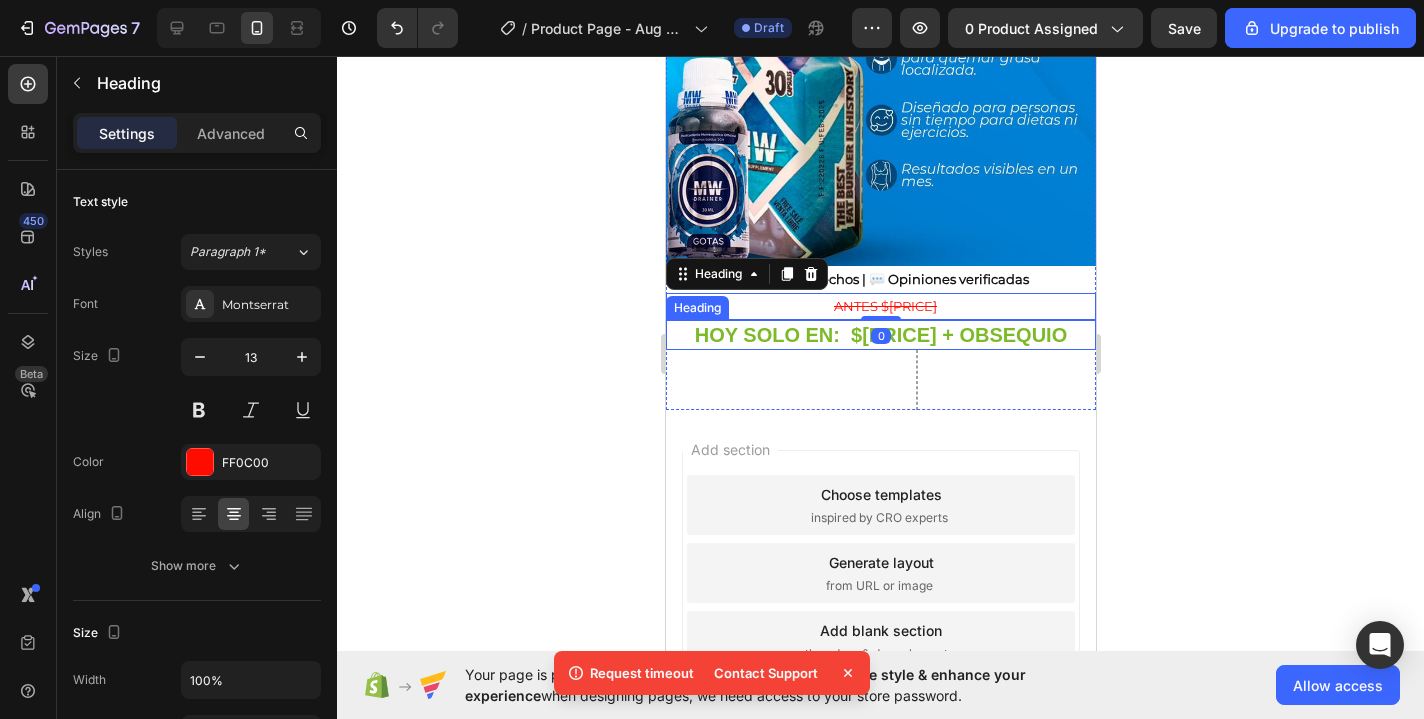 click on "HOY SOLO EN:  $[PRICE] + OBSEQUIO" at bounding box center (880, 335) 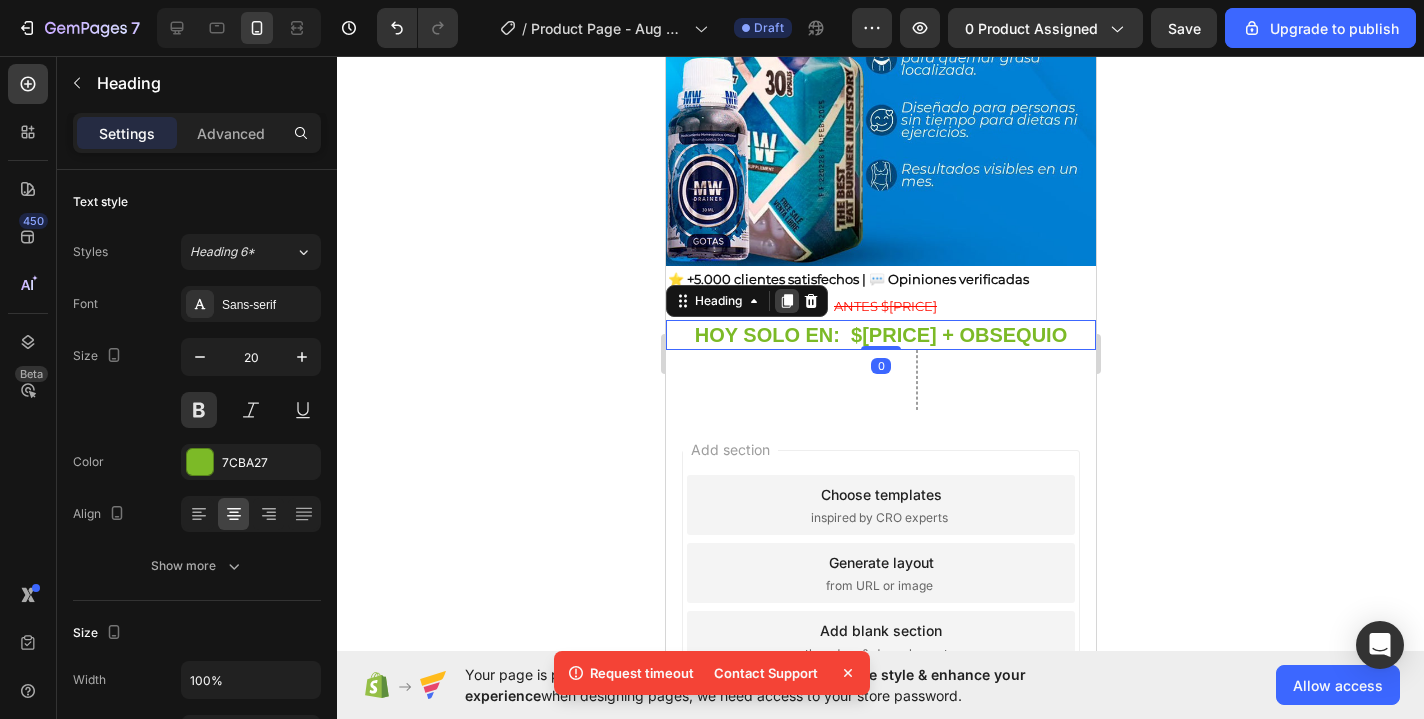click 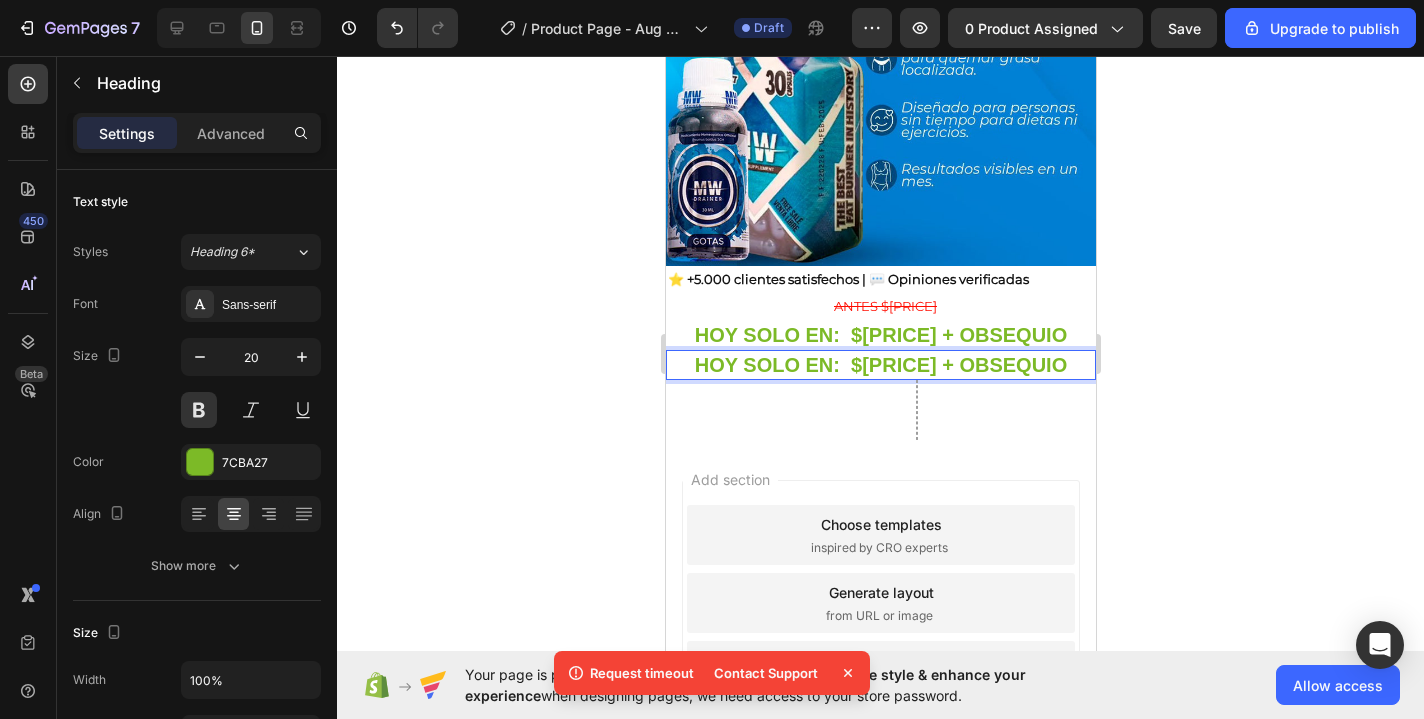 click on "HOY SOLO EN:  $[PRICE] + OBSEQUIO" at bounding box center [880, 365] 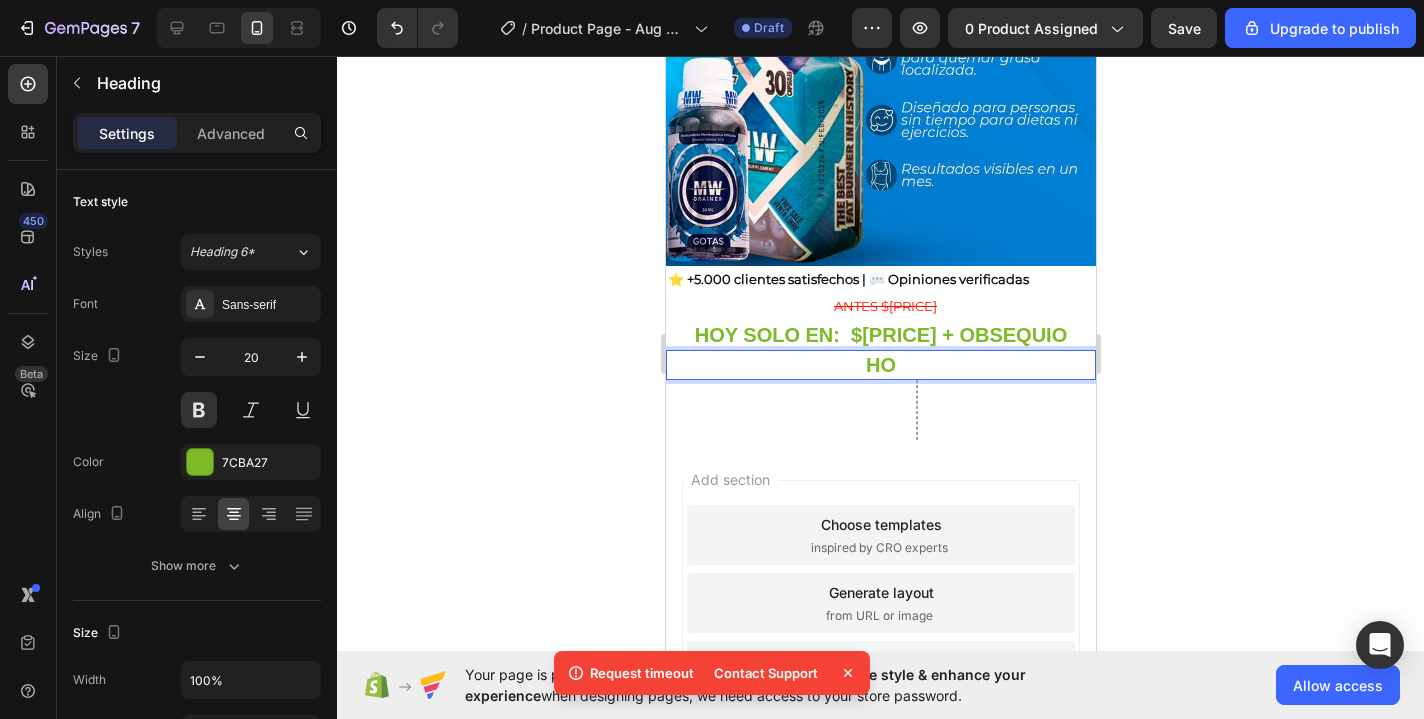 type 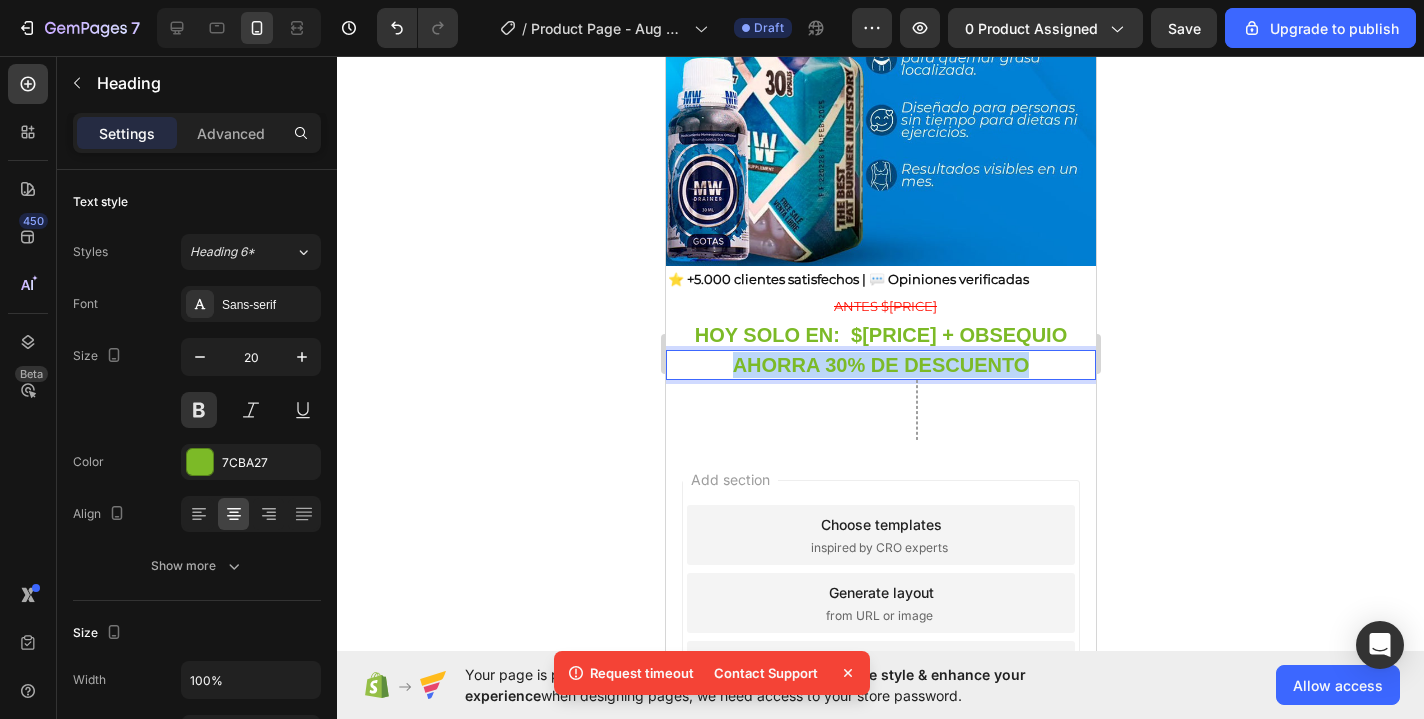 drag, startPoint x: 1030, startPoint y: 359, endPoint x: 704, endPoint y: 370, distance: 326.18552 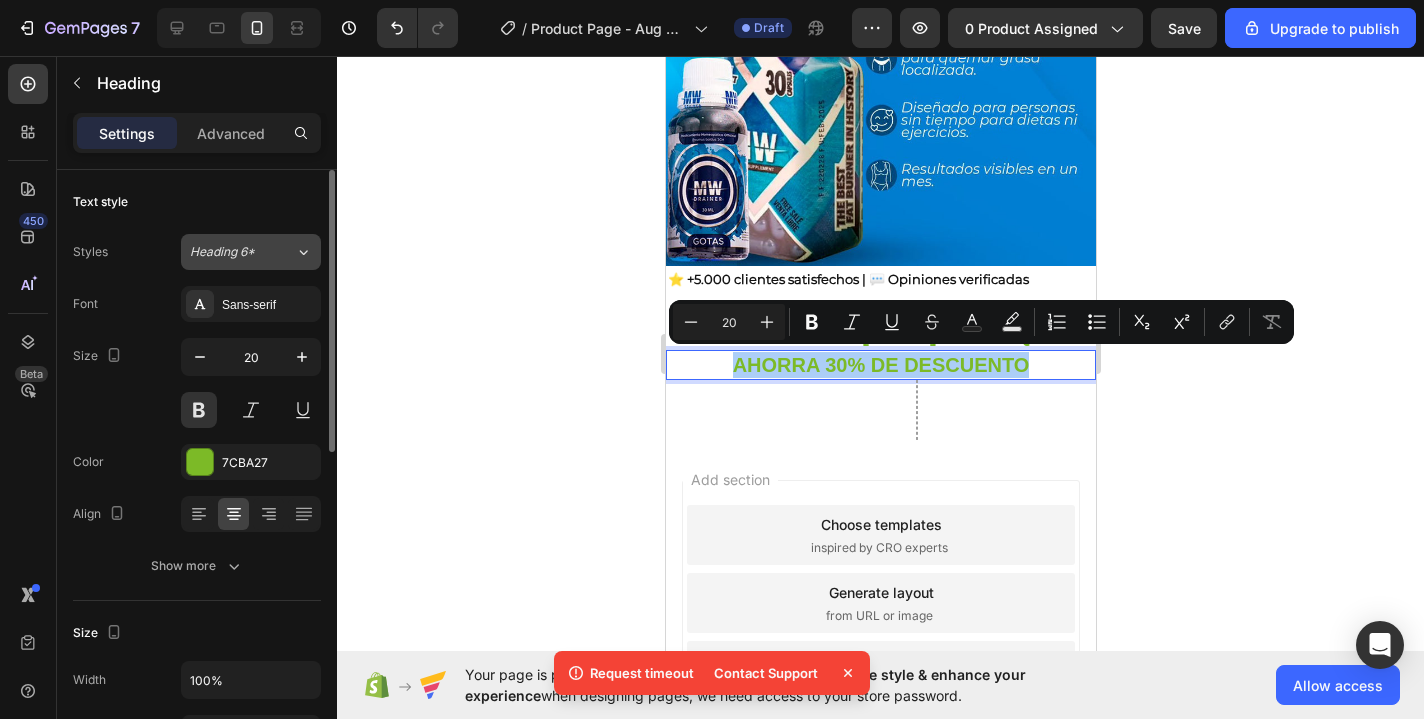 click on "Heading 6*" at bounding box center (230, 252) 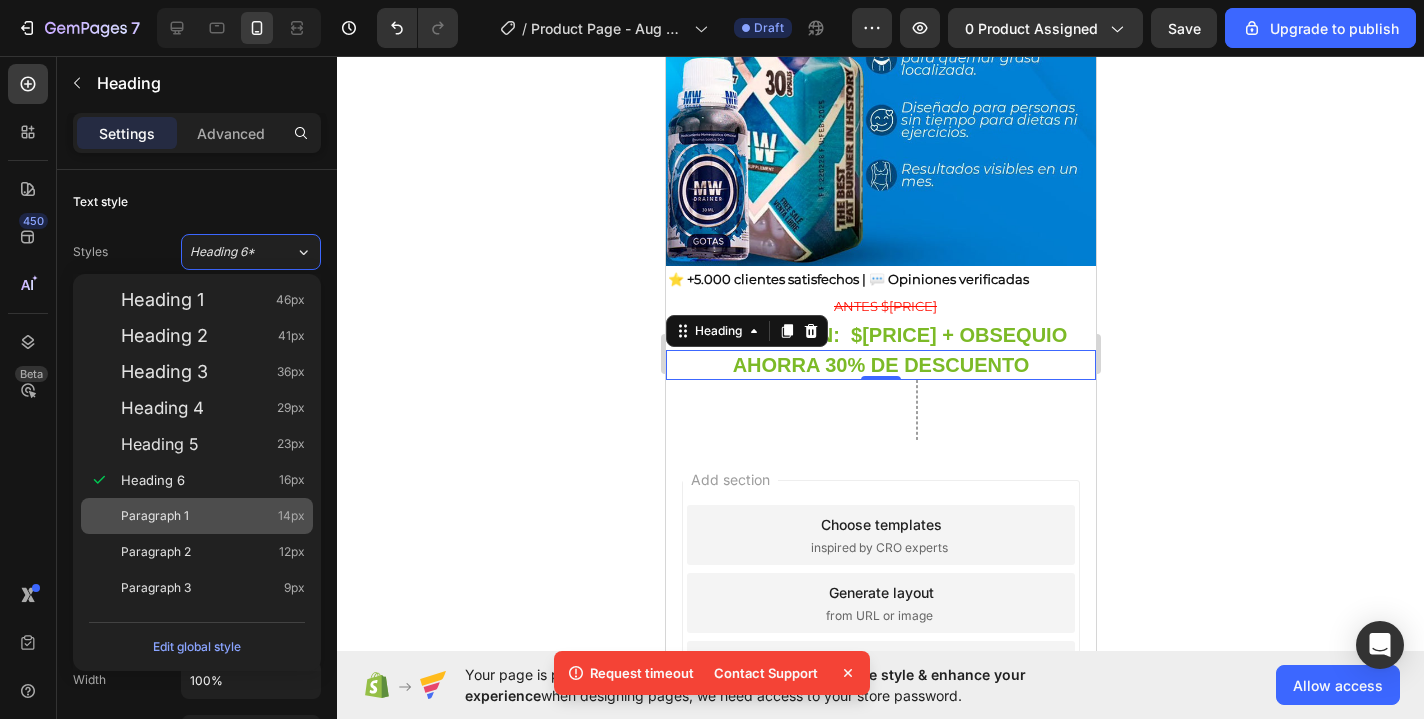 click on "Paragraph 1 14px" at bounding box center [213, 516] 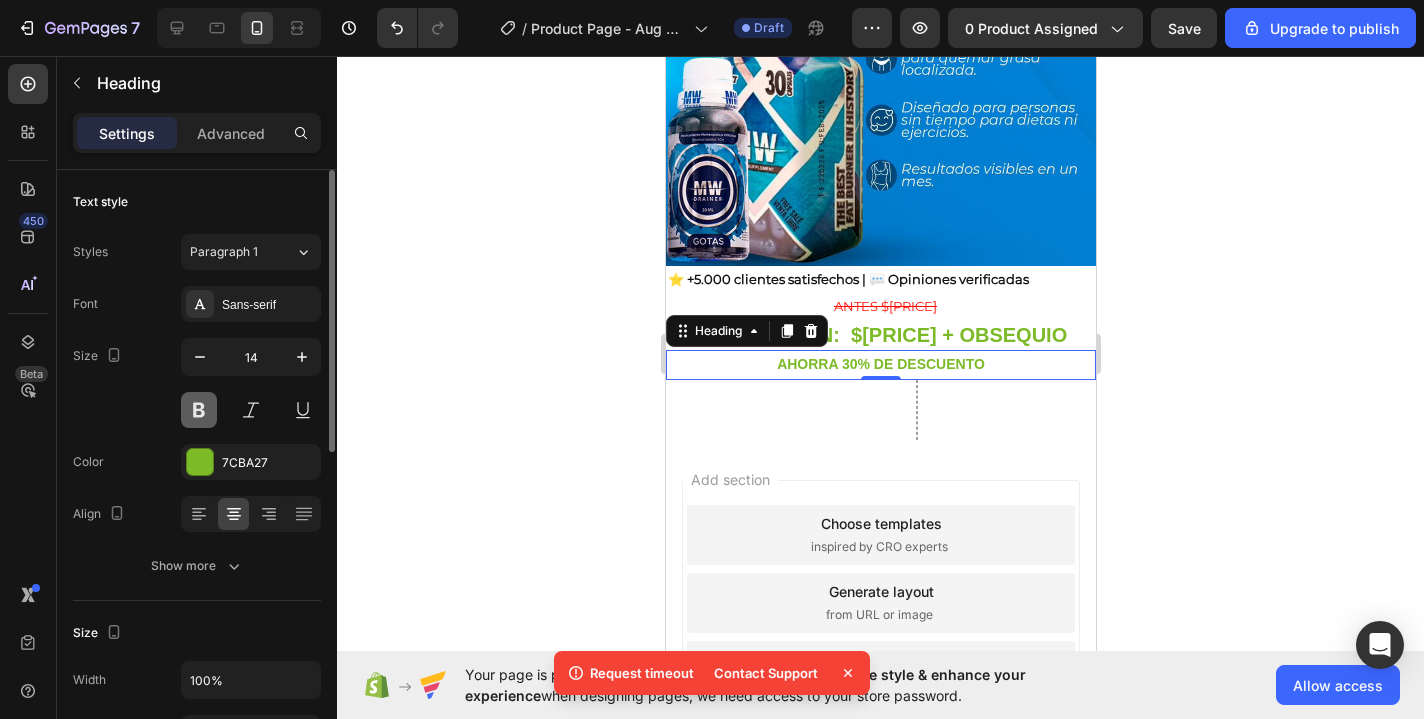 click at bounding box center [199, 410] 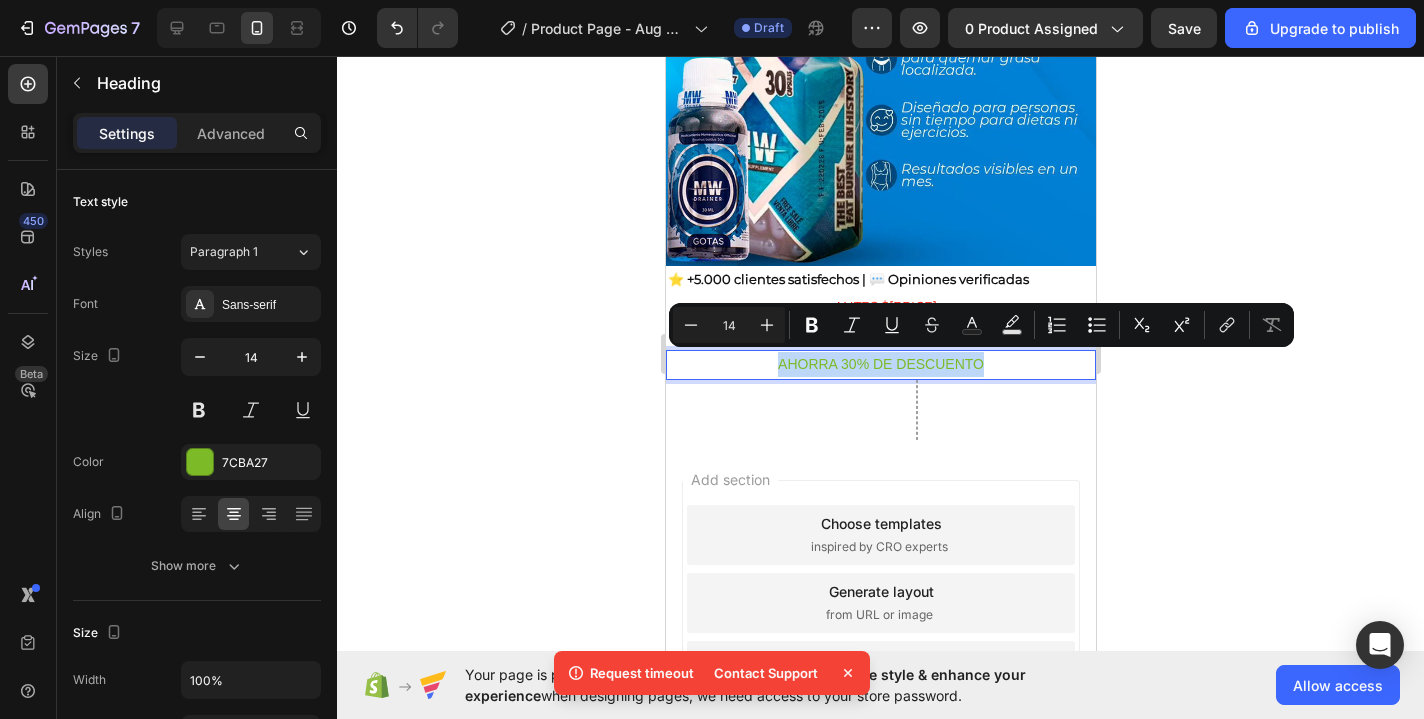 drag, startPoint x: 996, startPoint y: 371, endPoint x: 760, endPoint y: 363, distance: 236.13556 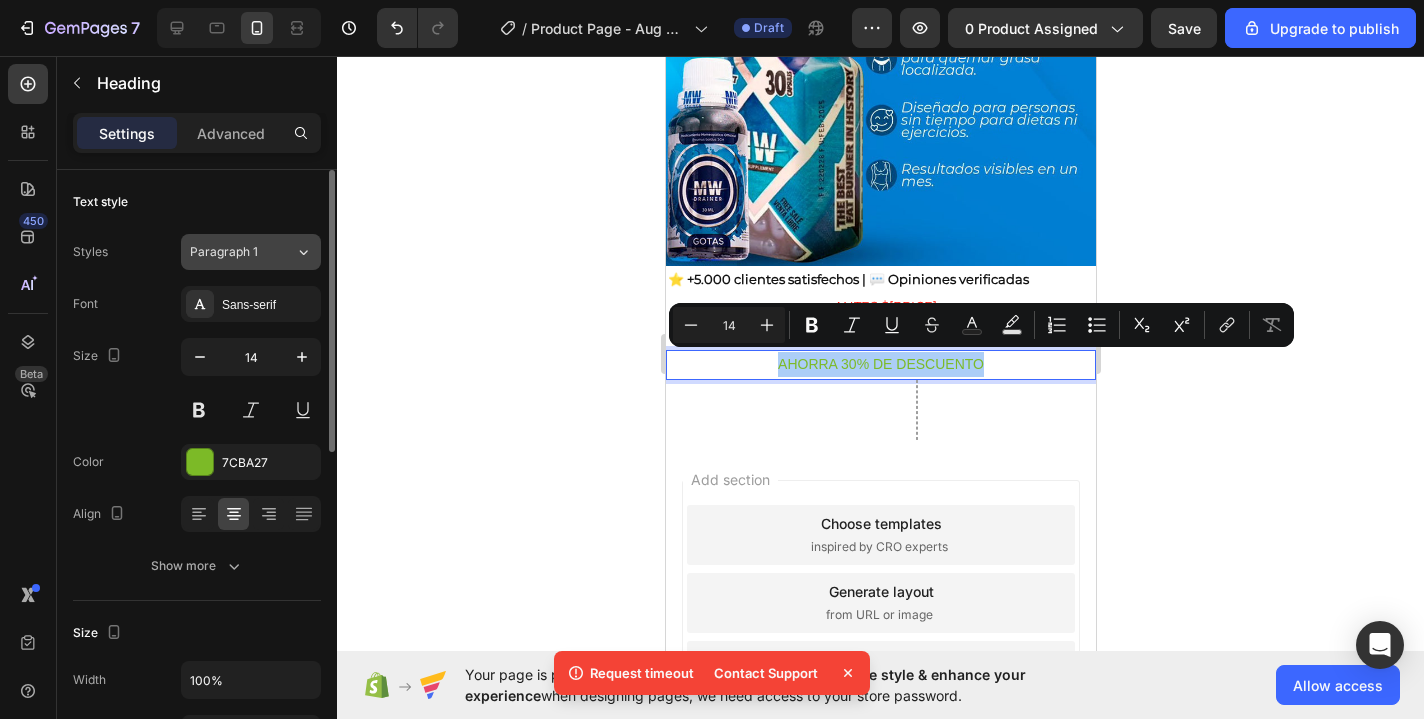 click on "Paragraph 1" at bounding box center [242, 252] 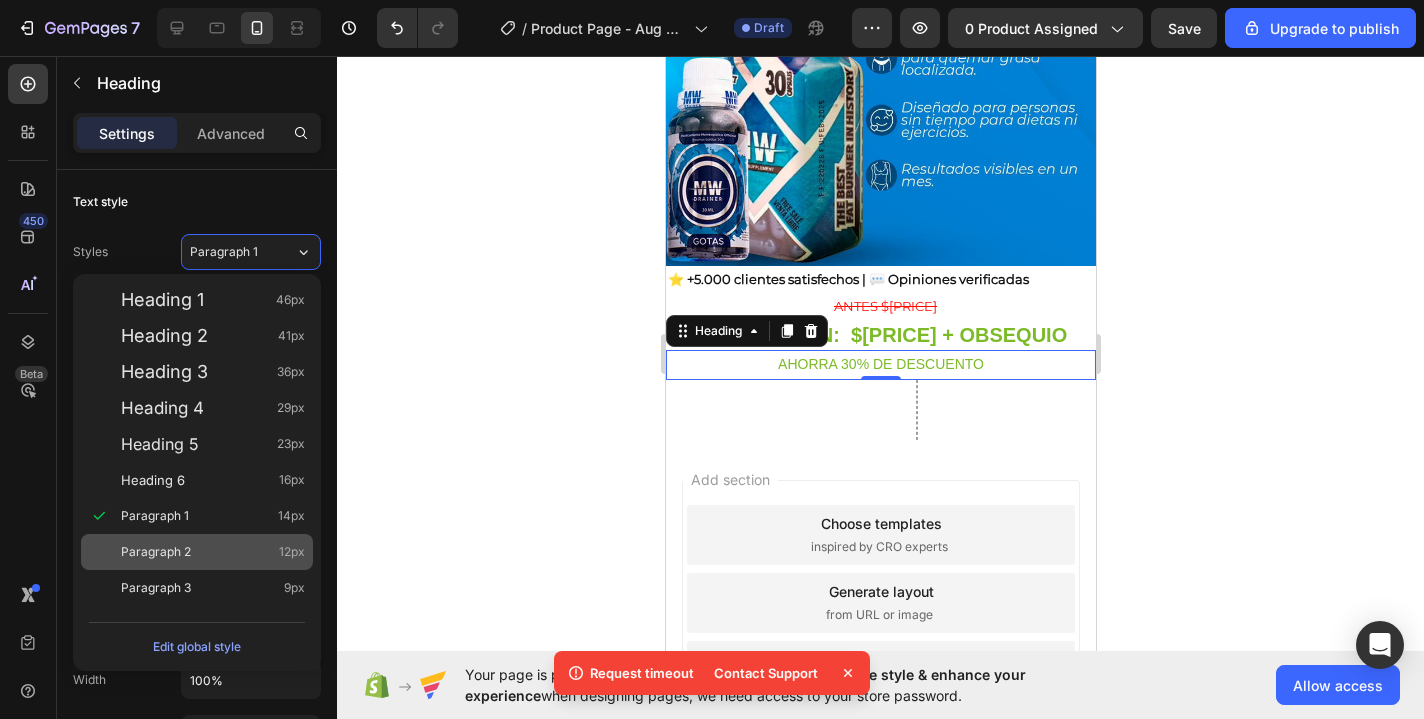 click on "Paragraph 2 12px" at bounding box center [213, 552] 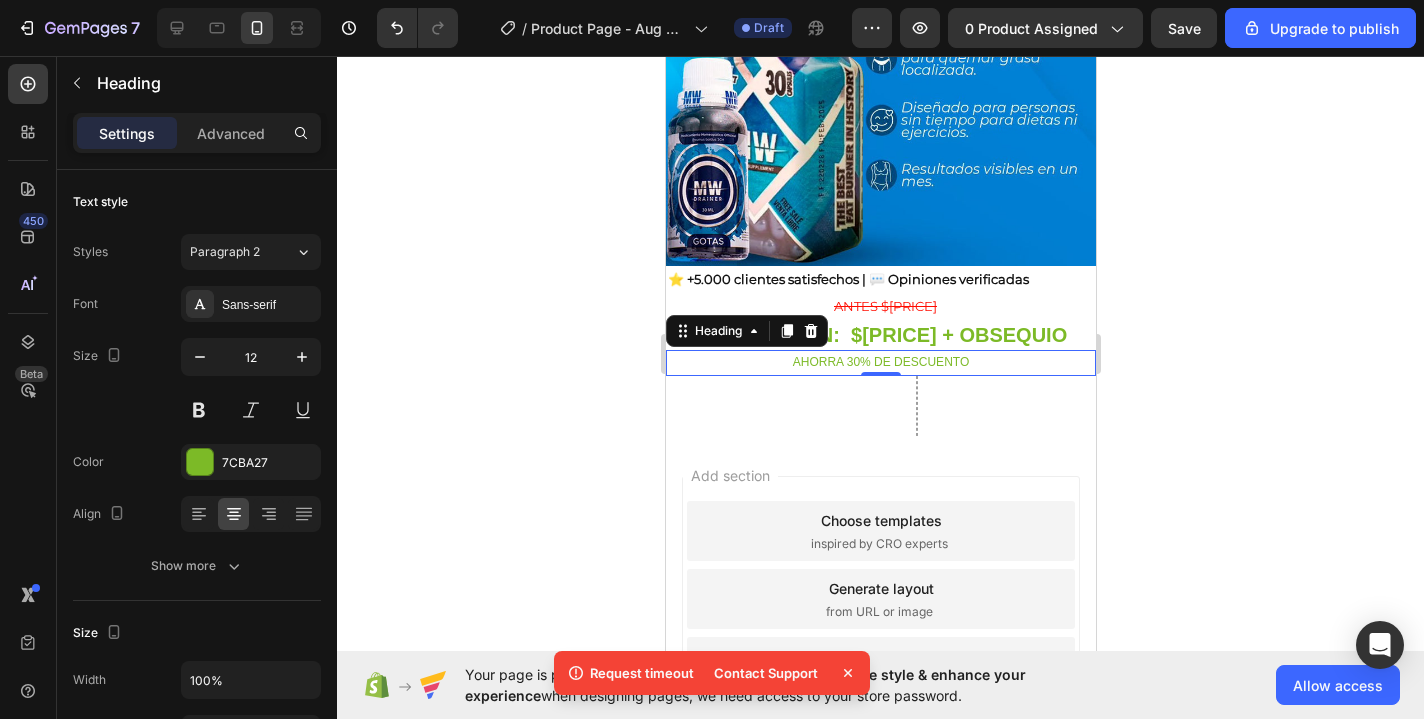 click 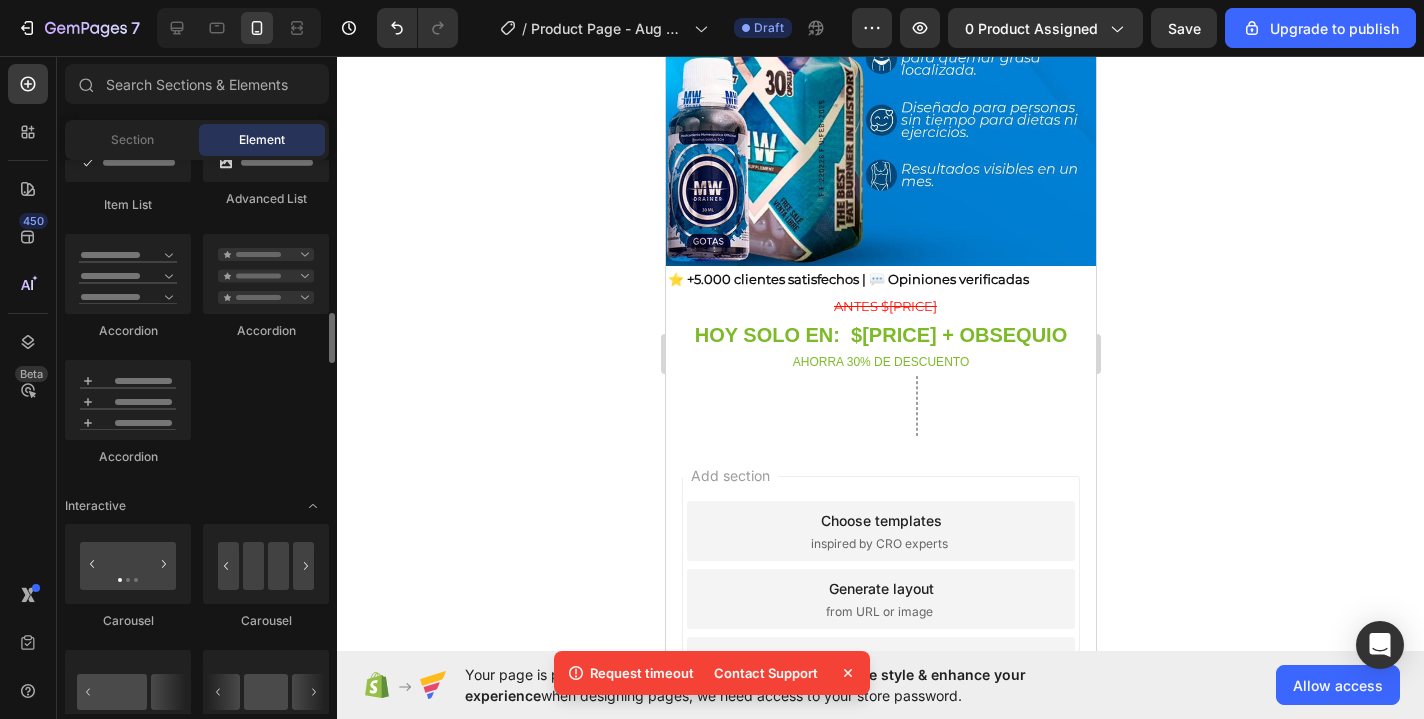 scroll, scrollTop: 1685, scrollLeft: 0, axis: vertical 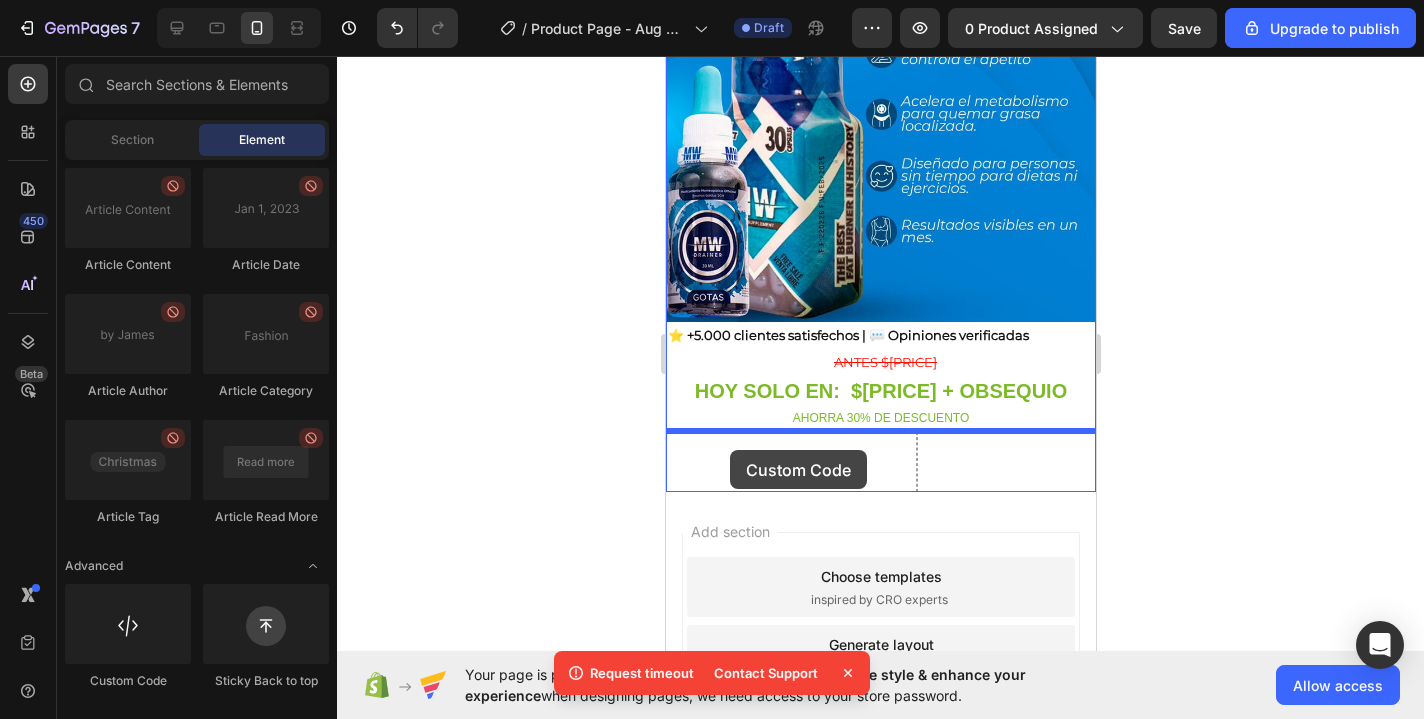 drag, startPoint x: 801, startPoint y: 676, endPoint x: 731, endPoint y: 449, distance: 237.5479 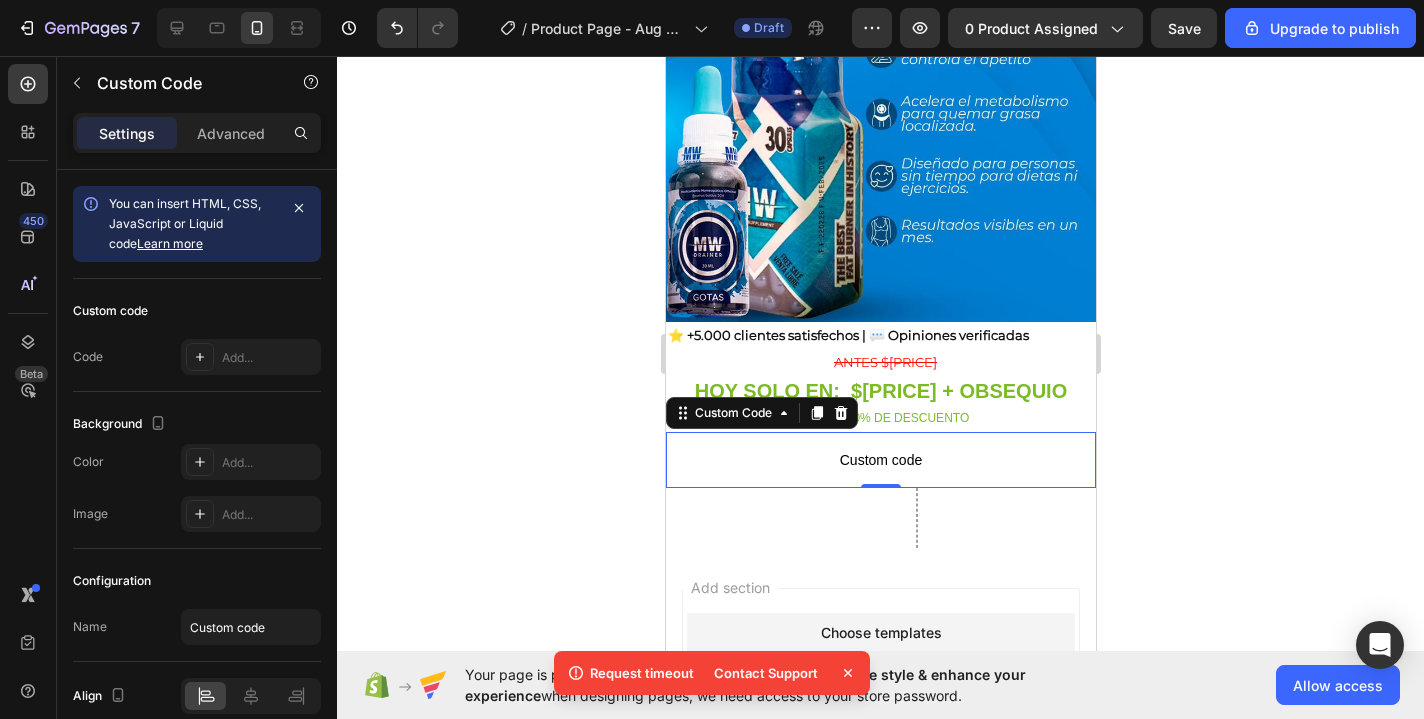 click 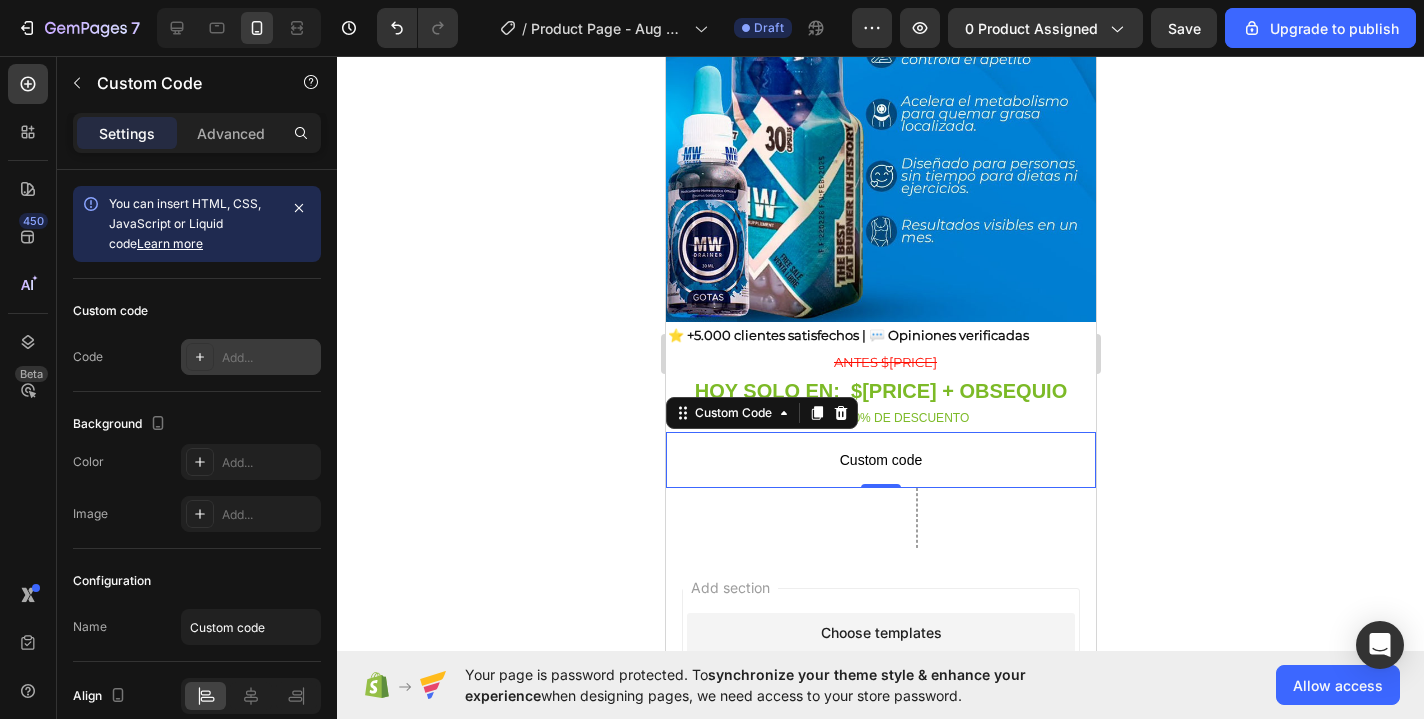 click 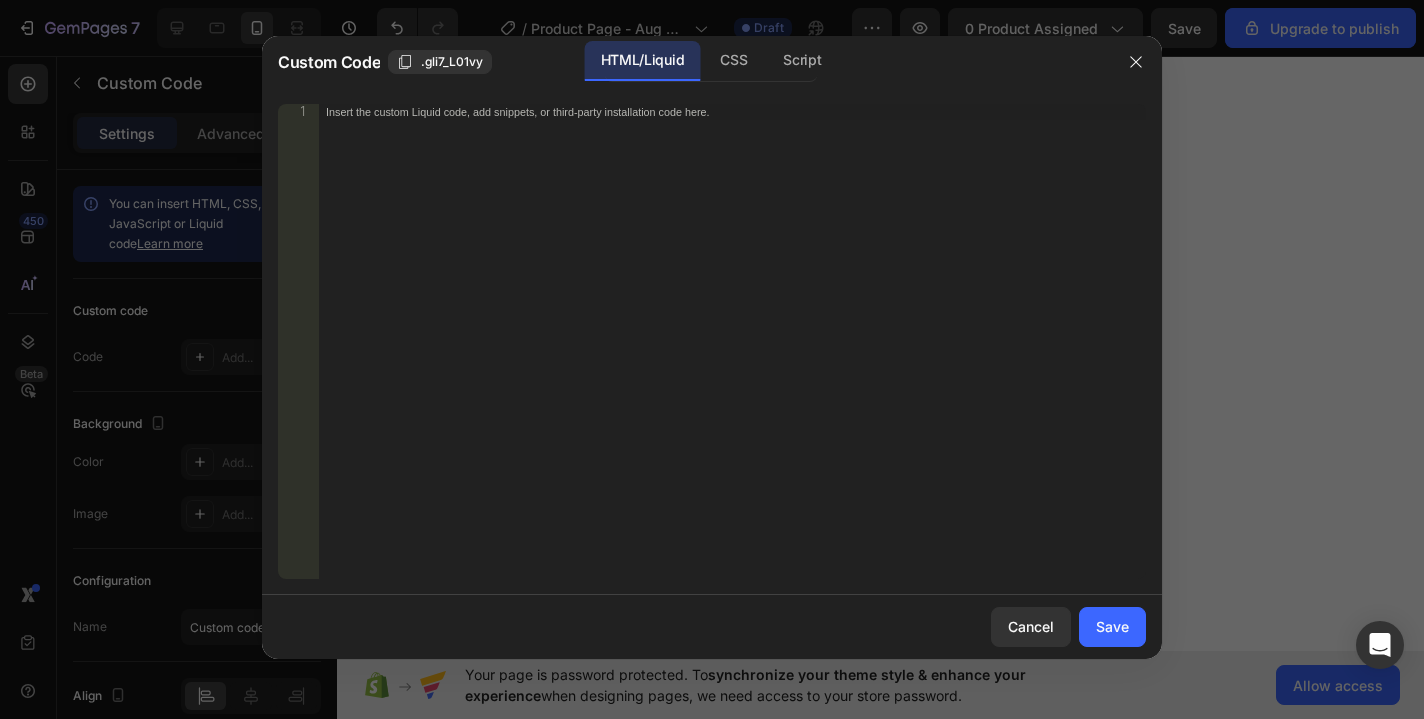 click on "Insert the custom Liquid code, add snippets, or third-party installation code here." at bounding box center [732, 357] 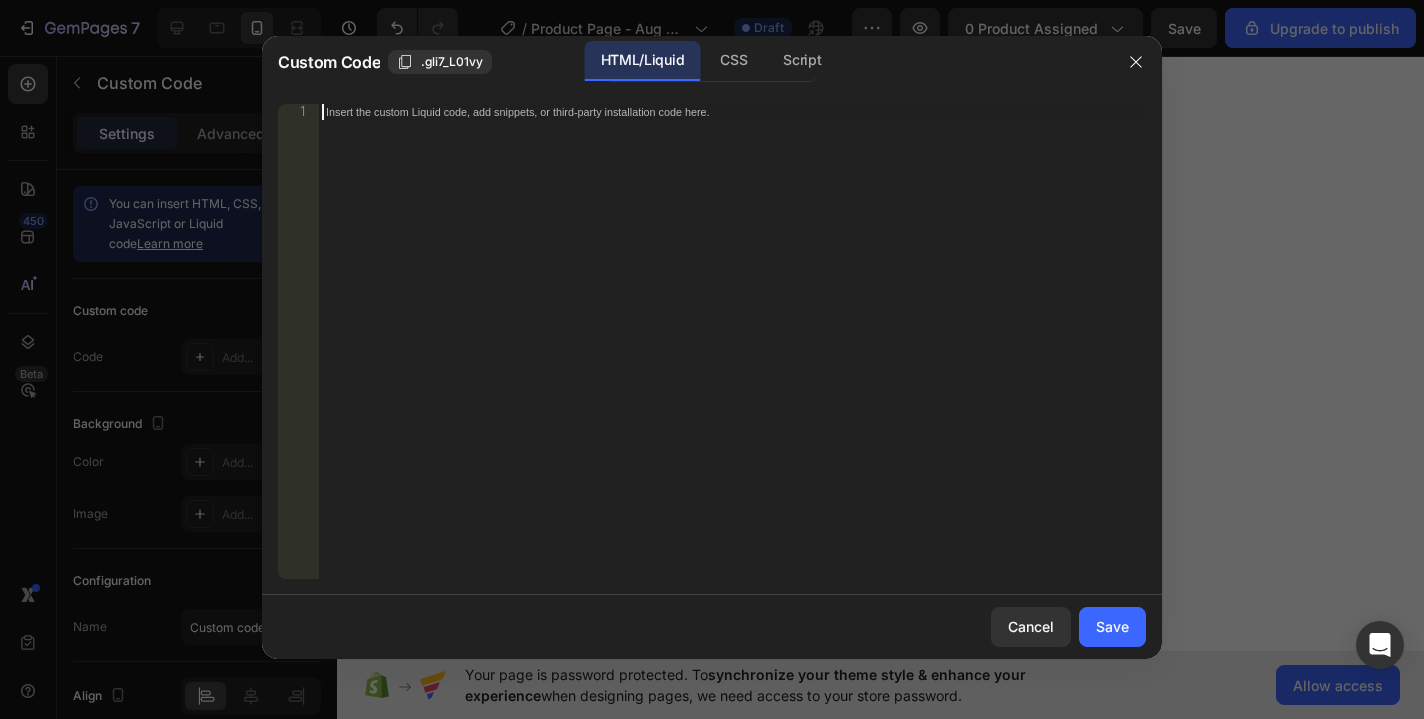 paste on "<div id="_rsi-cod-form-embed-custom-hook"></div>" 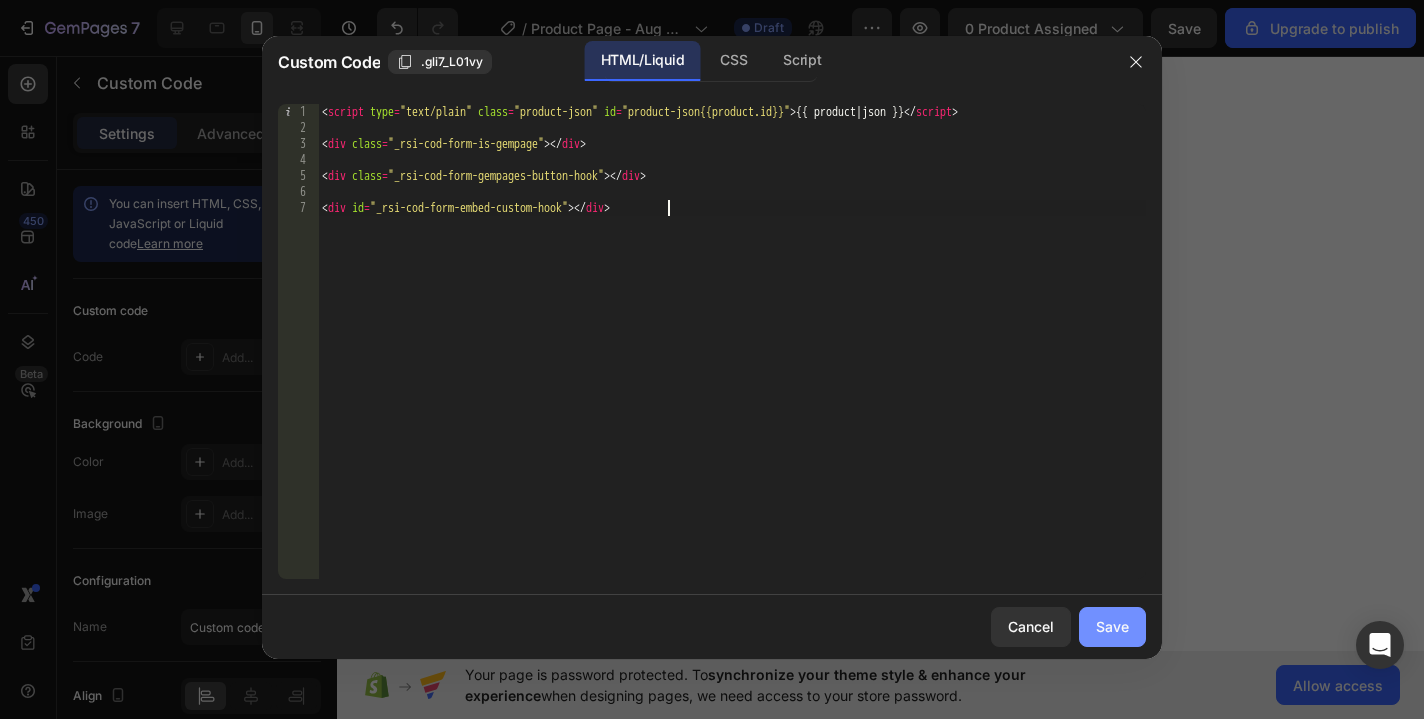 click on "Save" at bounding box center (1112, 626) 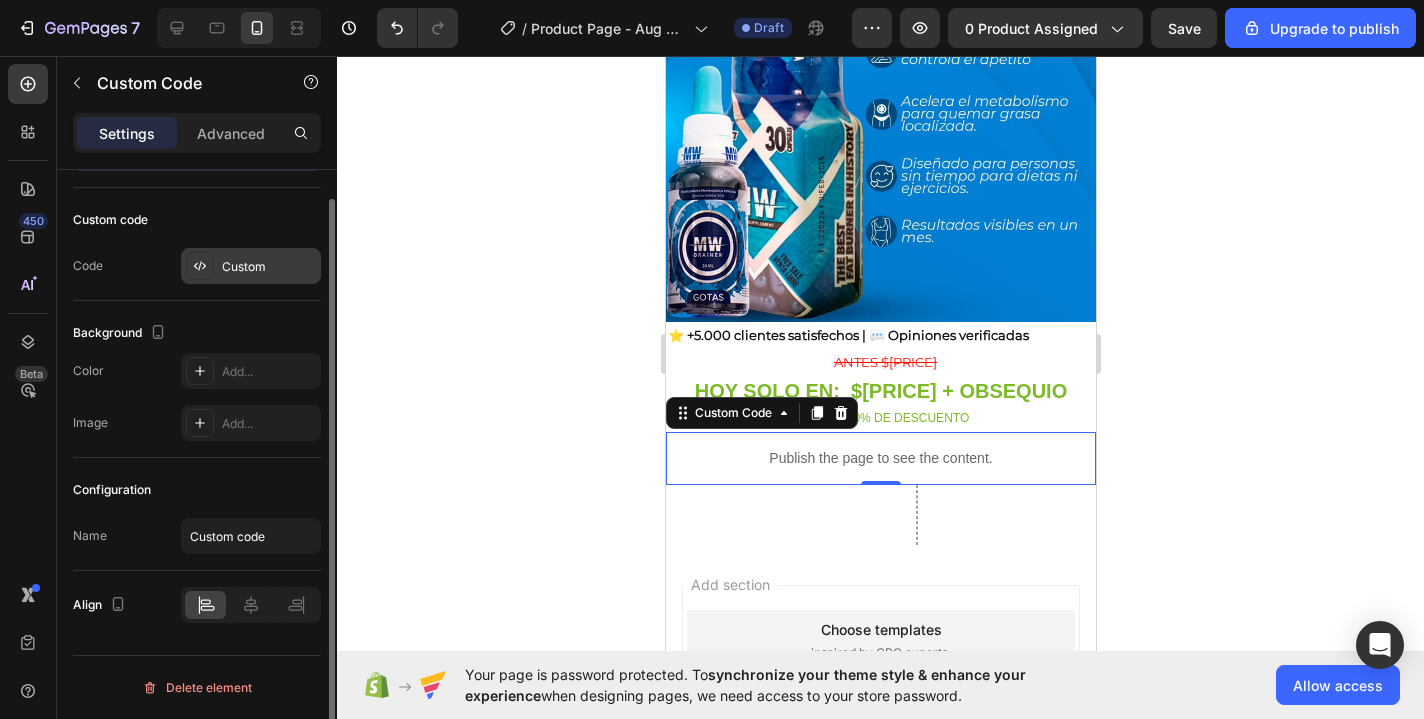 scroll, scrollTop: 0, scrollLeft: 0, axis: both 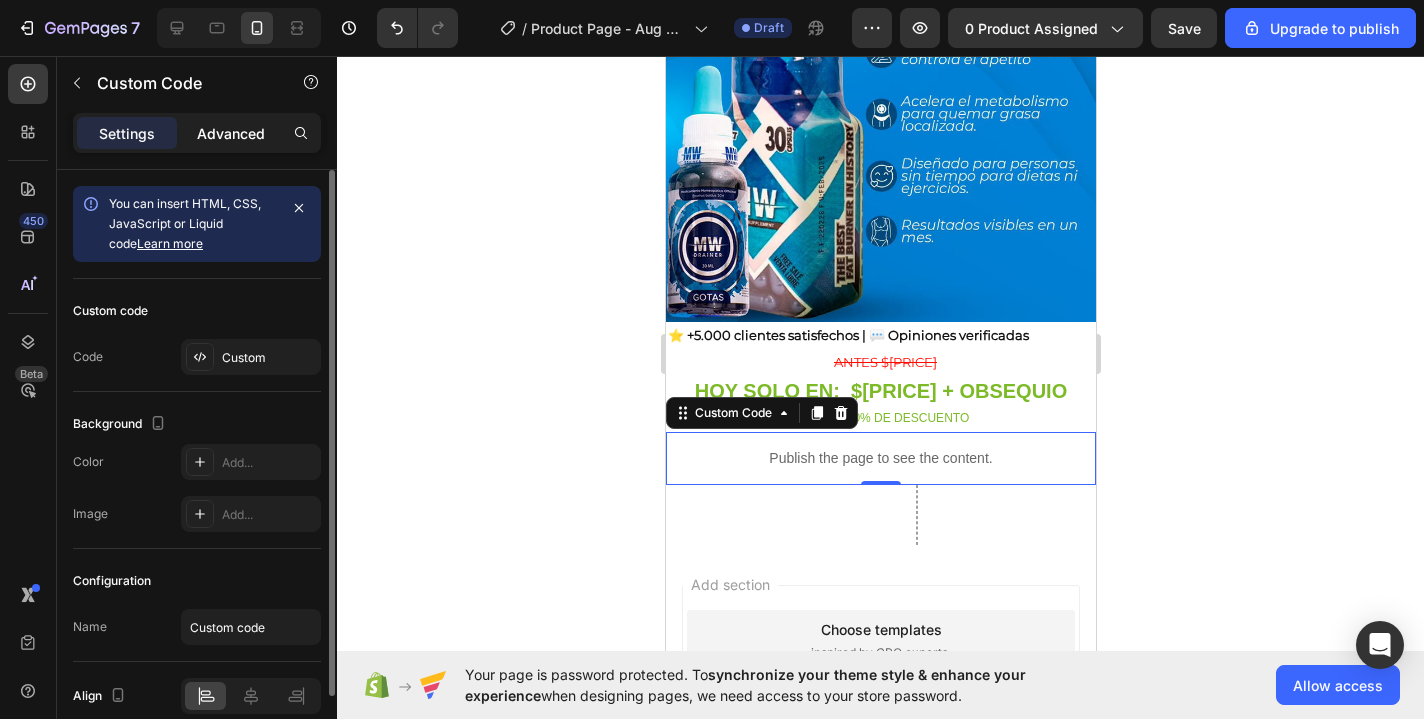 click on "Advanced" at bounding box center (231, 133) 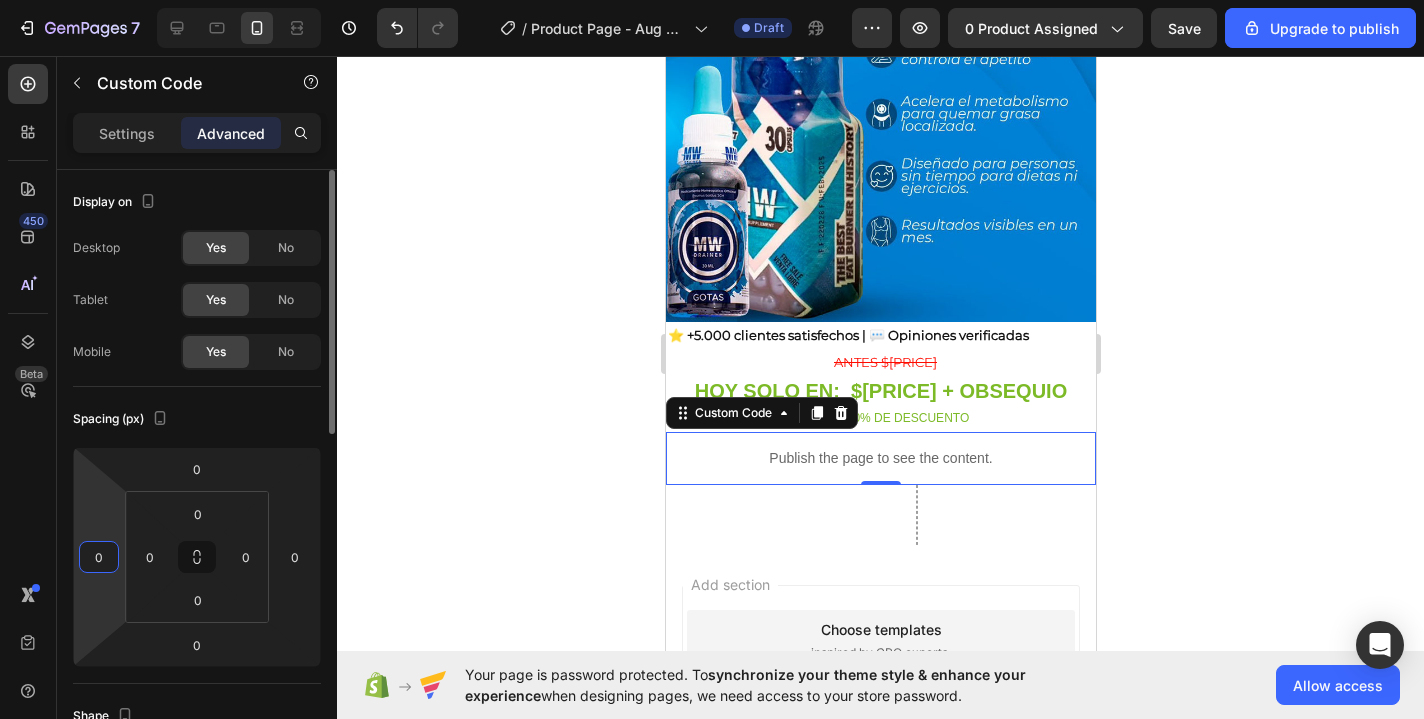 click on "0" at bounding box center [99, 557] 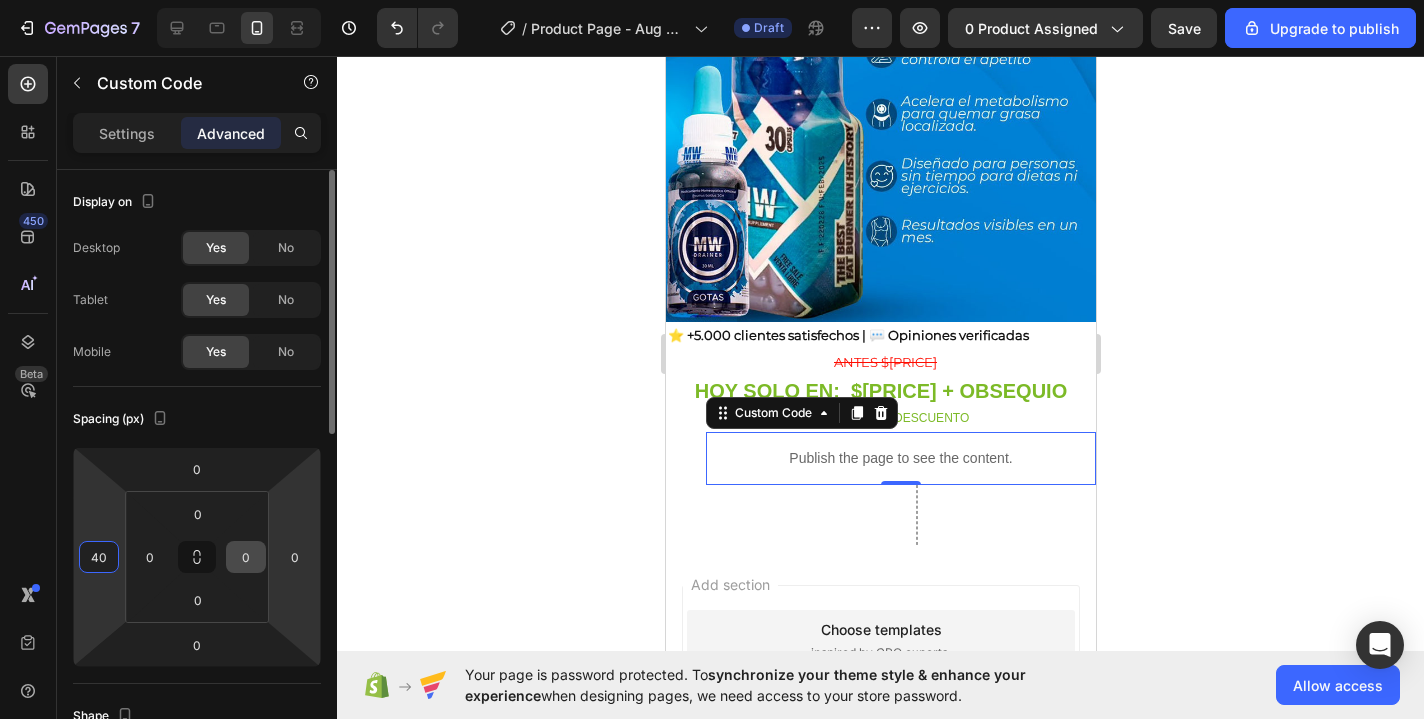 type on "40" 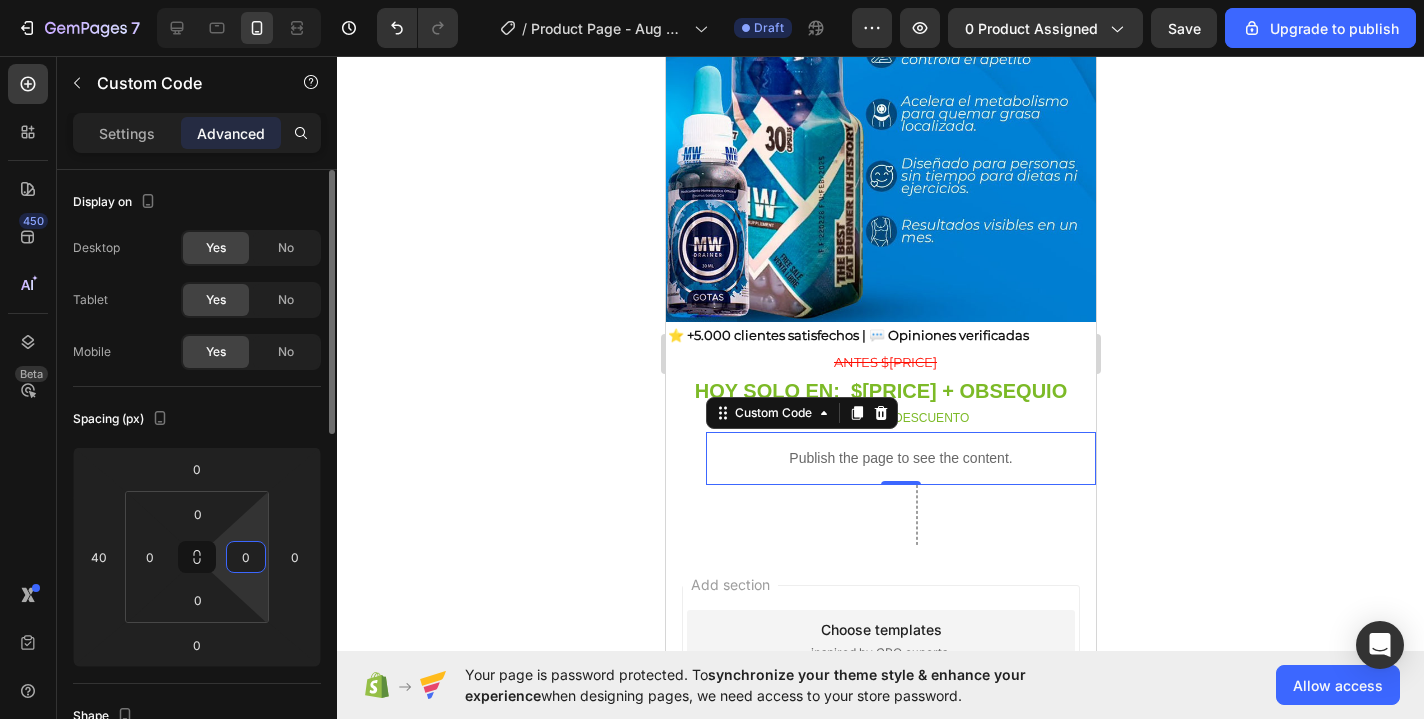 click on "0" at bounding box center [246, 557] 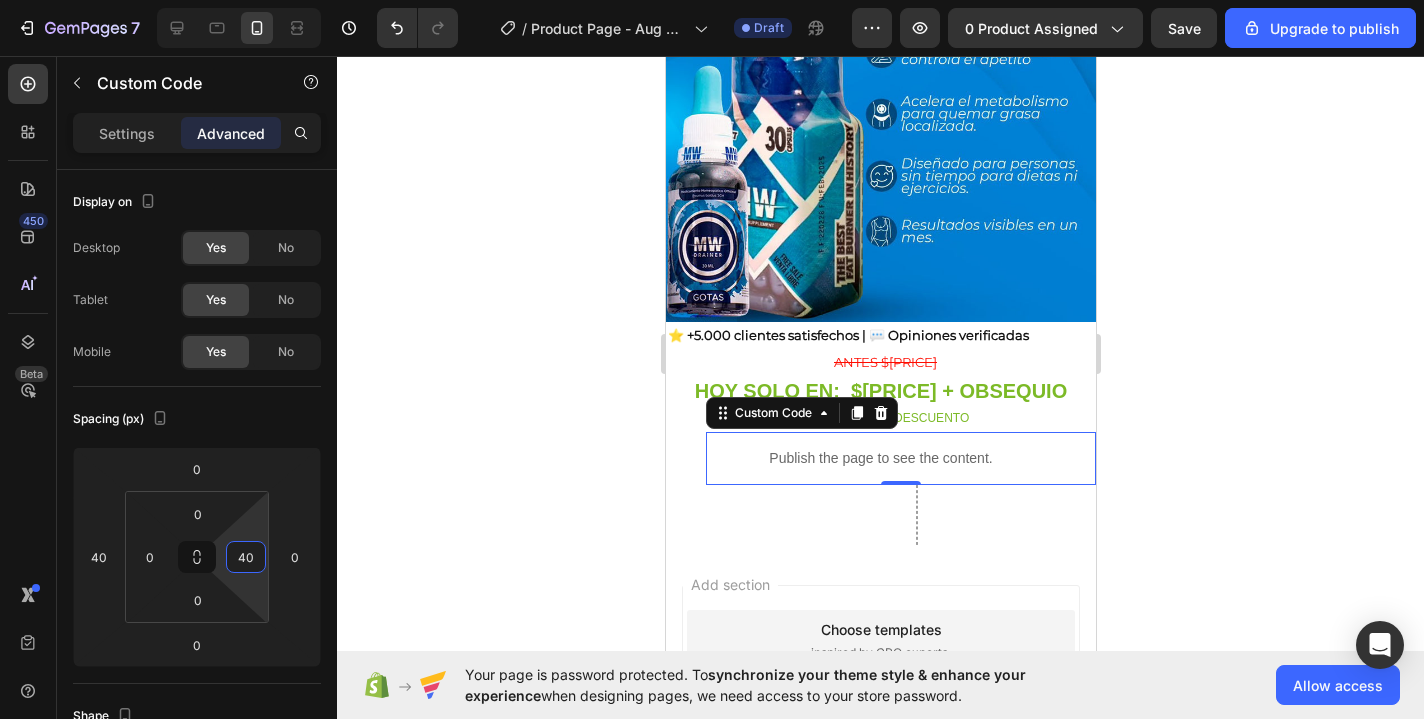 type on "40" 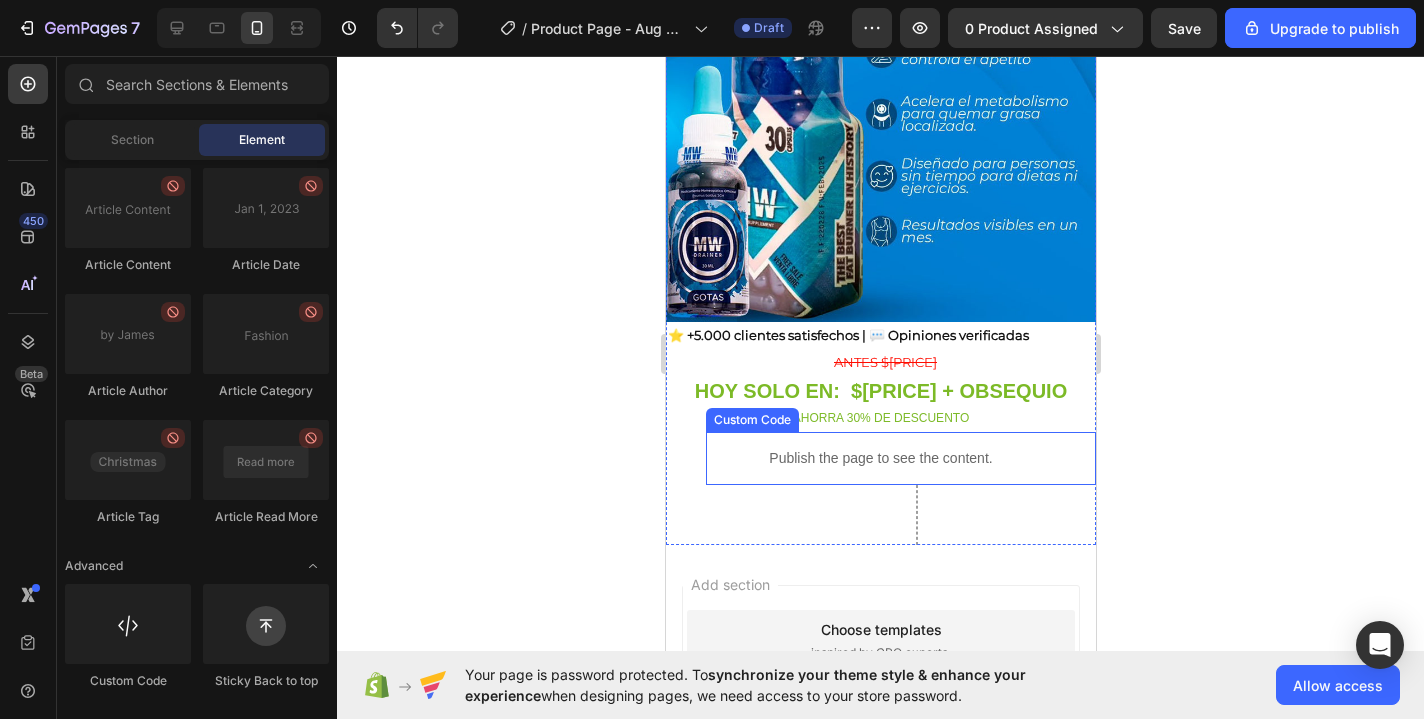 click on "Publish the page to see the content." at bounding box center (880, 458) 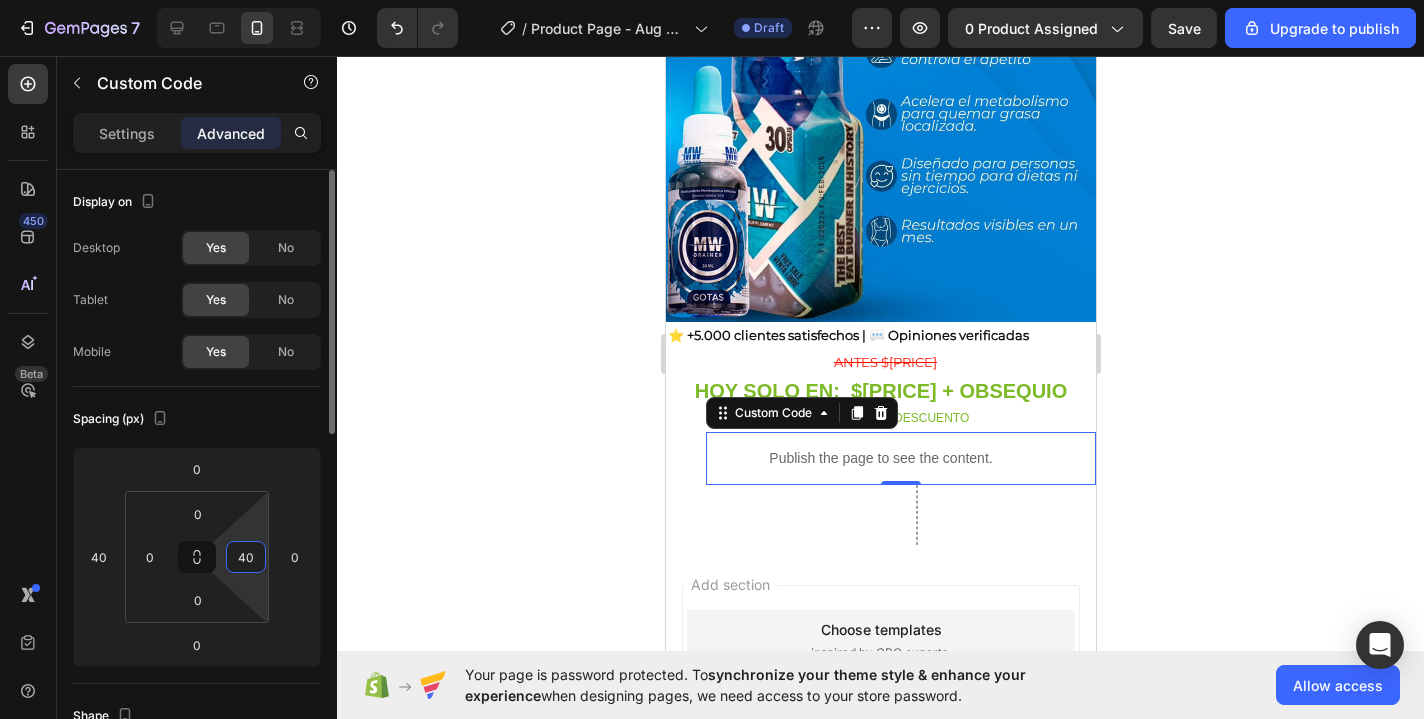 click on "40" at bounding box center [246, 557] 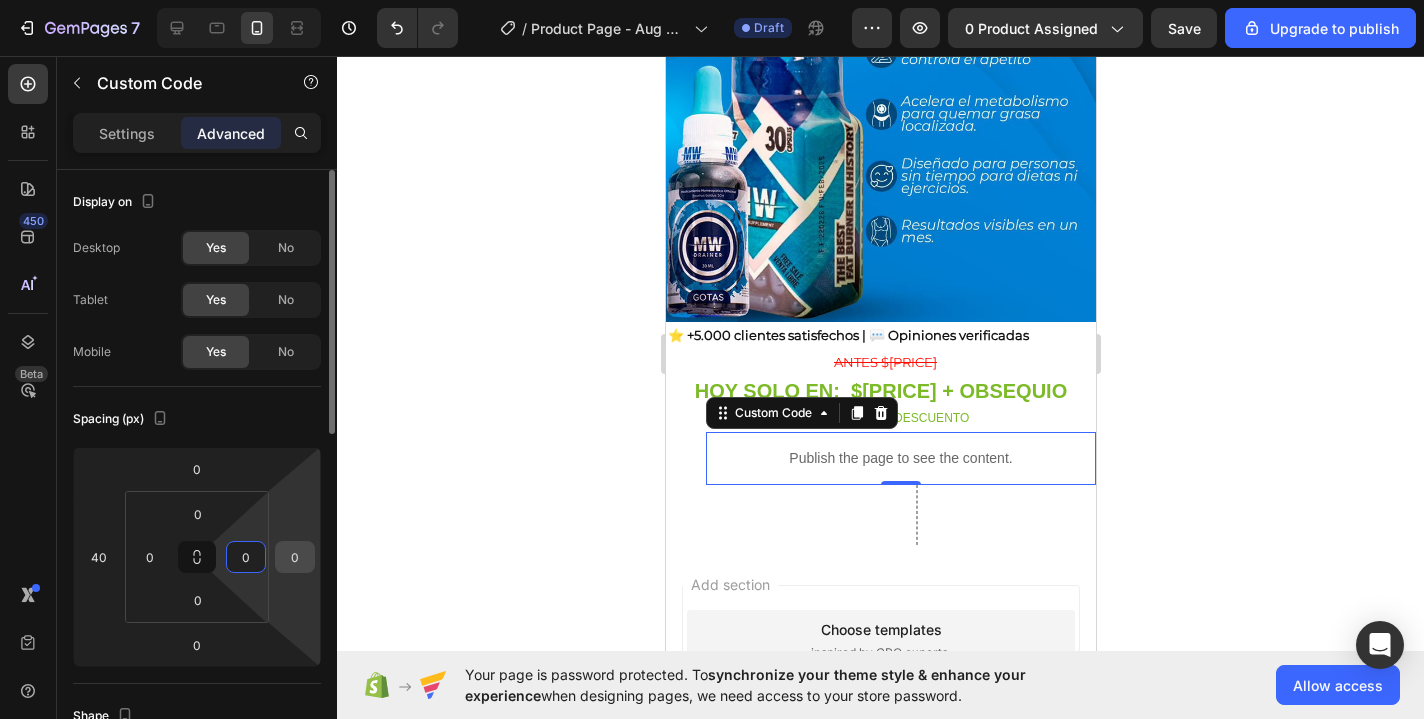type on "0" 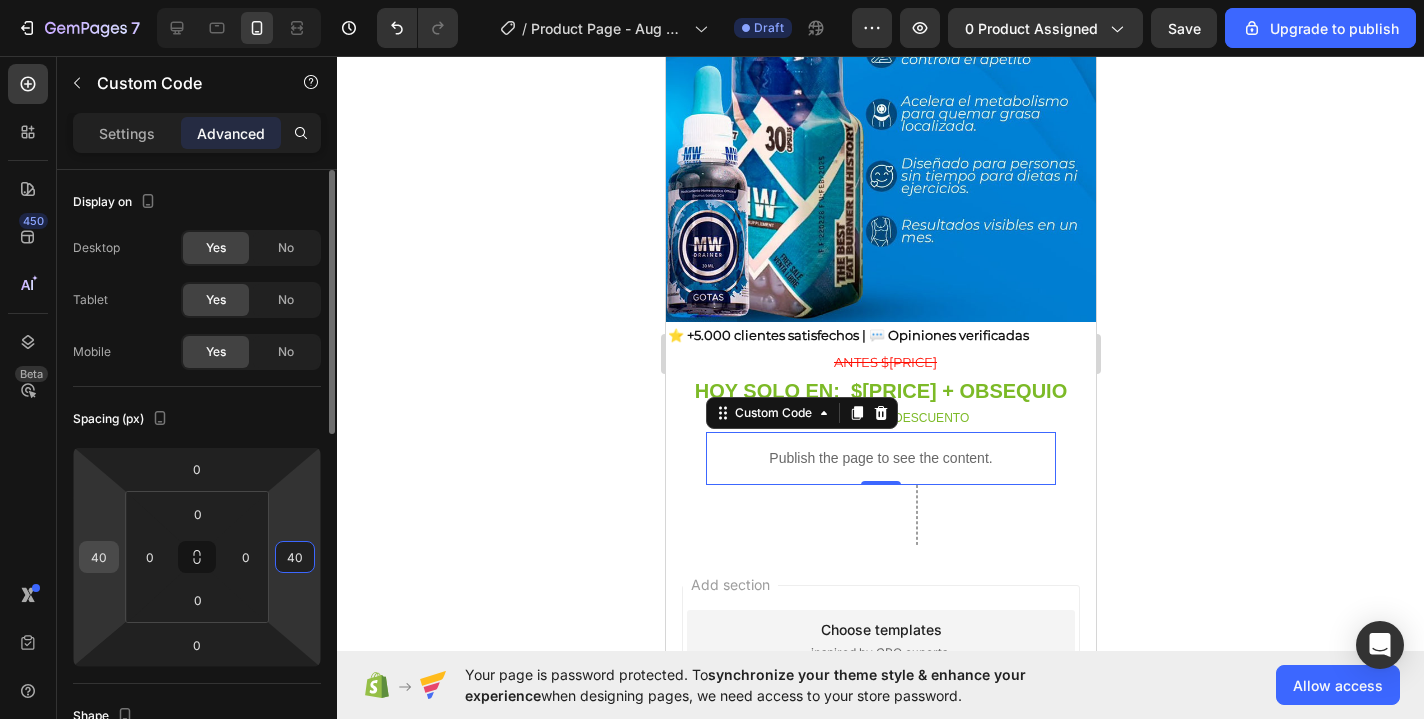 type on "40" 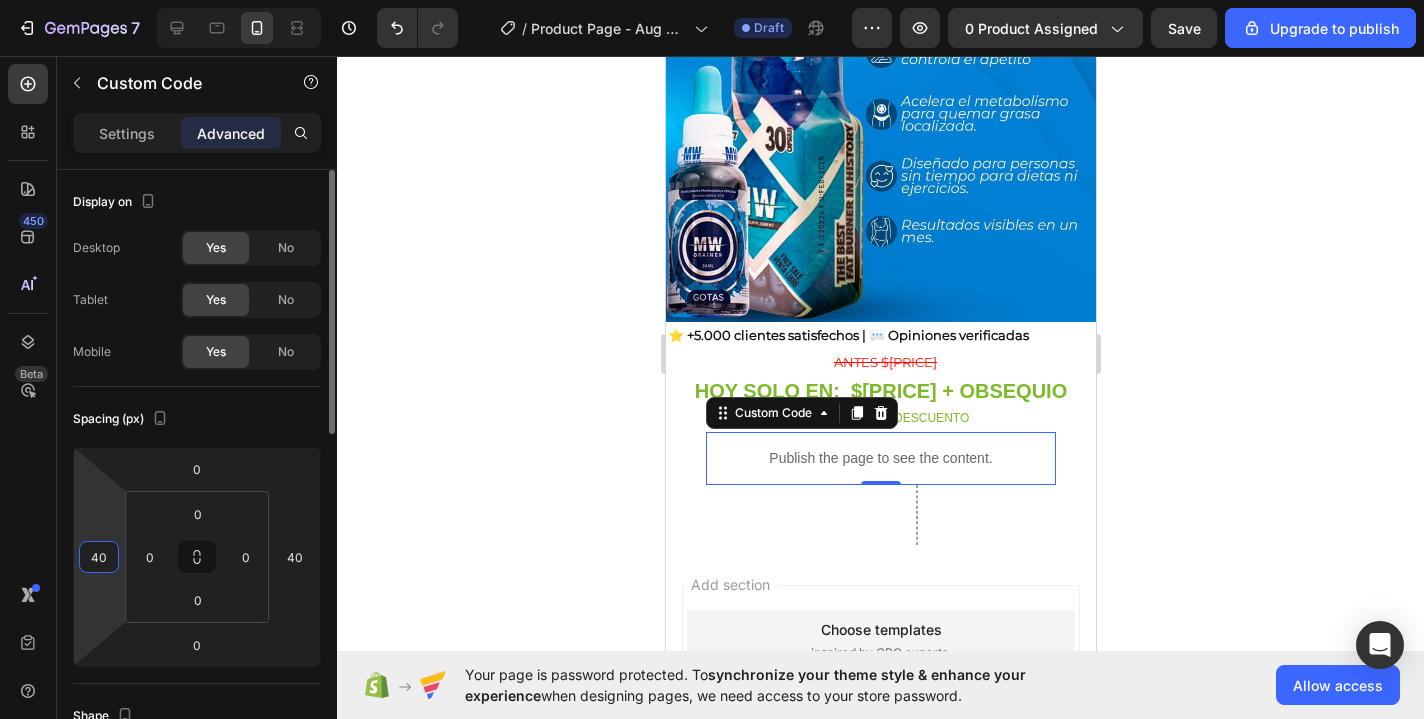 click on "40" at bounding box center [99, 557] 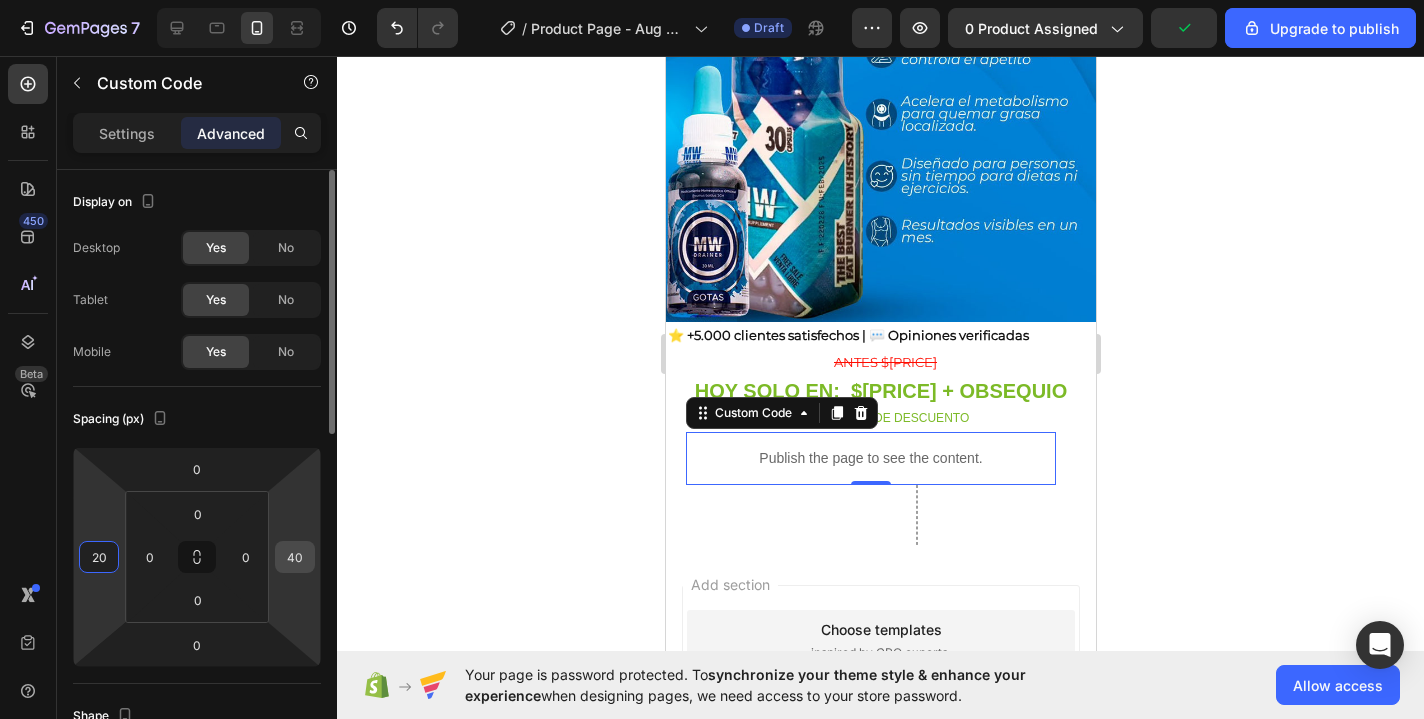 type on "20" 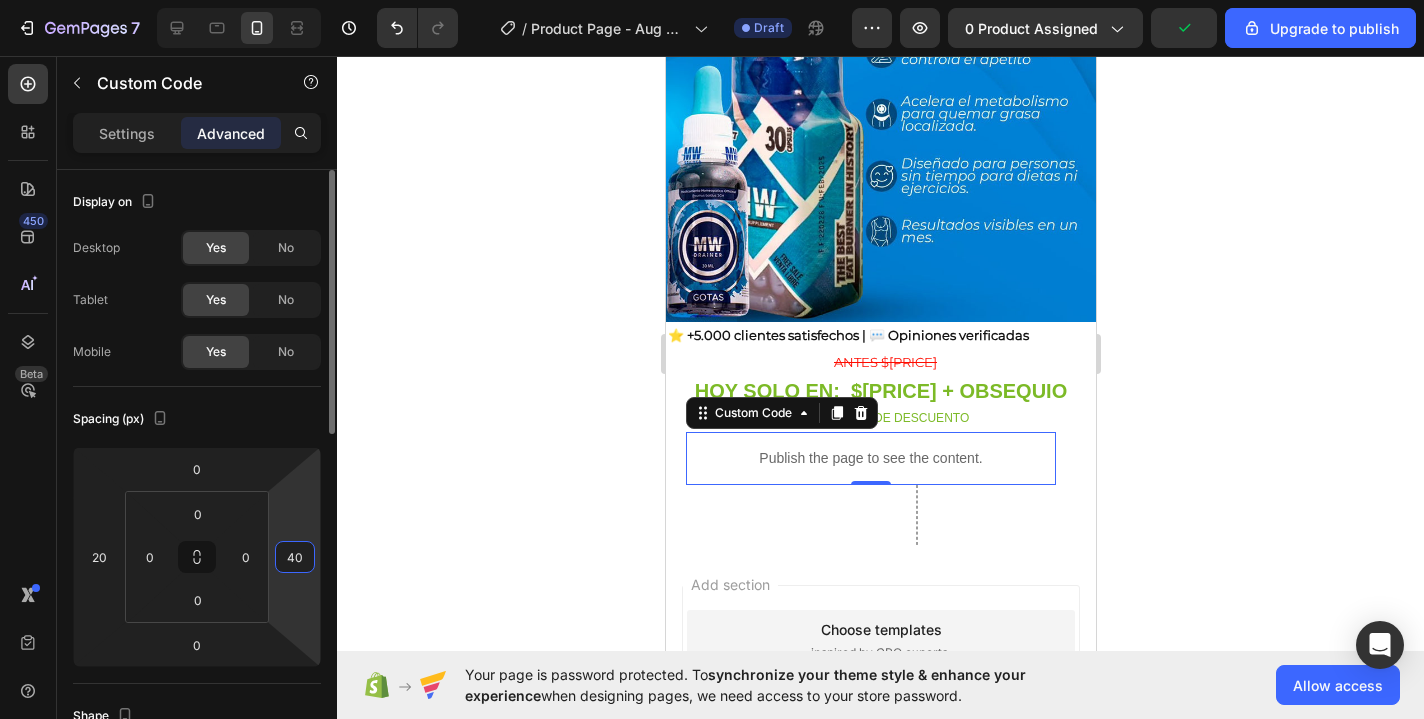 click on "40" at bounding box center [295, 557] 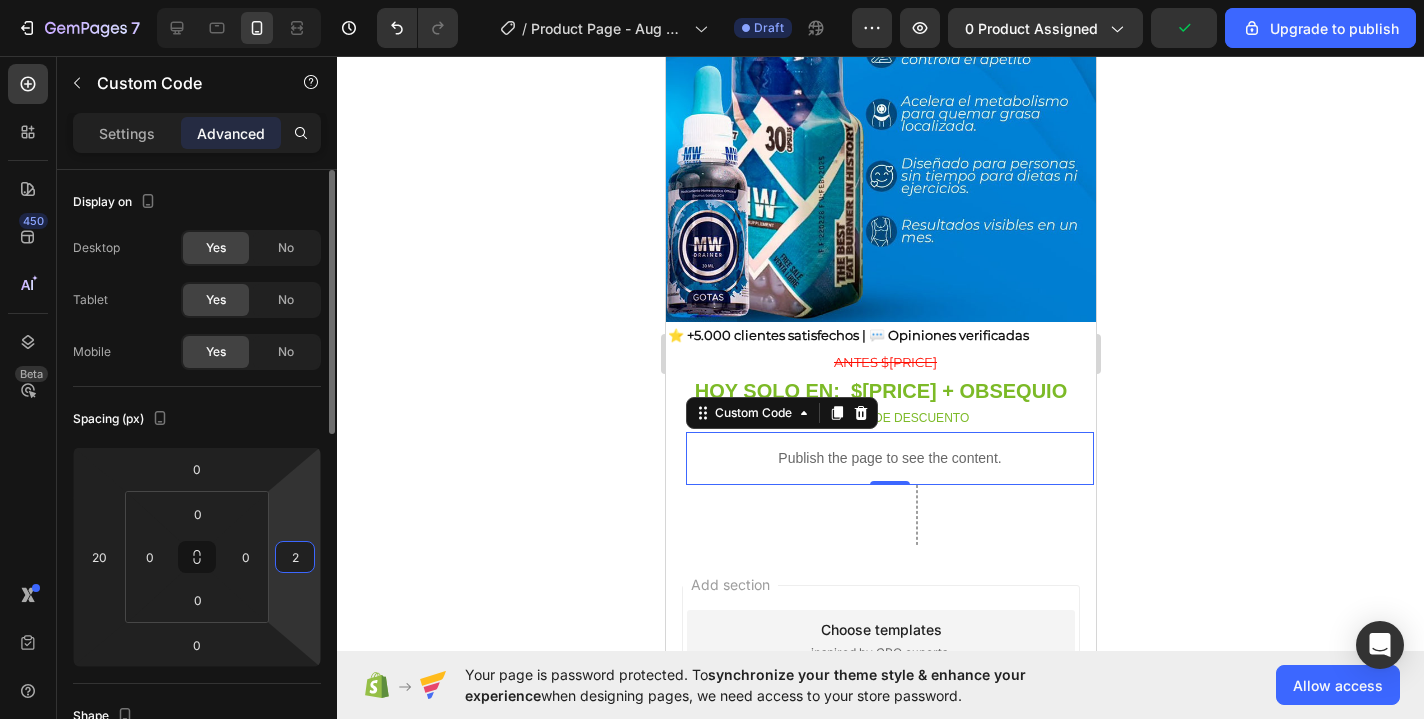 type on "20" 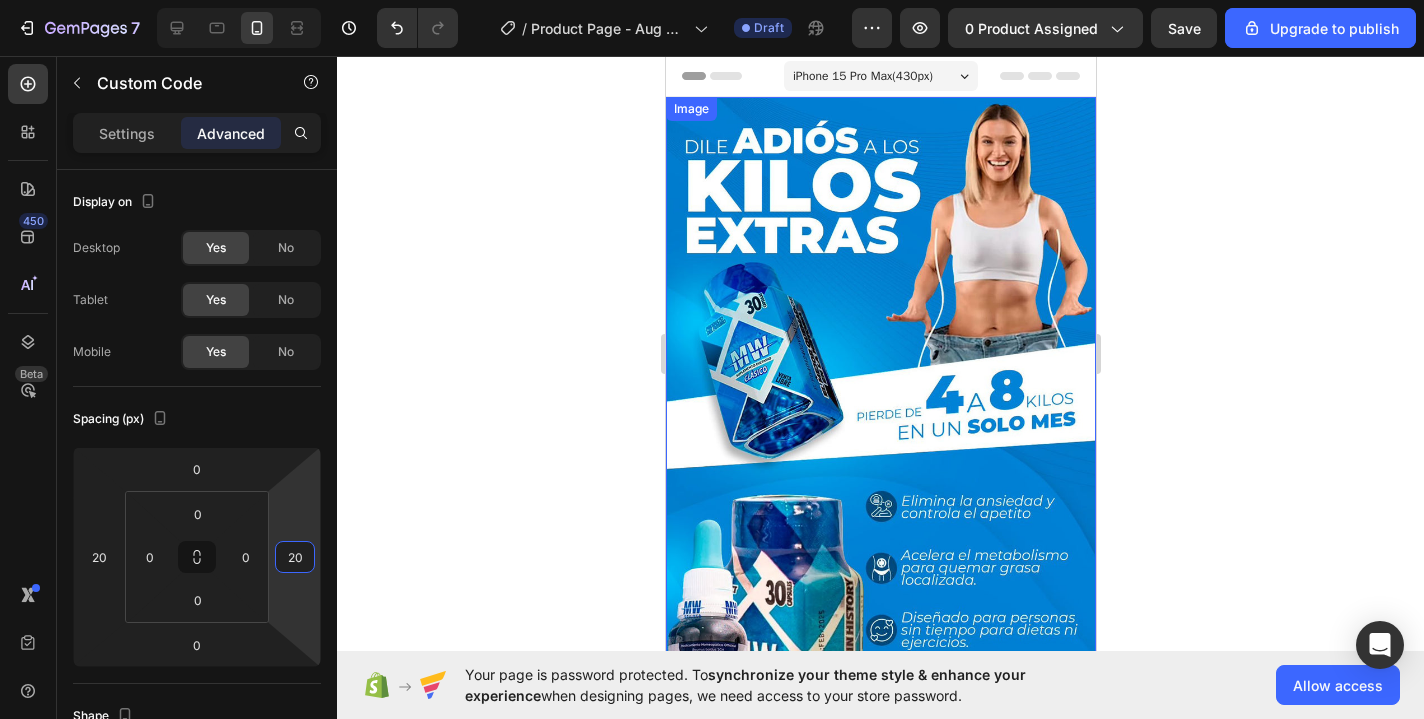 scroll, scrollTop: -1, scrollLeft: 0, axis: vertical 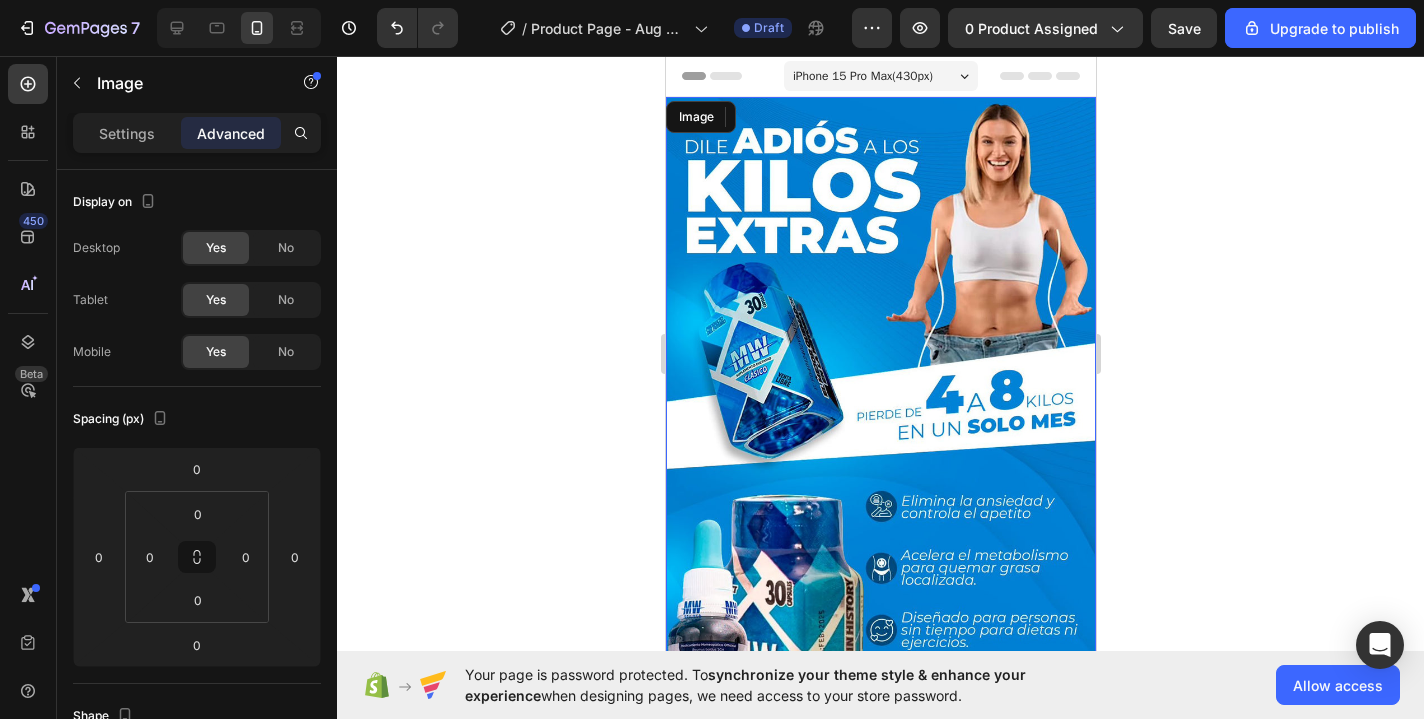 click at bounding box center [880, 436] 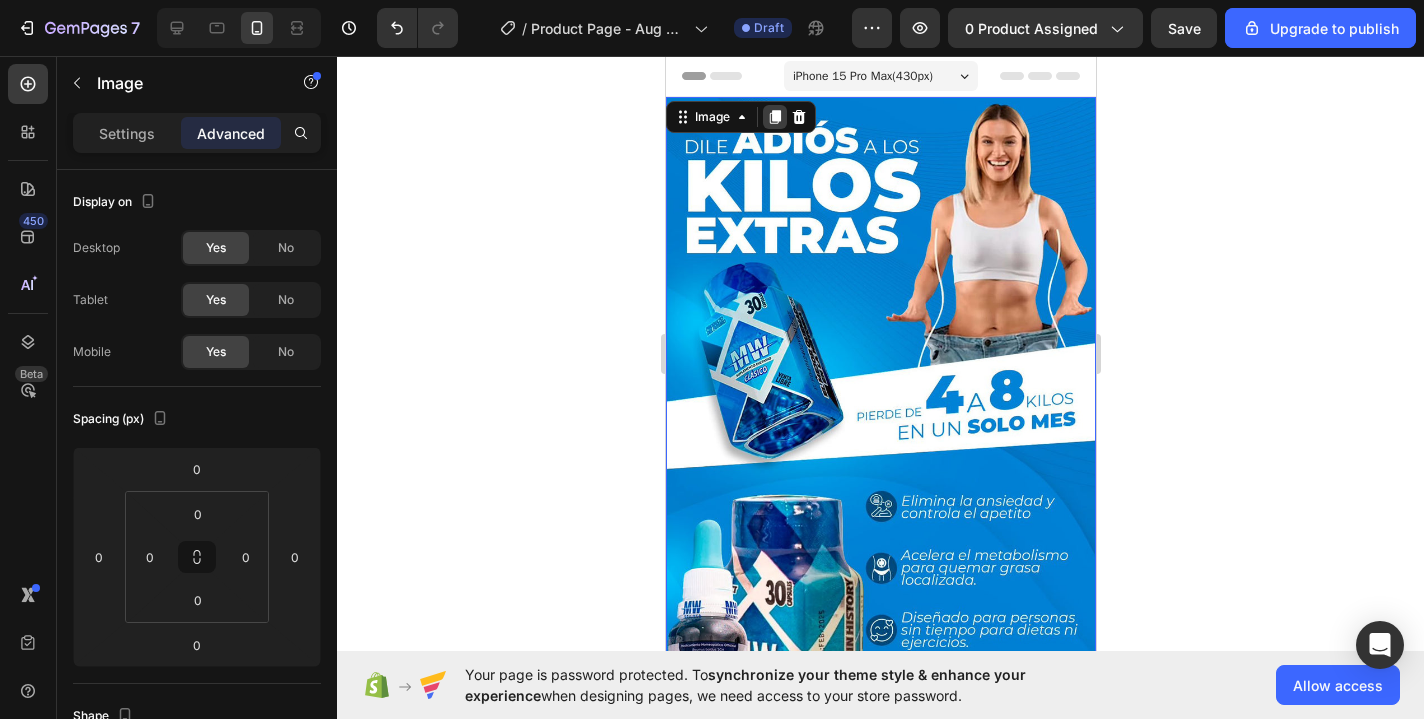 click 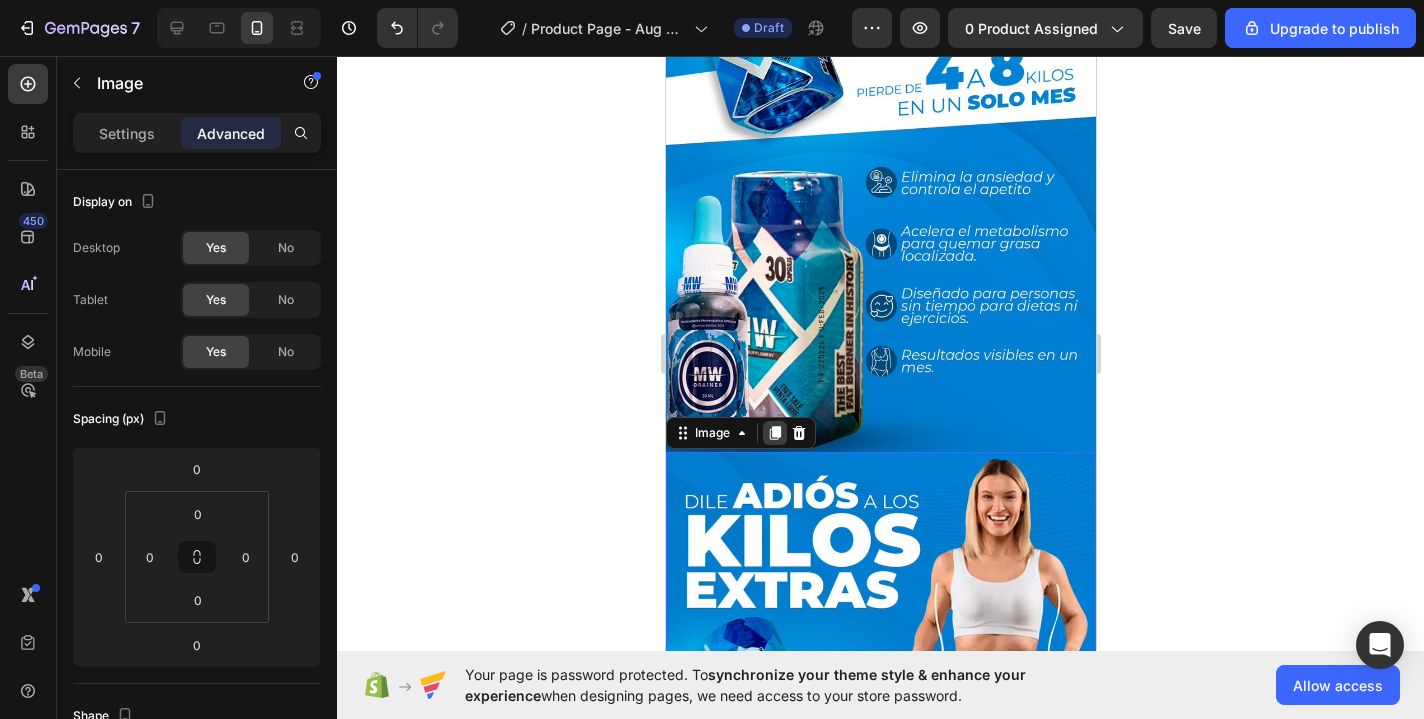 scroll, scrollTop: 491, scrollLeft: 0, axis: vertical 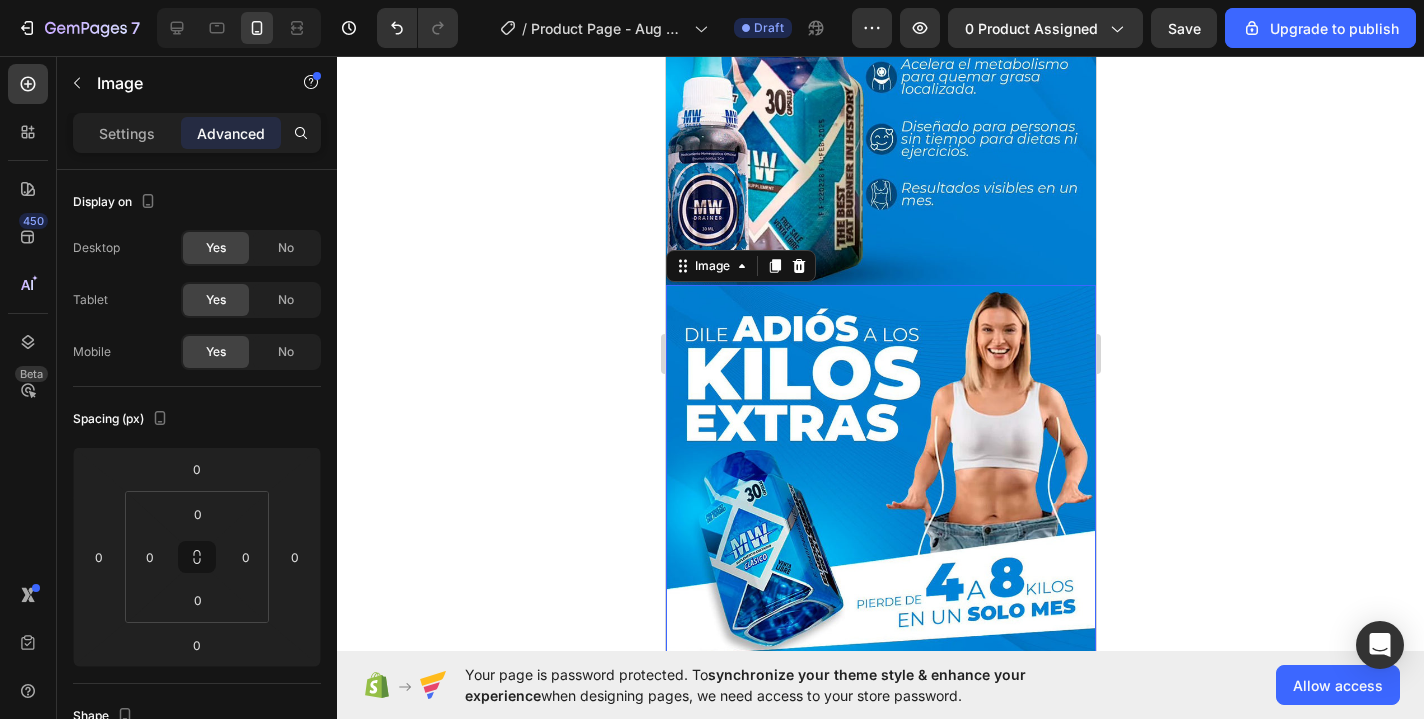 click at bounding box center [880, 624] 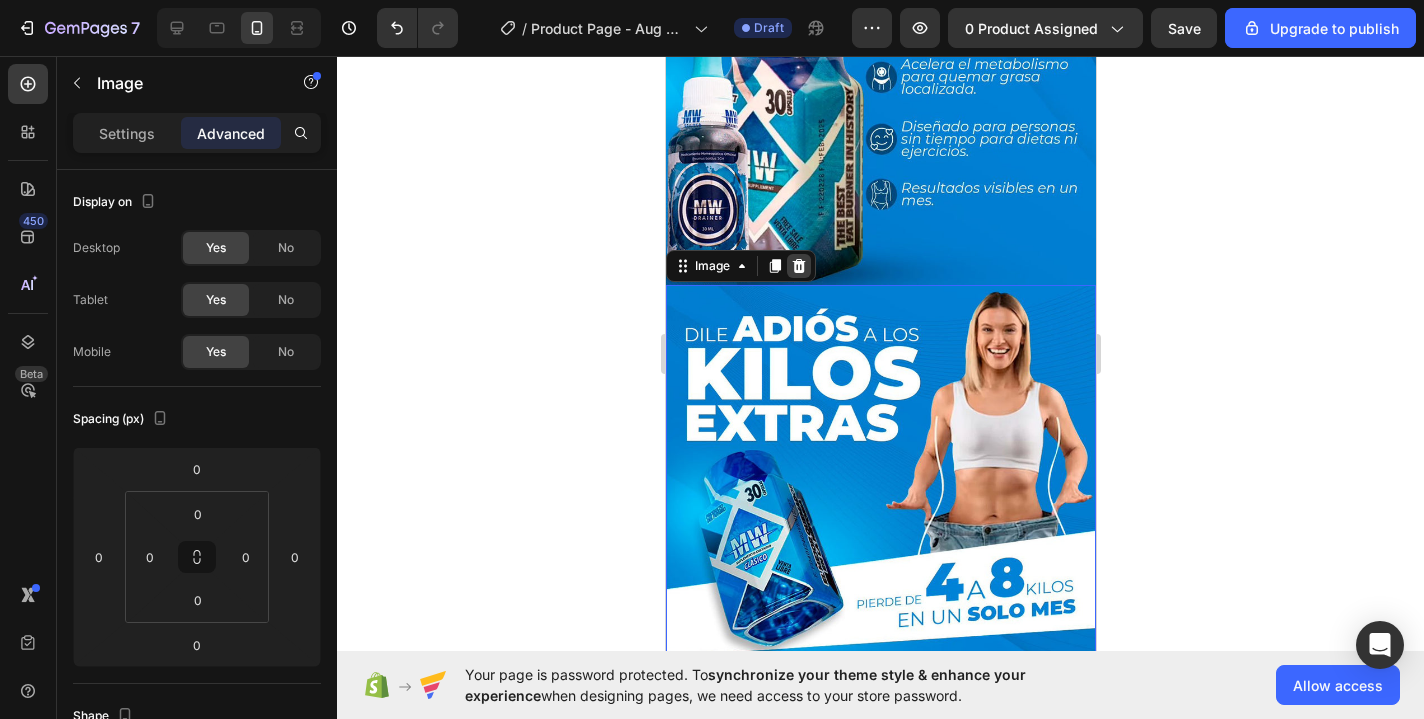 click 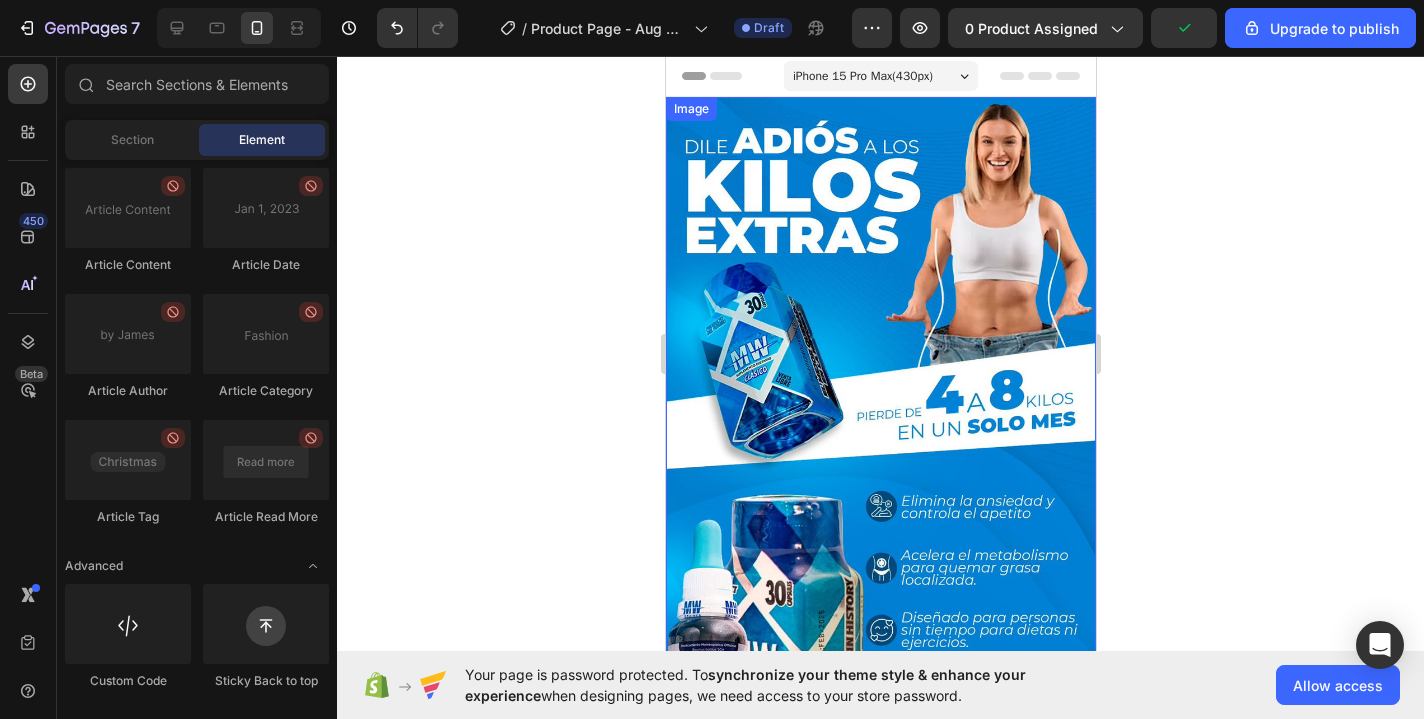 scroll, scrollTop: 0, scrollLeft: 0, axis: both 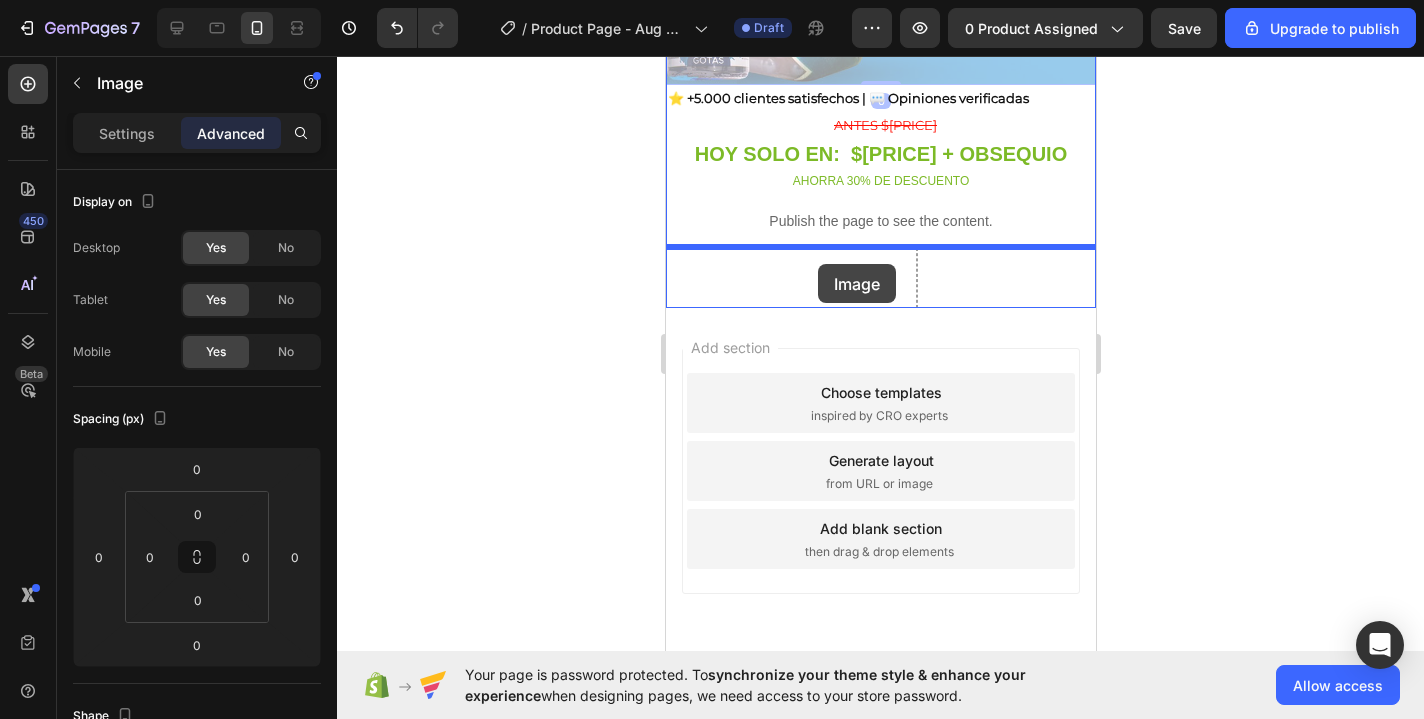 drag, startPoint x: 700, startPoint y: 121, endPoint x: 817, endPoint y: 264, distance: 184.76471 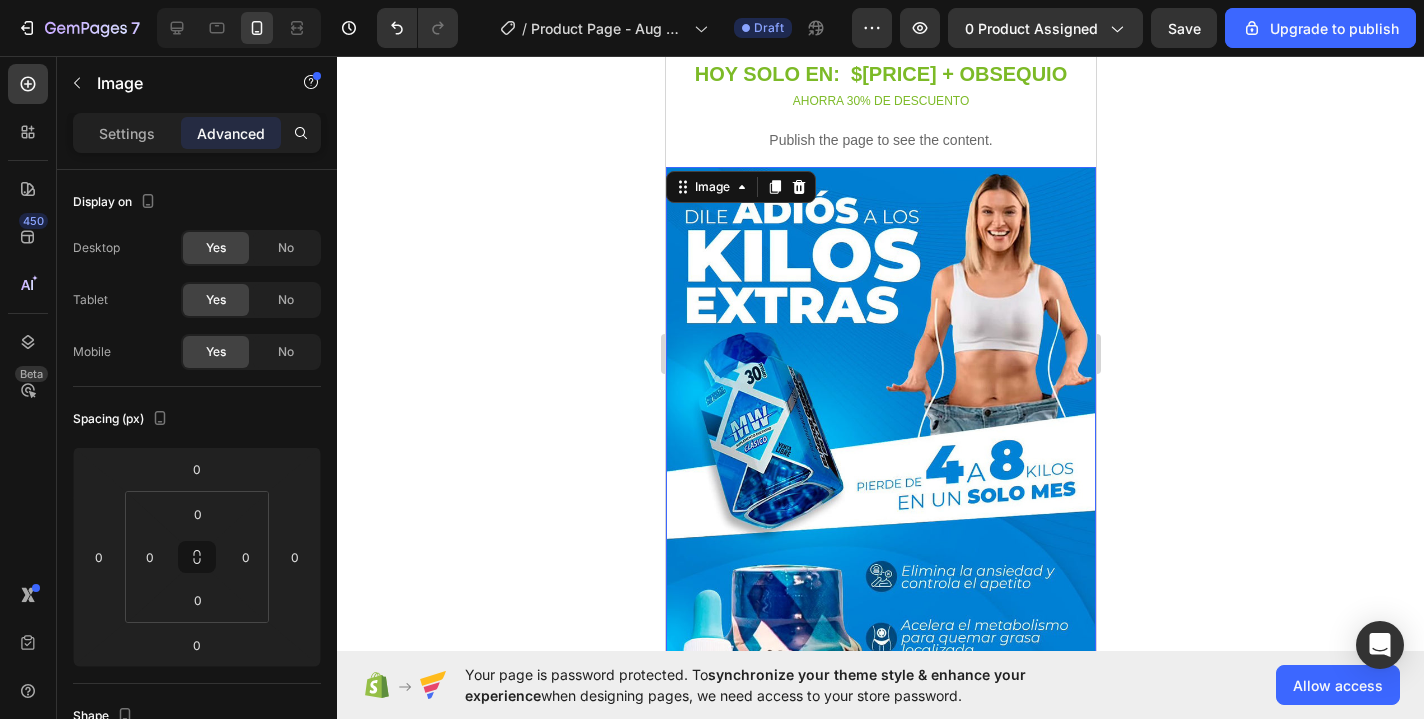 scroll, scrollTop: 103, scrollLeft: 0, axis: vertical 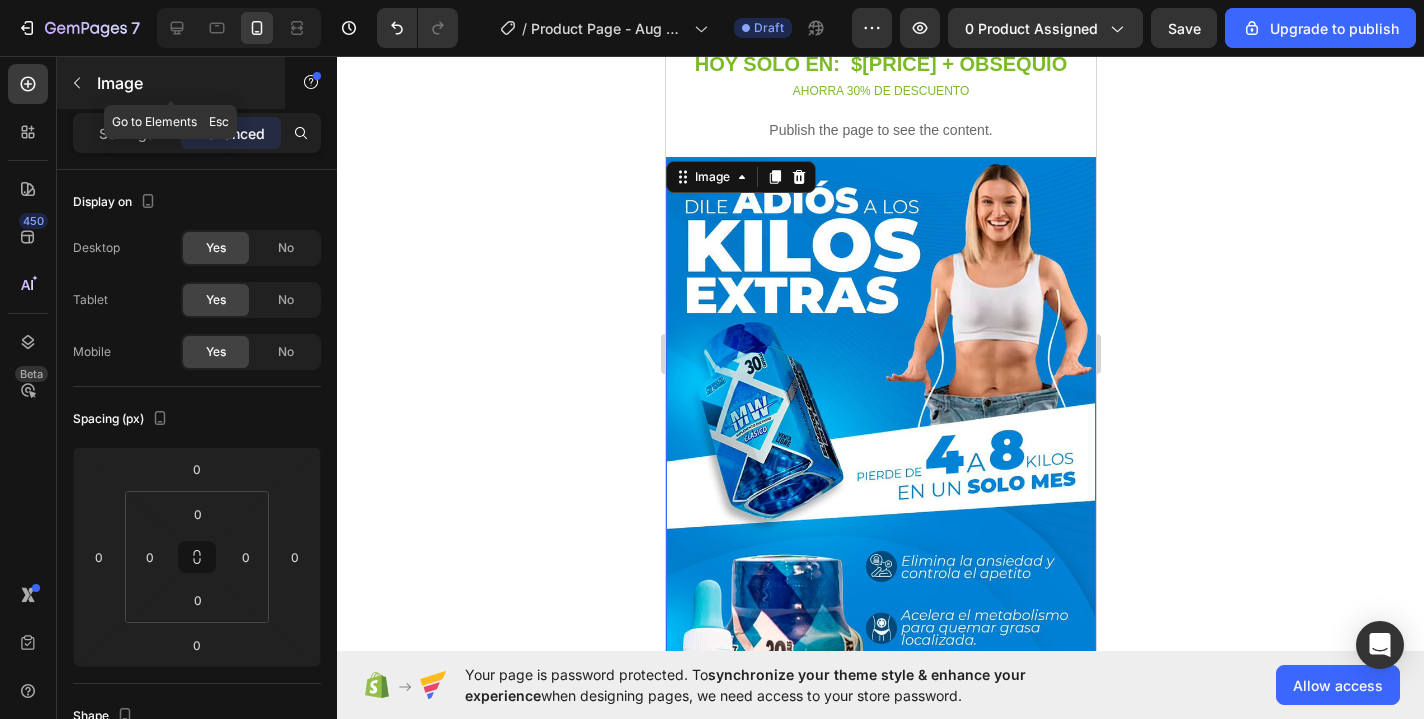 click at bounding box center (77, 83) 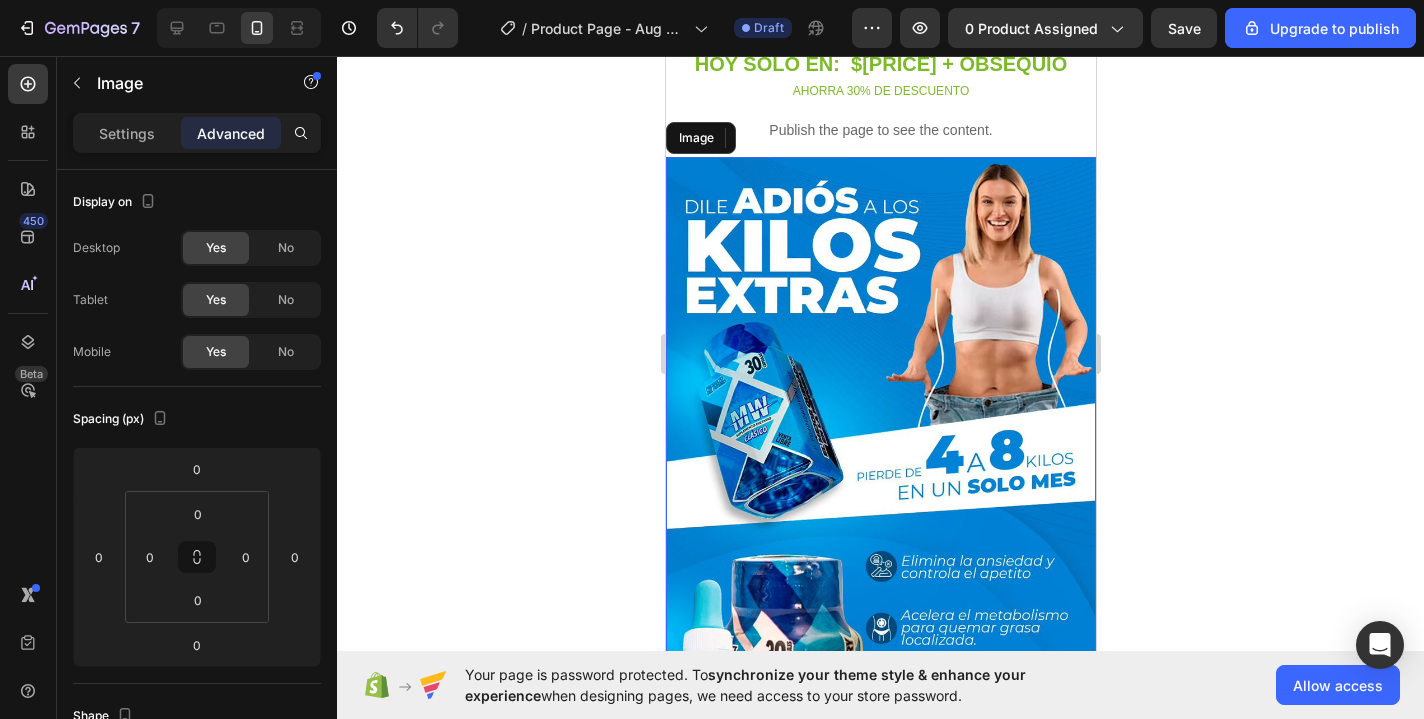 click at bounding box center (880, 496) 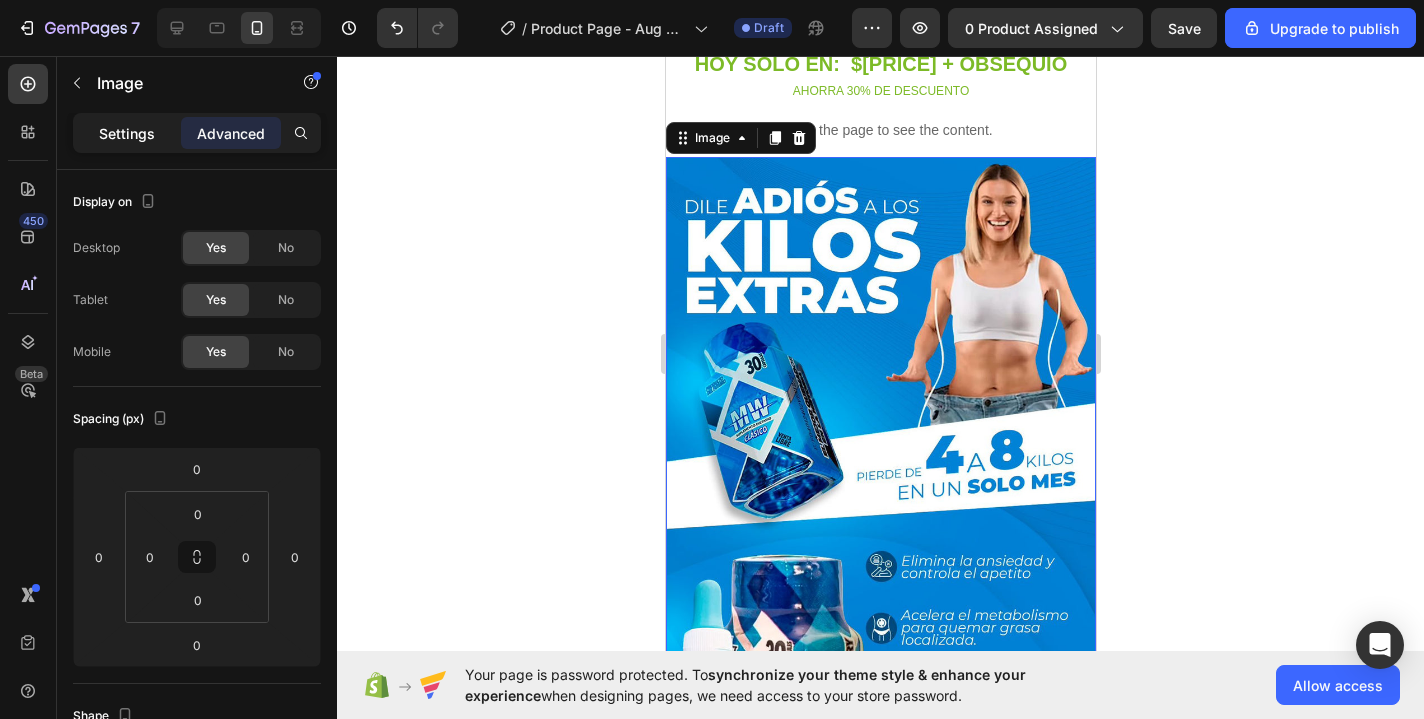 click on "Settings" at bounding box center [127, 133] 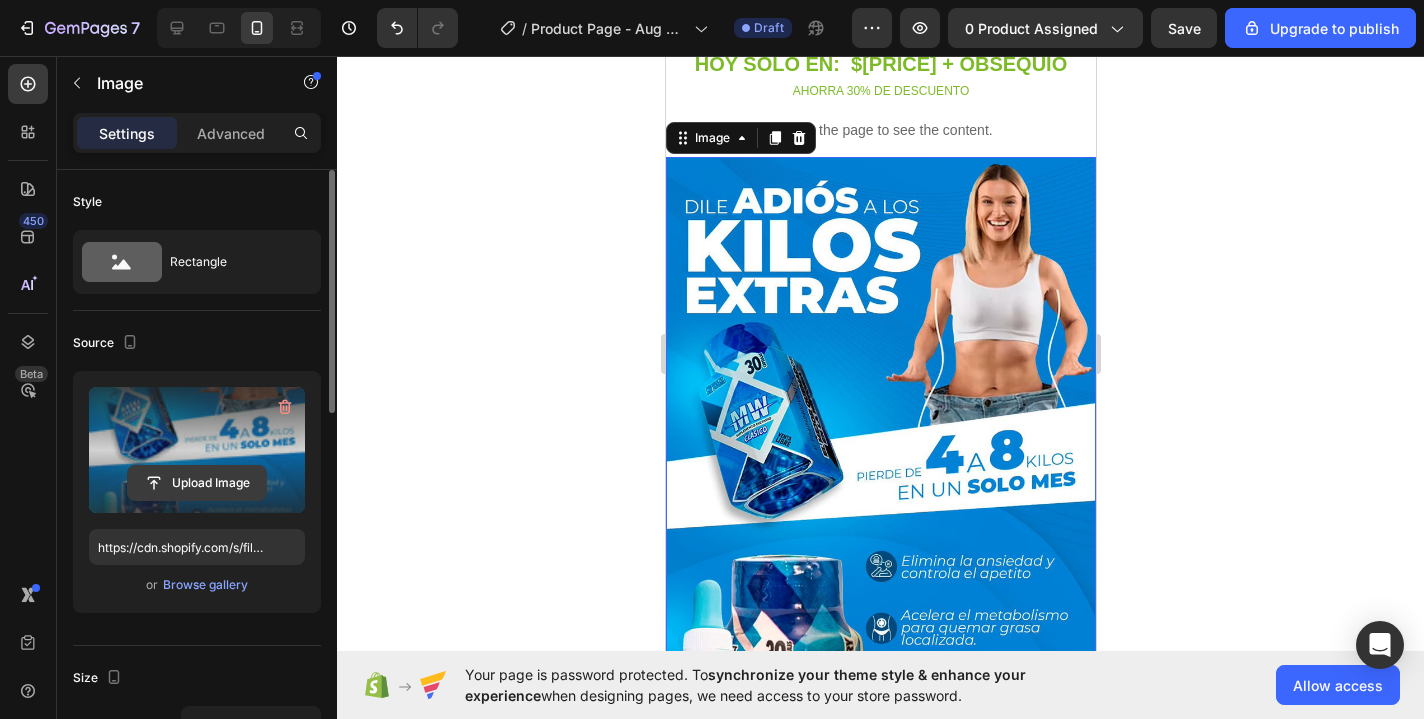click 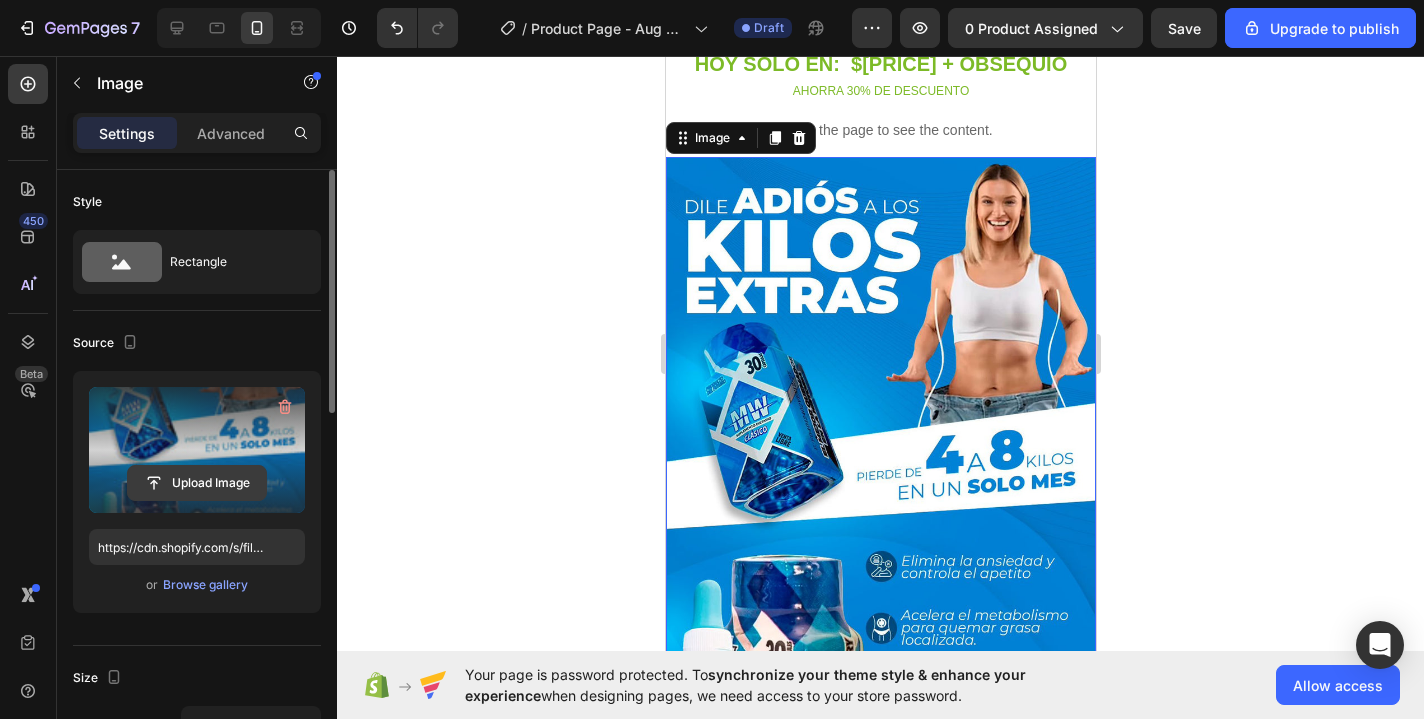click 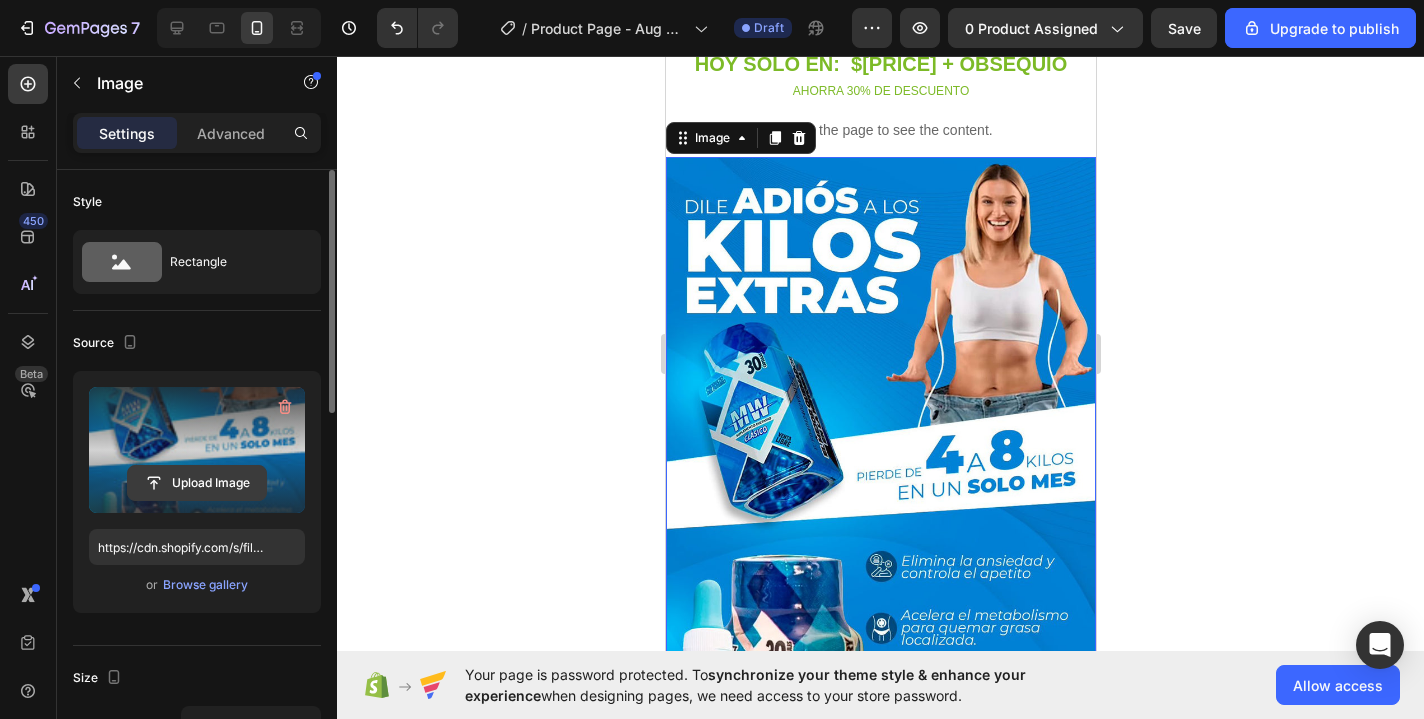 click 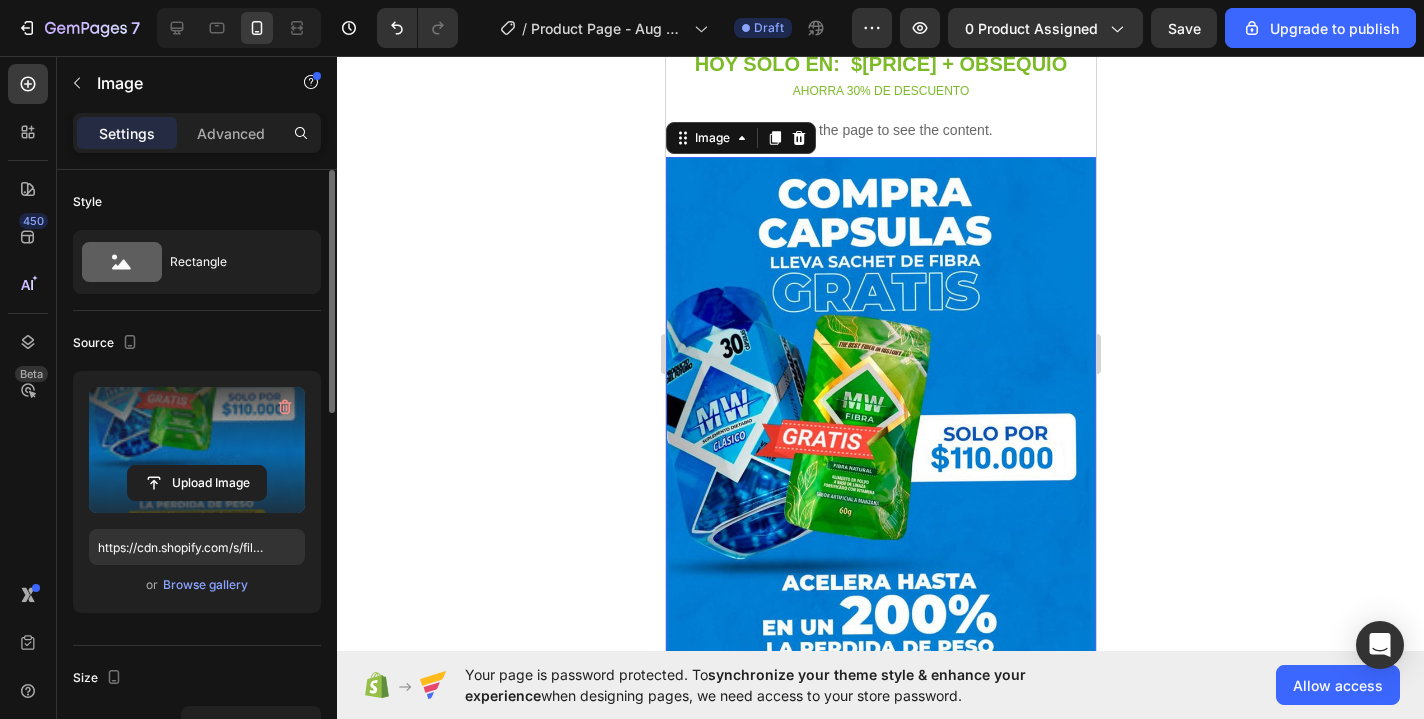 type on "https://cdn.shopify.com/s/files/1/0635/2247/1981/files/gempages_568167727760409681-a297869e-73ae-46e3-a5c6-6a528e450e72.jpg" 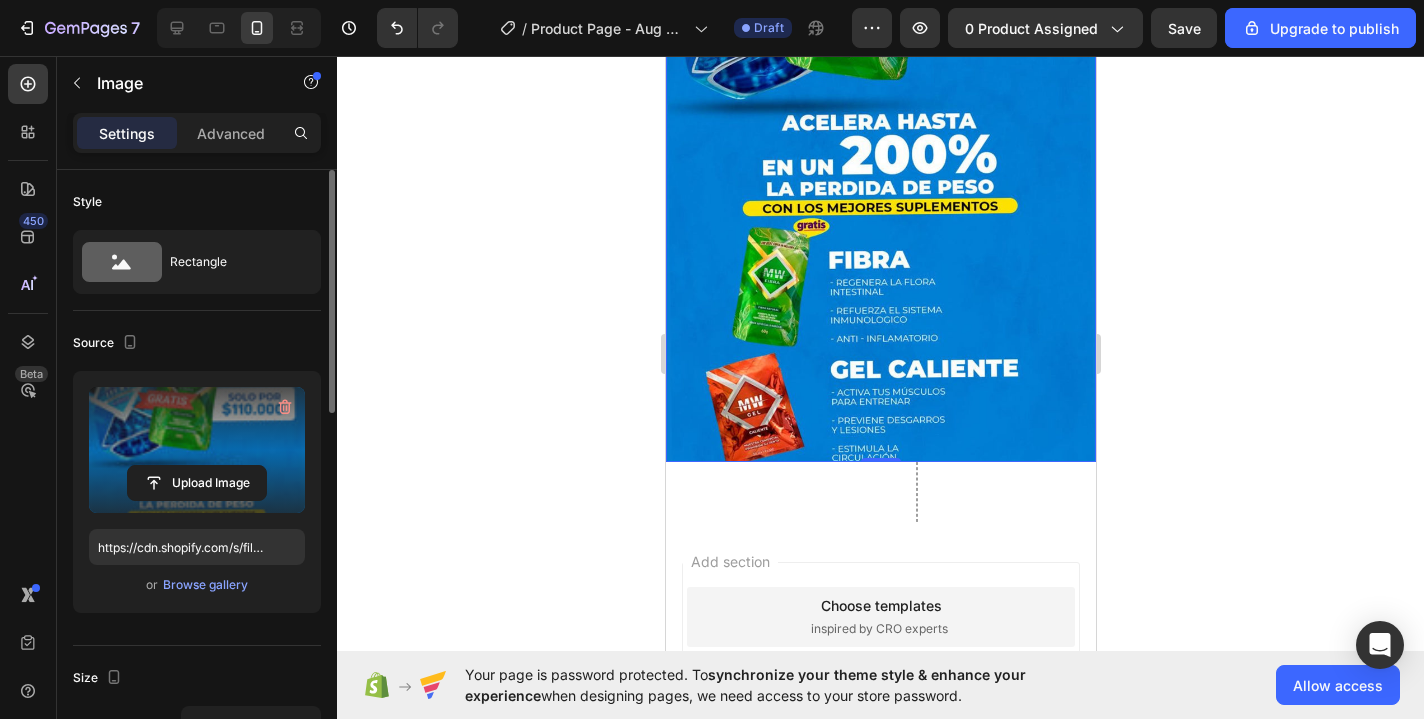scroll, scrollTop: 566, scrollLeft: 0, axis: vertical 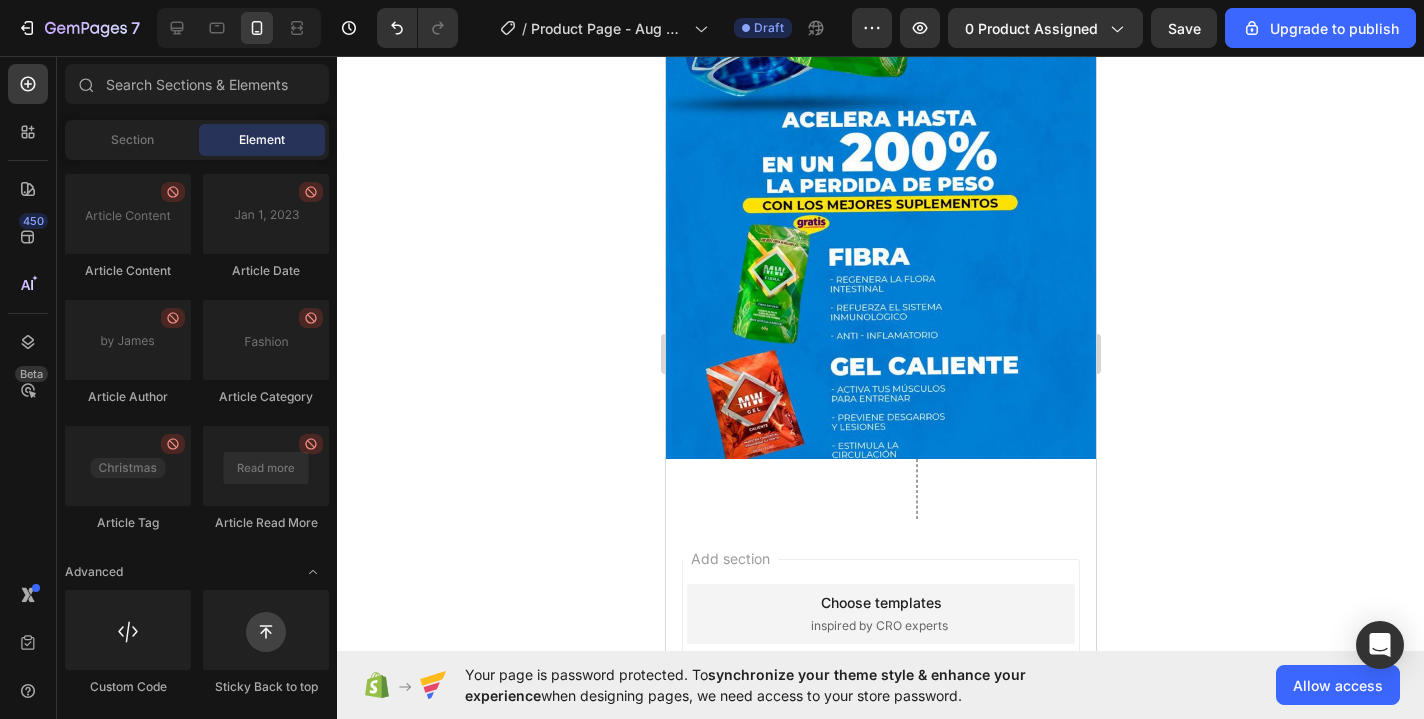 click on "Add section Choose templates inspired by CRO experts Generate layout from URL or image Add blank section then drag & drop elements" at bounding box center [880, 710] 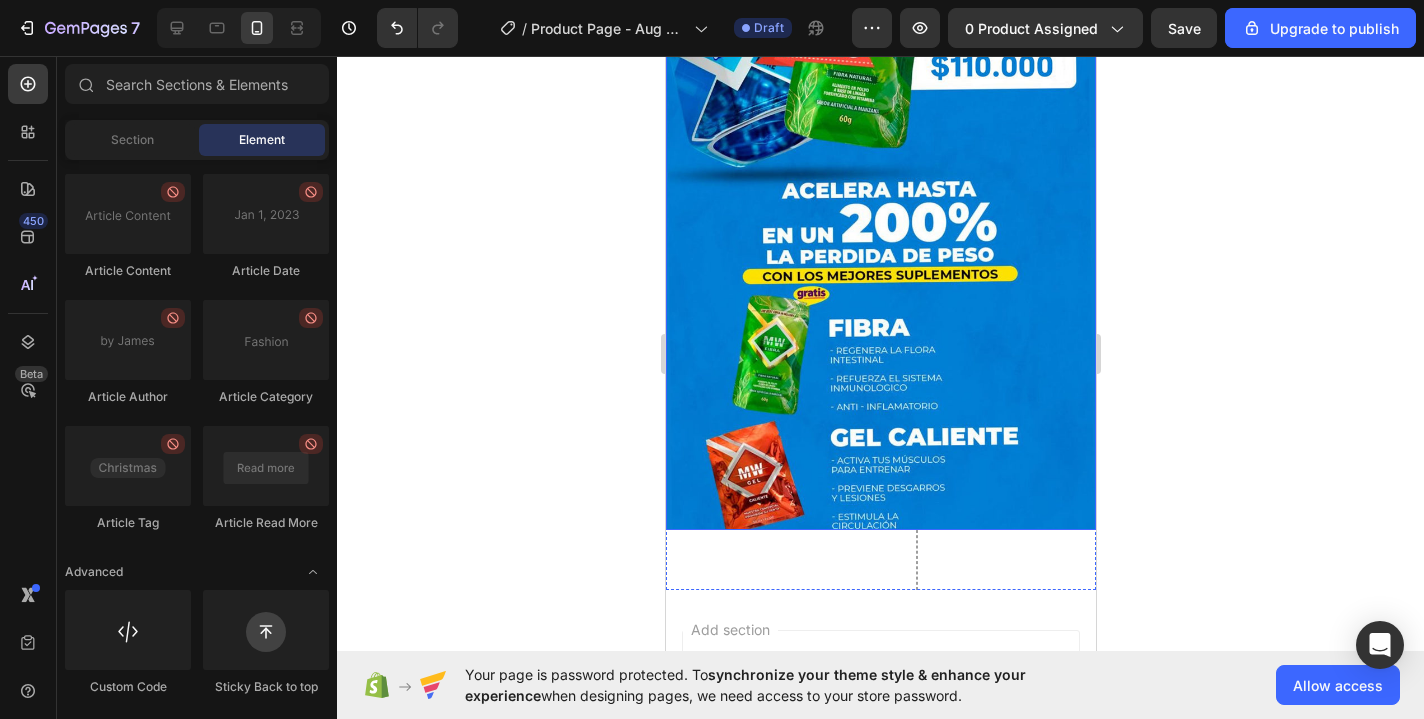 scroll, scrollTop: 545, scrollLeft: 0, axis: vertical 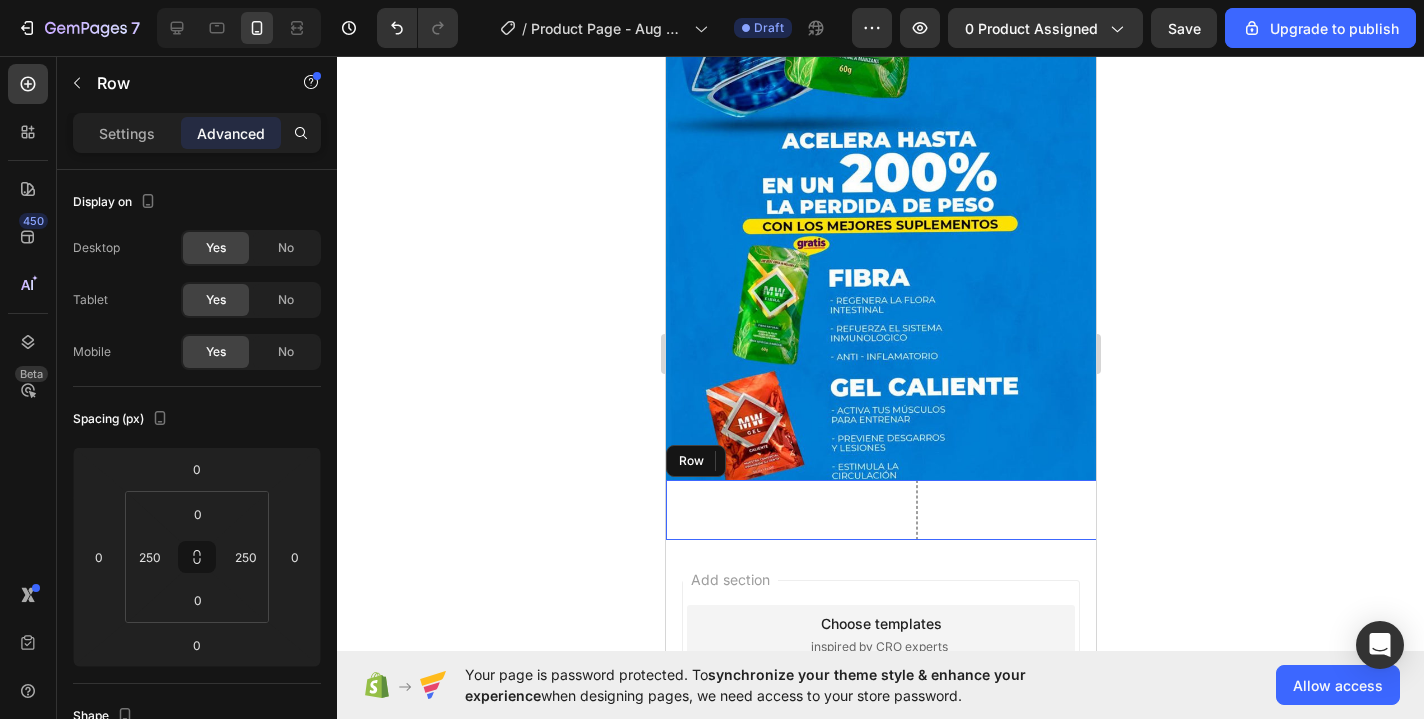 click on "Row" at bounding box center [915, 510] 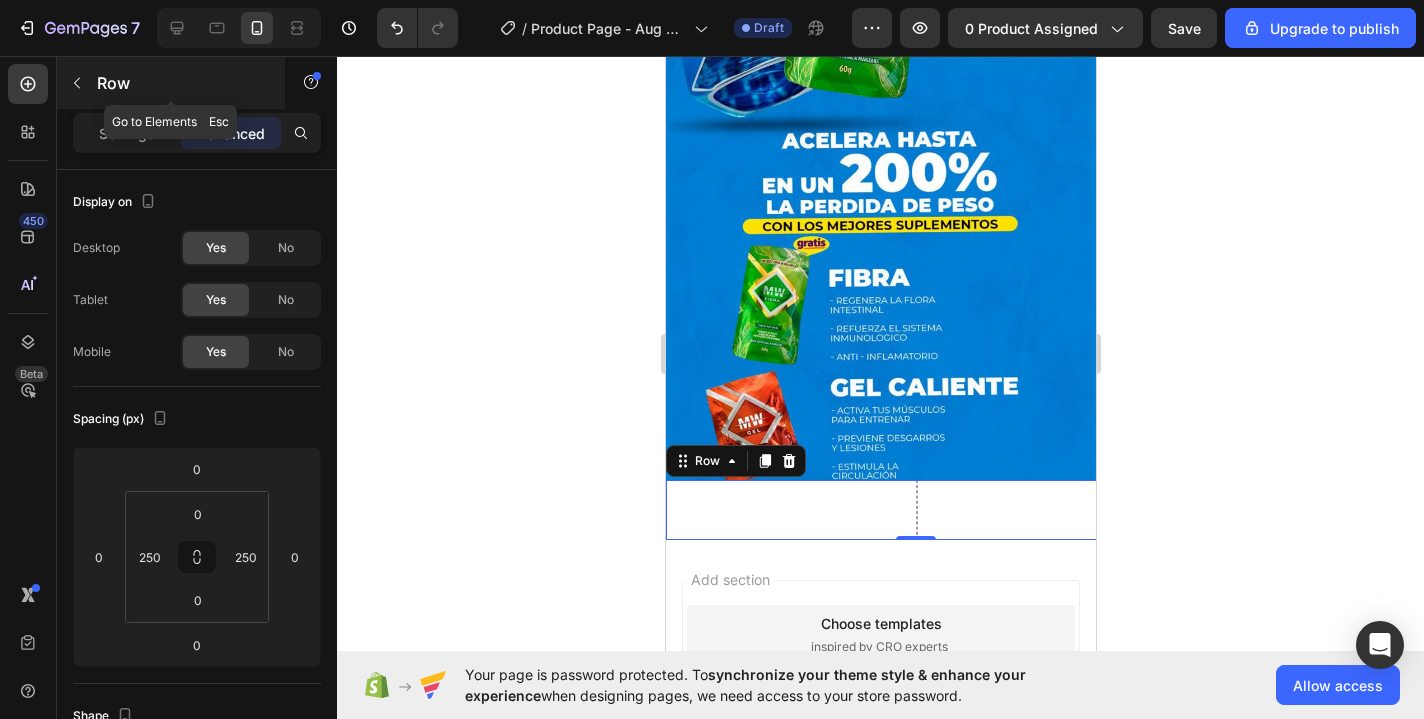 click at bounding box center (77, 83) 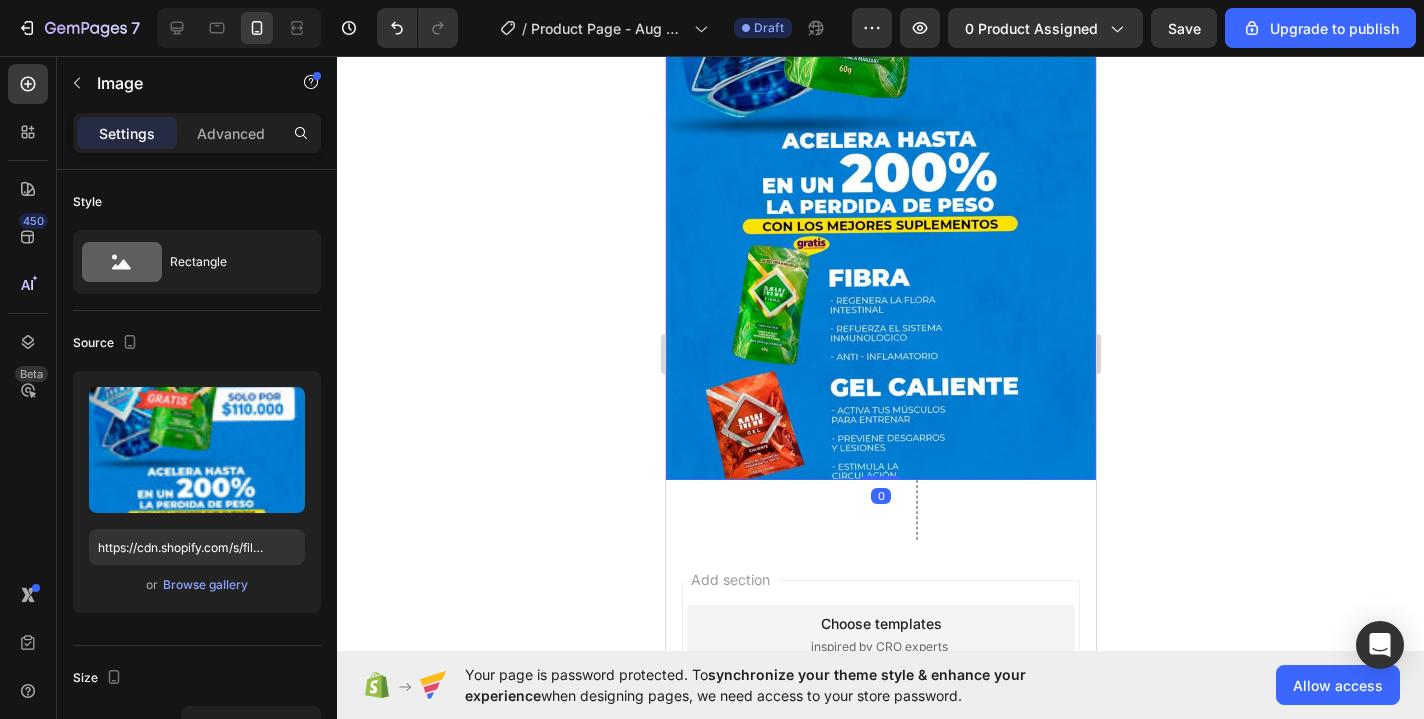 click at bounding box center [880, 97] 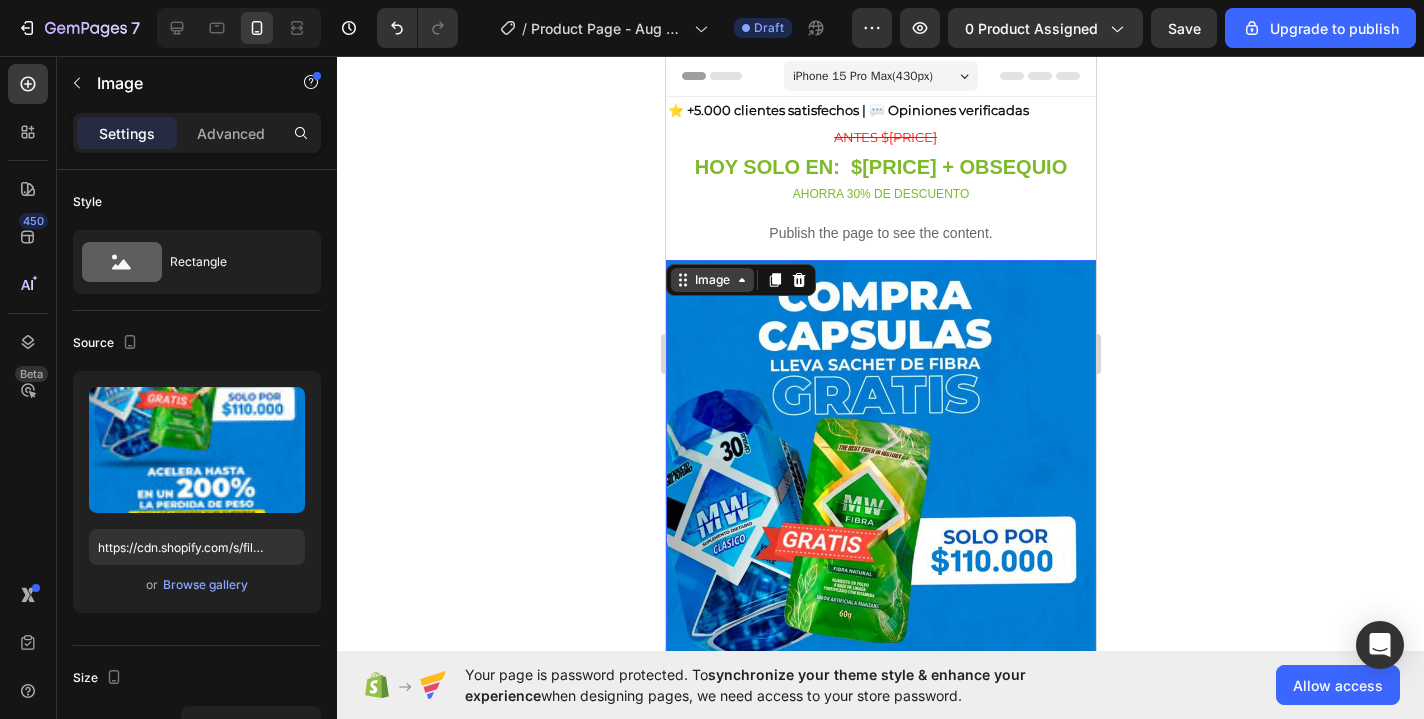 scroll, scrollTop: 0, scrollLeft: 0, axis: both 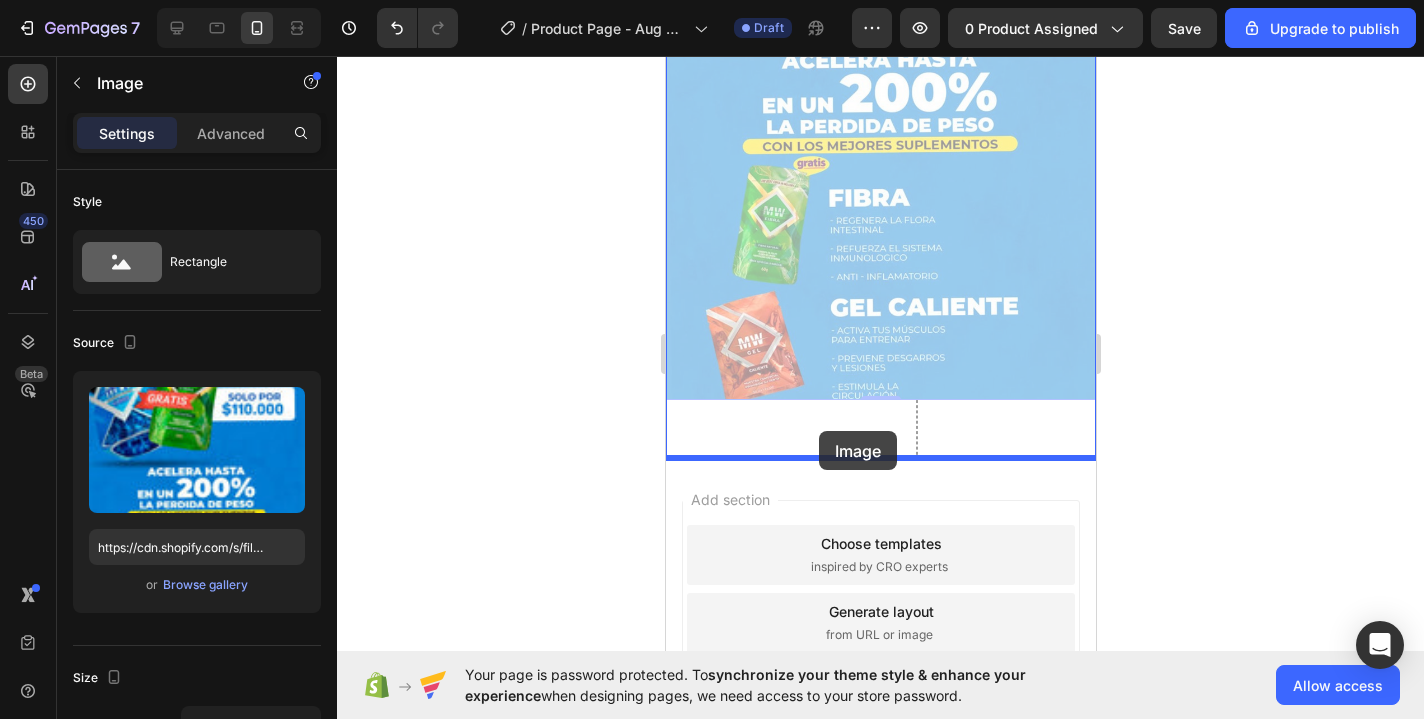 drag, startPoint x: 721, startPoint y: 286, endPoint x: 818, endPoint y: 431, distance: 174.45343 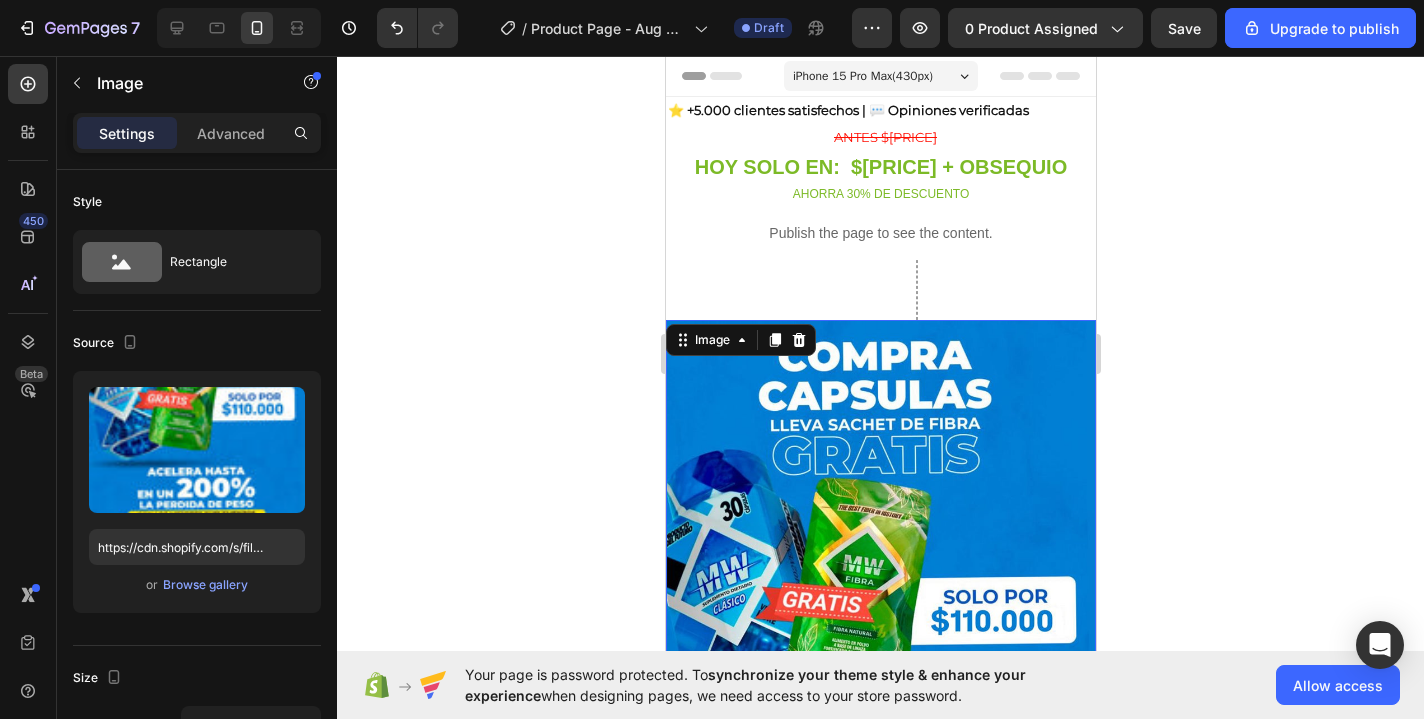 scroll, scrollTop: 0, scrollLeft: 0, axis: both 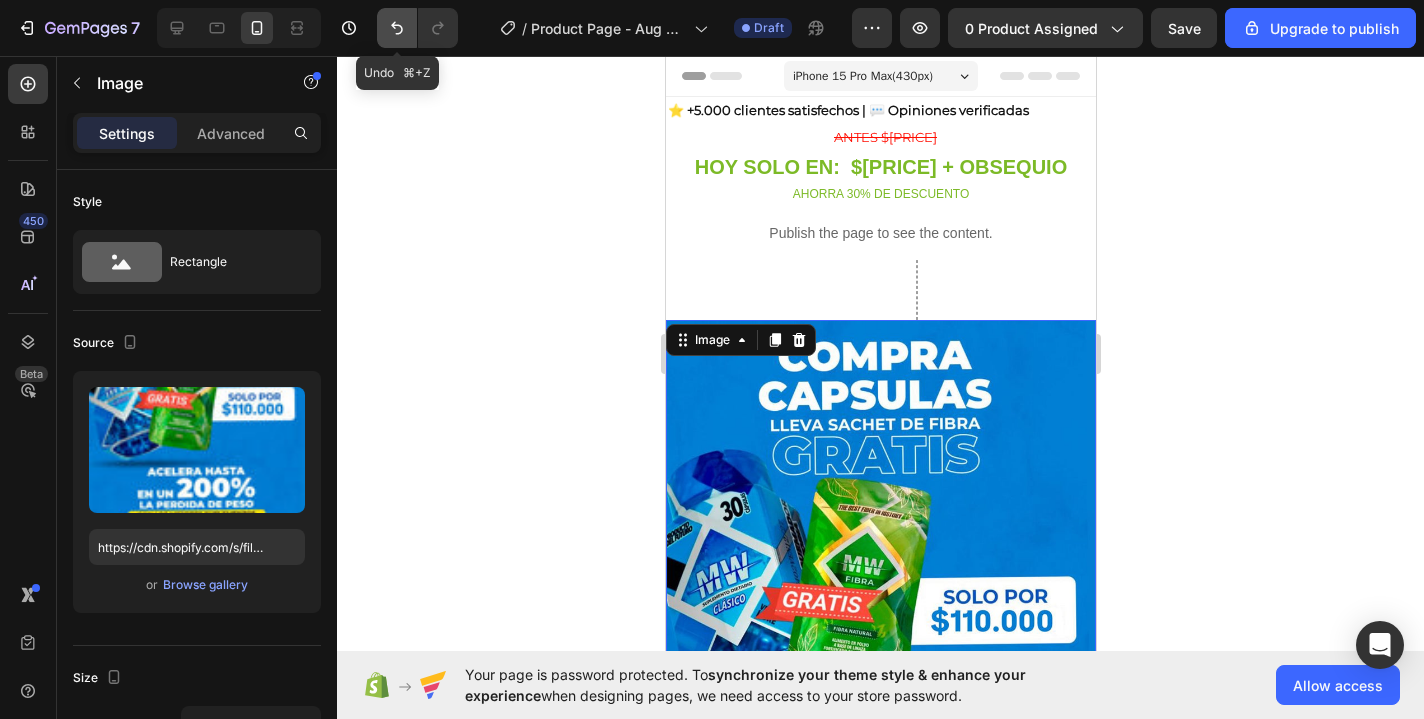 click 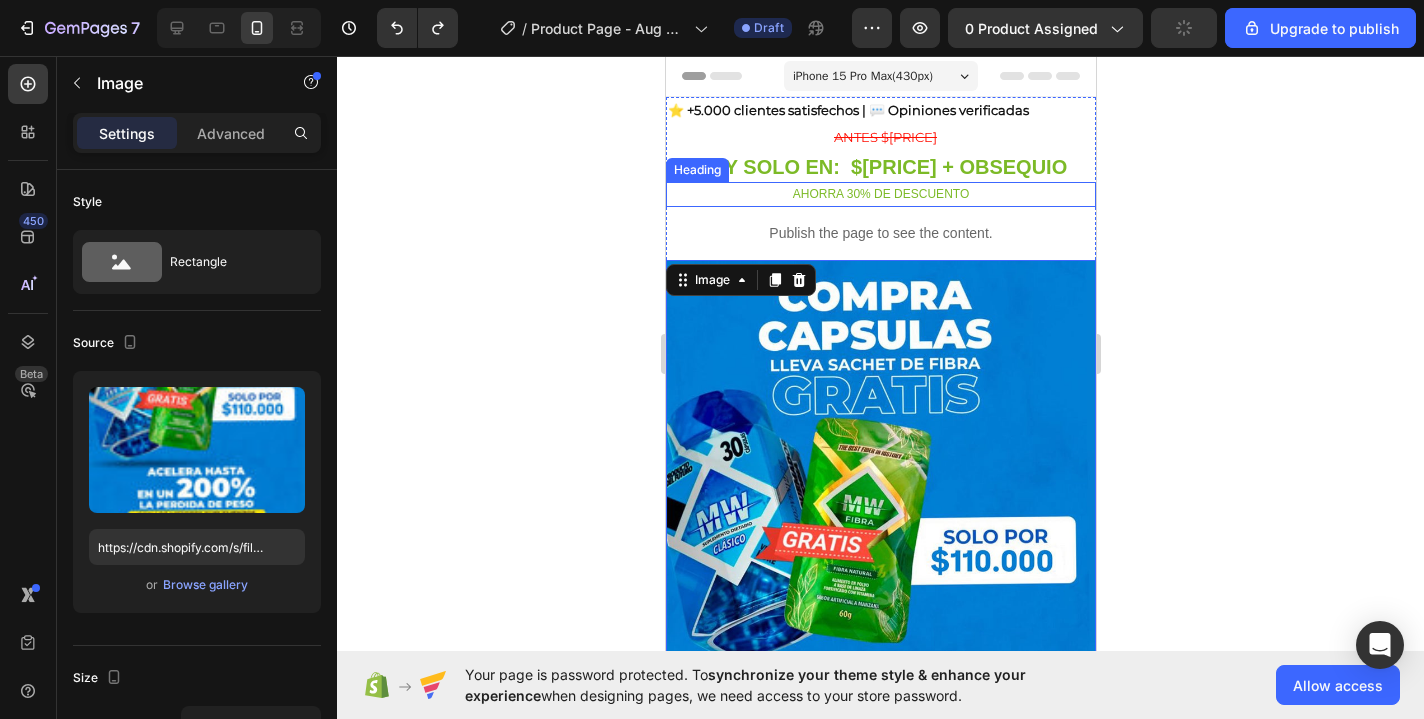 scroll, scrollTop: 0, scrollLeft: 0, axis: both 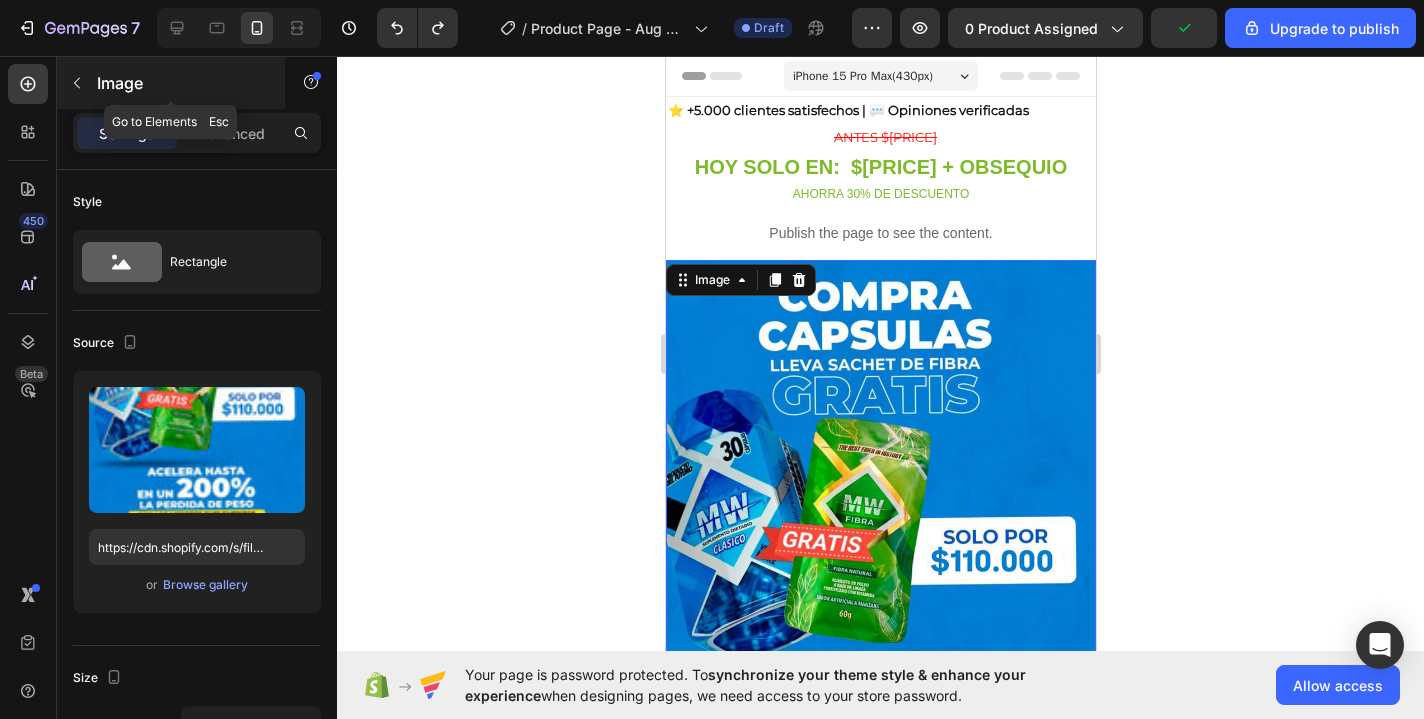 click on "Image" at bounding box center (182, 83) 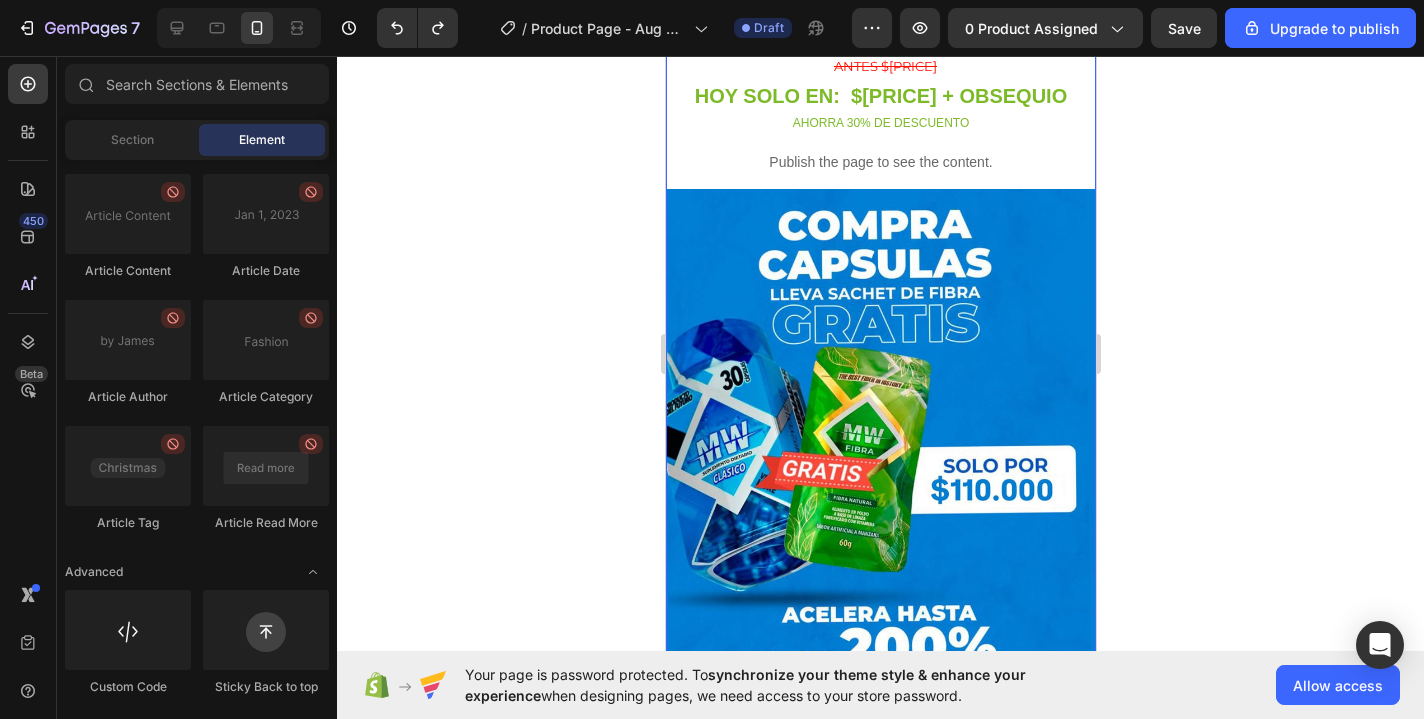 scroll, scrollTop: 74, scrollLeft: 0, axis: vertical 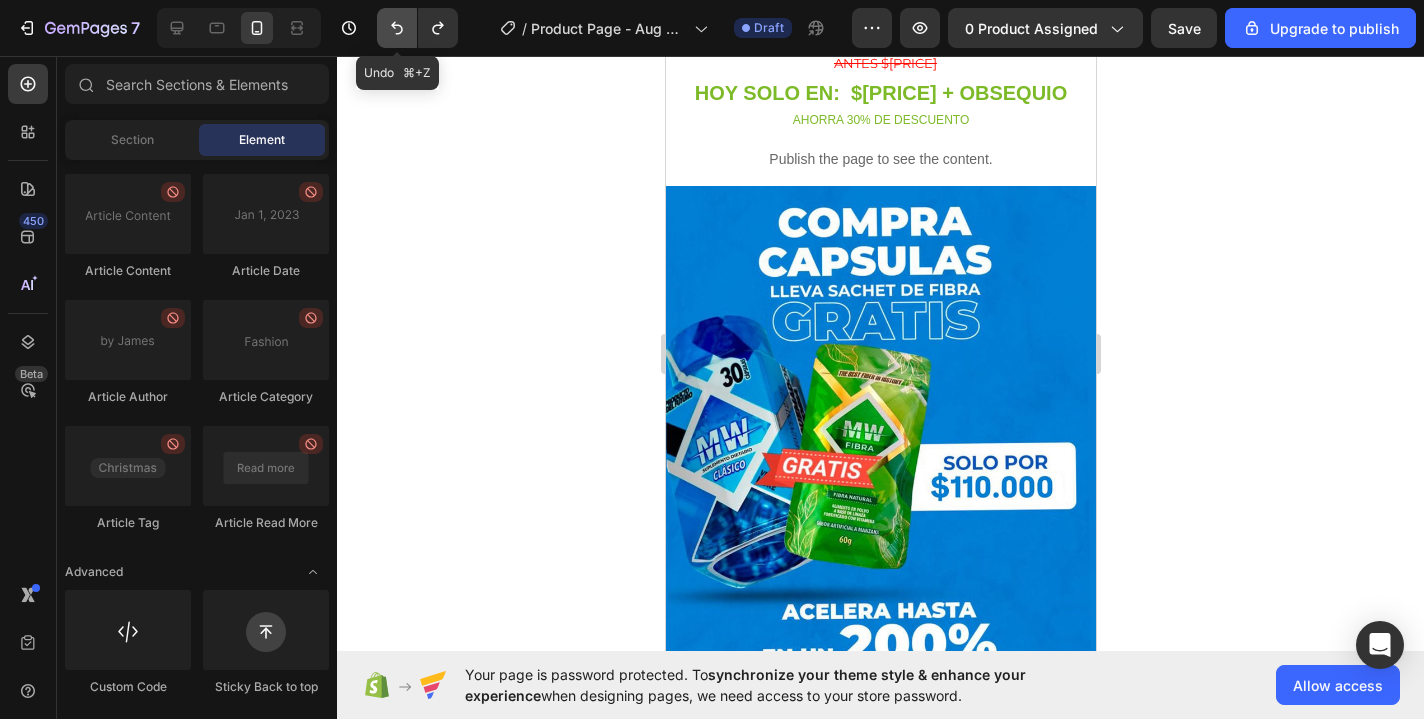 click 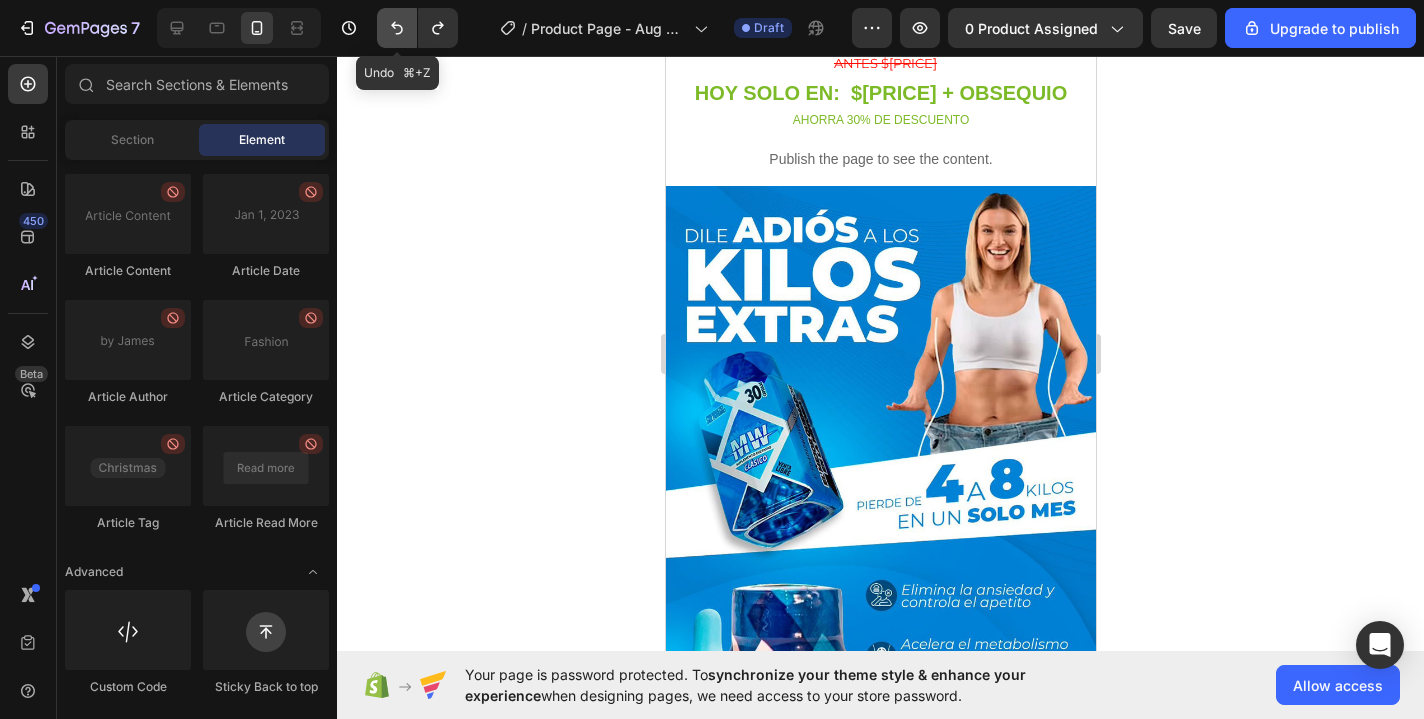 click 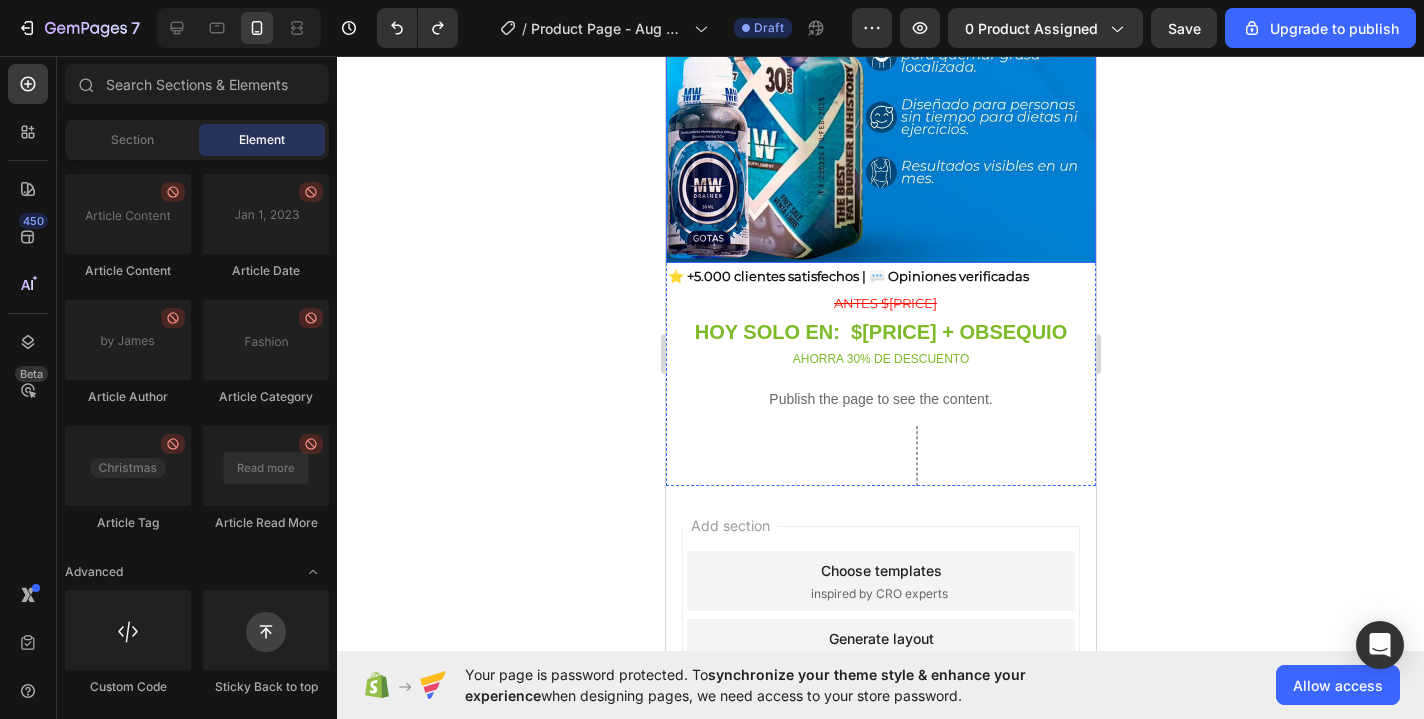 scroll, scrollTop: 533, scrollLeft: 0, axis: vertical 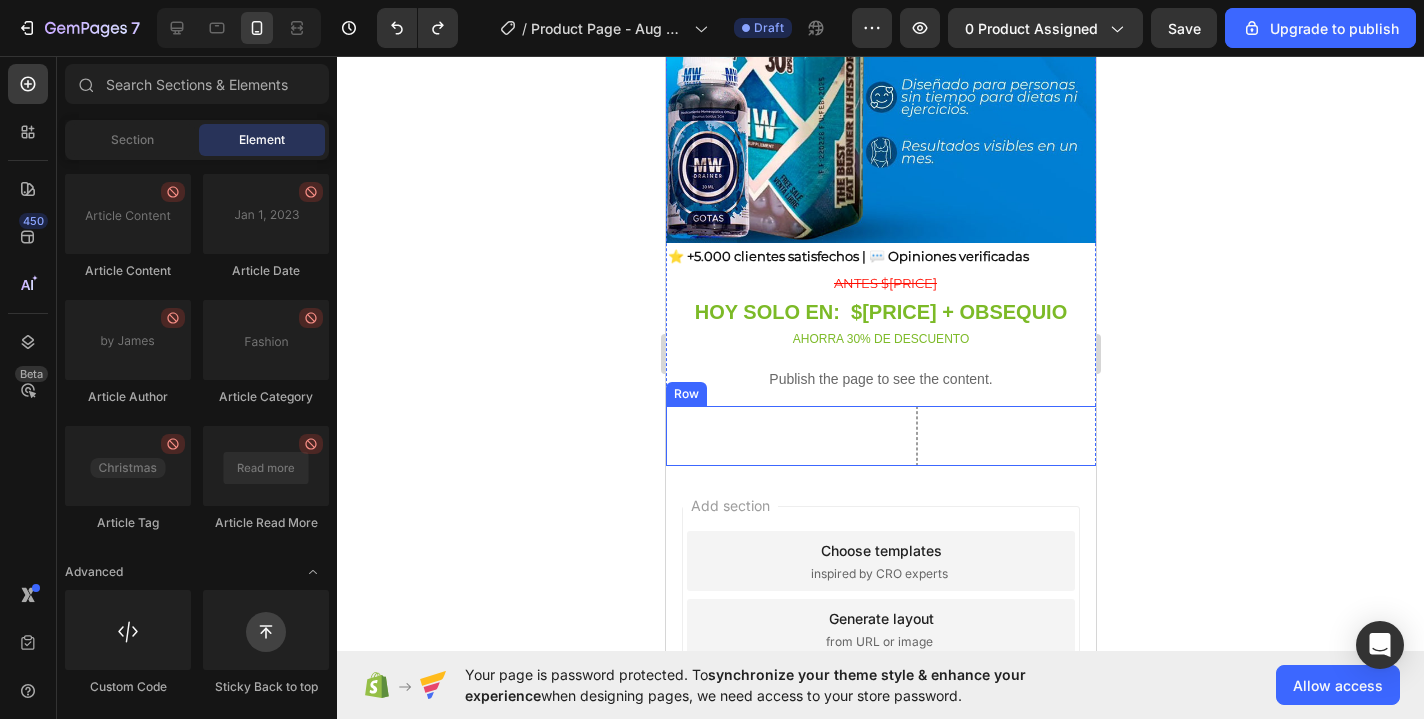 click on "Row" at bounding box center [915, 436] 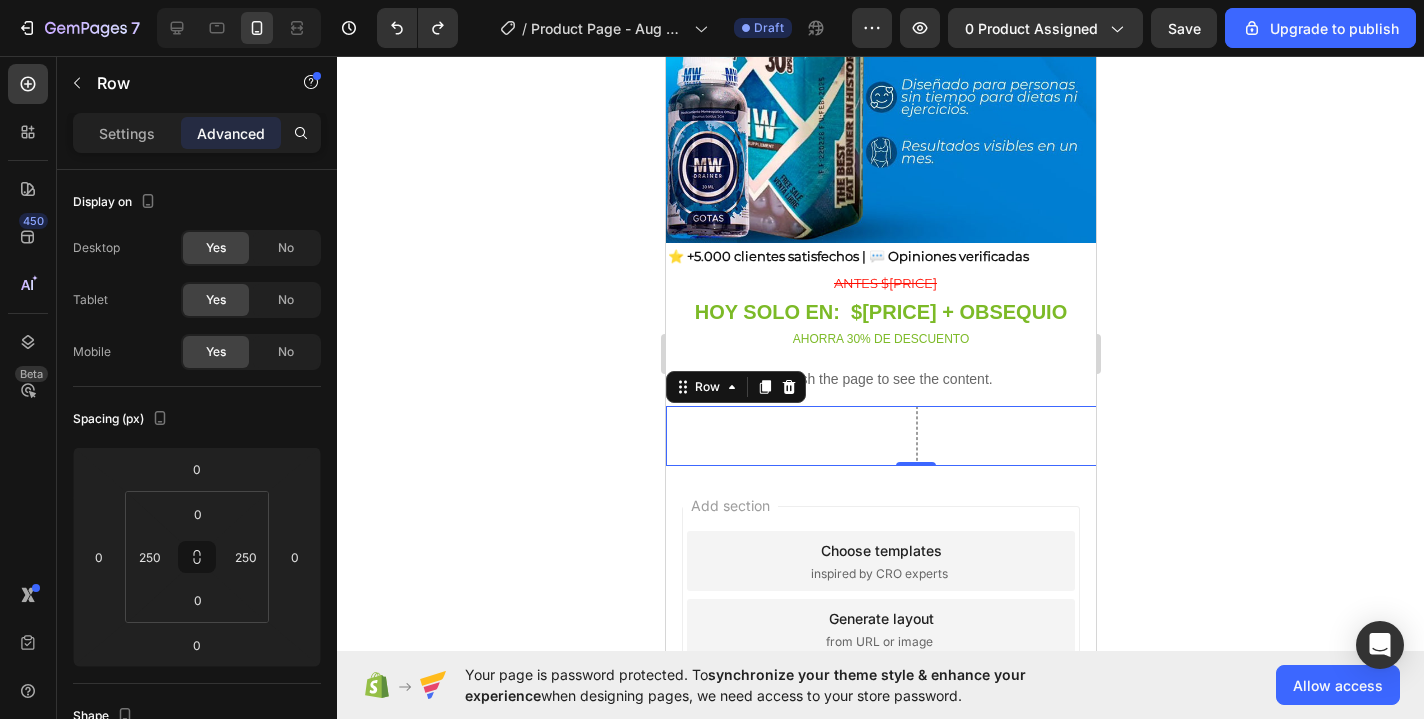 click on "Add section Choose templates inspired by CRO experts Generate layout from URL or image Add blank section then drag & drop elements" at bounding box center (880, 657) 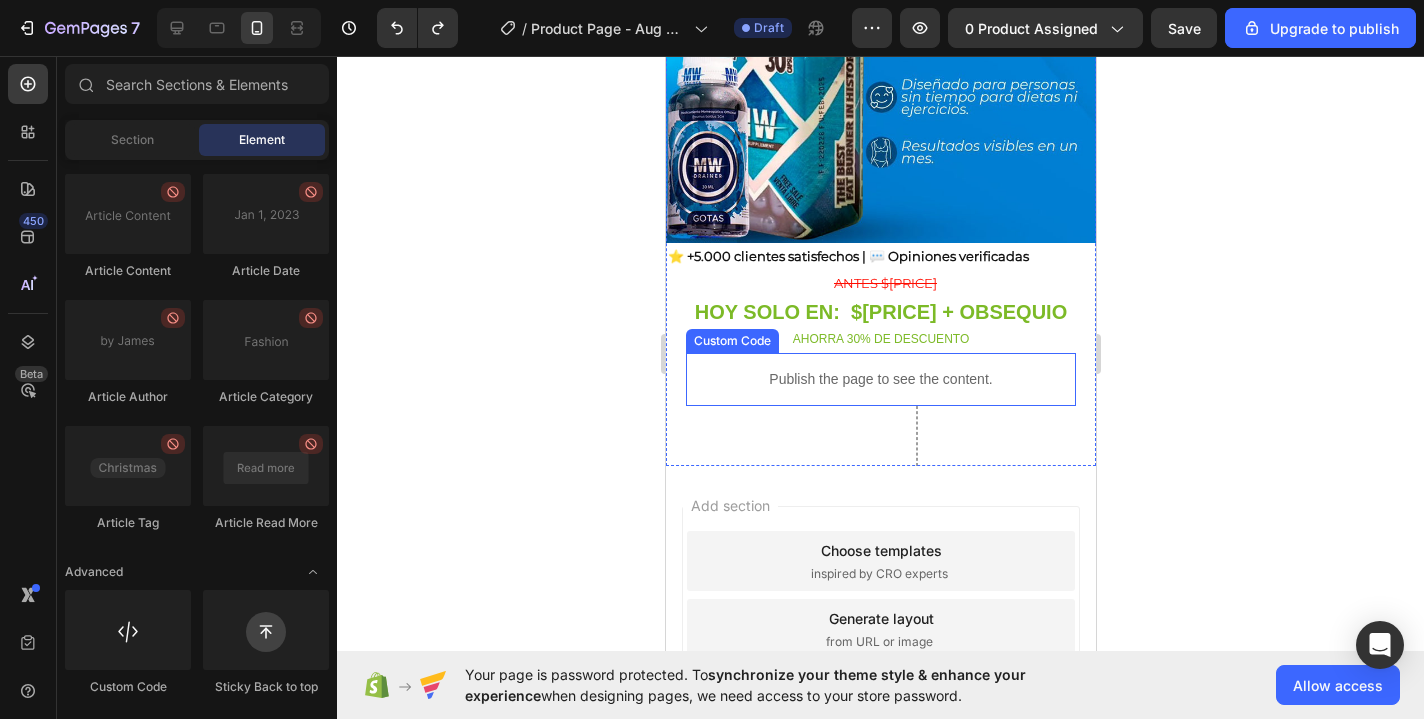 click on "Publish the page to see the content." at bounding box center [880, 379] 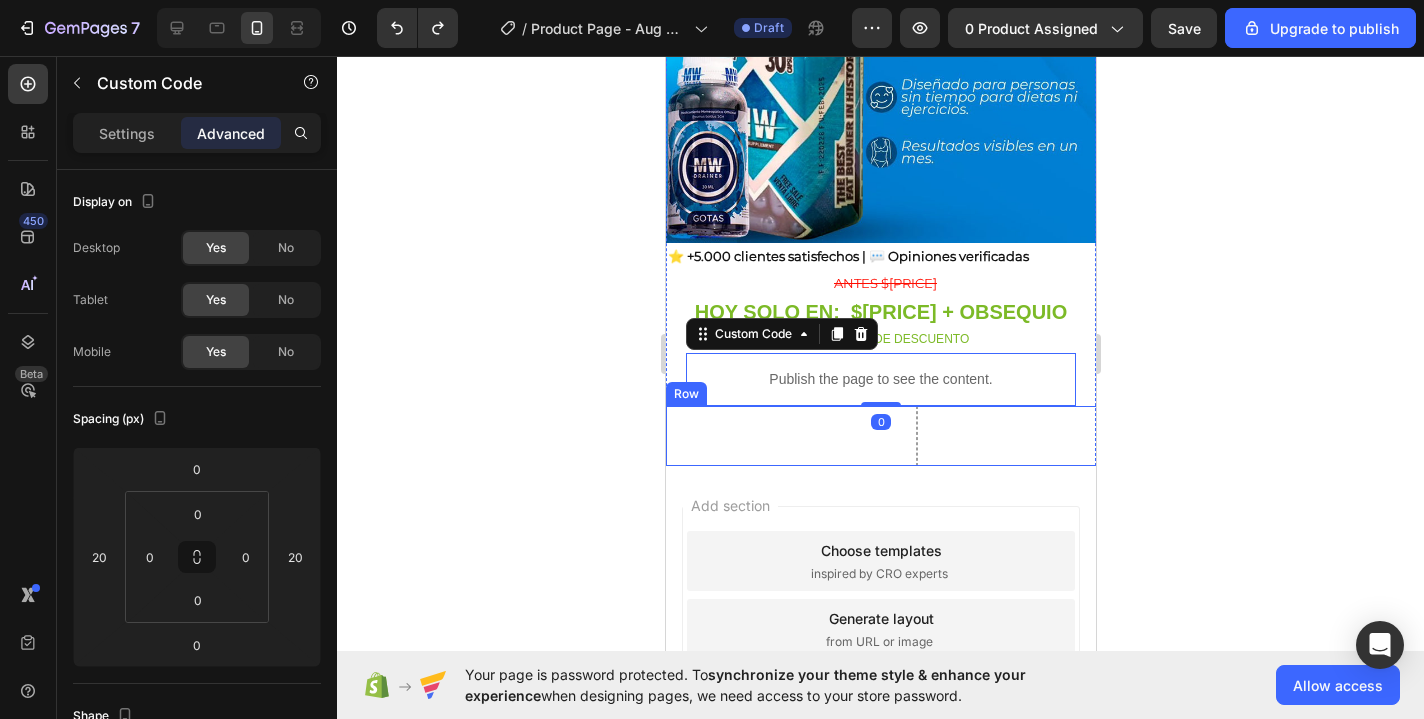 click on "Row" at bounding box center (915, 436) 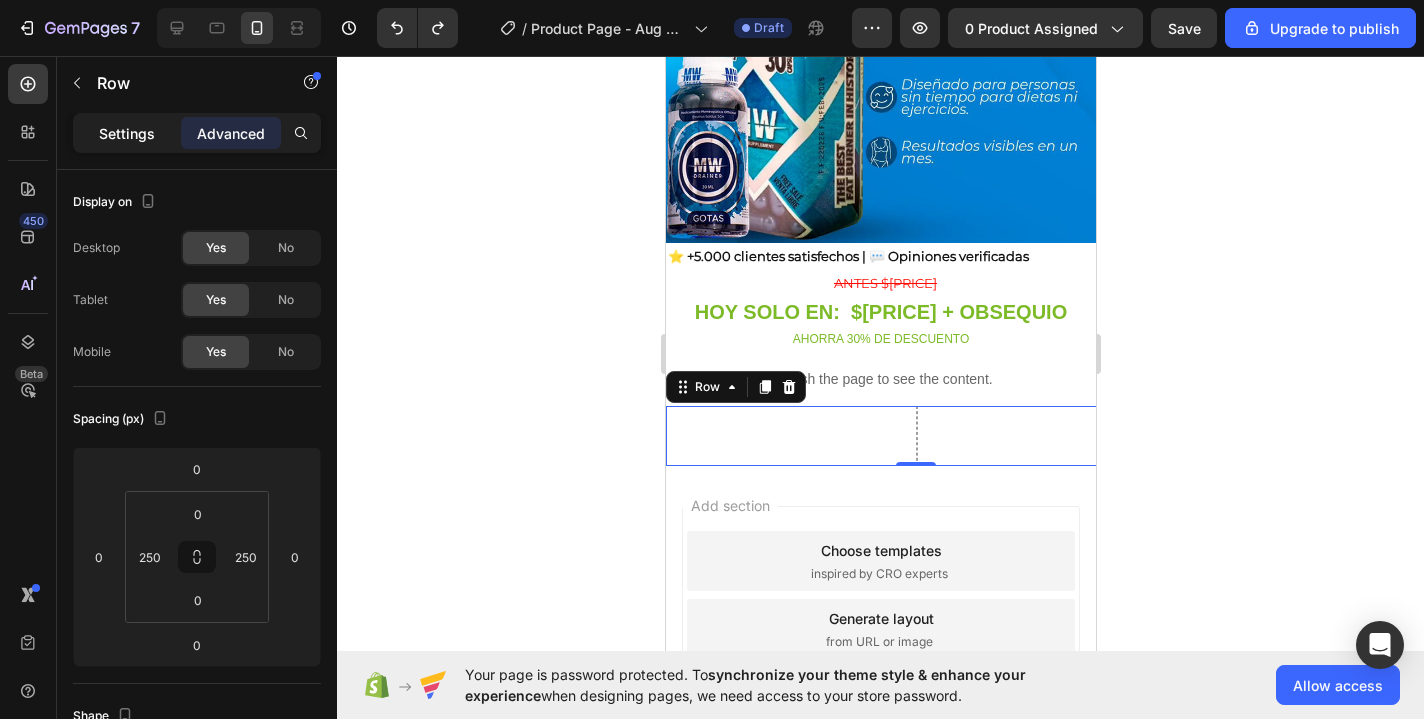 click on "Settings" at bounding box center [127, 133] 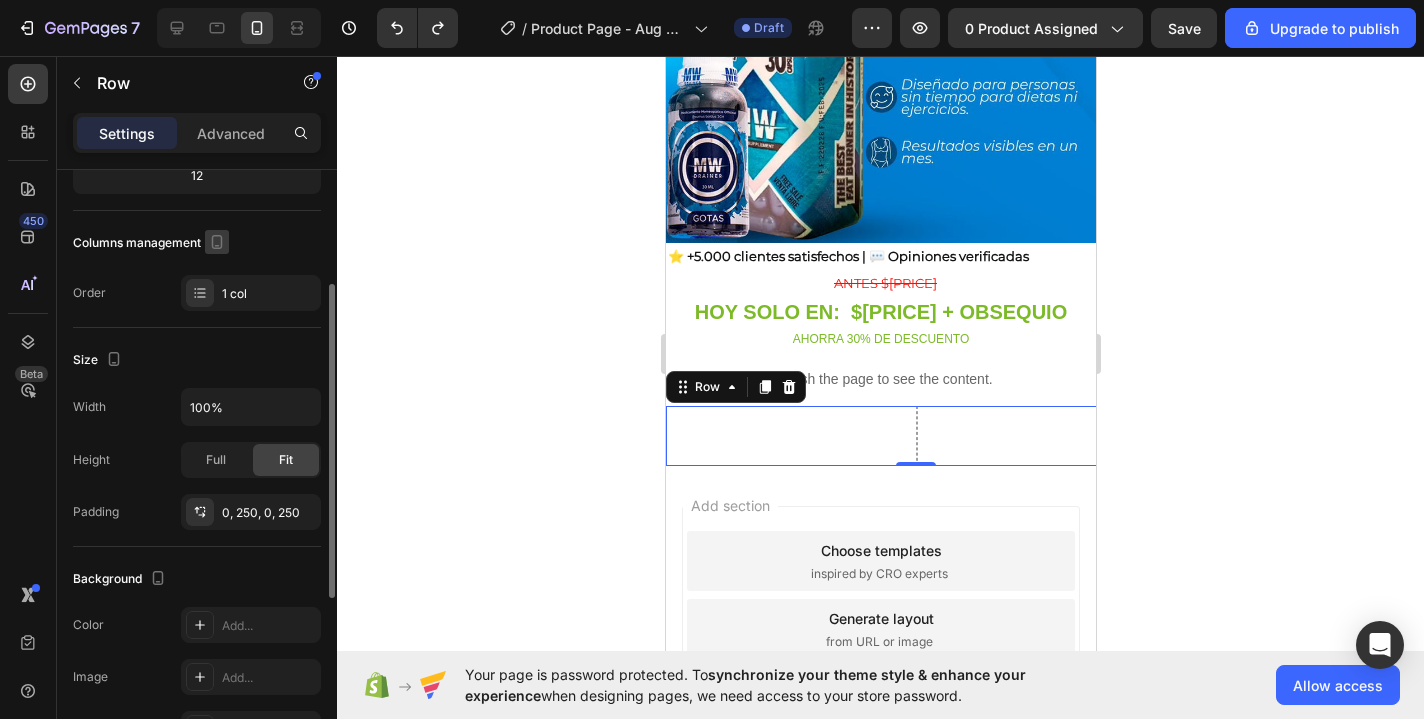 scroll, scrollTop: 315, scrollLeft: 0, axis: vertical 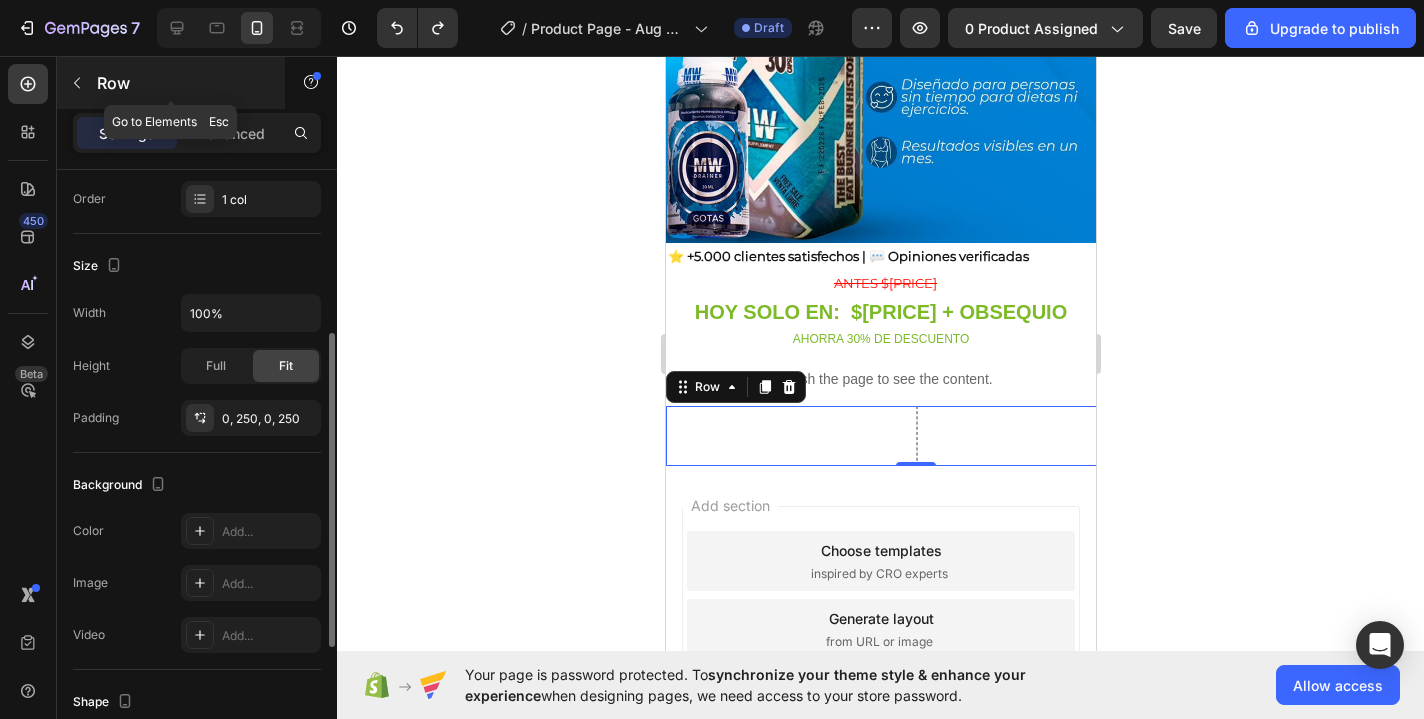 click on "Row" at bounding box center (182, 83) 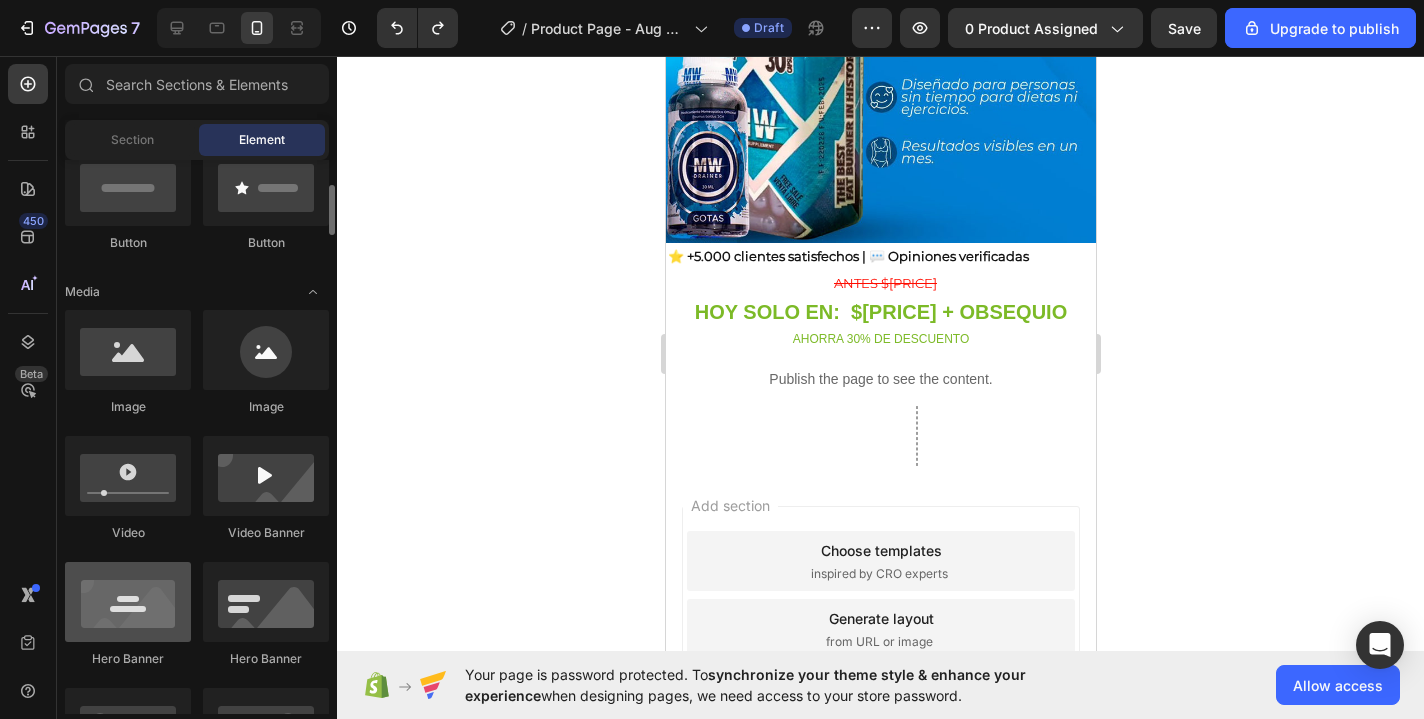 scroll, scrollTop: 492, scrollLeft: 0, axis: vertical 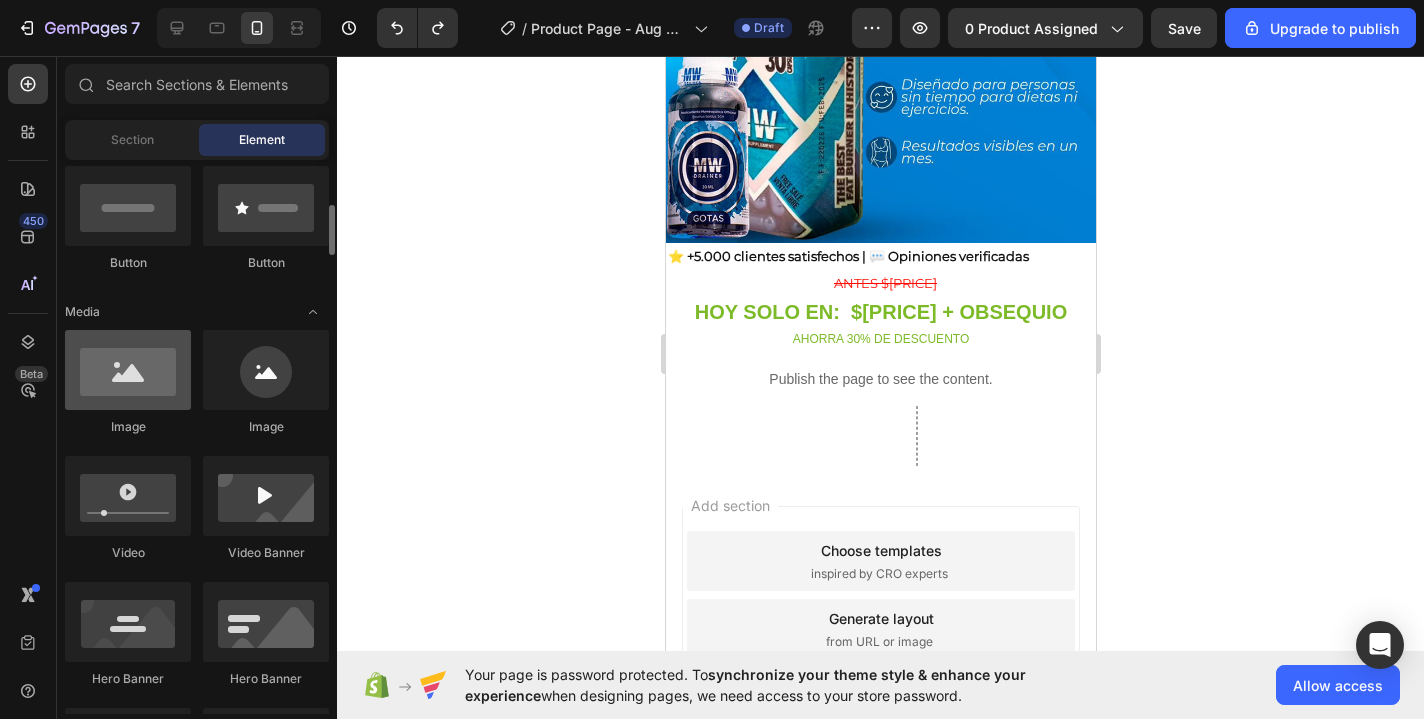 click at bounding box center (128, 370) 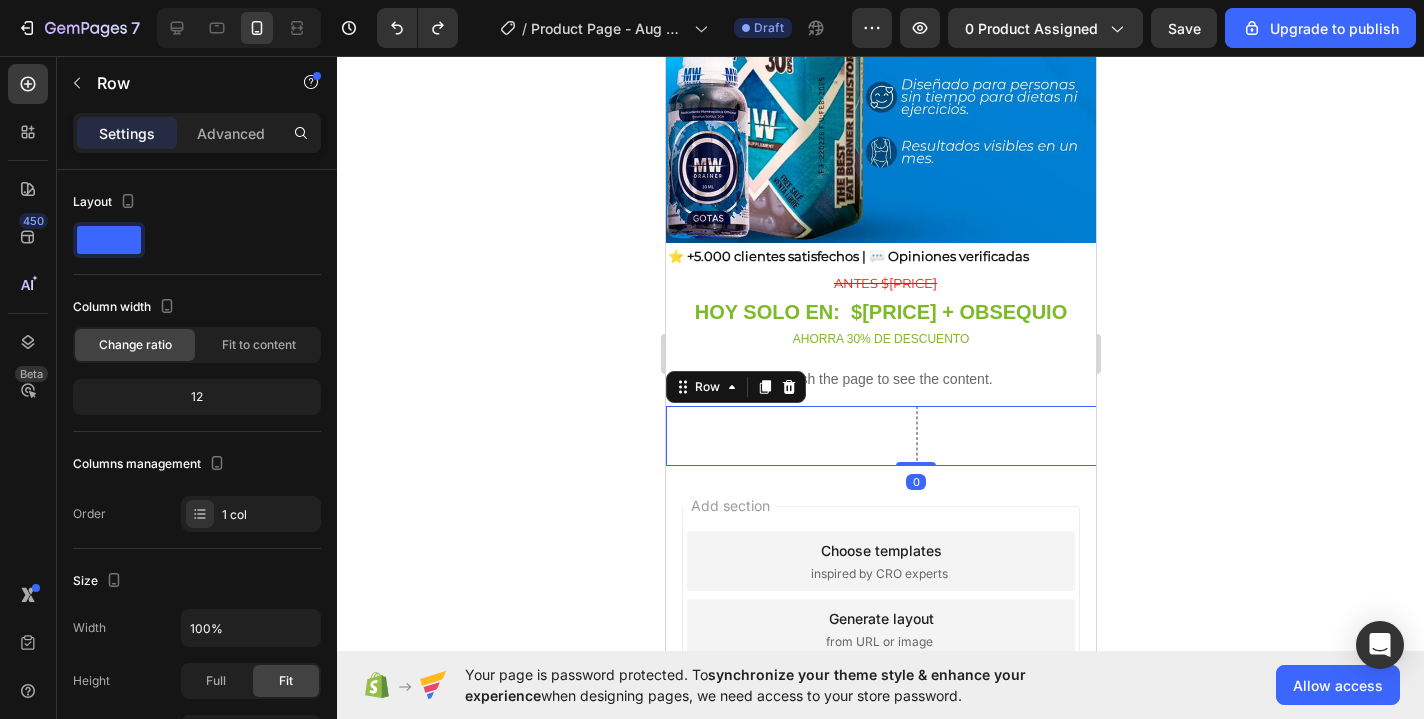 click on "Row   0" at bounding box center [915, 436] 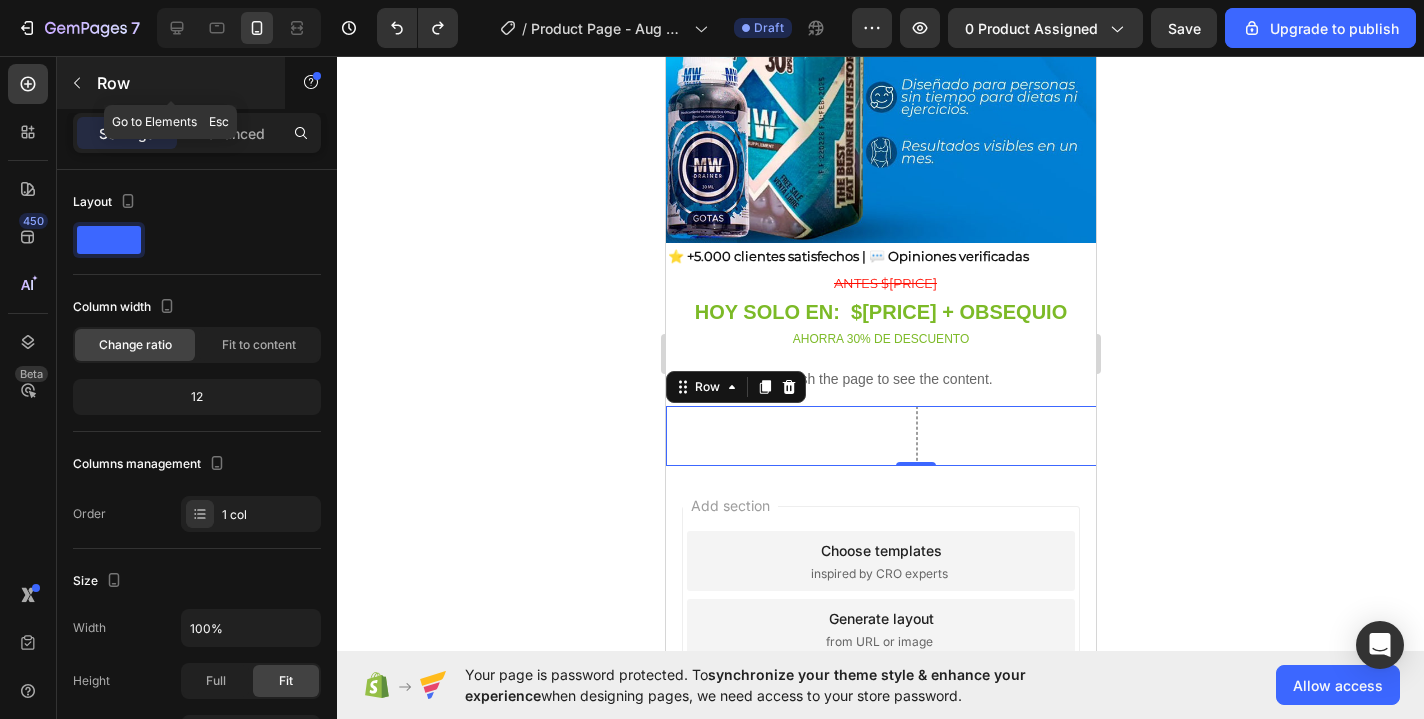 click at bounding box center [77, 83] 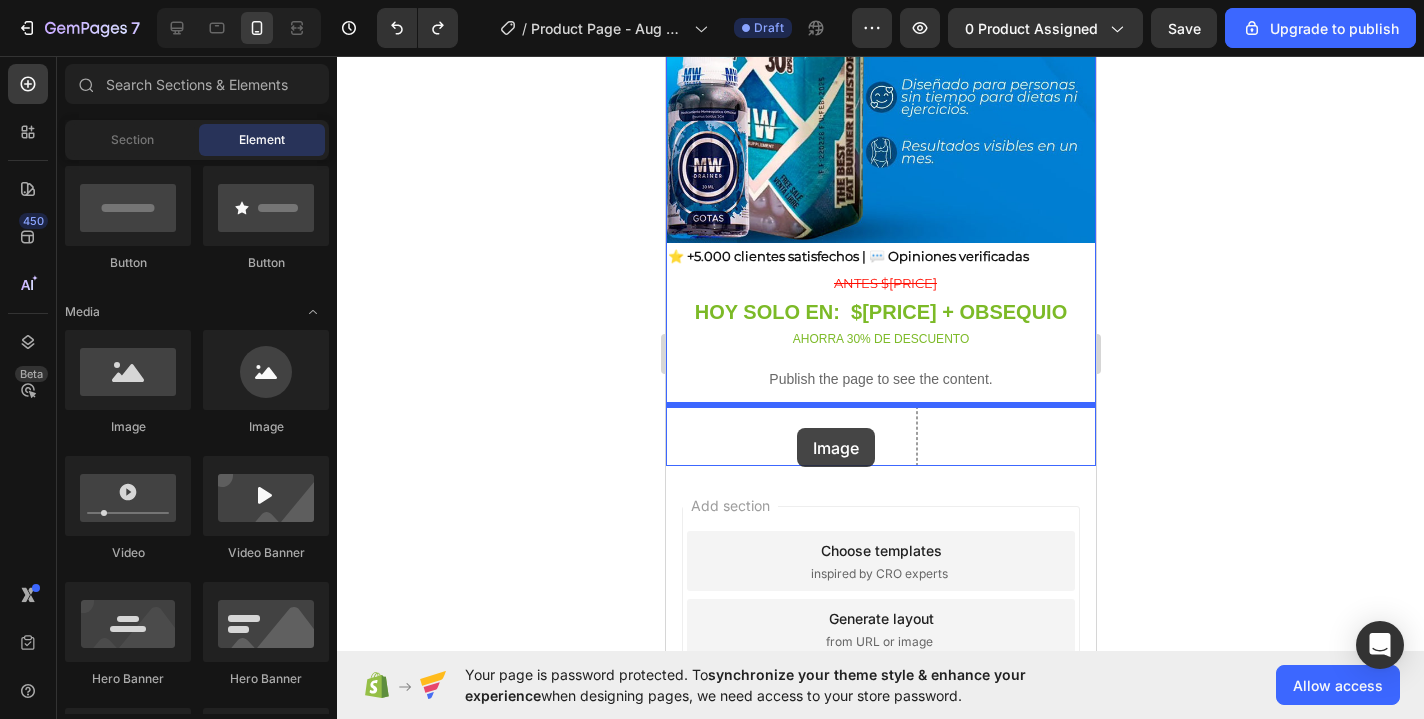 drag, startPoint x: 789, startPoint y: 439, endPoint x: 796, endPoint y: 428, distance: 13.038404 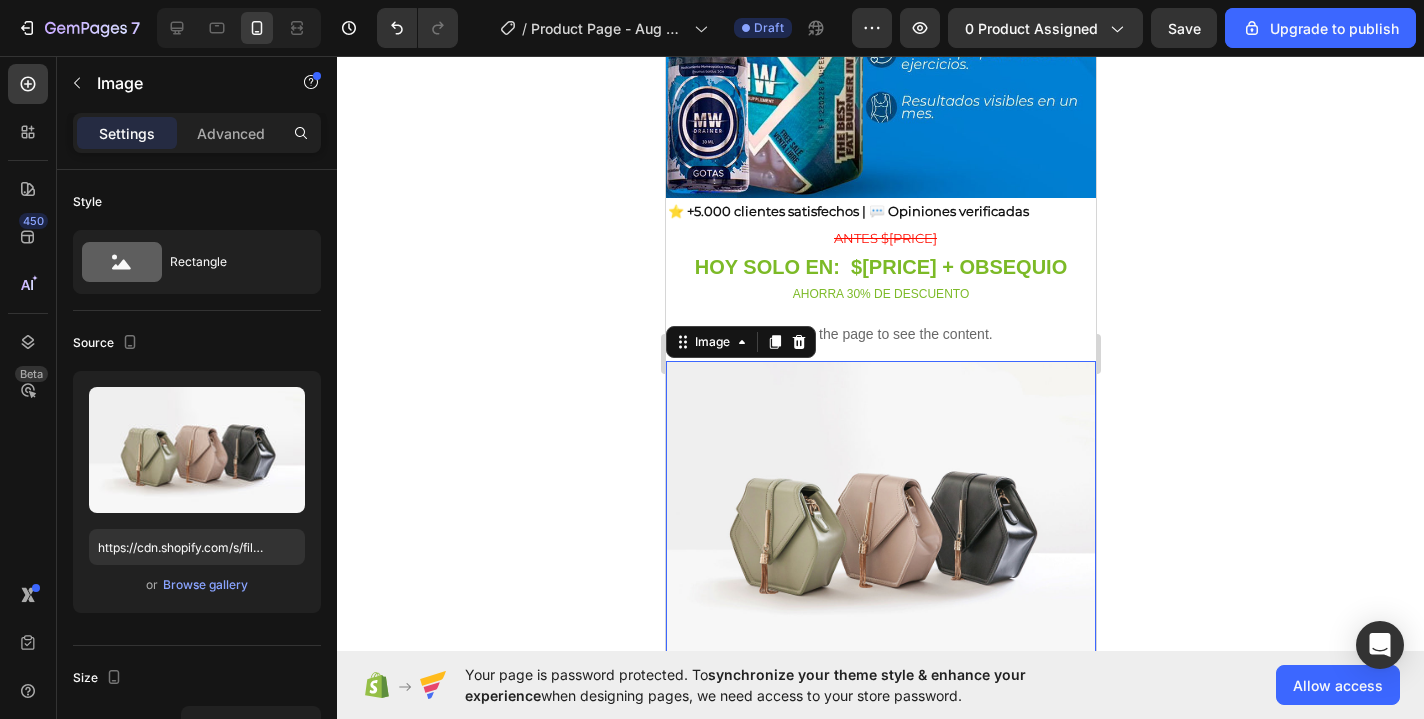 scroll, scrollTop: 582, scrollLeft: 0, axis: vertical 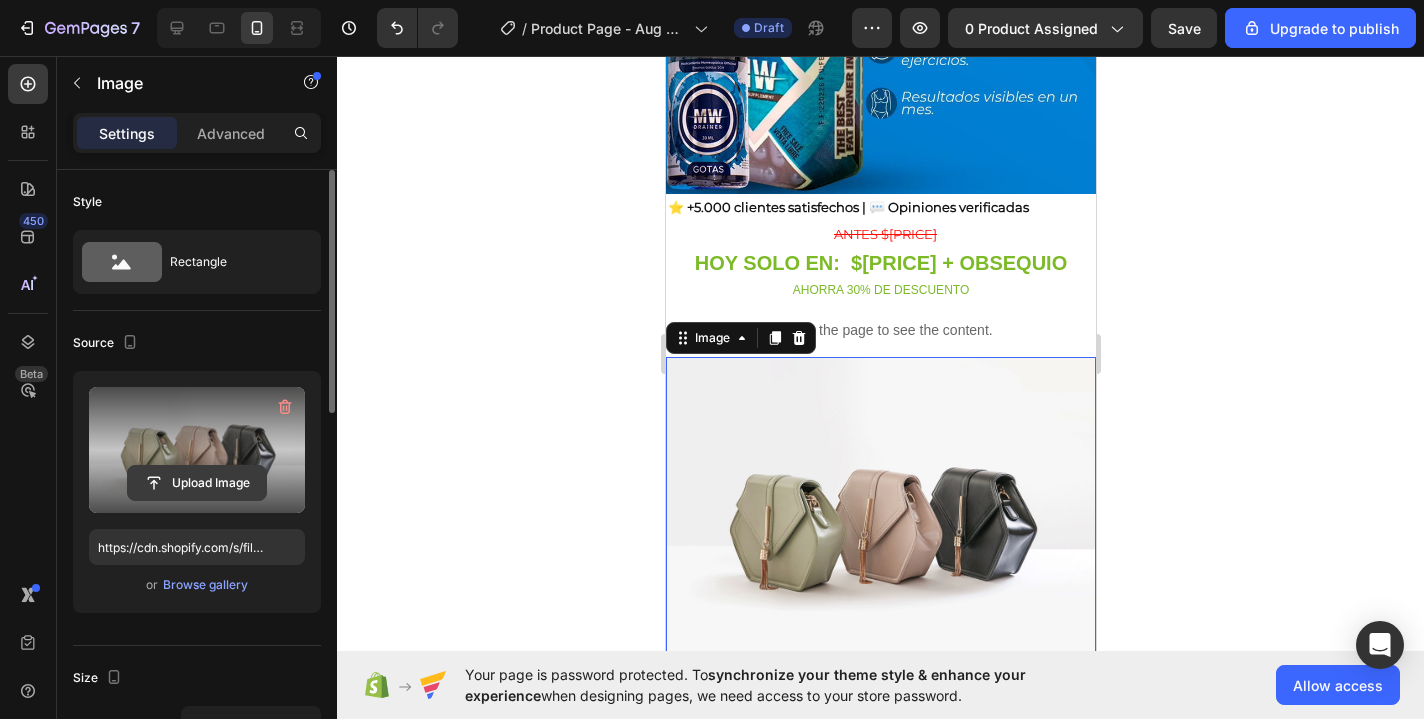 click 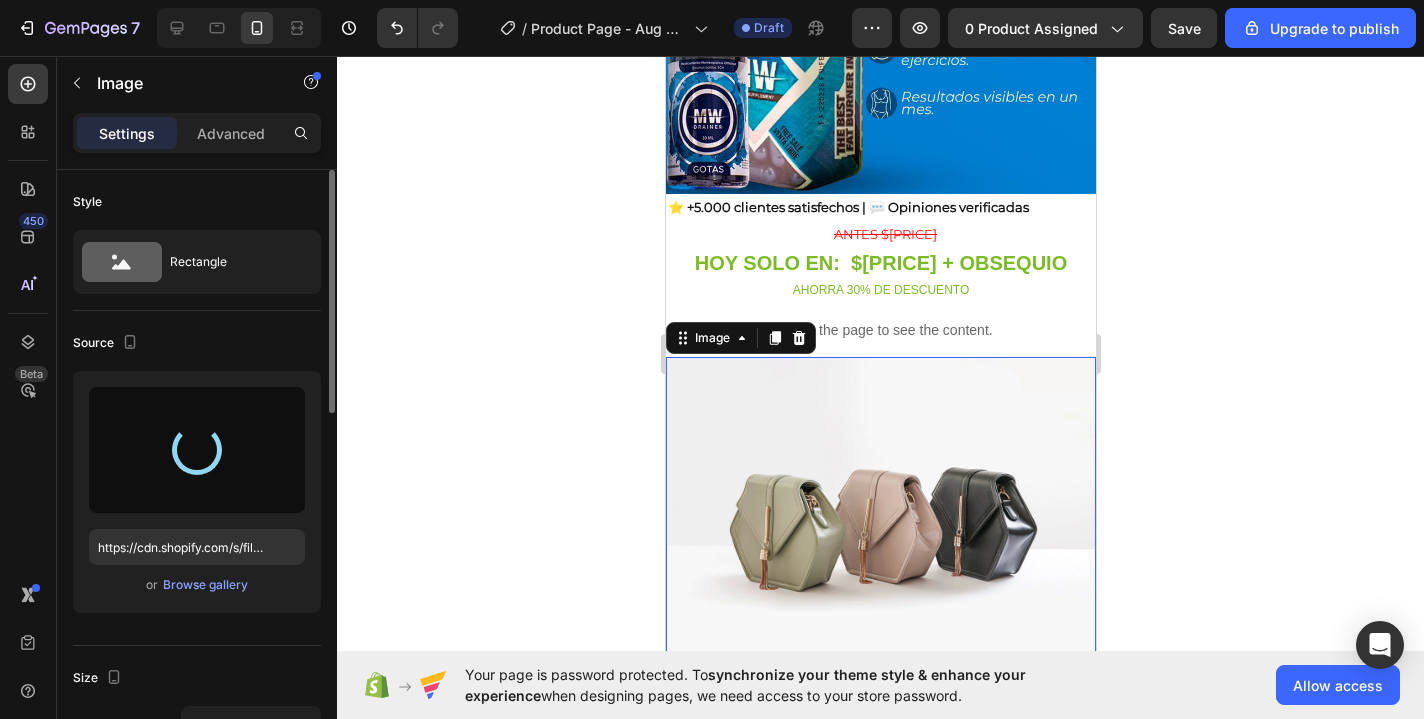 type on "https://cdn.shopify.com/s/files/1/0635/2247/1981/files/gempages_568167727760409681-a297869e-73ae-46e3-a5c6-6a528e450e72.jpg" 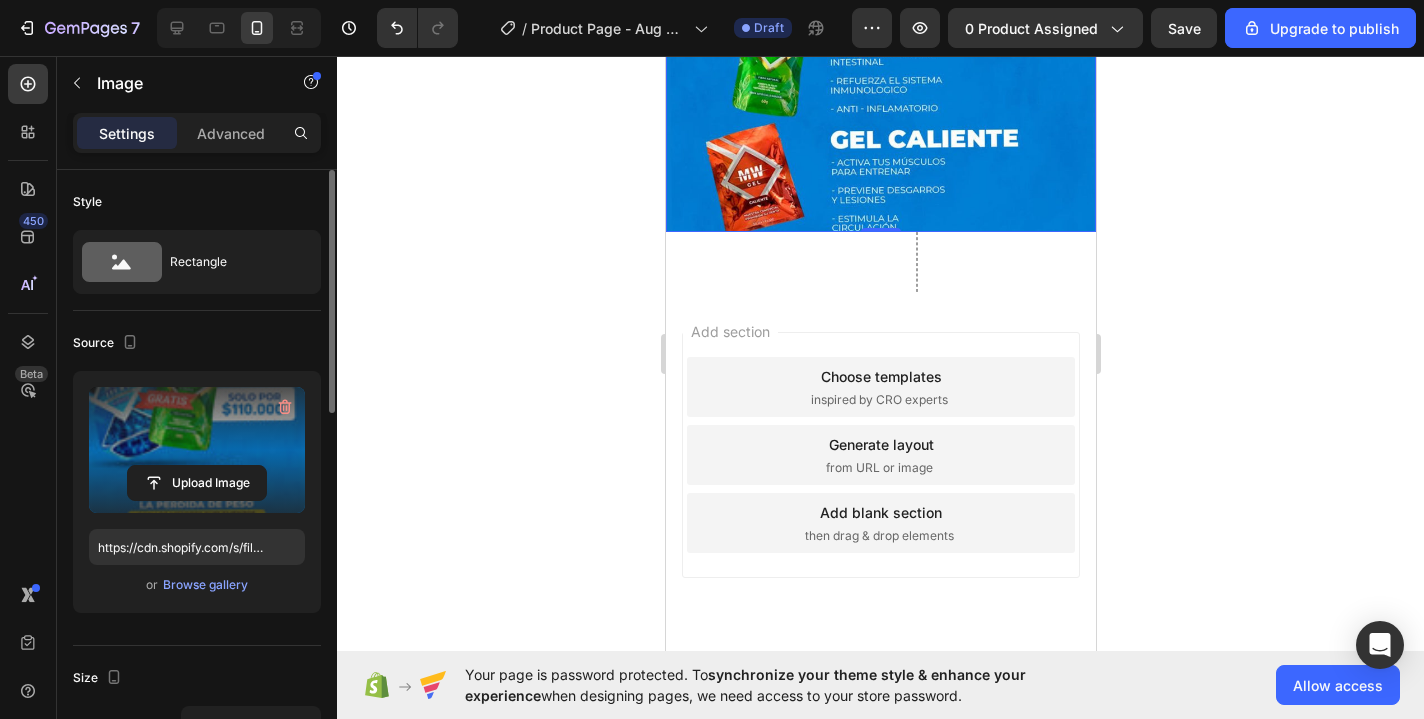 scroll, scrollTop: 1519, scrollLeft: 0, axis: vertical 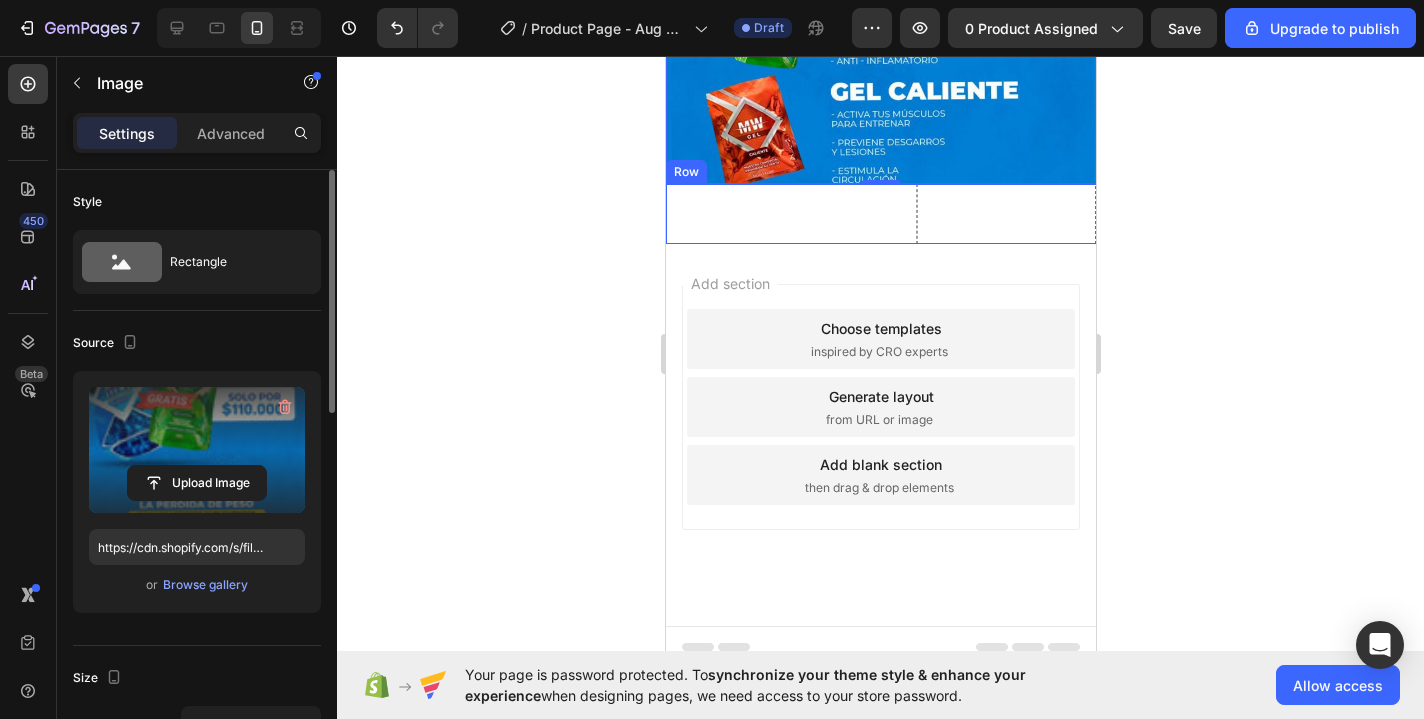 click on "Row" at bounding box center (915, 214) 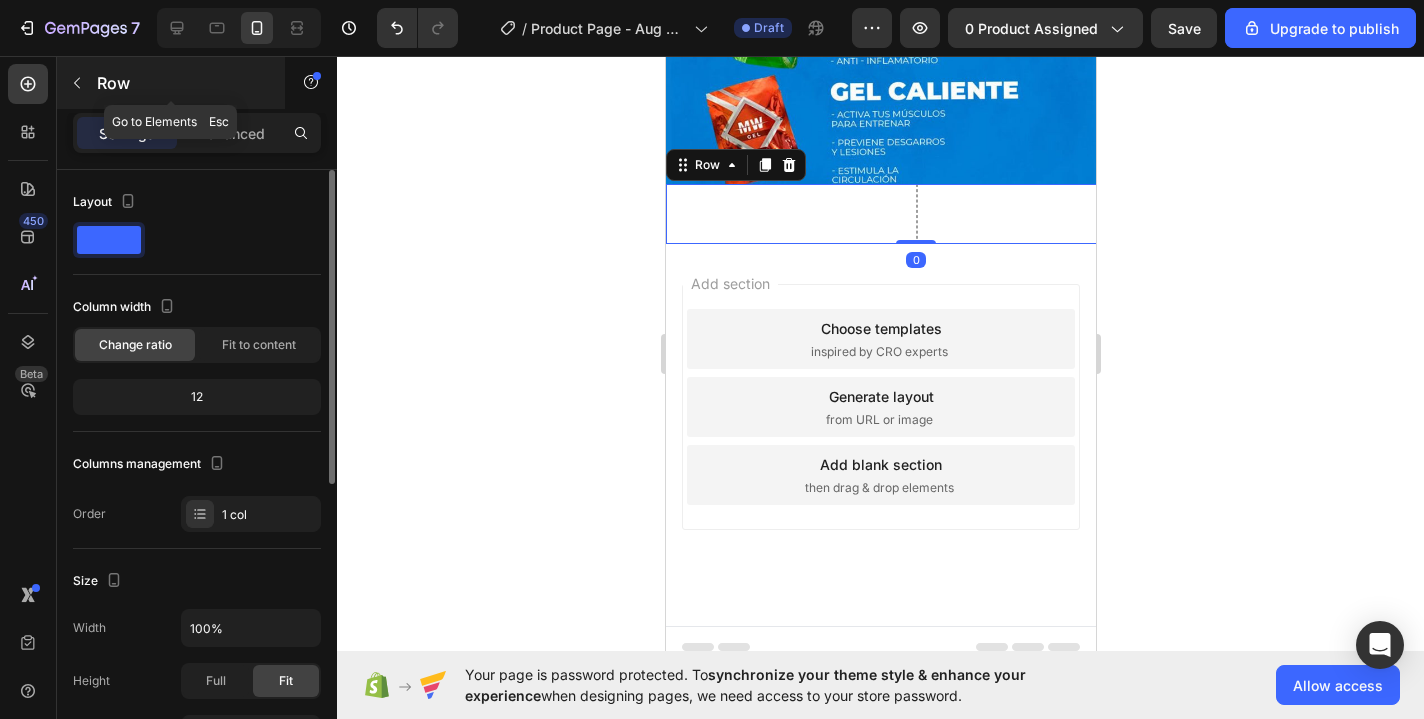 click 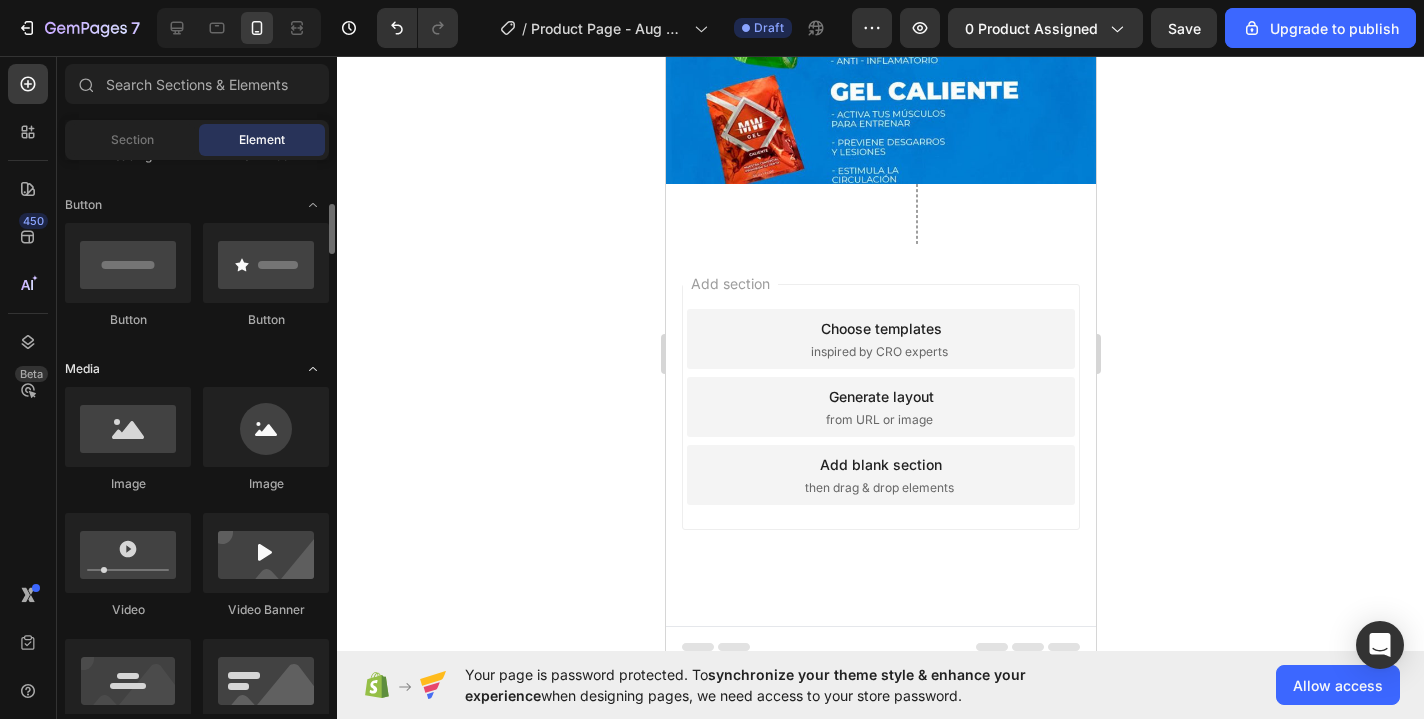 scroll, scrollTop: 434, scrollLeft: 0, axis: vertical 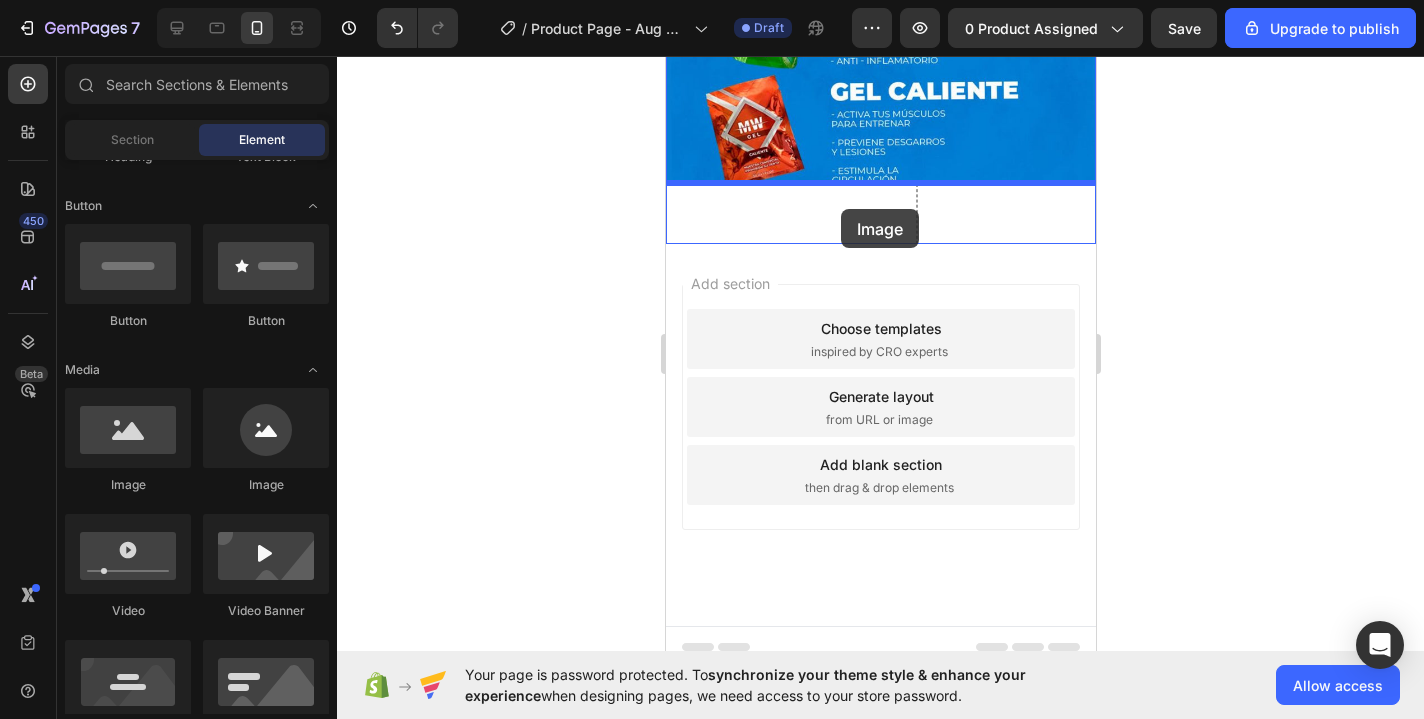 drag, startPoint x: 787, startPoint y: 485, endPoint x: 840, endPoint y: 209, distance: 281.0427 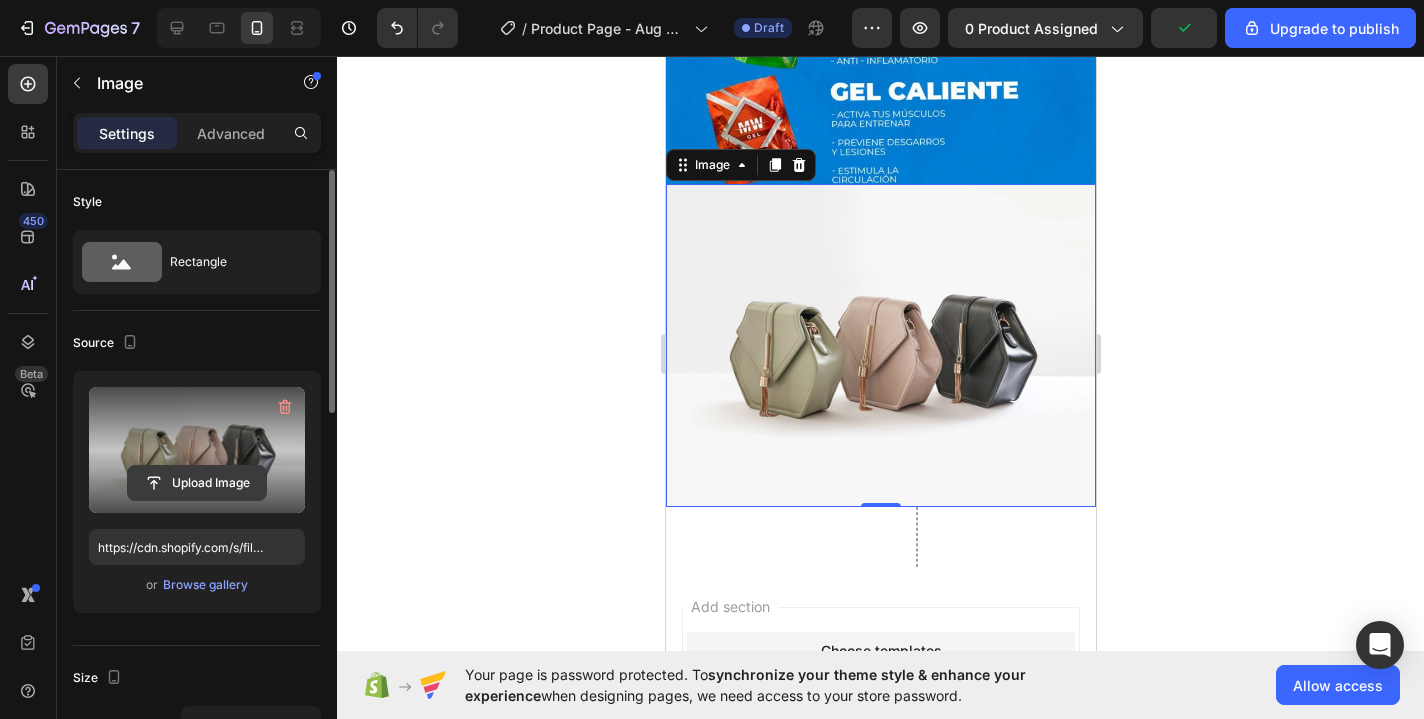 click 